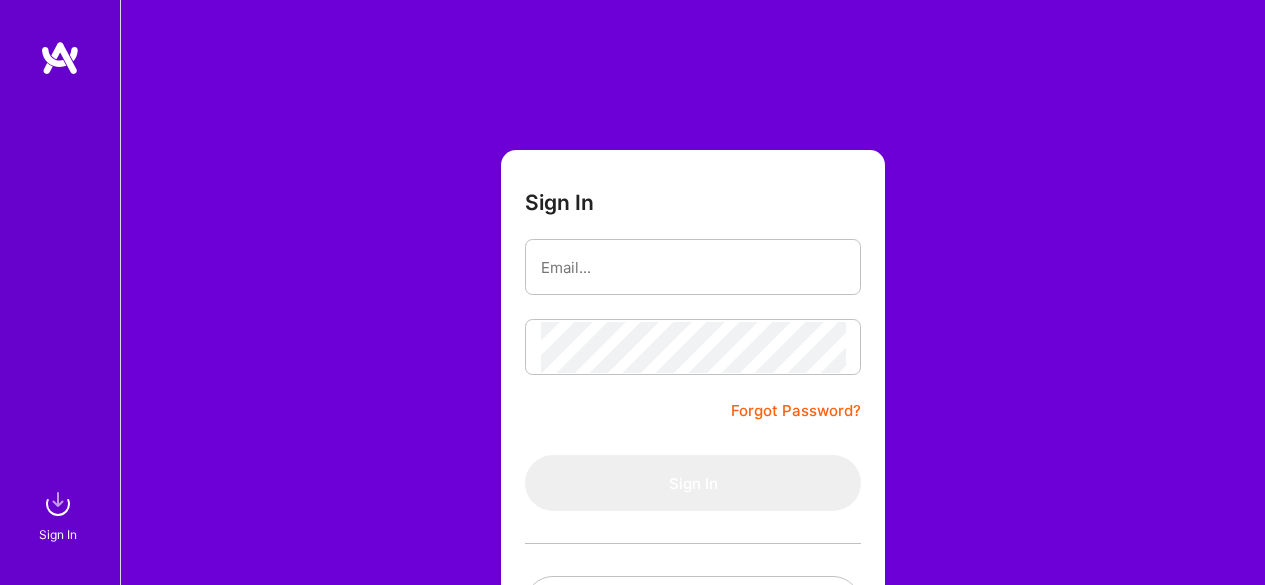 scroll, scrollTop: 0, scrollLeft: 0, axis: both 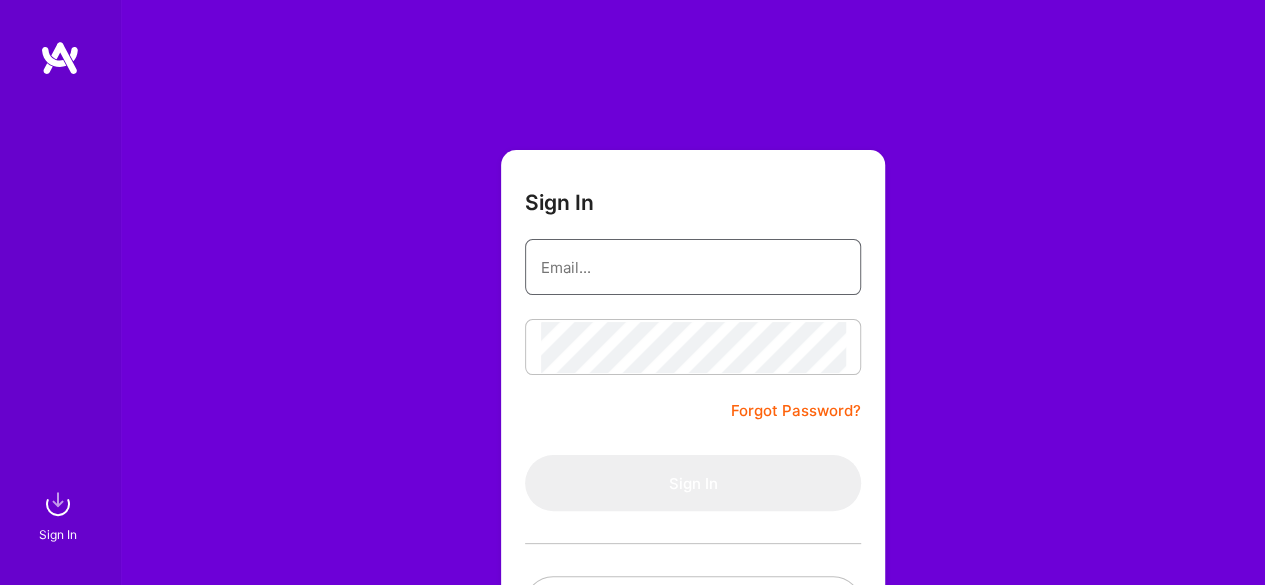 click at bounding box center (693, 267) 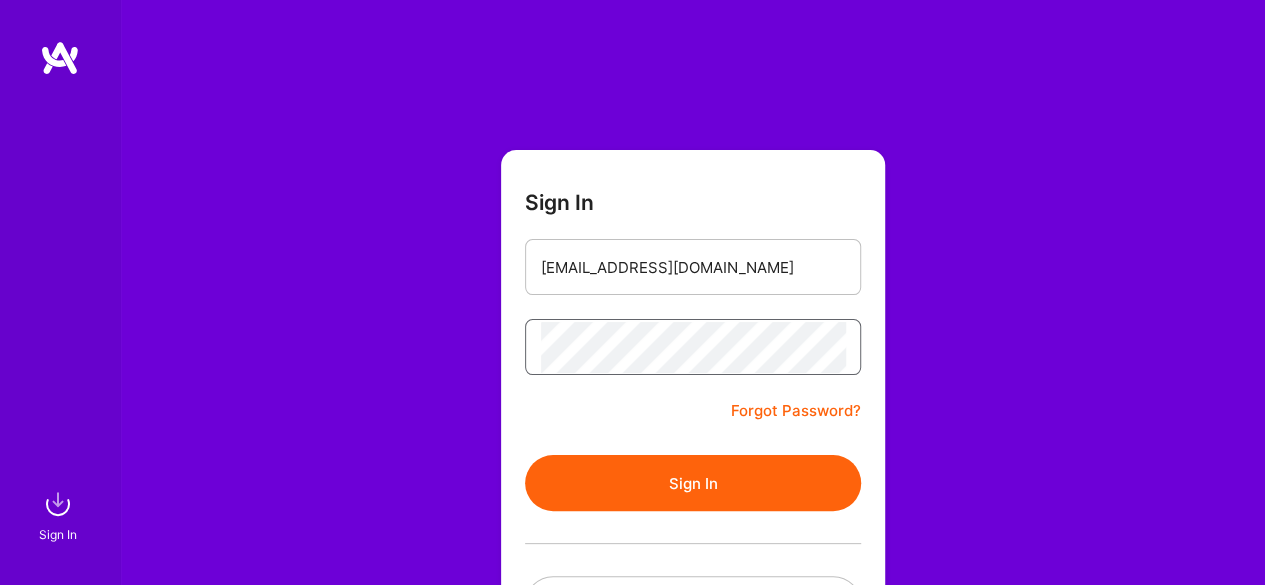 click on "Sign In" at bounding box center (693, 483) 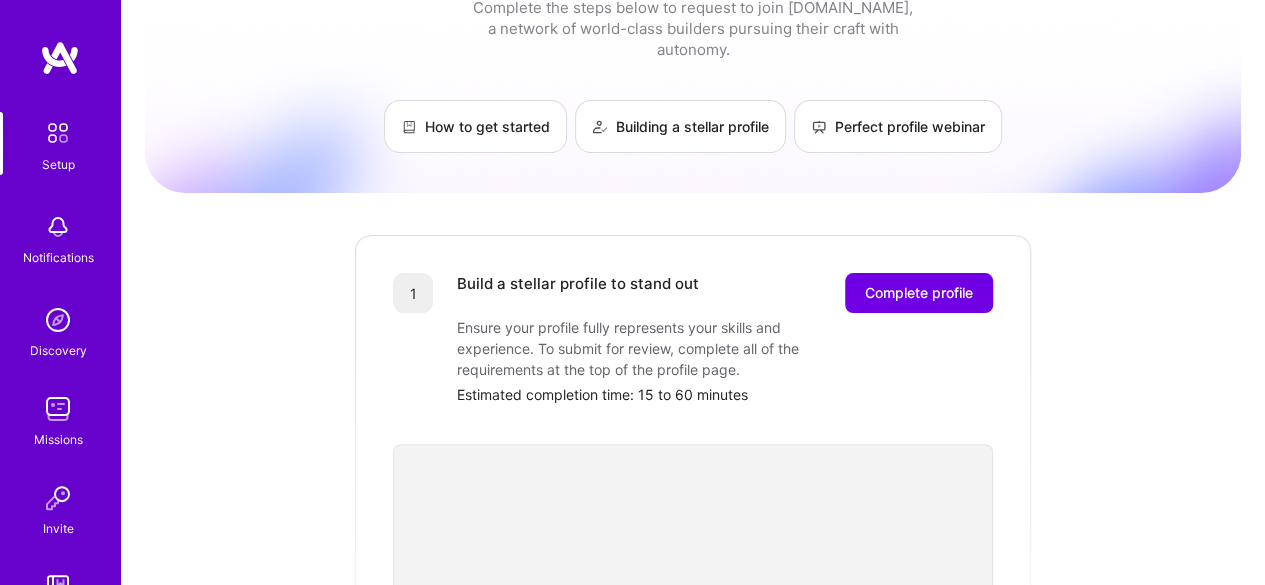 scroll, scrollTop: 33, scrollLeft: 0, axis: vertical 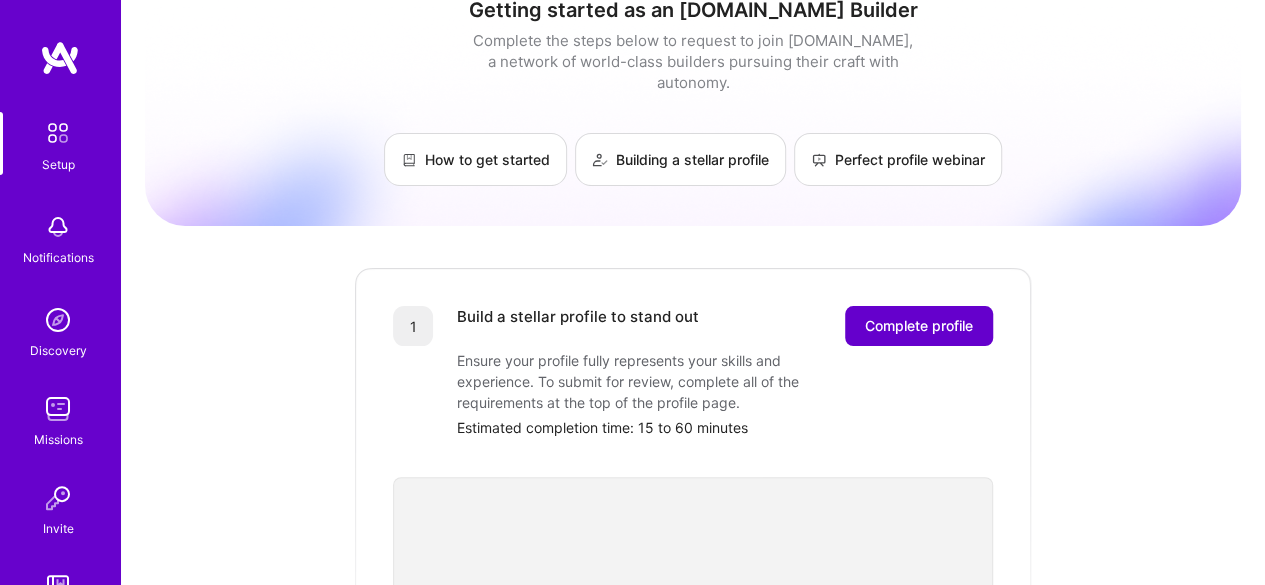 click on "Complete profile" at bounding box center [919, 326] 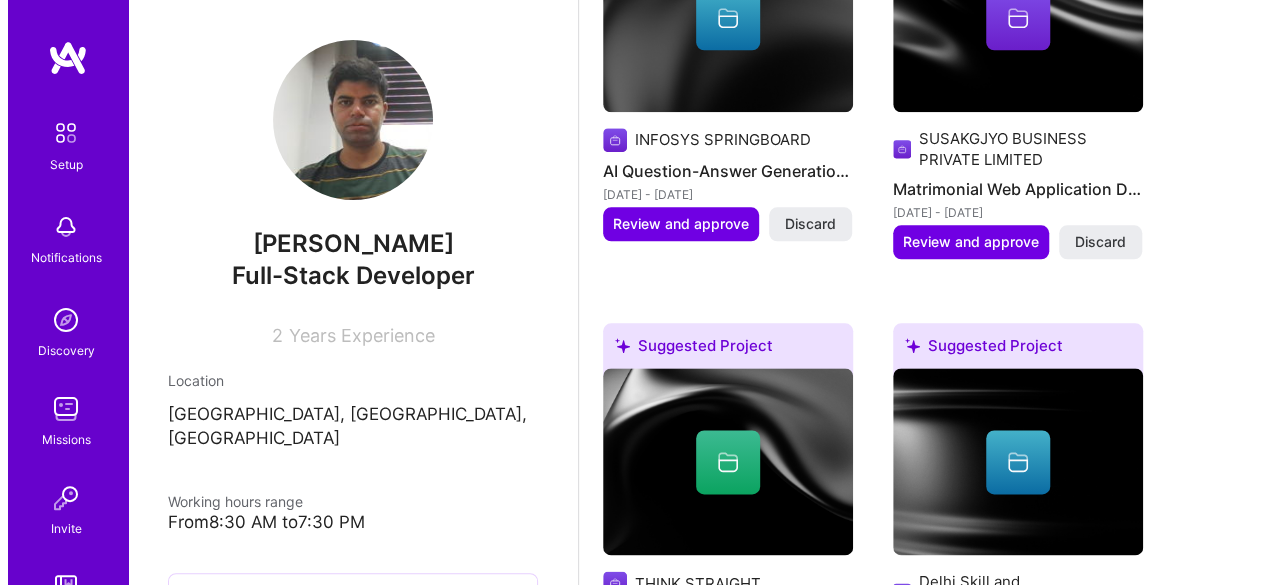 scroll, scrollTop: 1100, scrollLeft: 0, axis: vertical 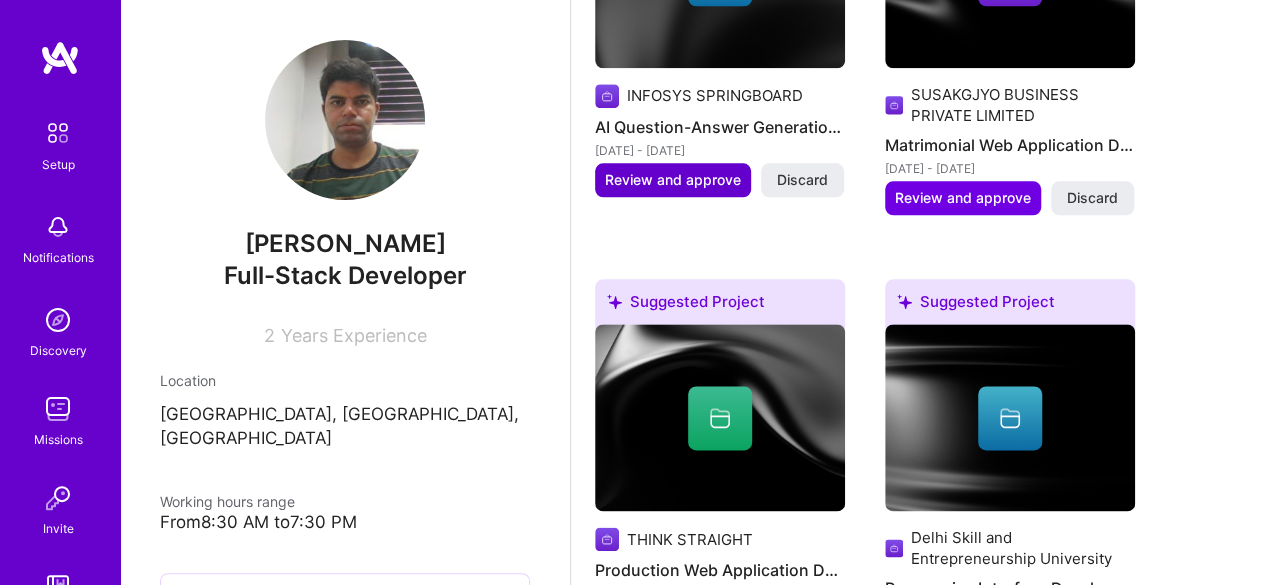 click on "Review and approve" at bounding box center [673, 180] 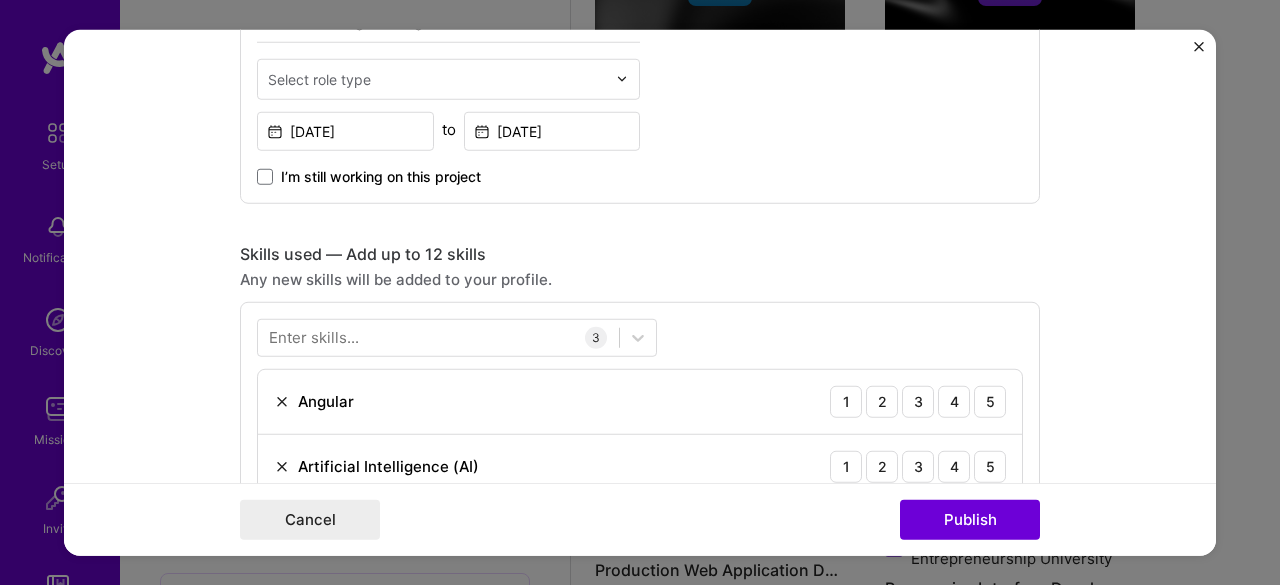 scroll, scrollTop: 800, scrollLeft: 0, axis: vertical 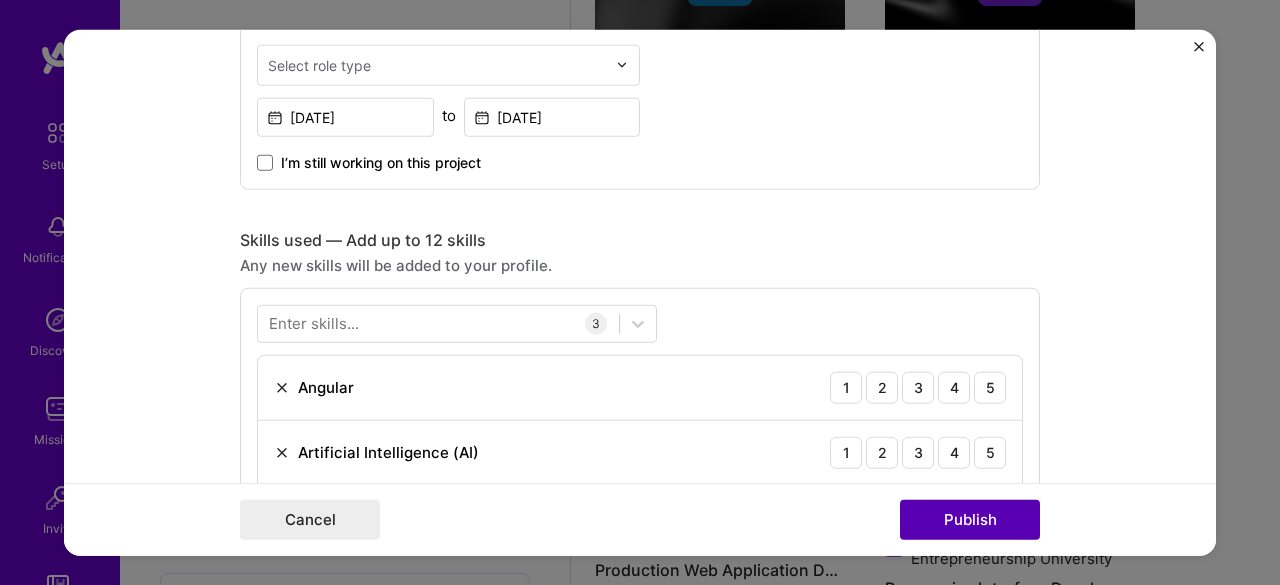 click on "Publish" at bounding box center [970, 520] 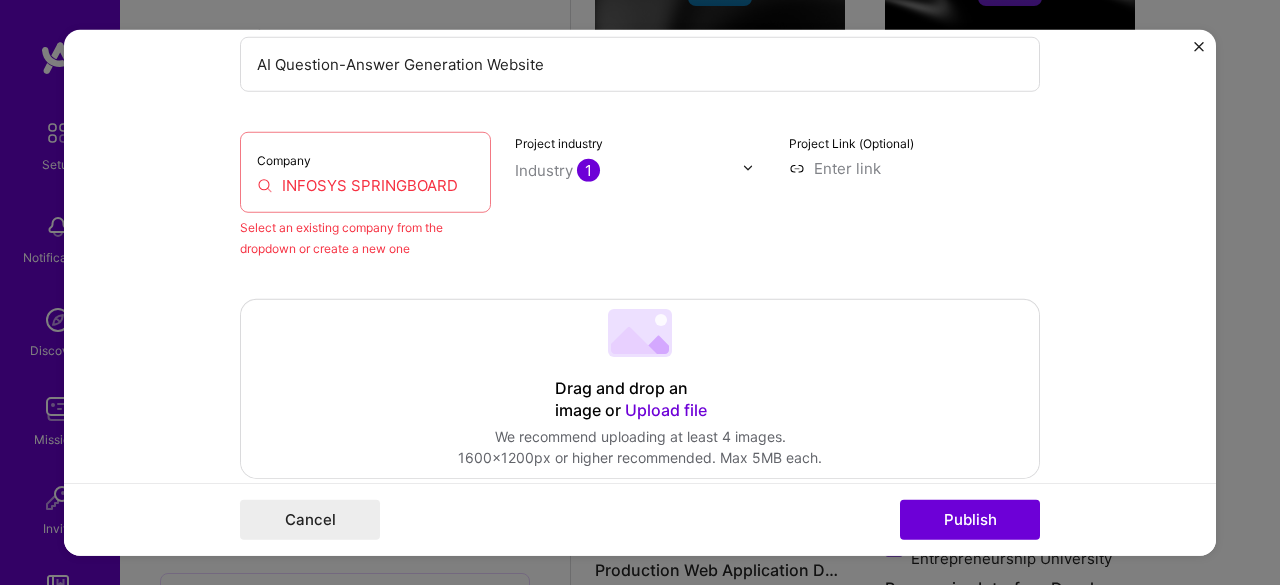 scroll, scrollTop: 231, scrollLeft: 0, axis: vertical 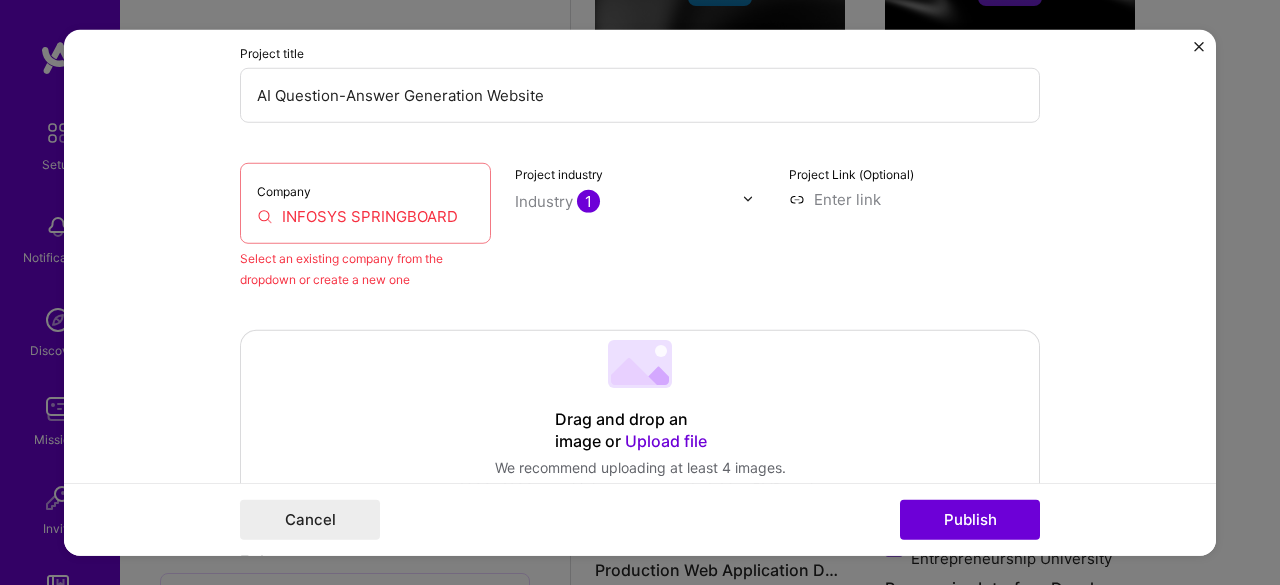 click on "INFOSYS SPRINGBOARD" at bounding box center [365, 215] 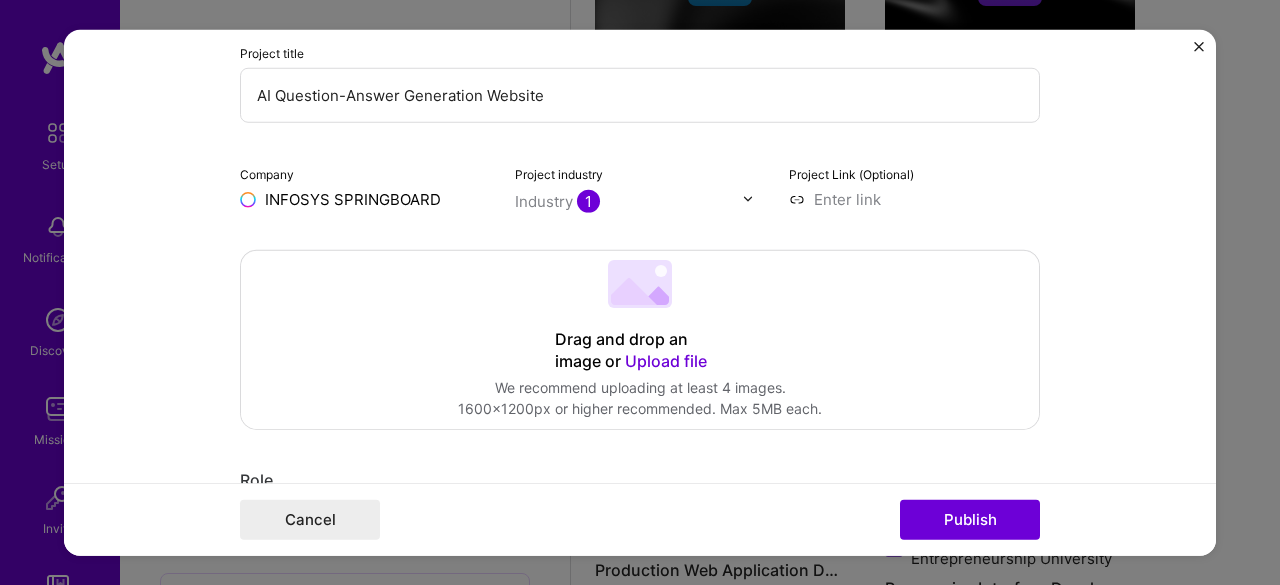 type on "INFOSYS SPRINGBOARD" 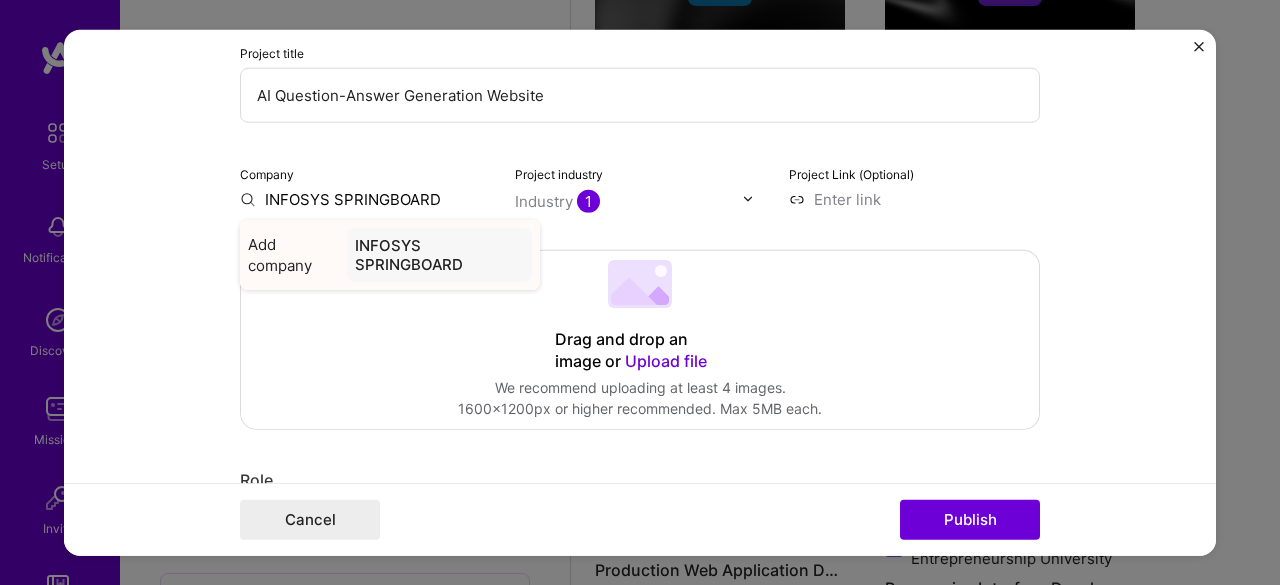 click on "INFOSYS SPRINGBOARD" at bounding box center [439, 254] 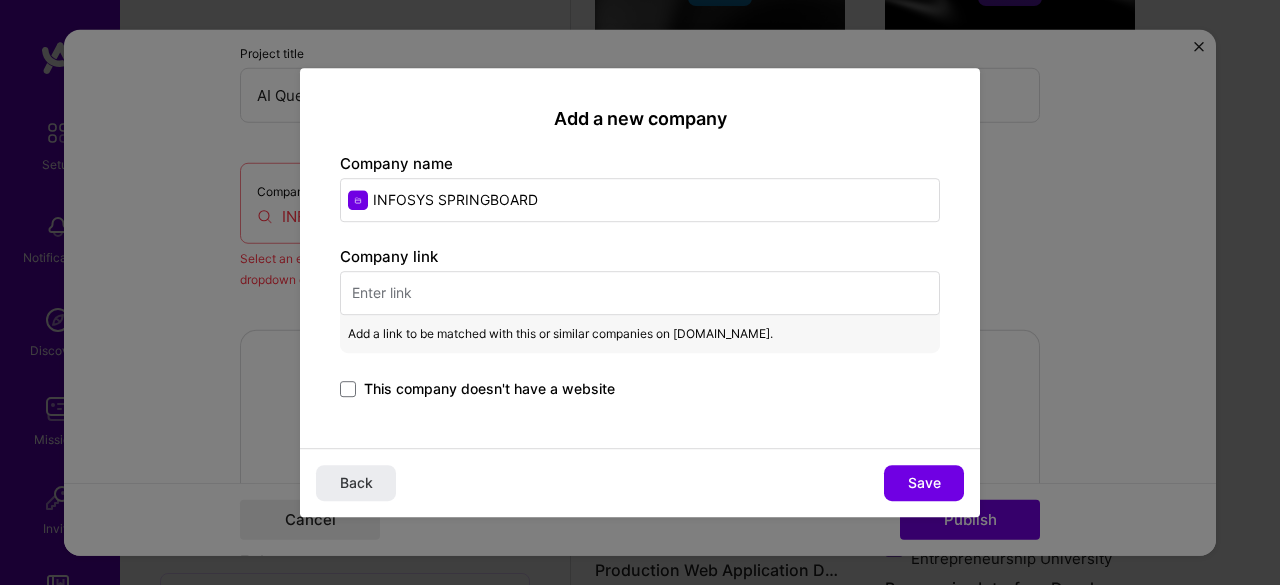 click at bounding box center [640, 293] 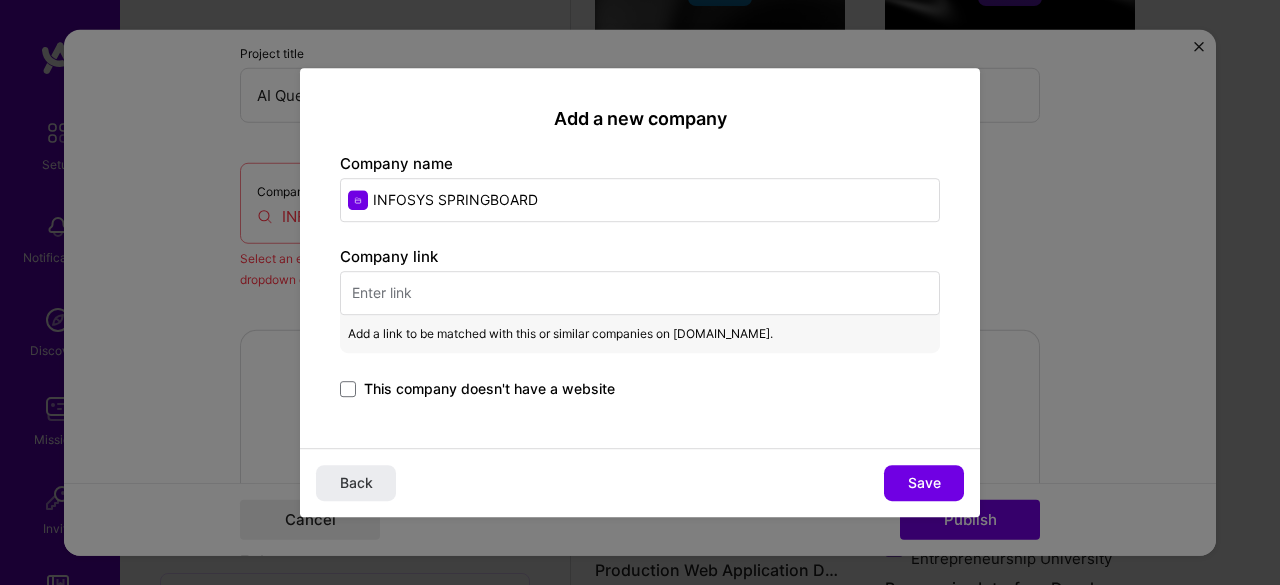 paste on "[URL][DOMAIN_NAME]" 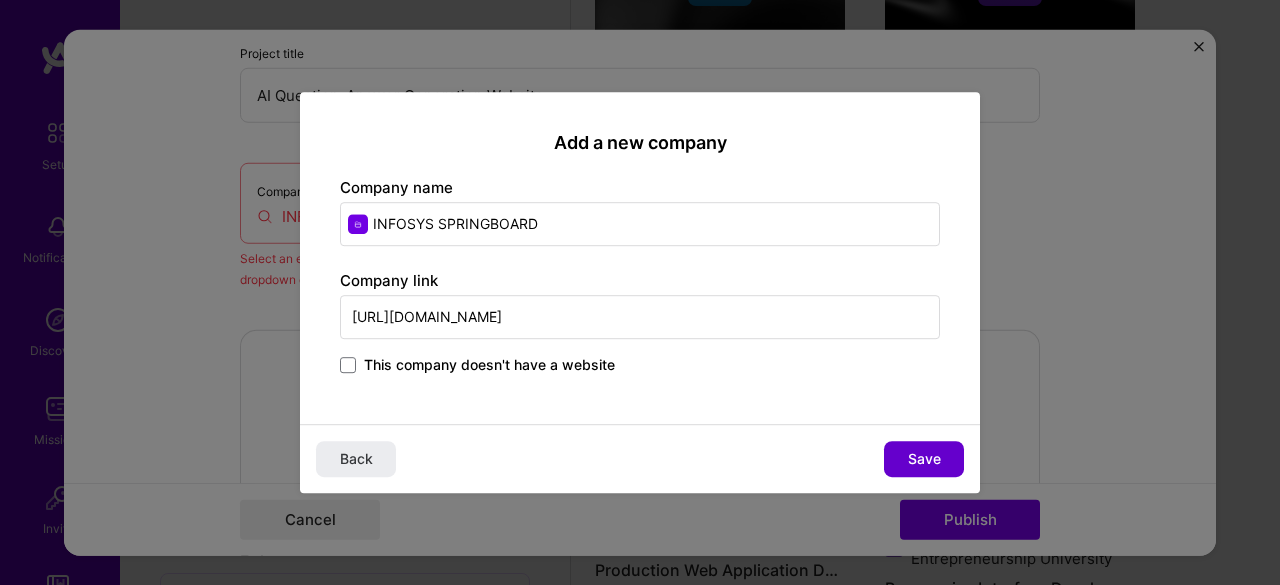 type on "[URL][DOMAIN_NAME]" 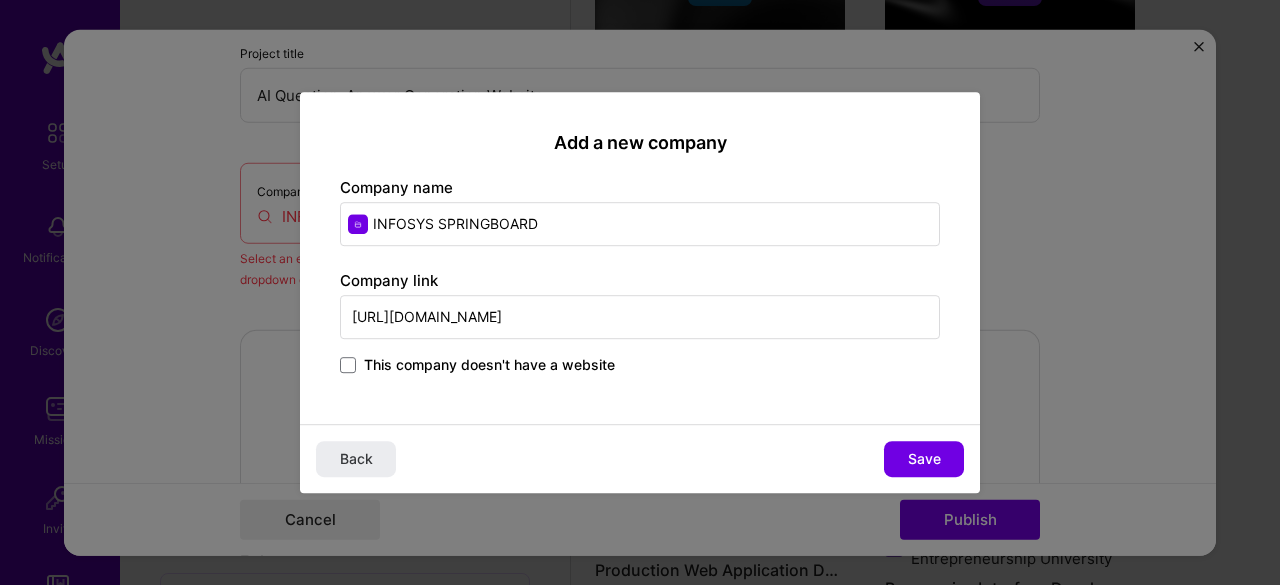 click on "Save" at bounding box center [924, 459] 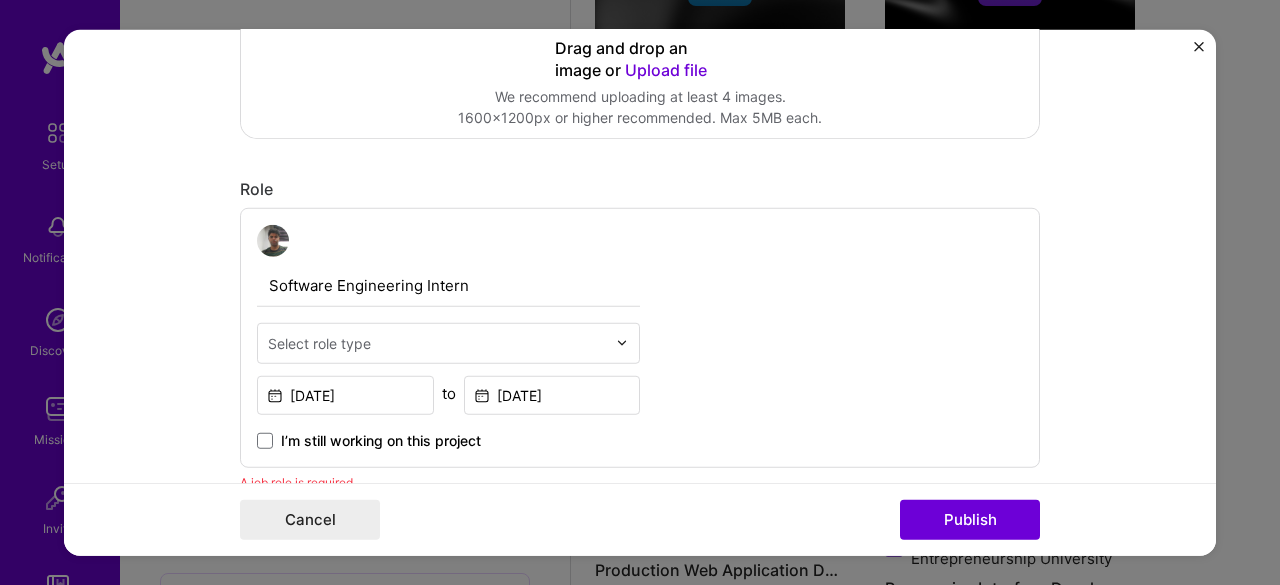 scroll, scrollTop: 631, scrollLeft: 0, axis: vertical 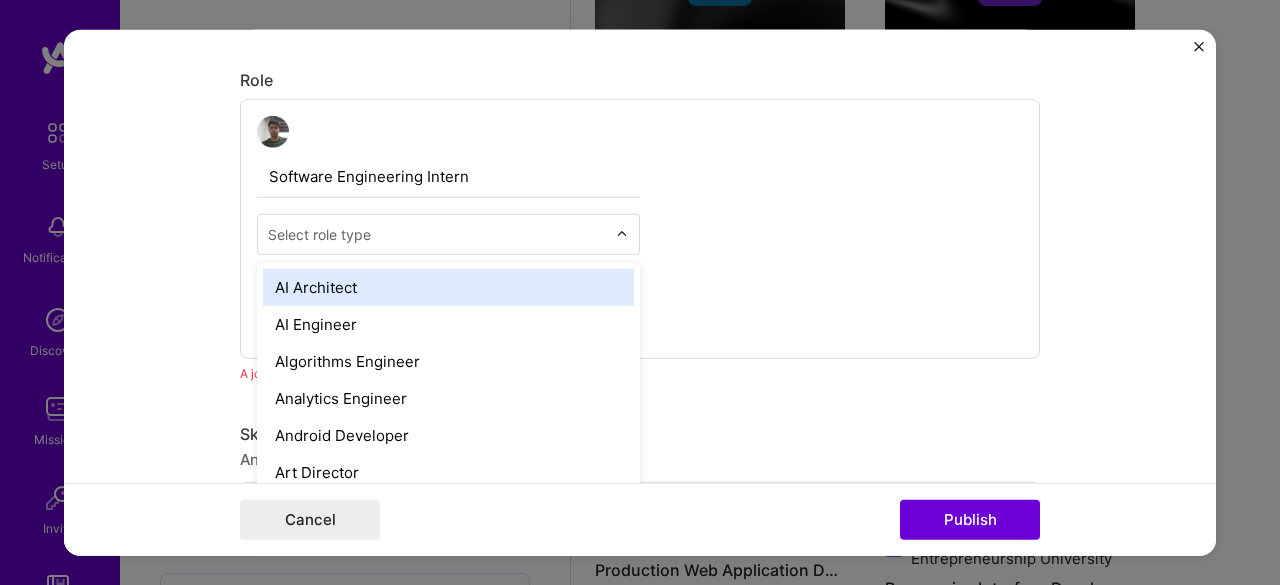 click at bounding box center [437, 233] 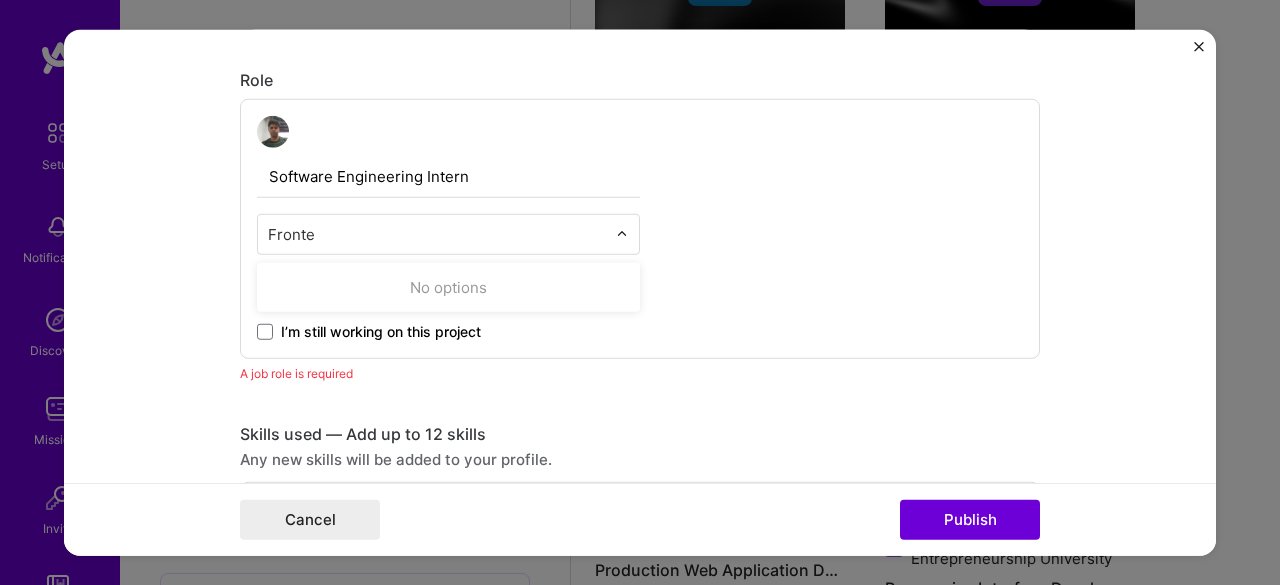 type on "Front" 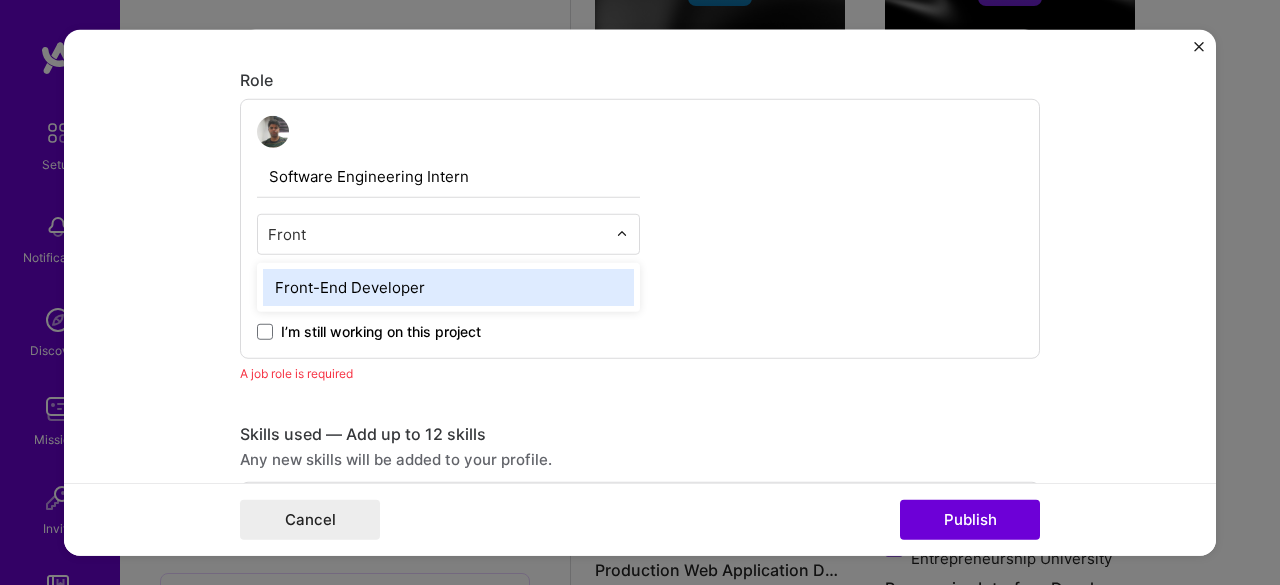 click on "Front-End Developer" at bounding box center [448, 286] 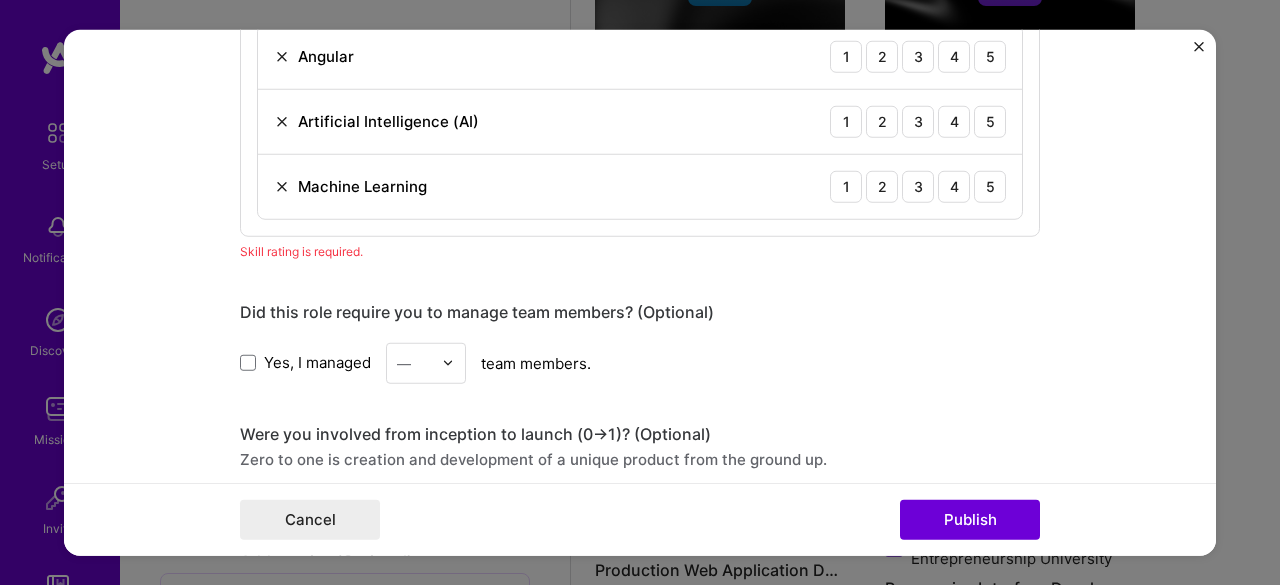 scroll, scrollTop: 1031, scrollLeft: 0, axis: vertical 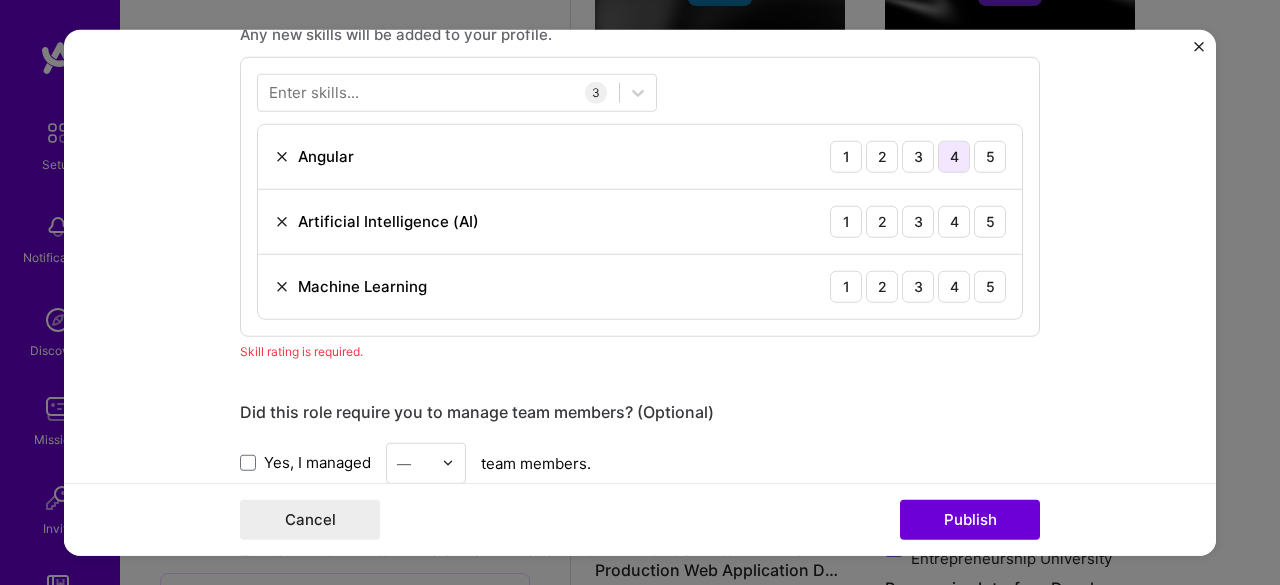 click on "4" at bounding box center (954, 156) 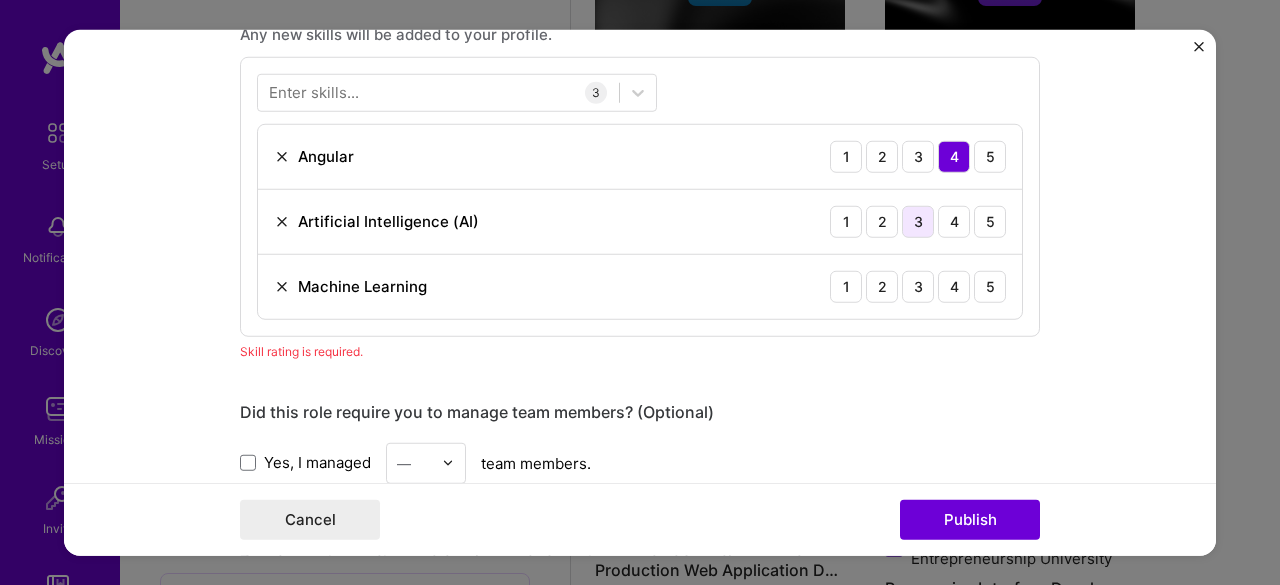 click on "3" at bounding box center [918, 221] 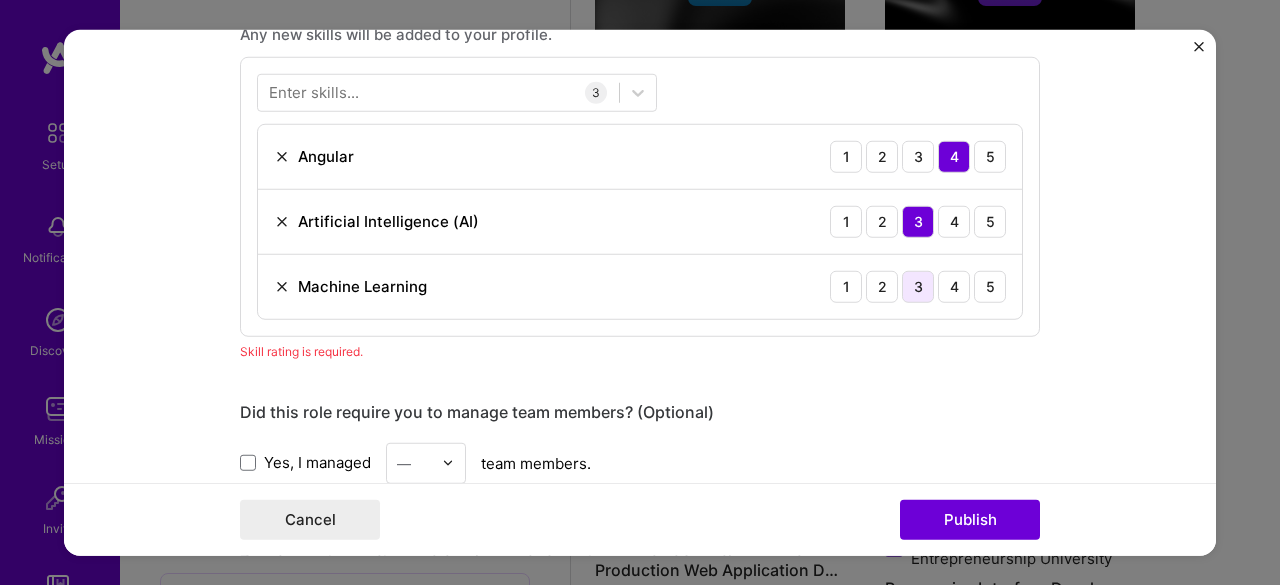 click on "3" at bounding box center [918, 286] 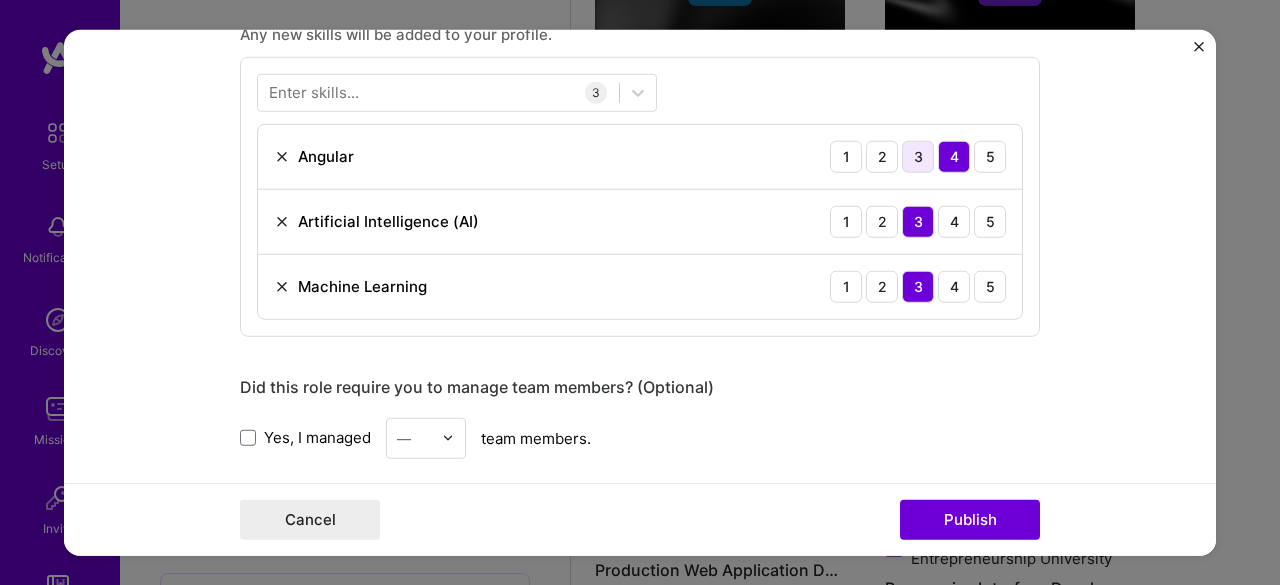 click on "3" at bounding box center (918, 156) 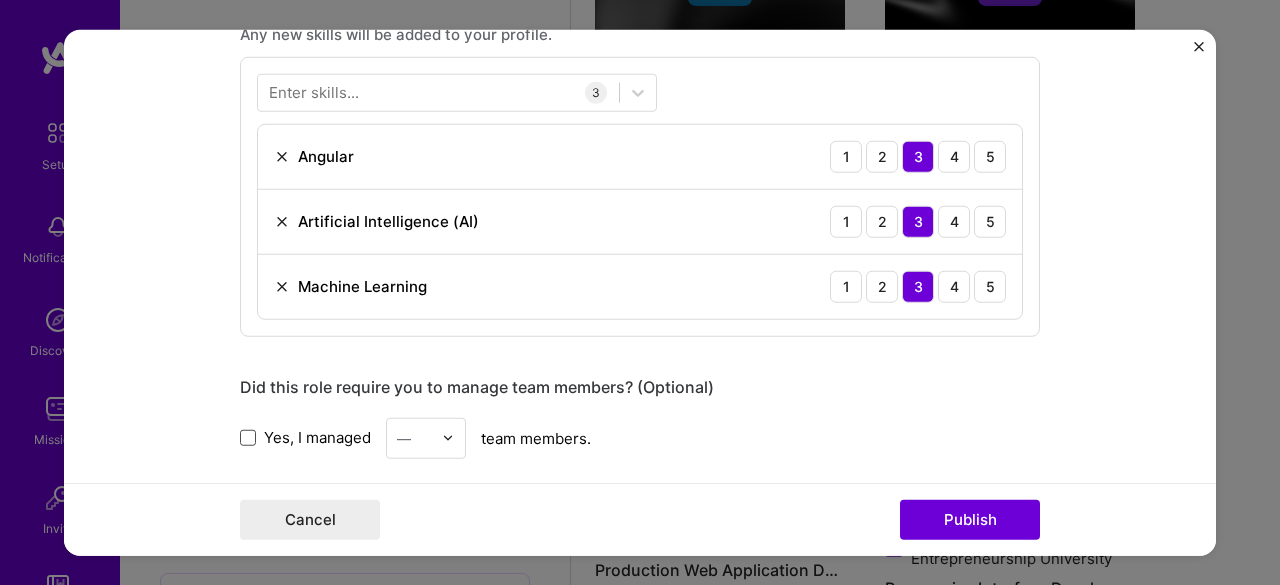 click at bounding box center (248, 438) 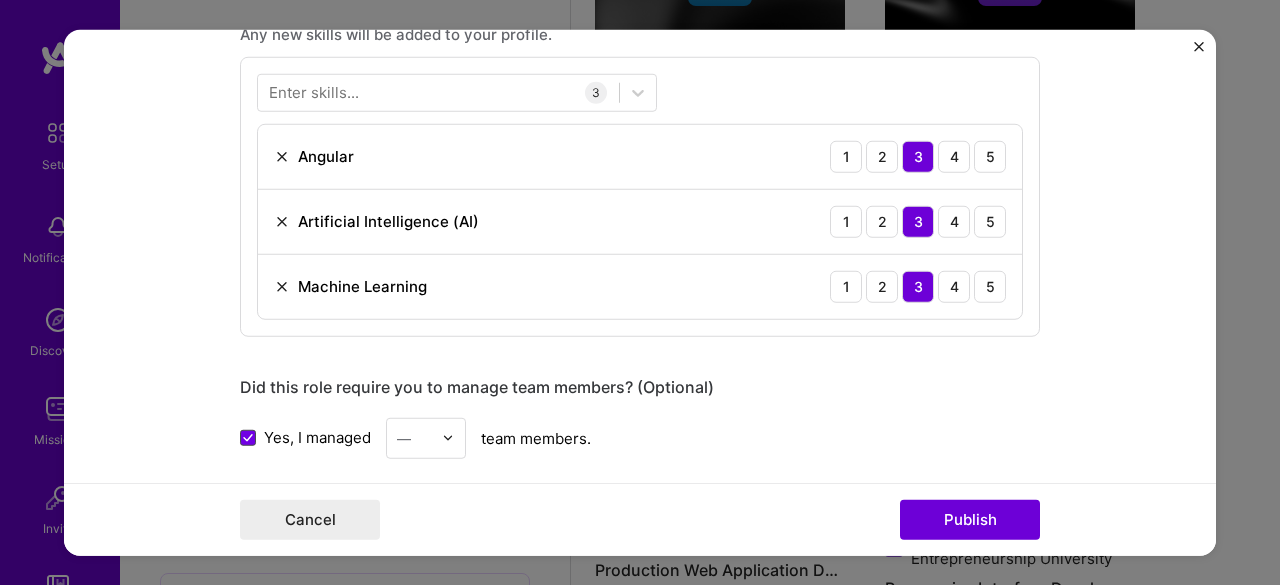 click at bounding box center [248, 438] 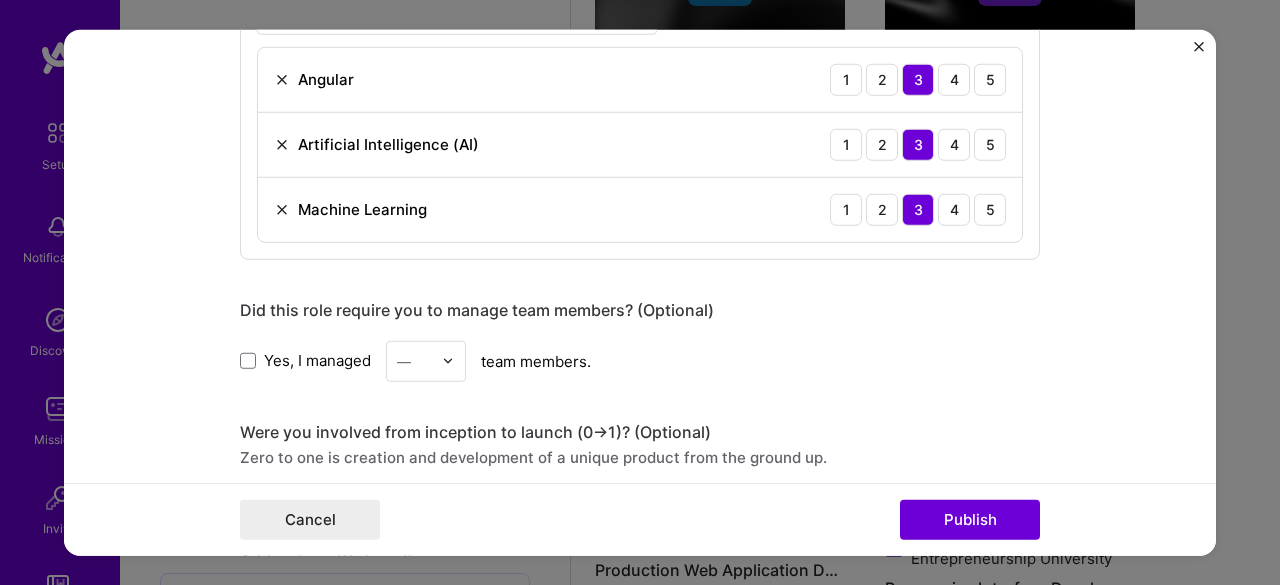 scroll, scrollTop: 1231, scrollLeft: 0, axis: vertical 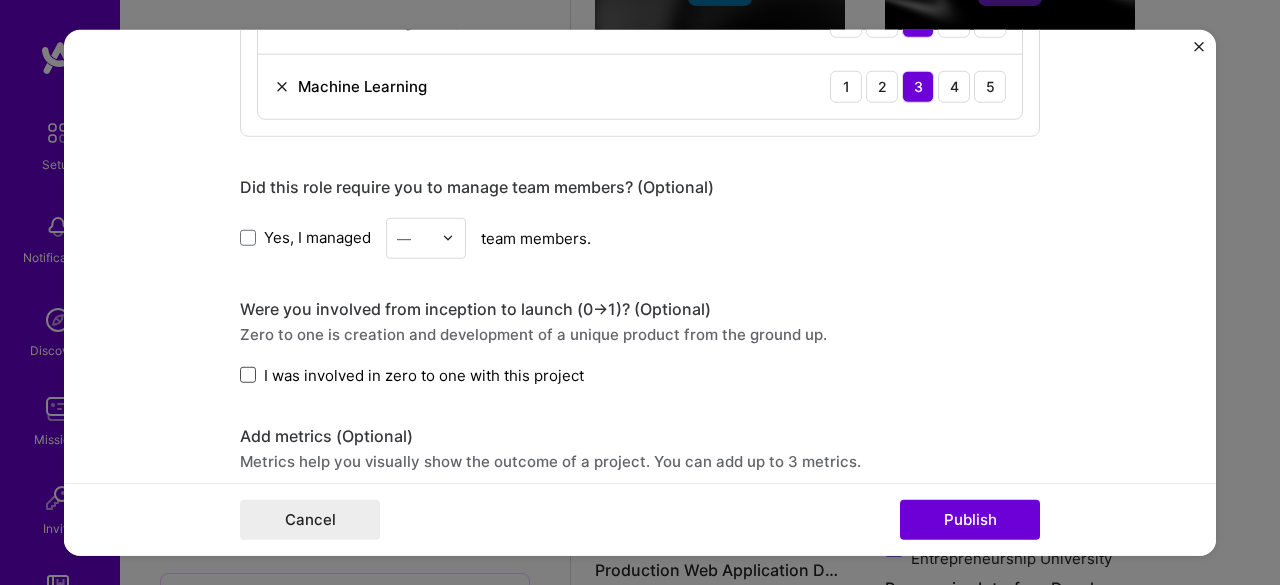 click at bounding box center [248, 375] 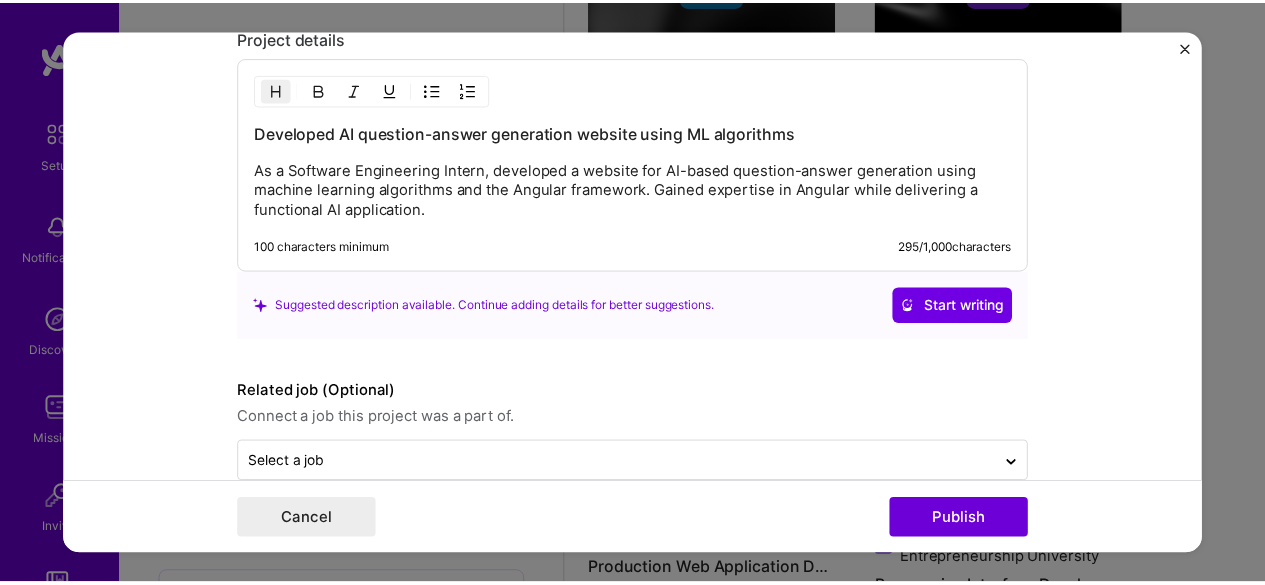 scroll, scrollTop: 1918, scrollLeft: 0, axis: vertical 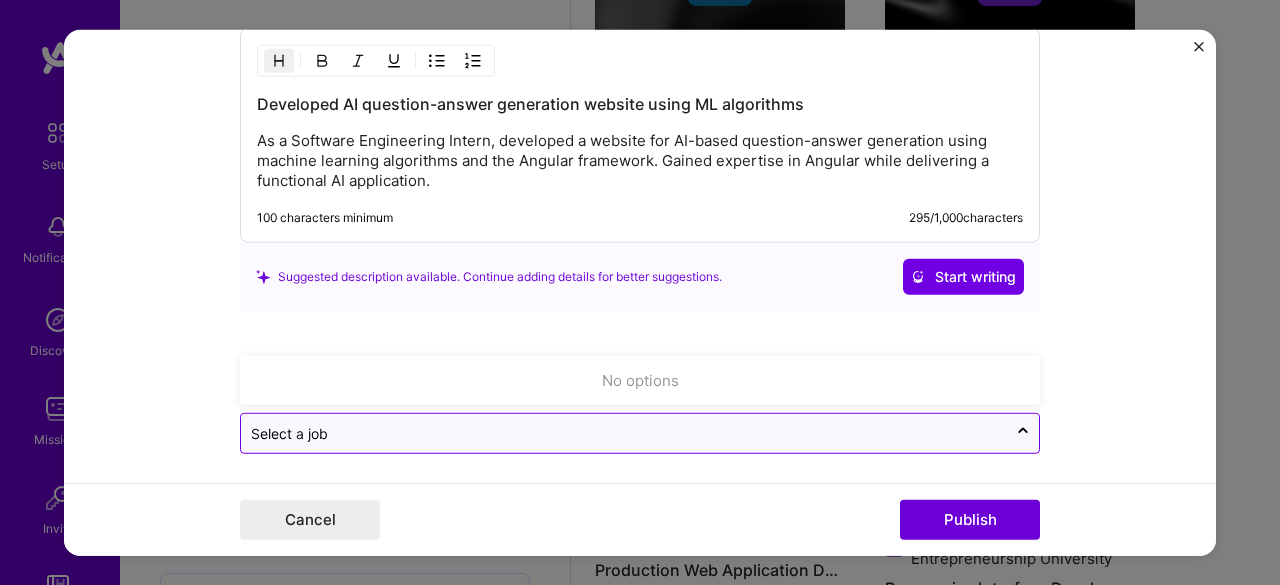 click on "Select a job" at bounding box center [289, 433] 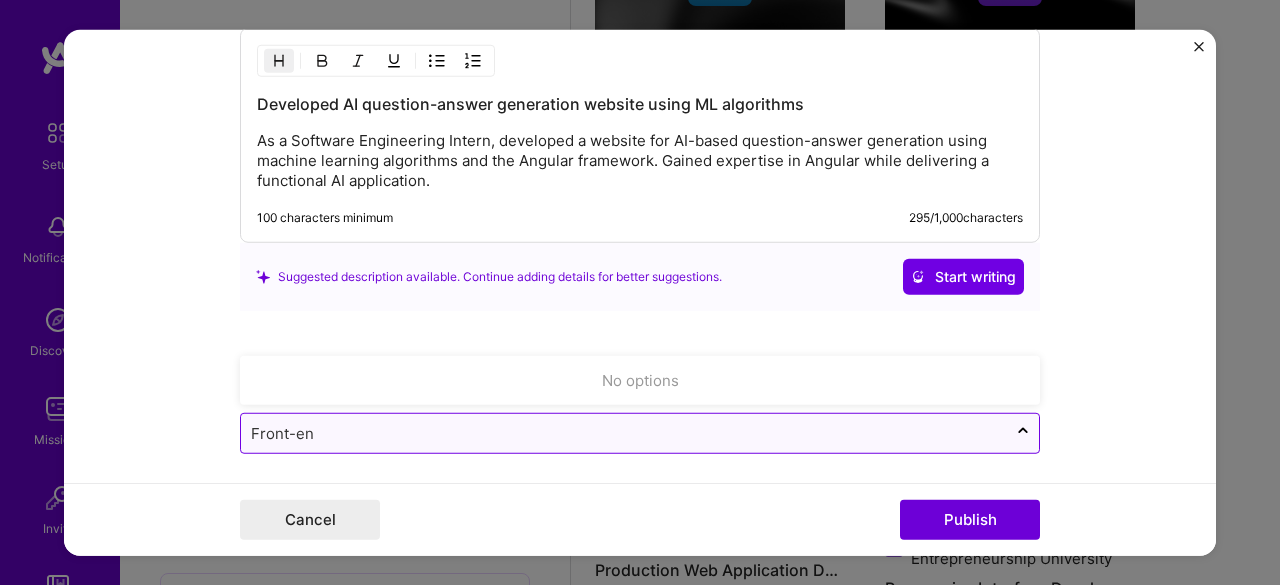type on "Front-end" 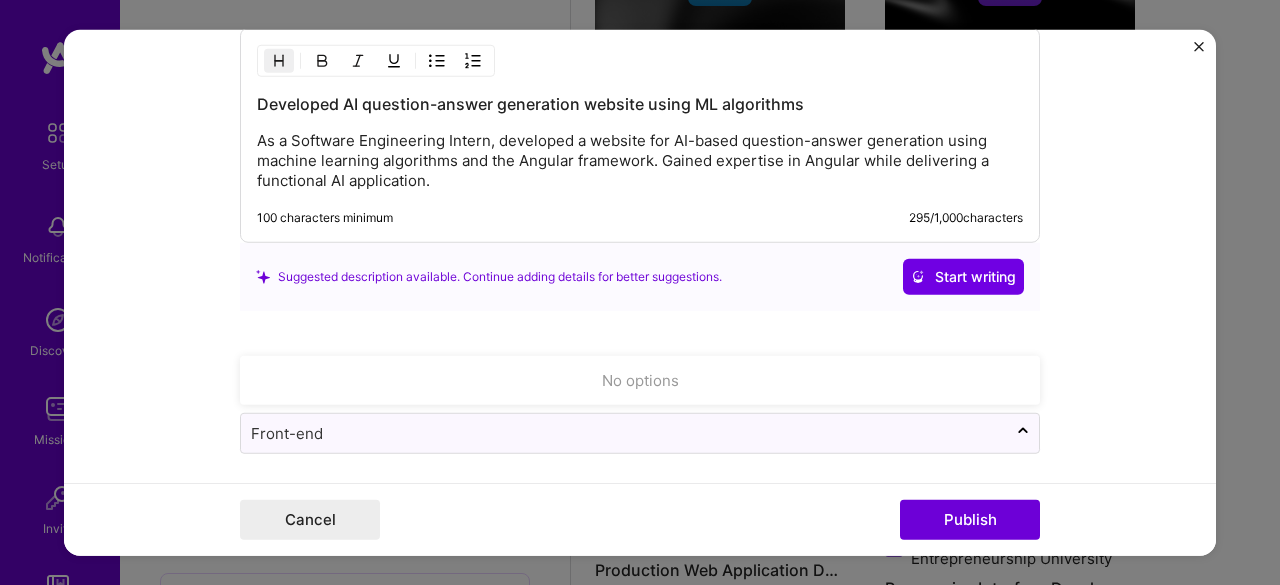 click on "No options" at bounding box center [640, 380] 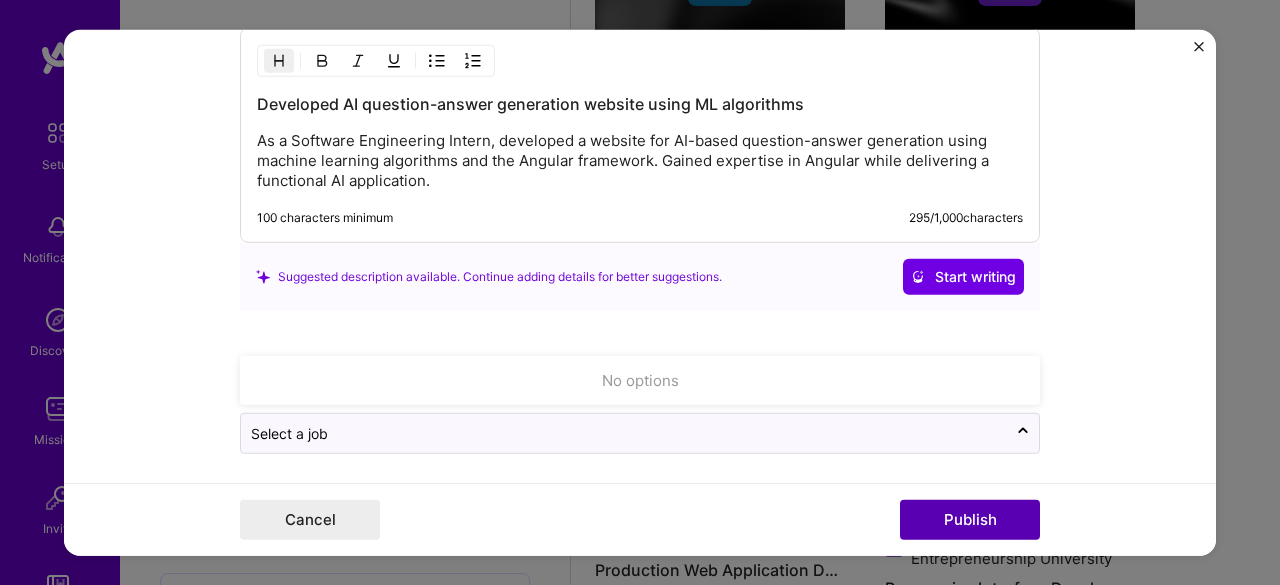 click on "Publish" at bounding box center [970, 520] 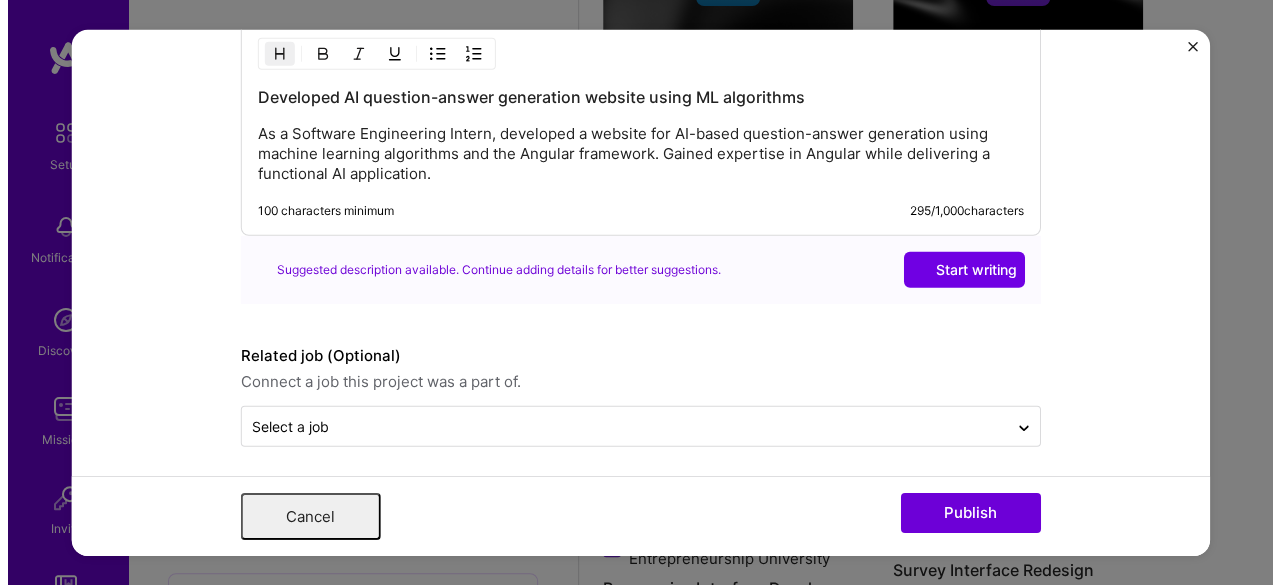 scroll, scrollTop: 0, scrollLeft: 0, axis: both 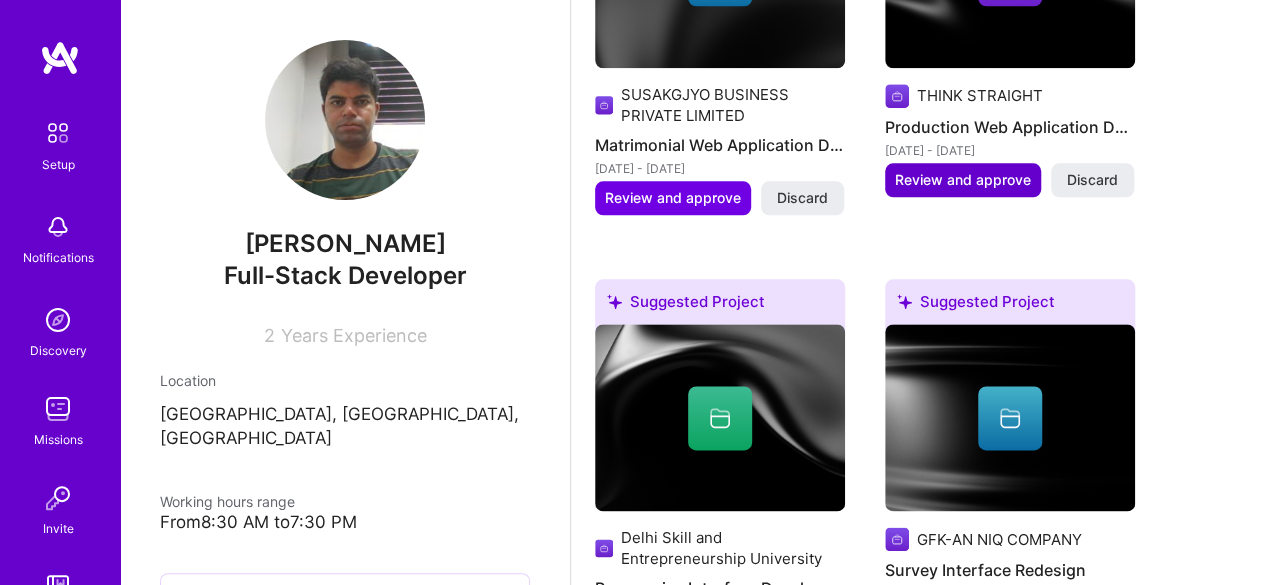 click on "Review and approve" at bounding box center (963, 180) 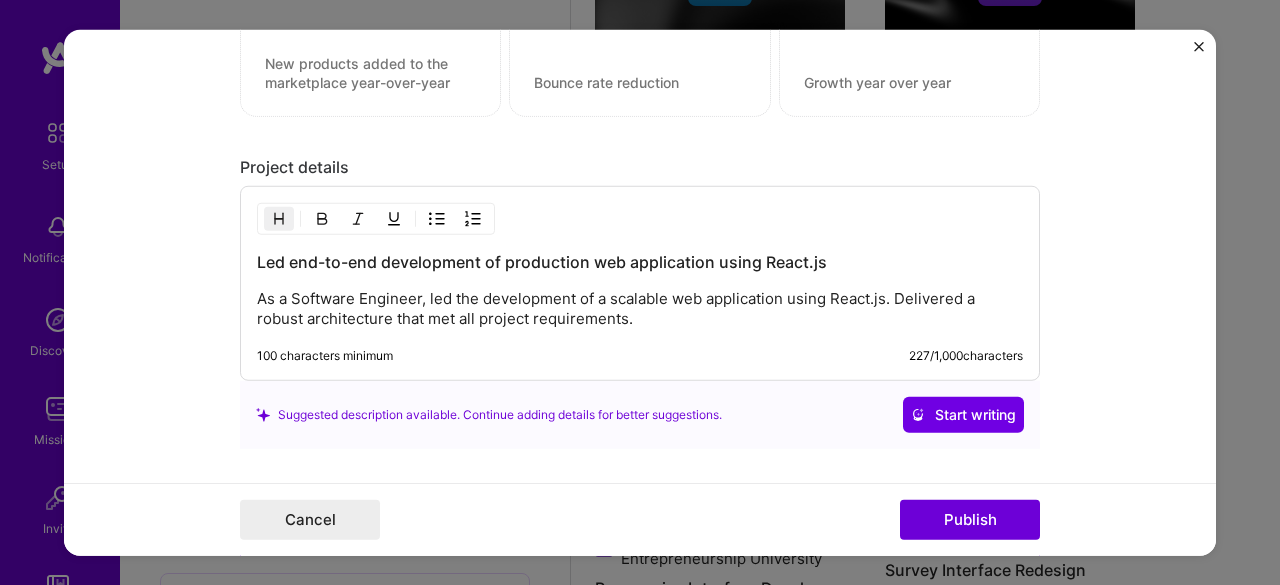 scroll, scrollTop: 1691, scrollLeft: 0, axis: vertical 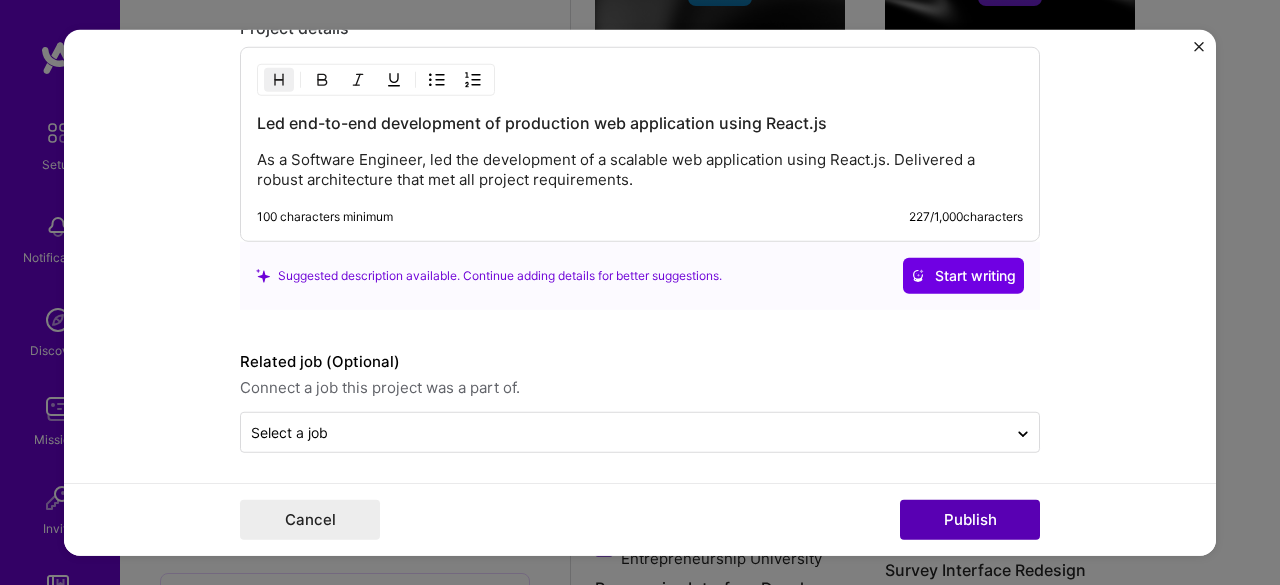 click on "Publish" at bounding box center (970, 520) 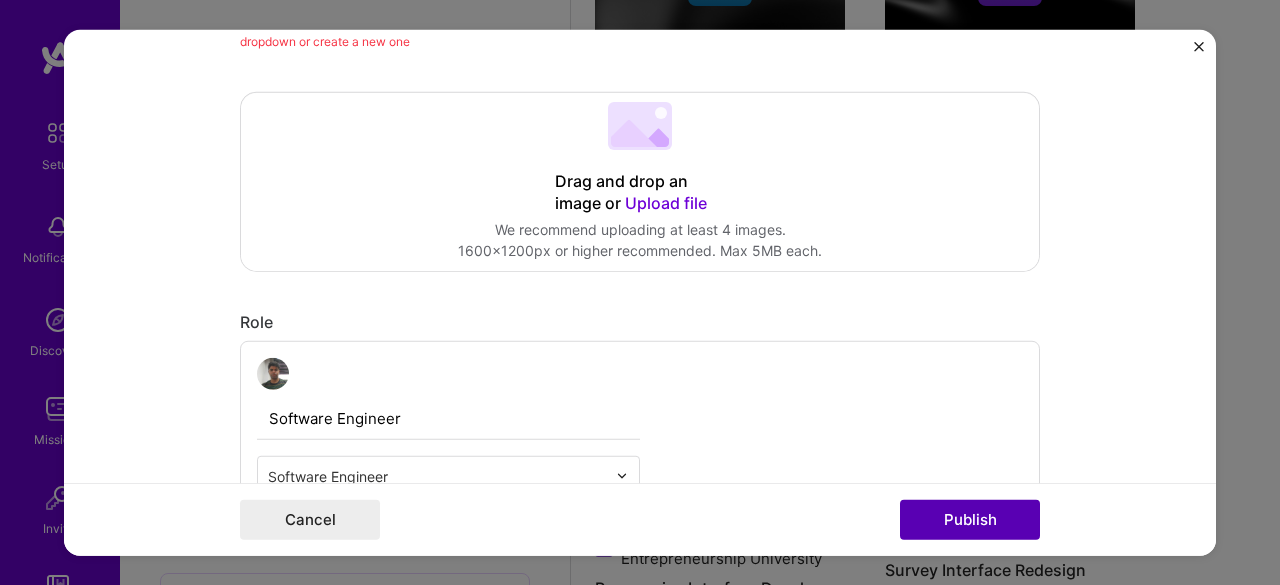 scroll, scrollTop: 131, scrollLeft: 0, axis: vertical 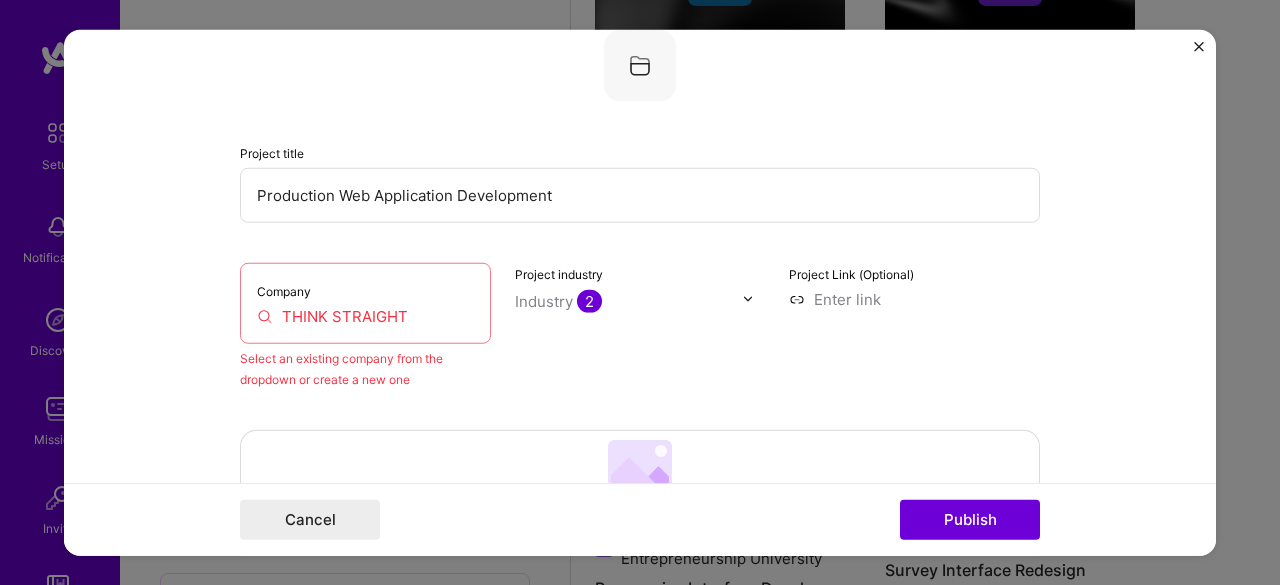 click on "THINK STRAIGHT" at bounding box center (365, 315) 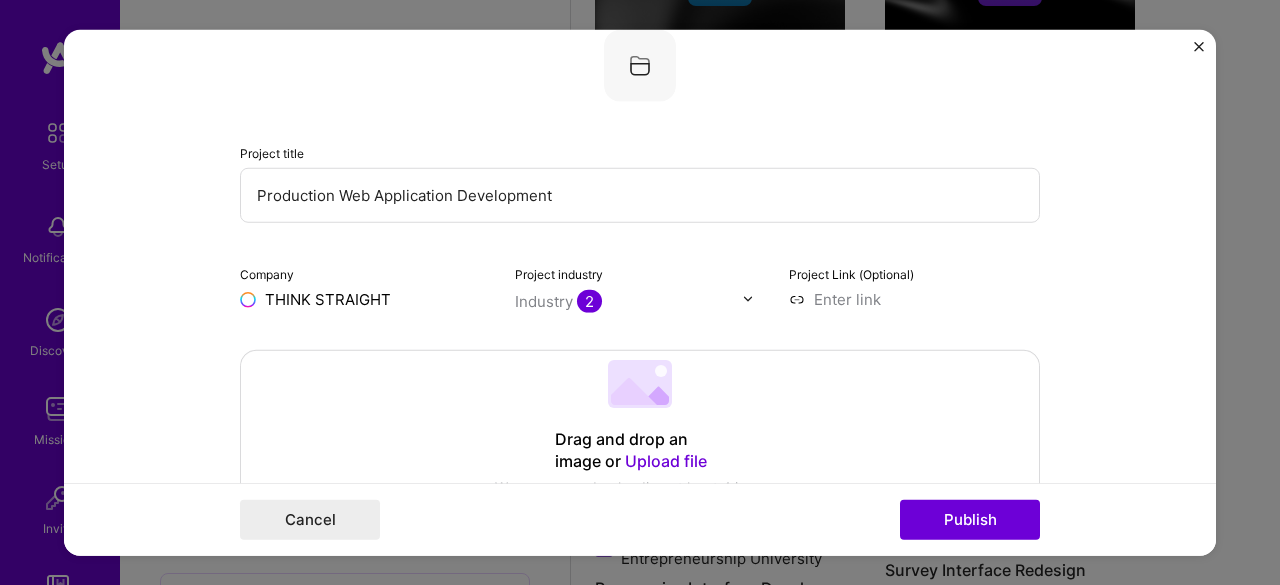 type on "THINK STRAIGHT" 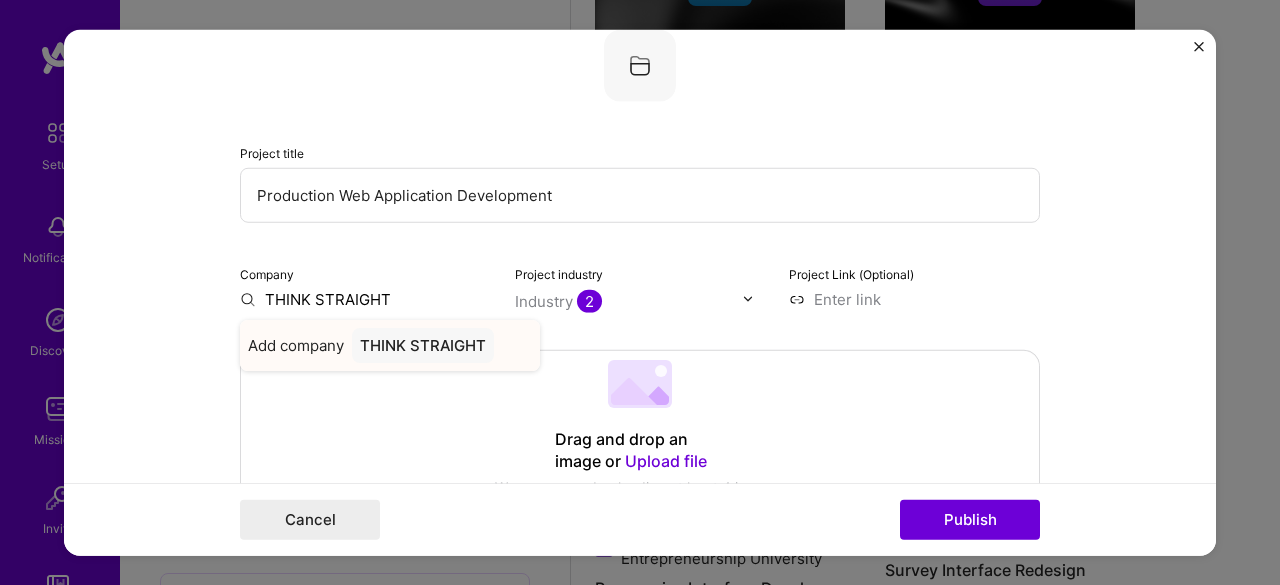 click on "THINK STRAIGHT" at bounding box center (423, 344) 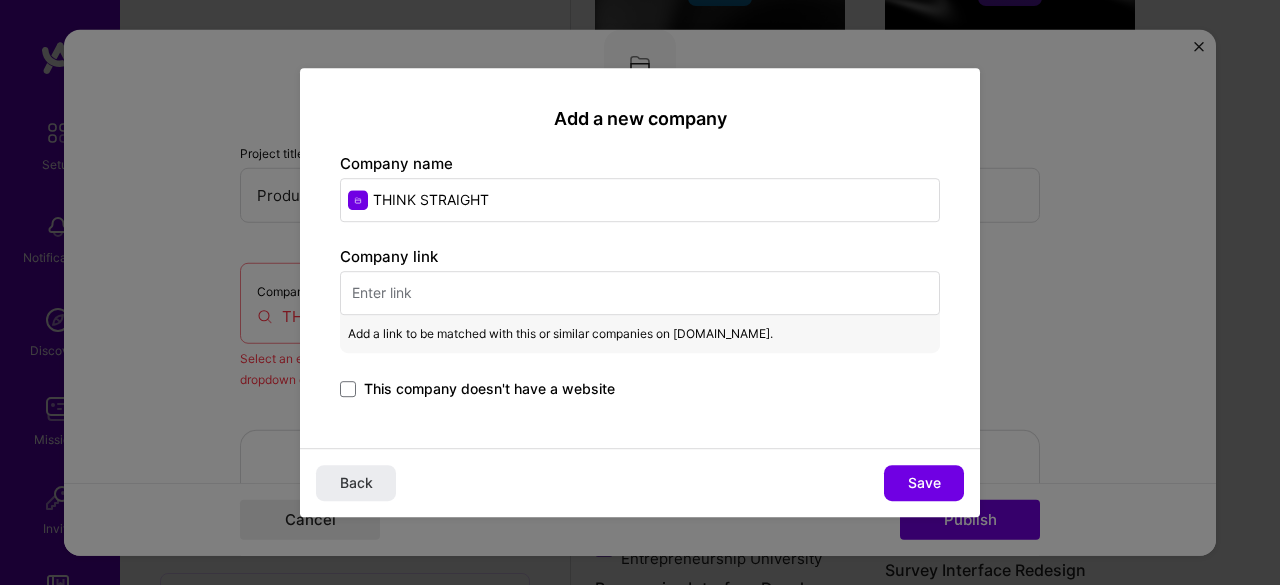 click at bounding box center [640, 293] 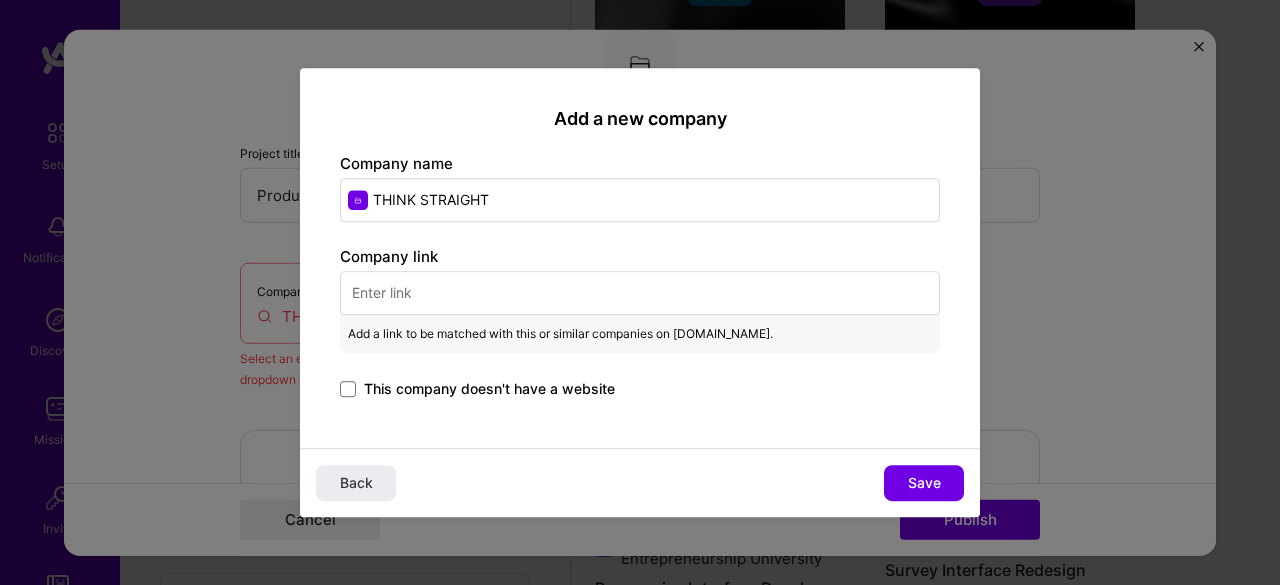 paste on "[URL][DOMAIN_NAME]" 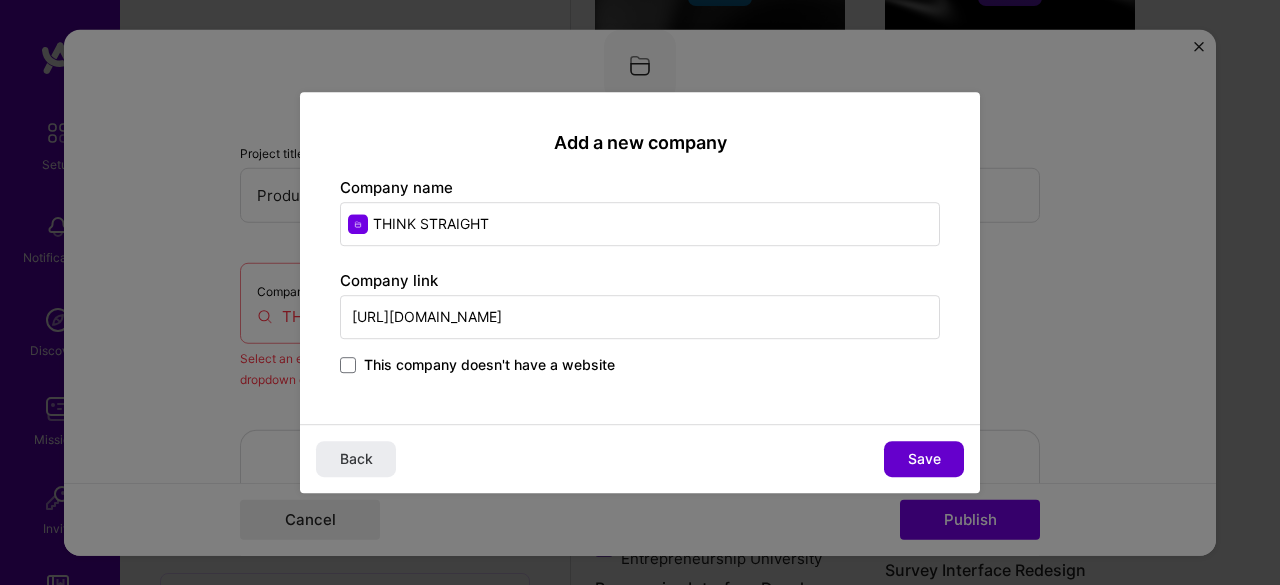 type on "[URL][DOMAIN_NAME]" 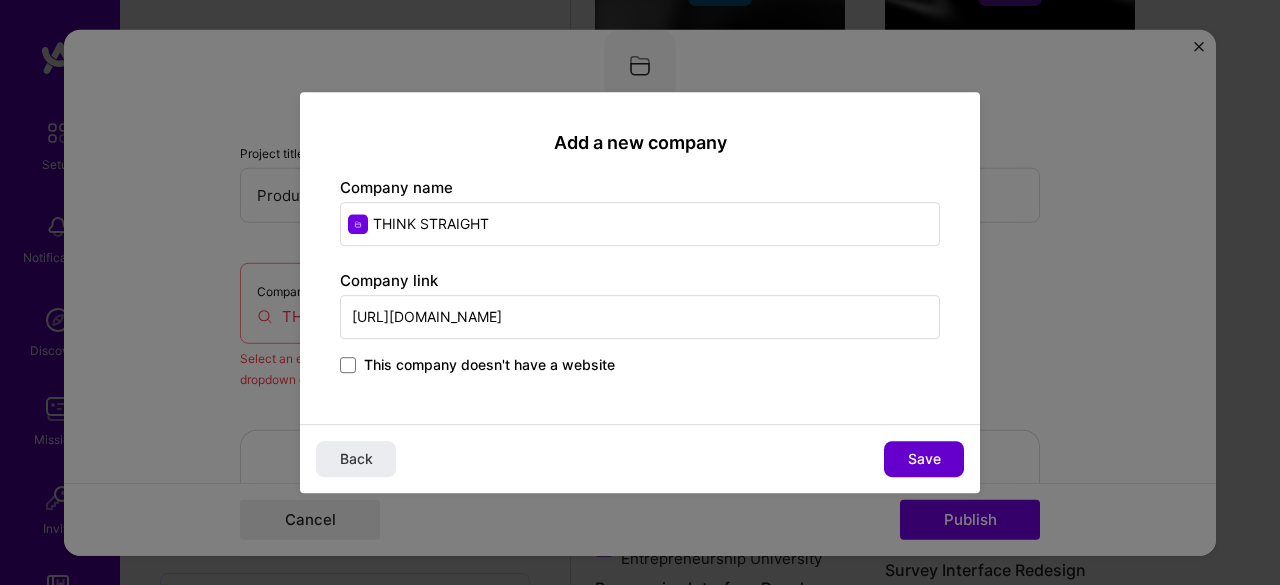 click on "Save" at bounding box center [924, 459] 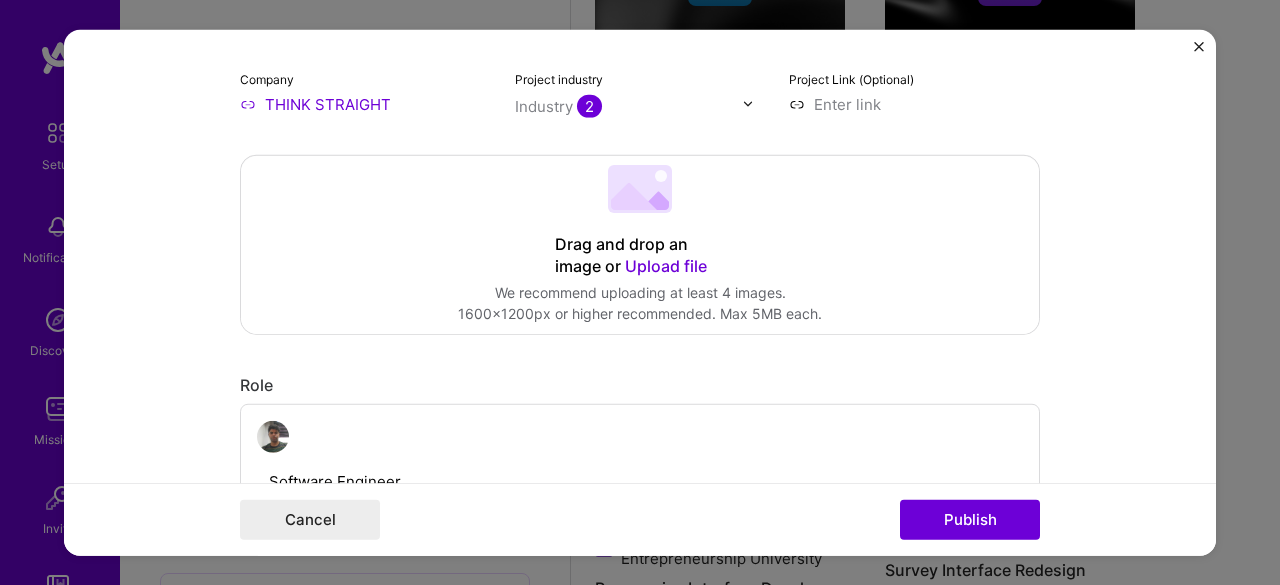 scroll, scrollTop: 331, scrollLeft: 0, axis: vertical 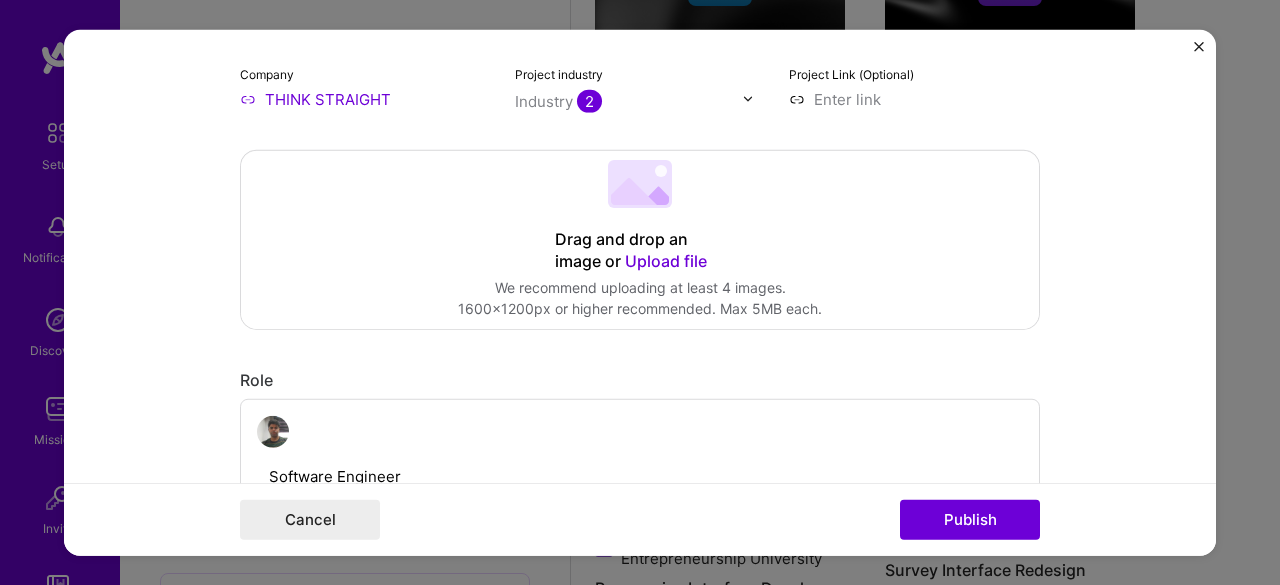 click at bounding box center [748, 99] 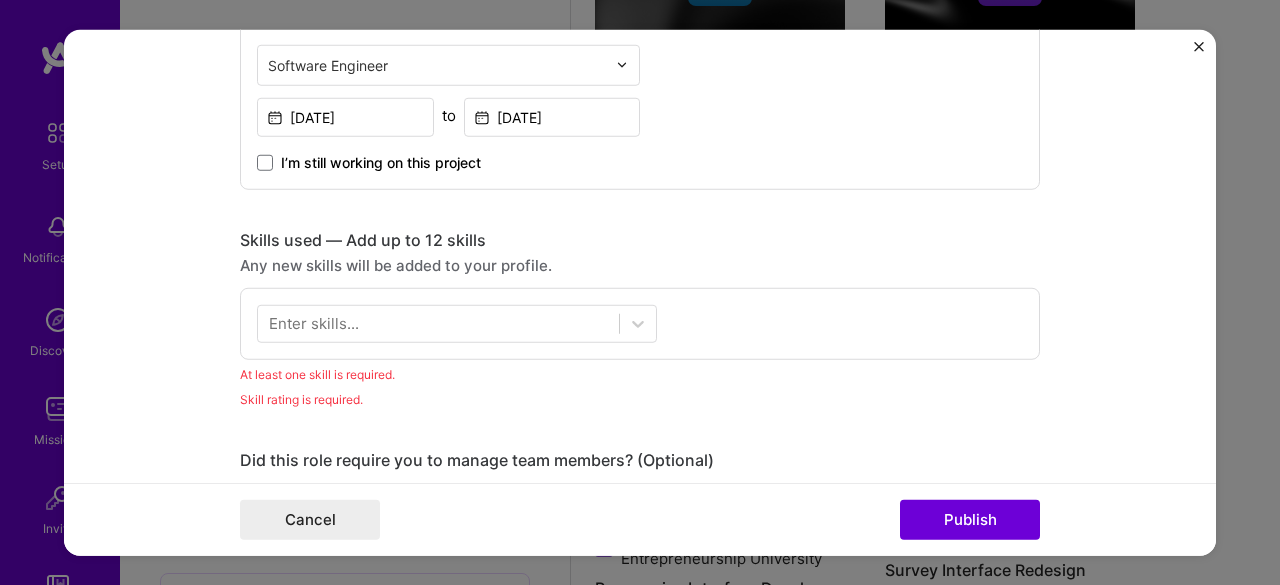 scroll, scrollTop: 831, scrollLeft: 0, axis: vertical 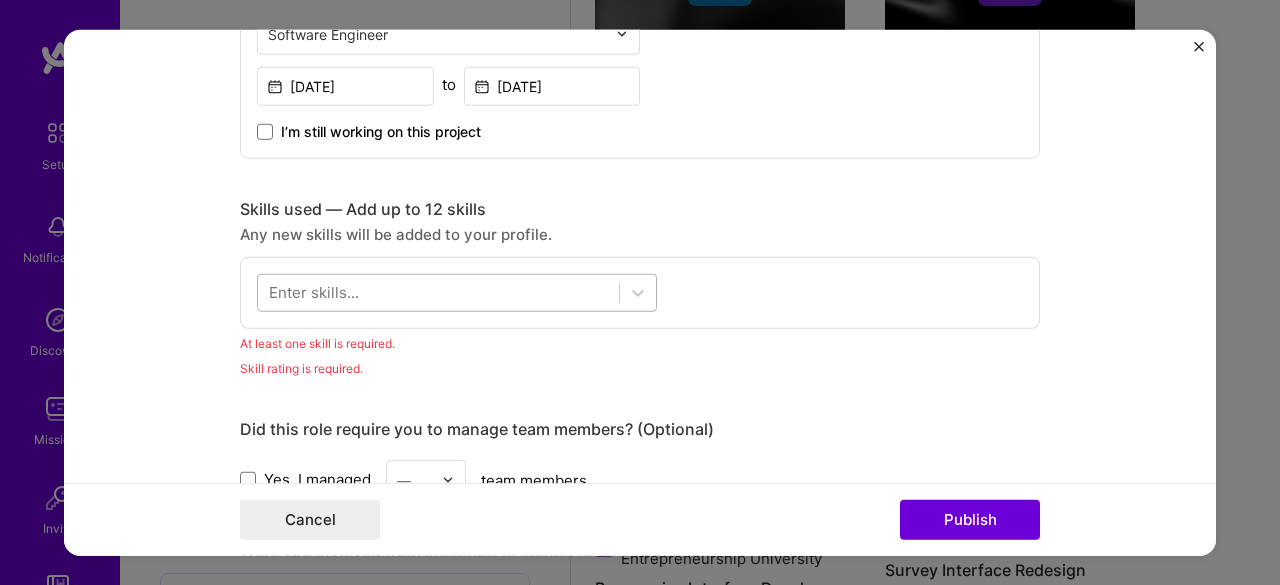 click at bounding box center (438, 292) 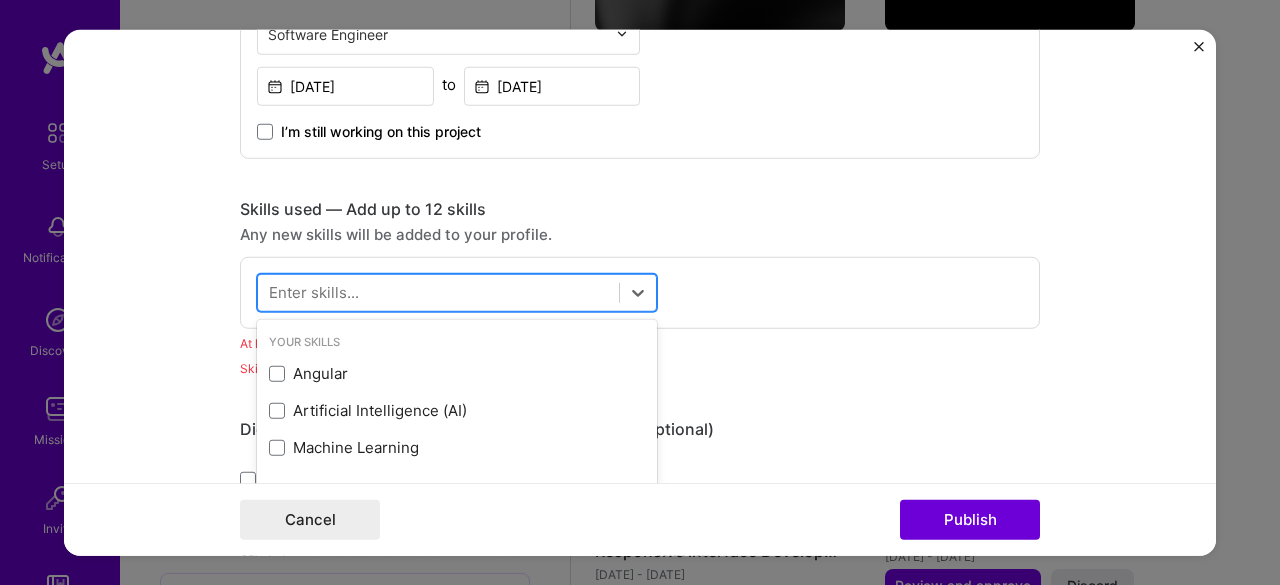 scroll, scrollTop: 1139, scrollLeft: 0, axis: vertical 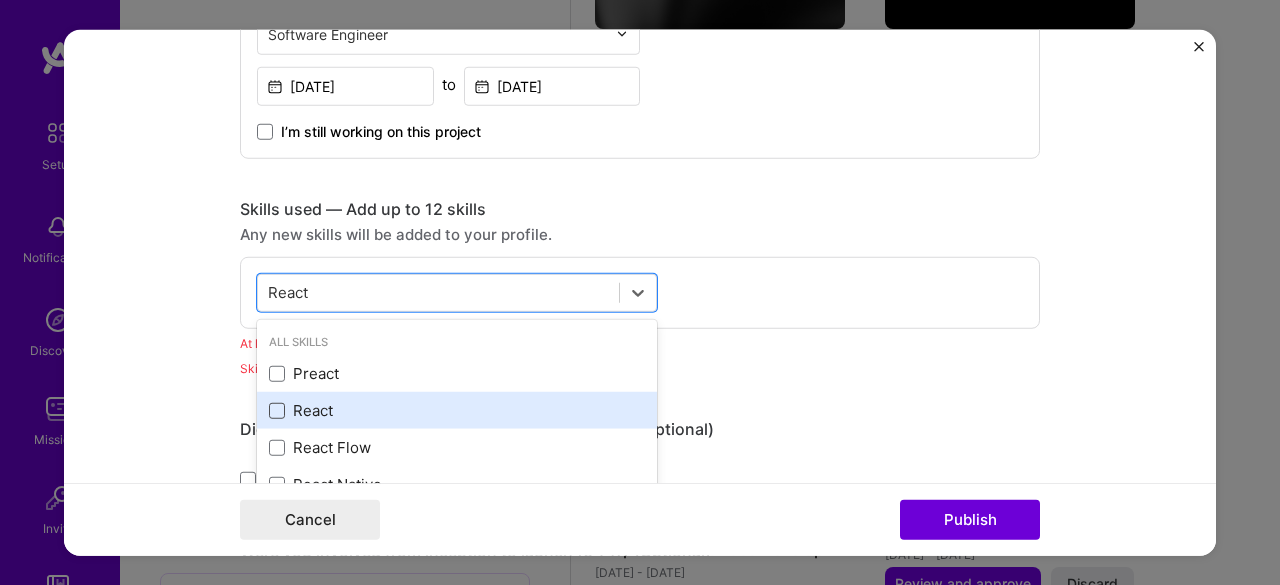 click at bounding box center [277, 411] 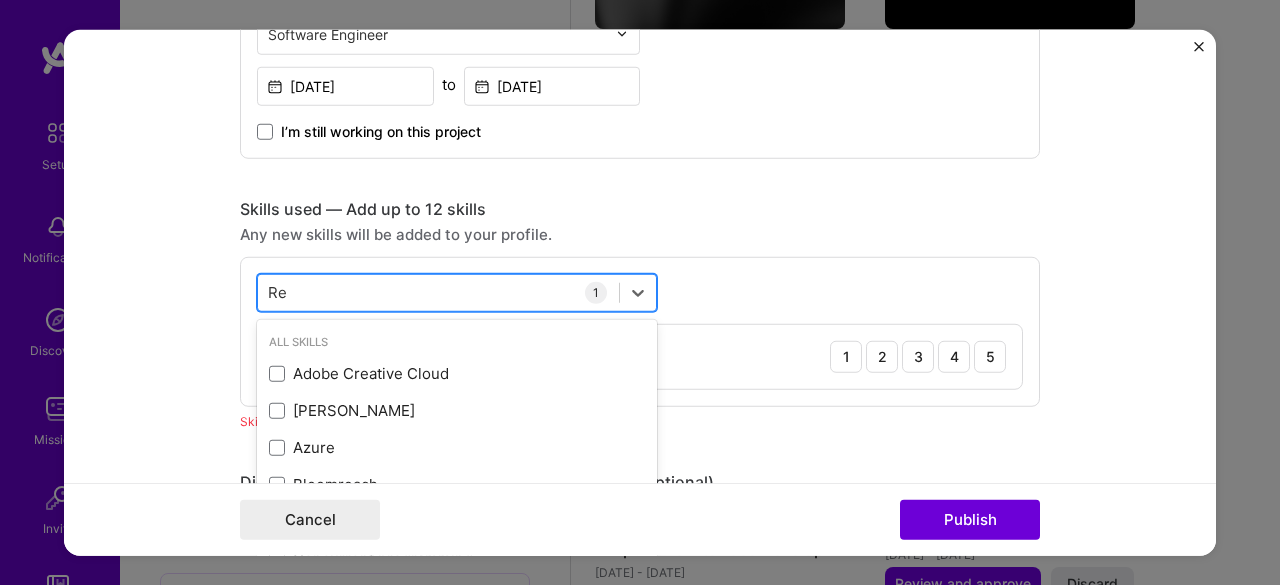 type on "R" 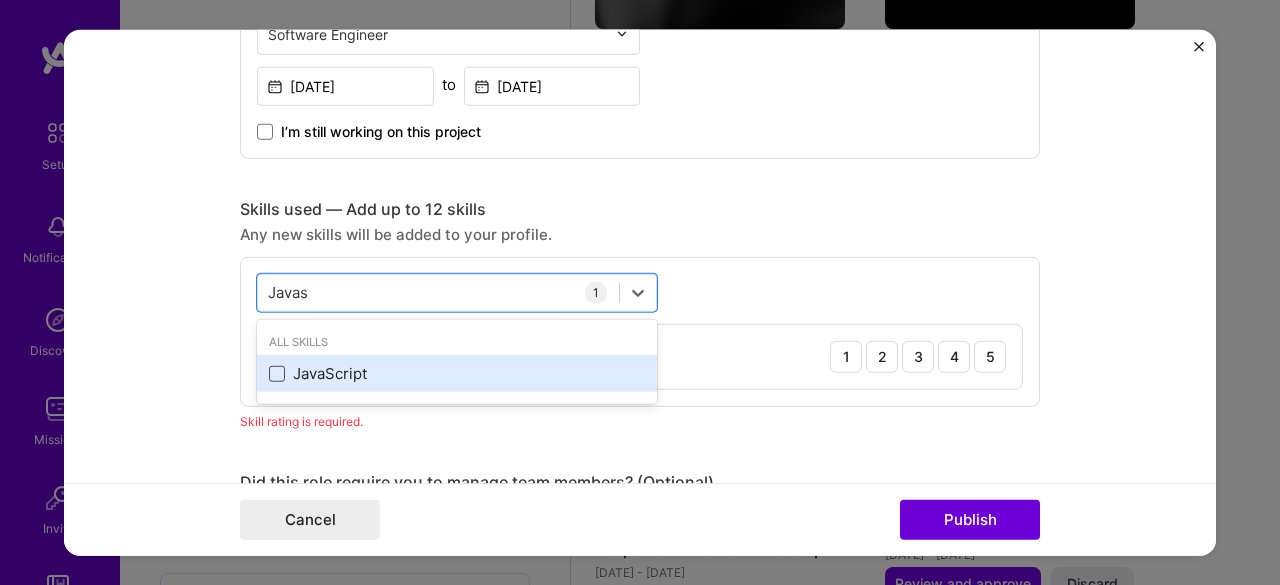 click at bounding box center (277, 374) 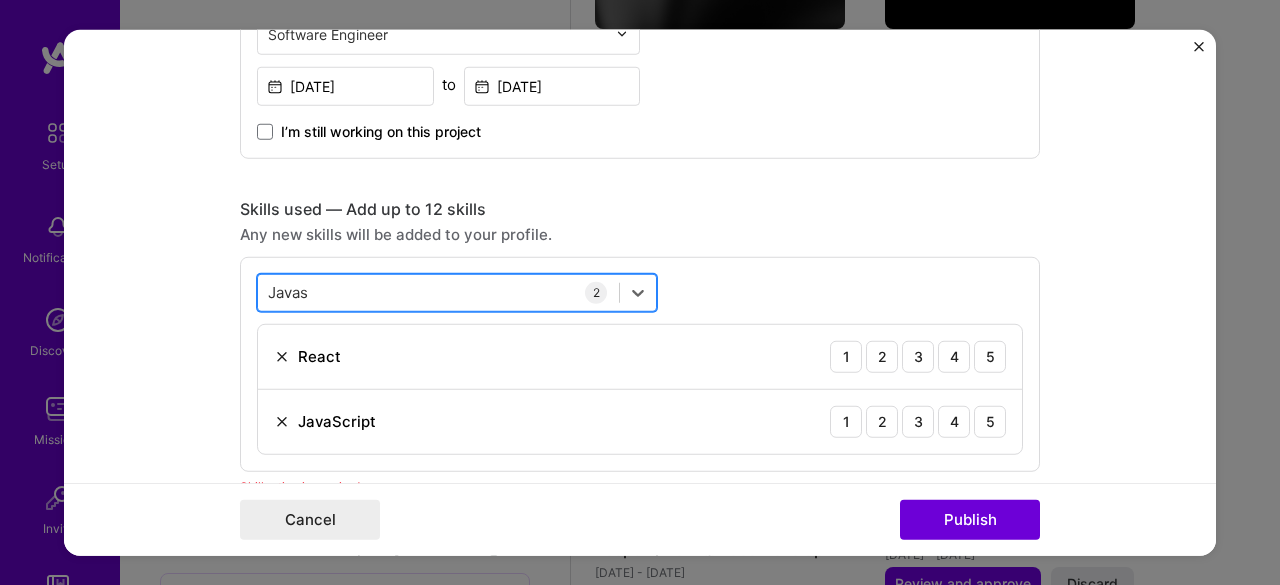 click on "Javas Javas" at bounding box center (438, 292) 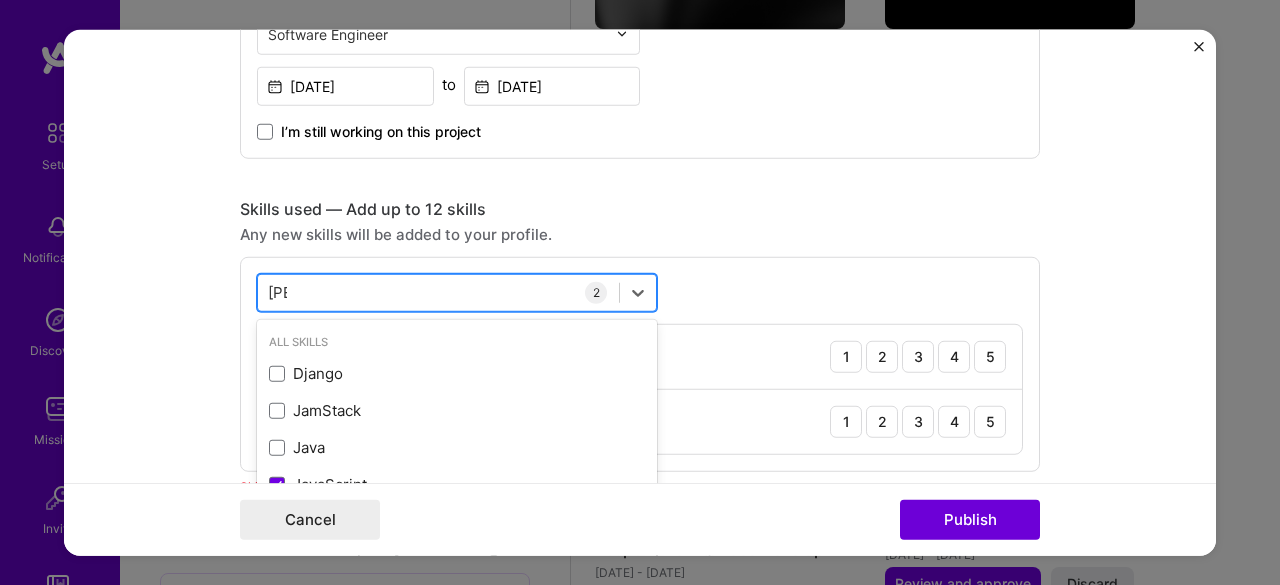 type on "J" 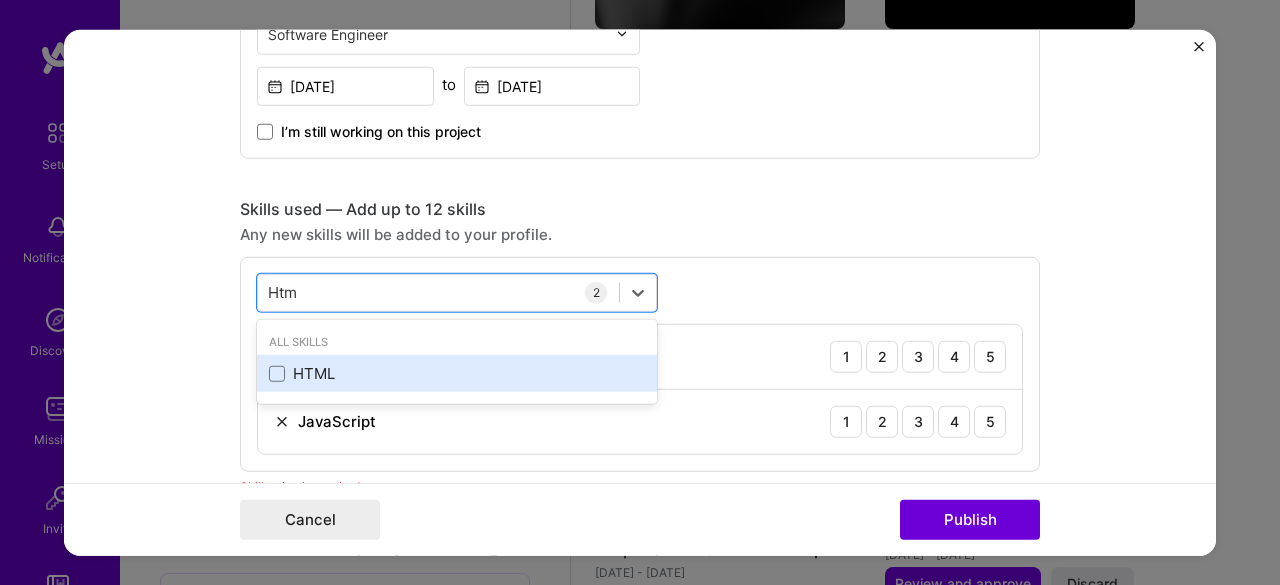 click on "HTML" at bounding box center (457, 373) 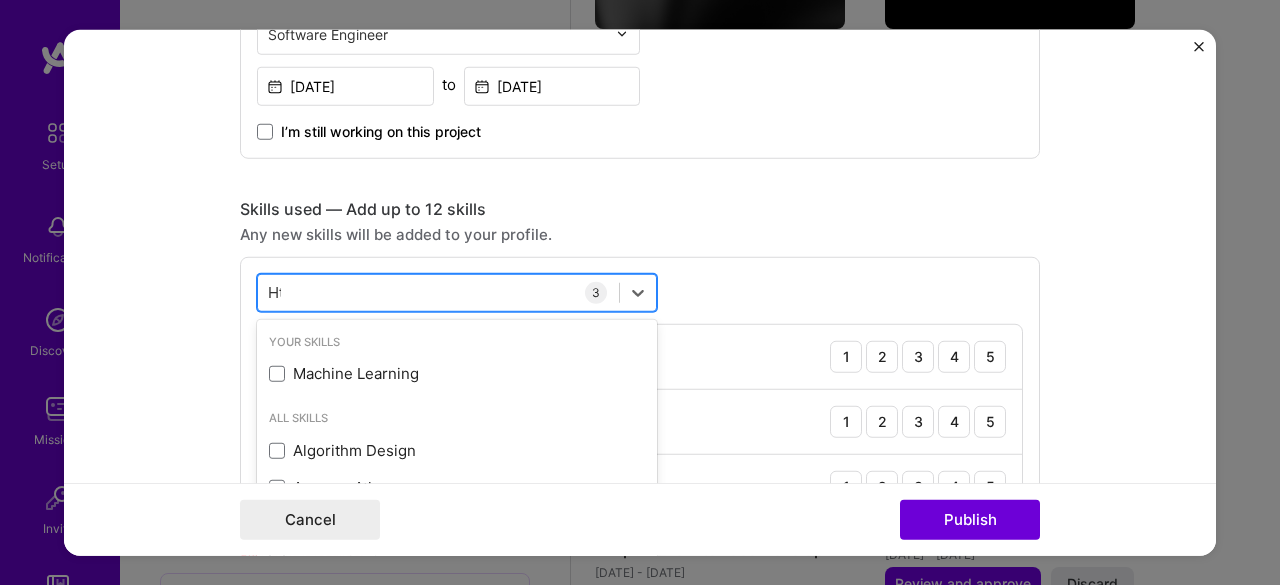type on "H" 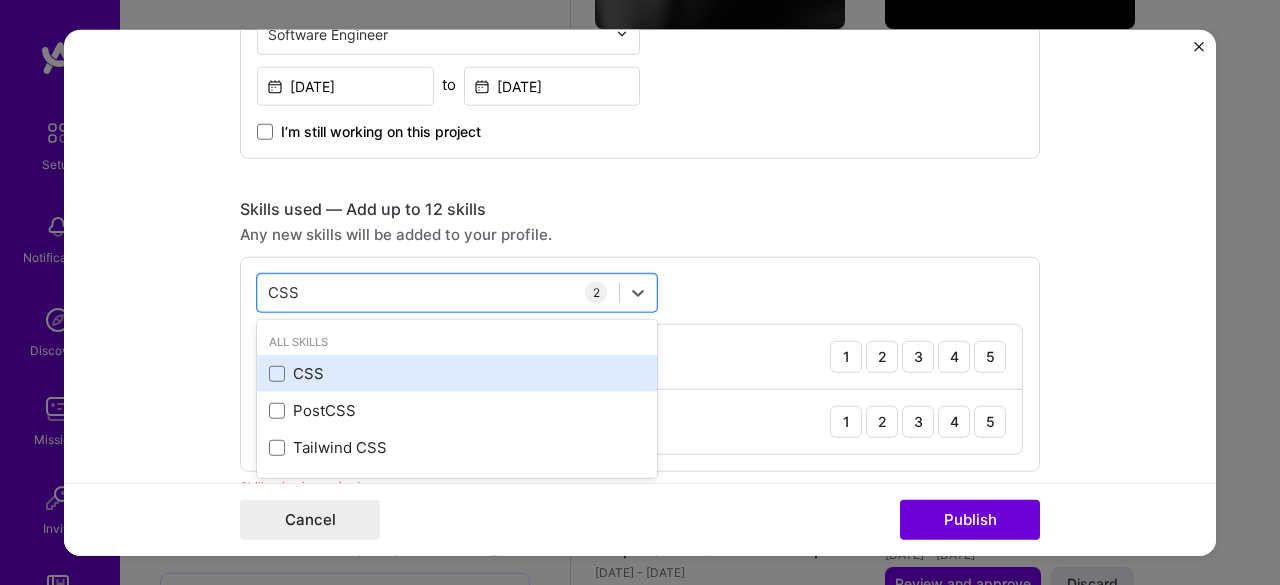 click on "CSS" at bounding box center [457, 373] 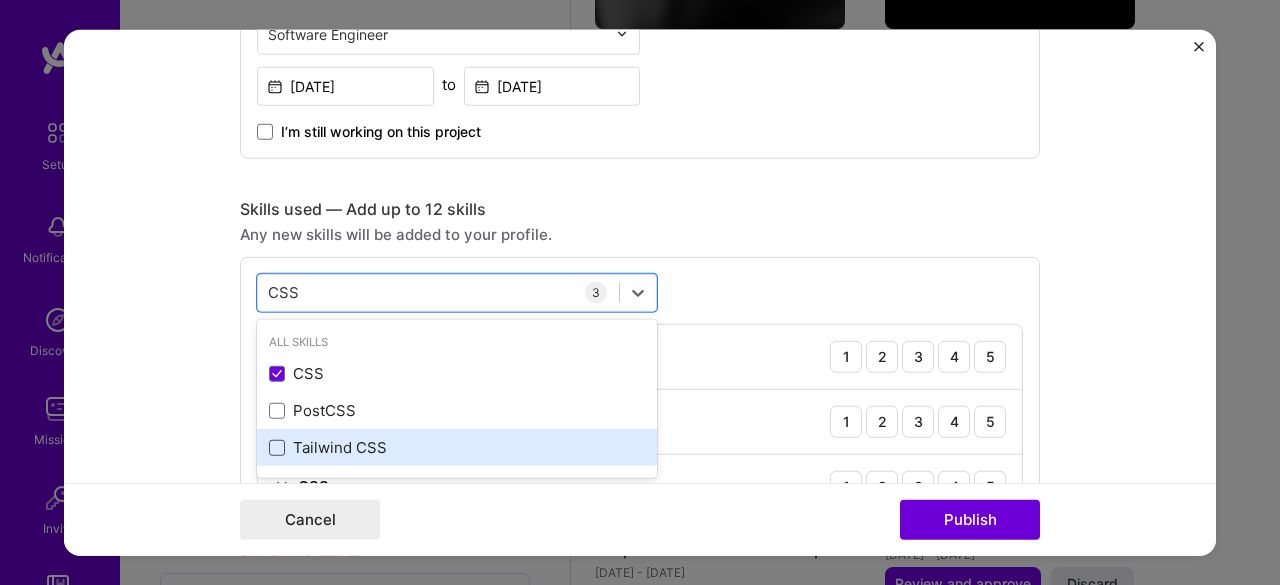 click at bounding box center (277, 448) 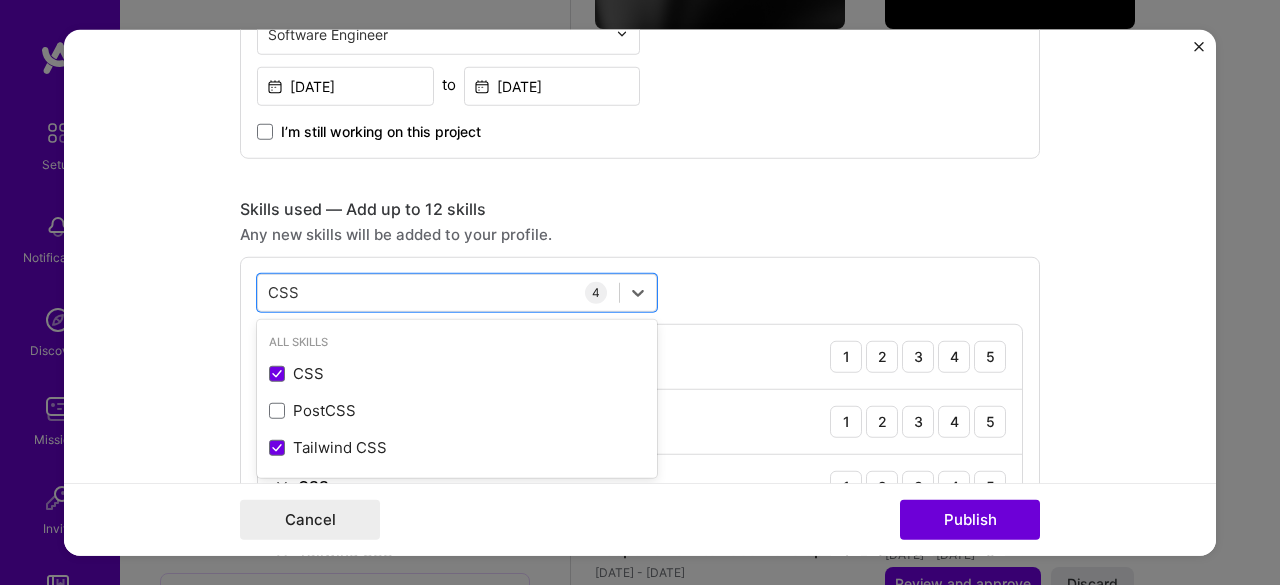 type on "CSS" 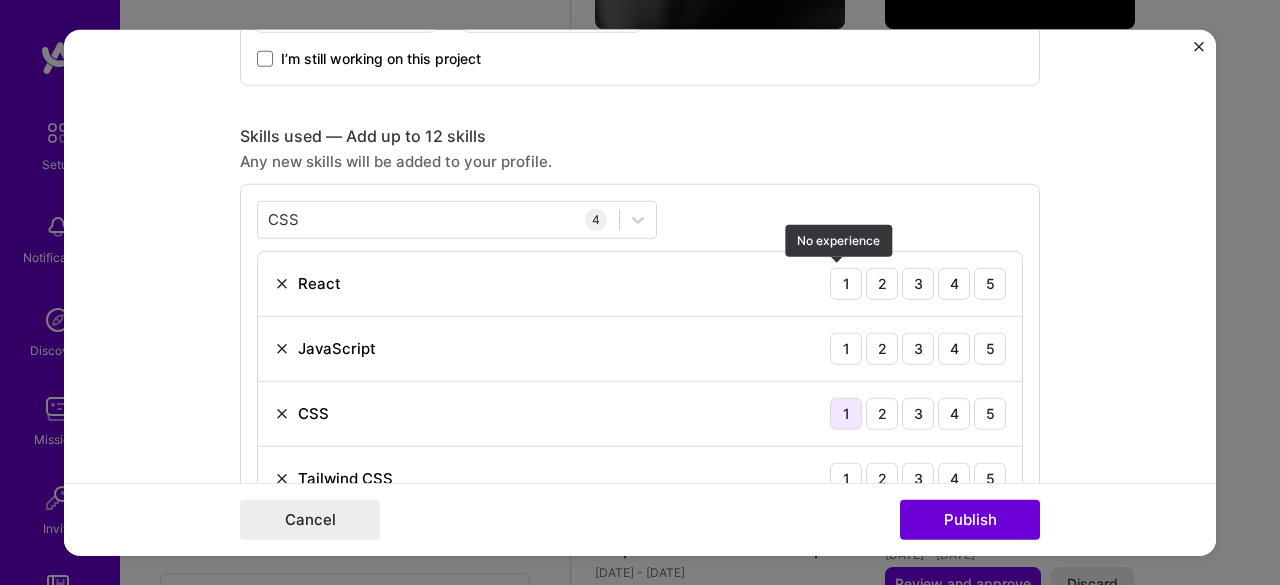 scroll, scrollTop: 1031, scrollLeft: 0, axis: vertical 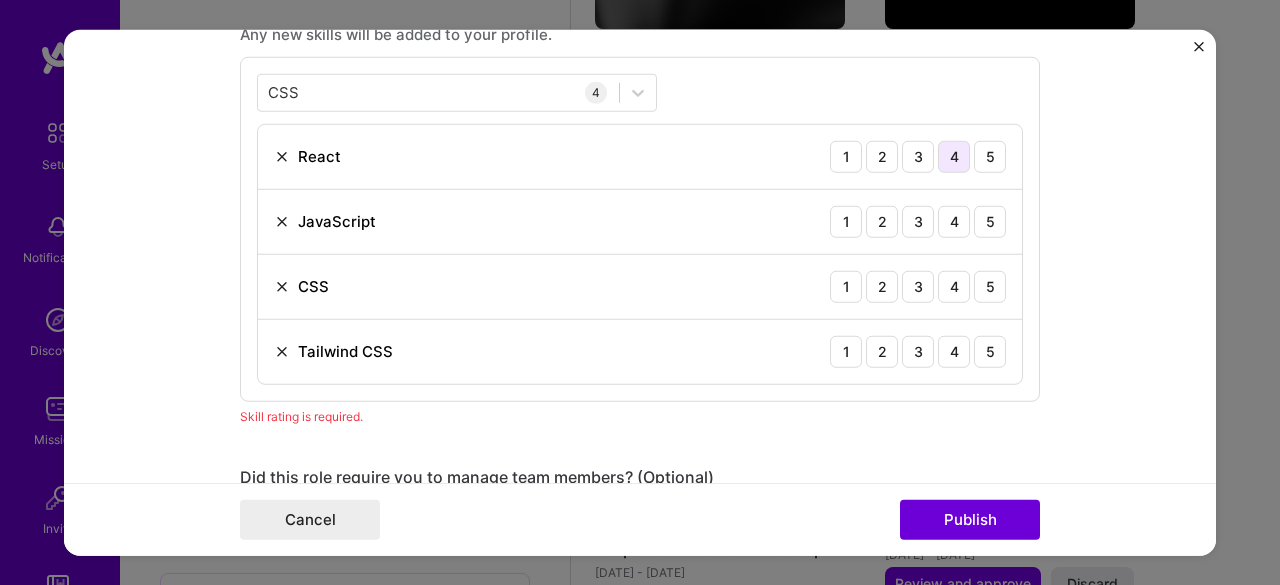 click on "4" at bounding box center [954, 156] 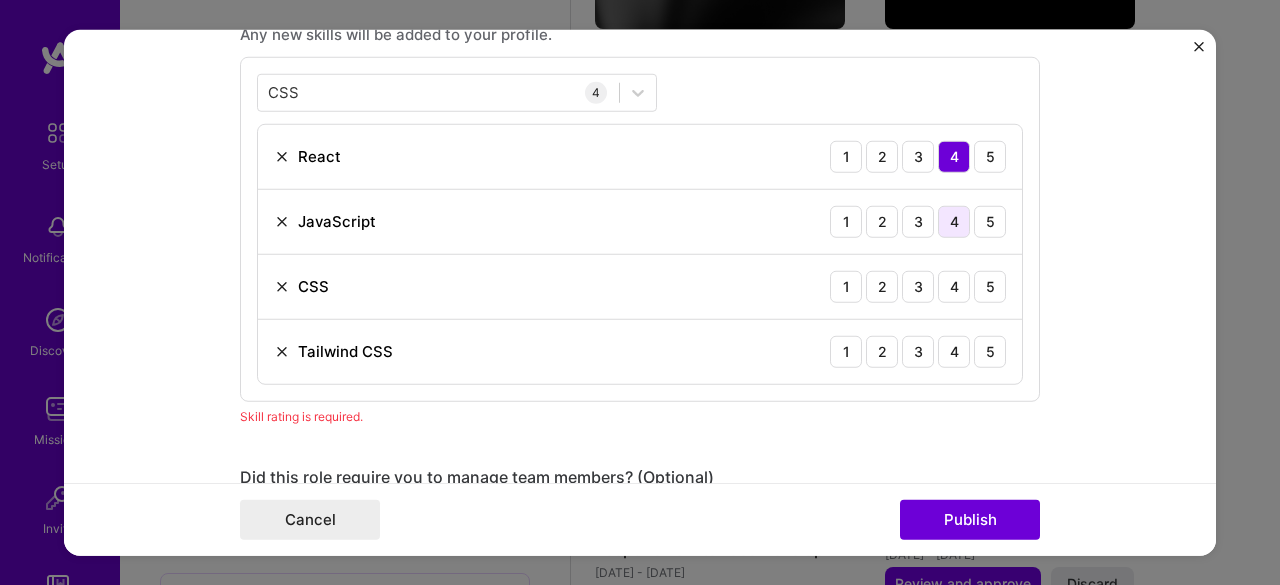 click on "4" at bounding box center (954, 221) 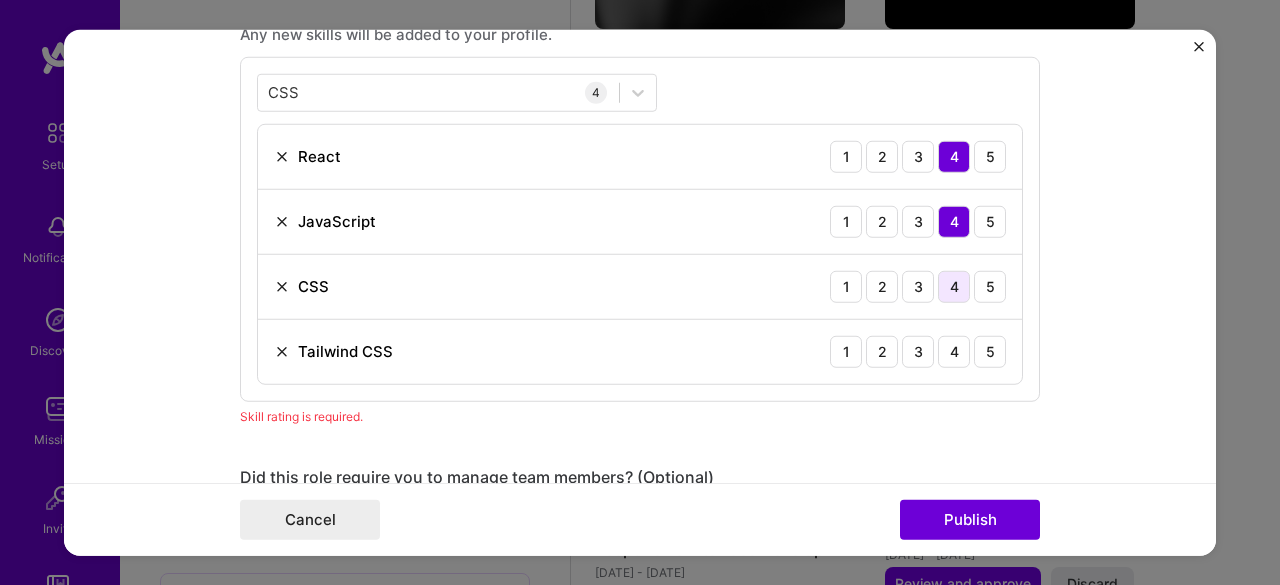 click on "4" at bounding box center (954, 286) 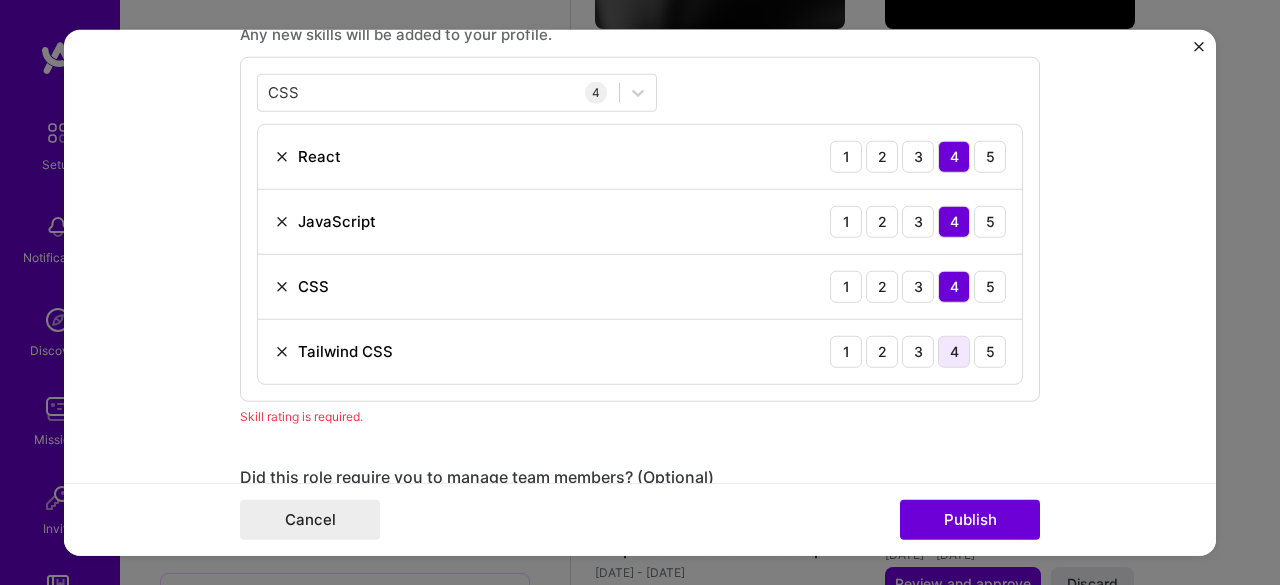 click on "4" at bounding box center (954, 351) 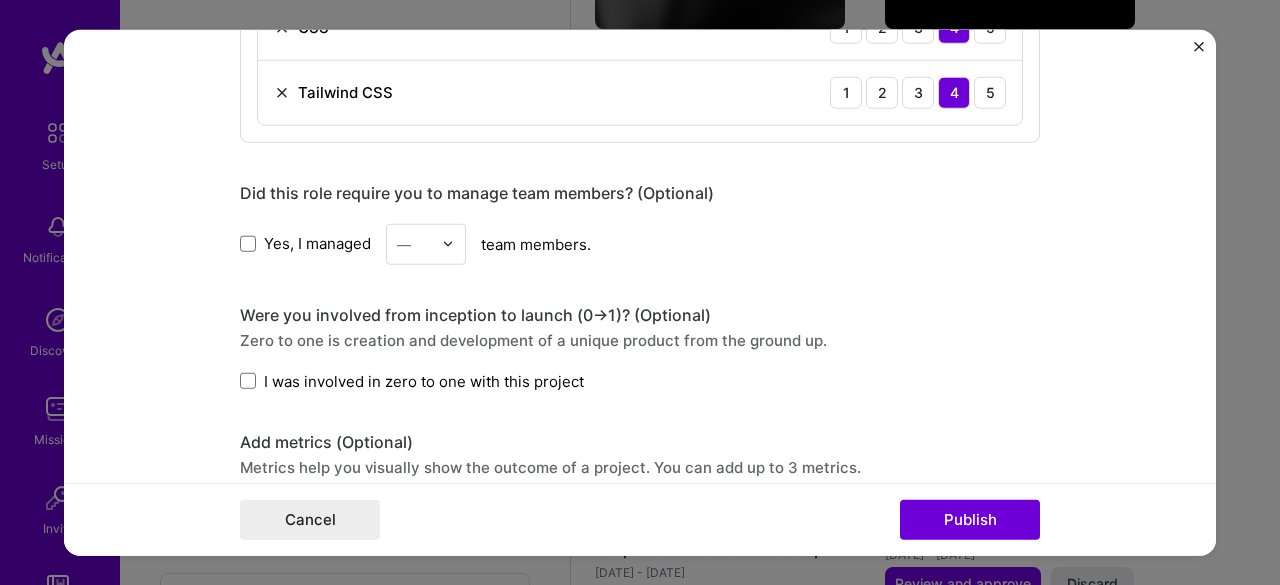 scroll, scrollTop: 1331, scrollLeft: 0, axis: vertical 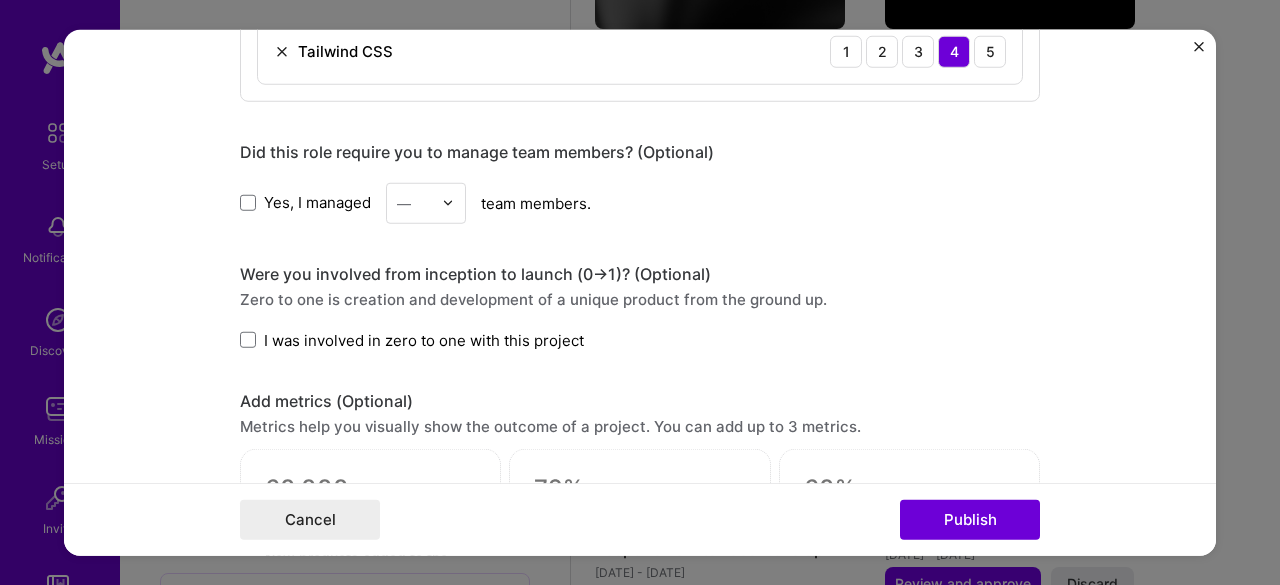 drag, startPoint x: 242, startPoint y: 335, endPoint x: 296, endPoint y: 336, distance: 54.00926 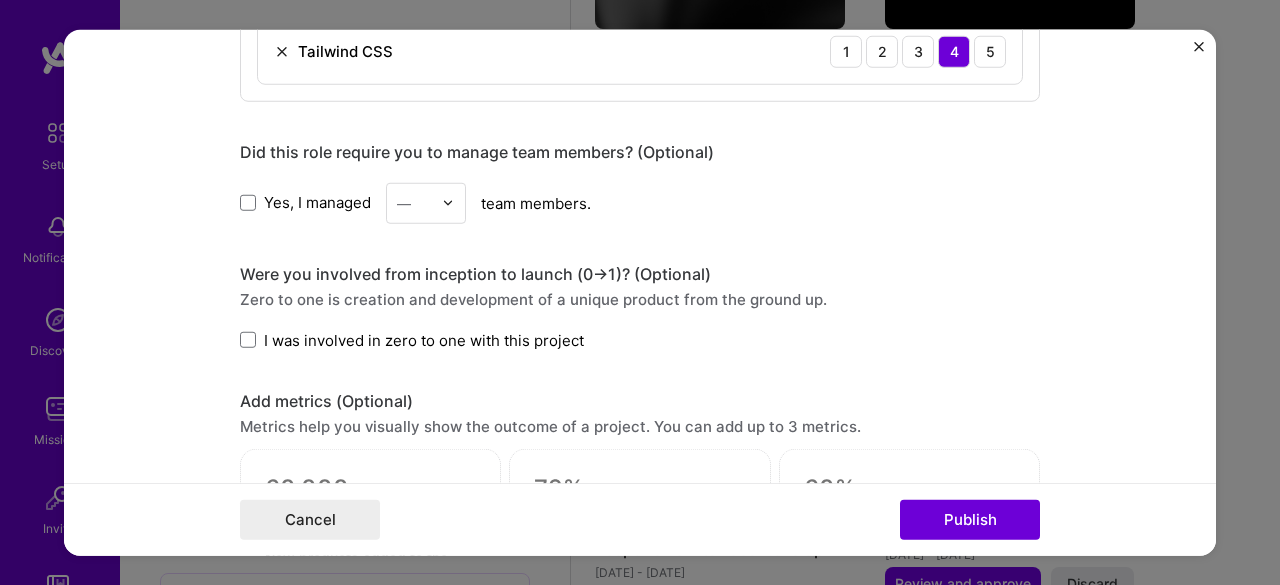click at bounding box center [248, 340] 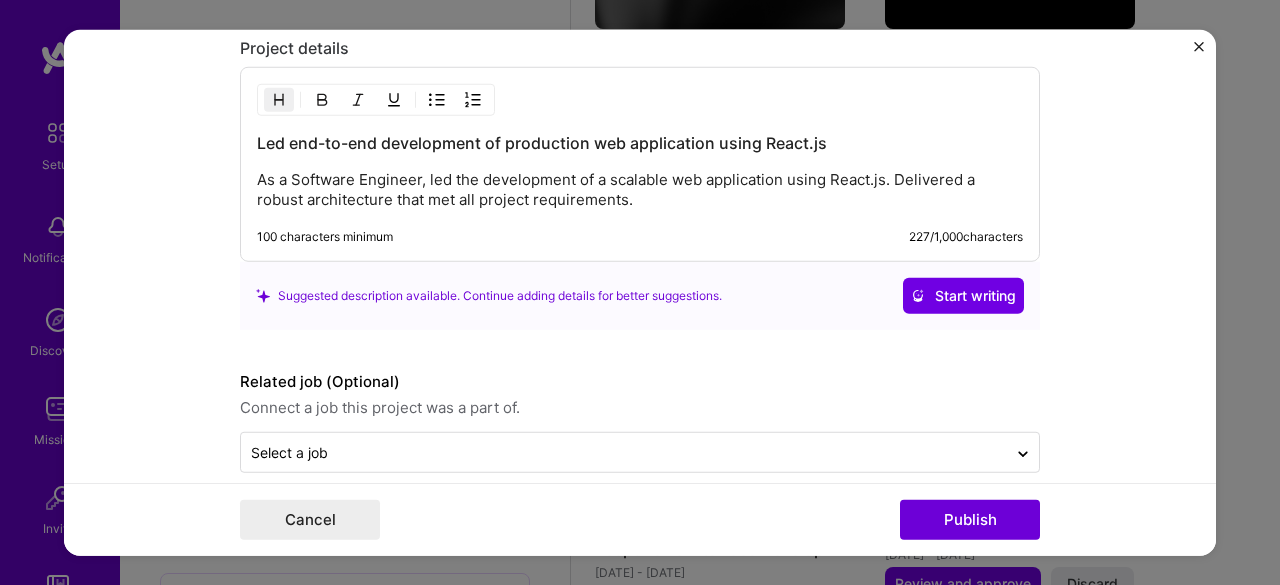 scroll, scrollTop: 1962, scrollLeft: 0, axis: vertical 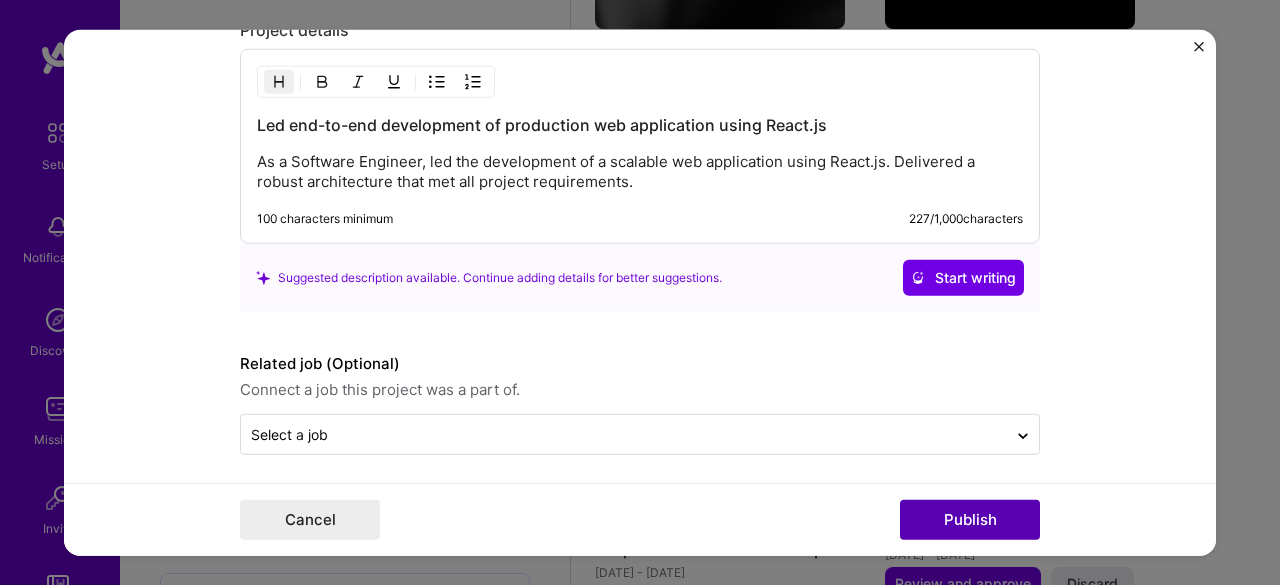 click on "Publish" at bounding box center (970, 520) 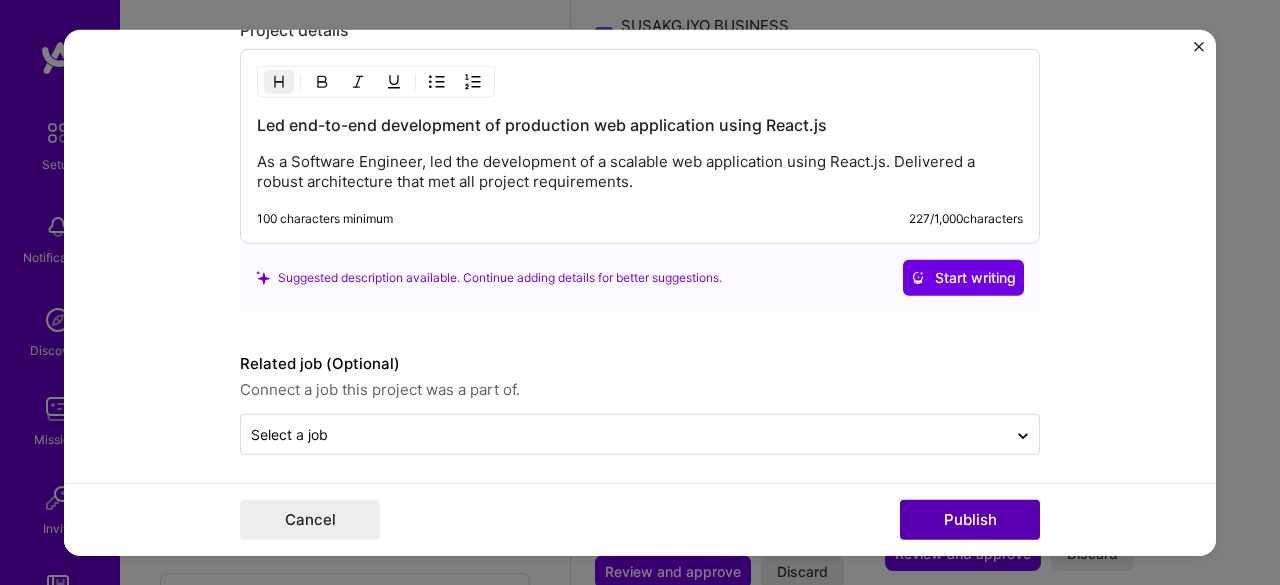 type 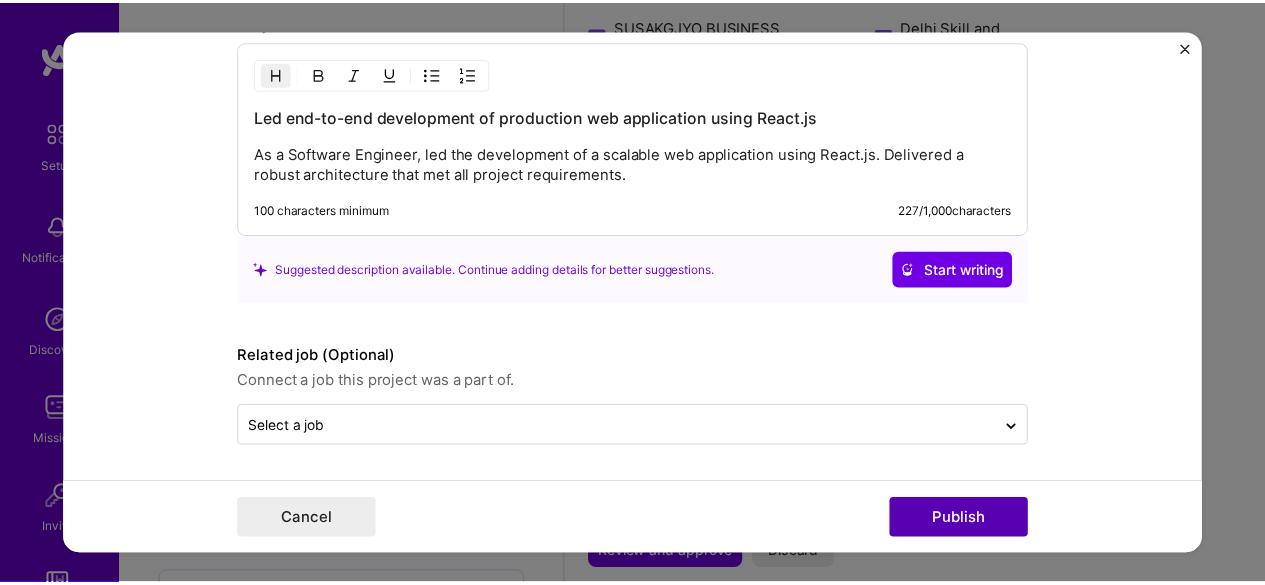 scroll, scrollTop: 1871, scrollLeft: 0, axis: vertical 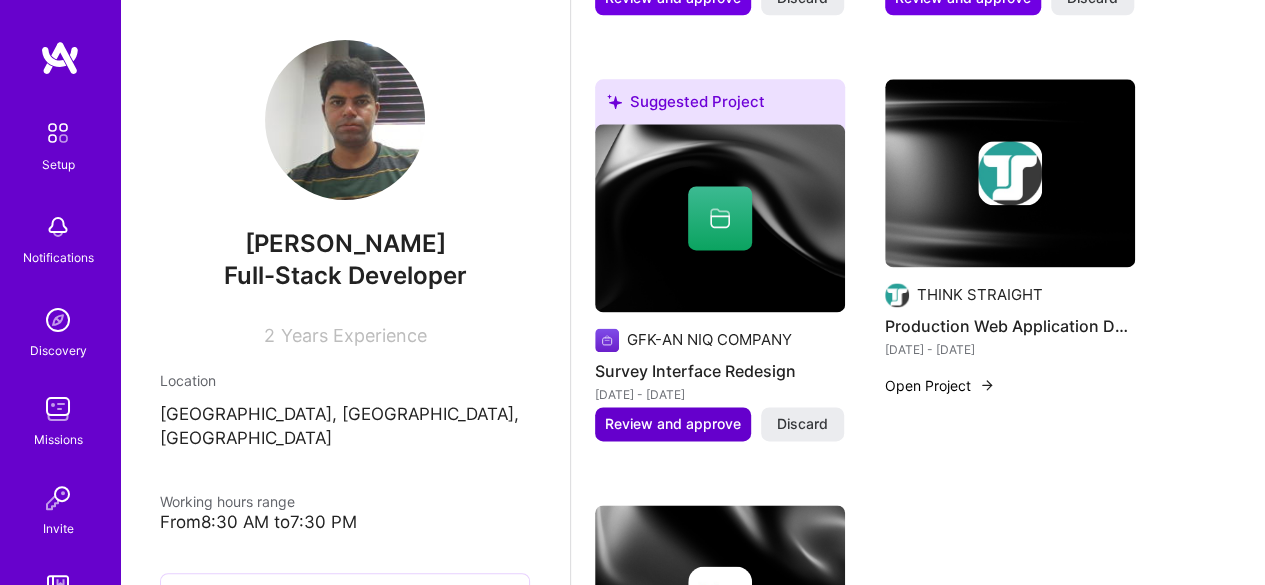 click on "Review and approve" at bounding box center [673, 424] 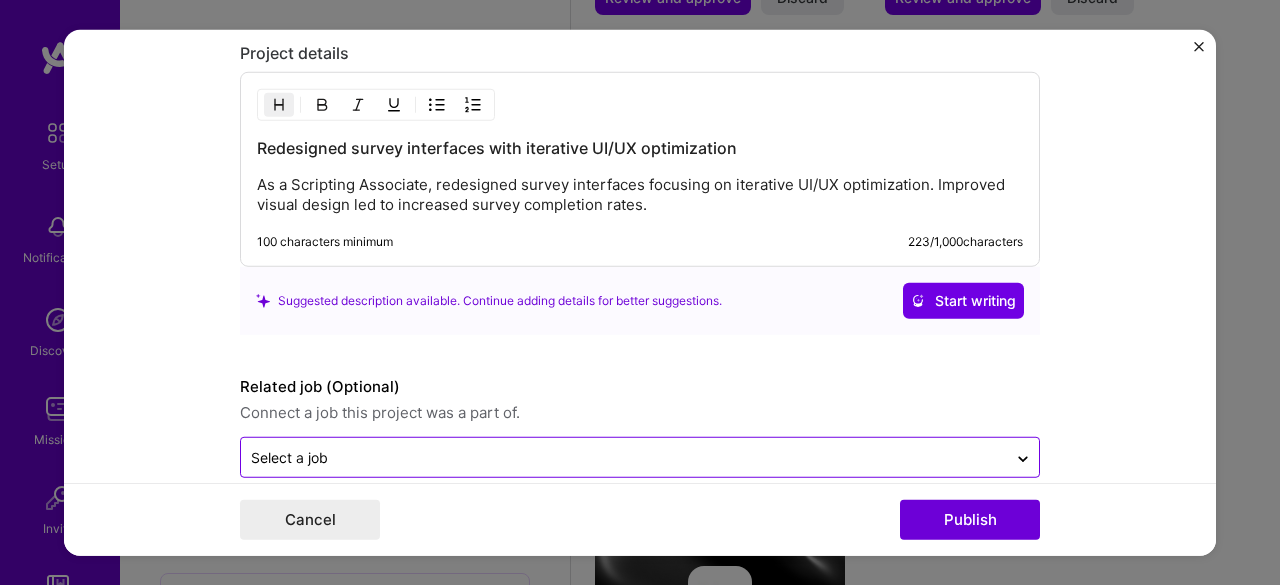 scroll, scrollTop: 1768, scrollLeft: 0, axis: vertical 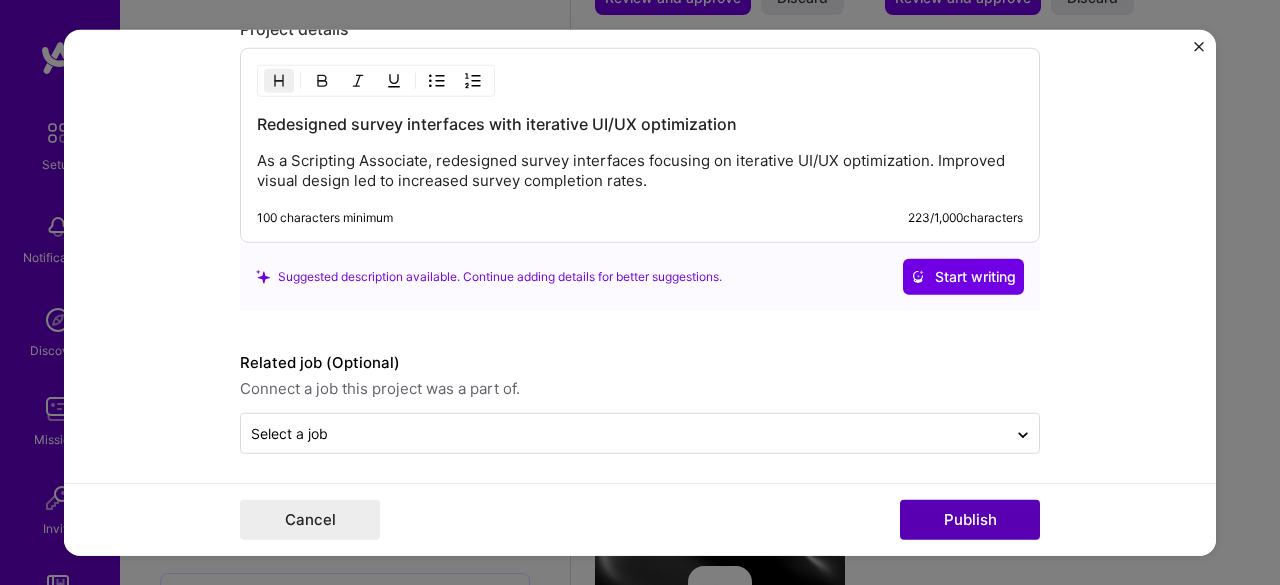 click on "Publish" at bounding box center [970, 520] 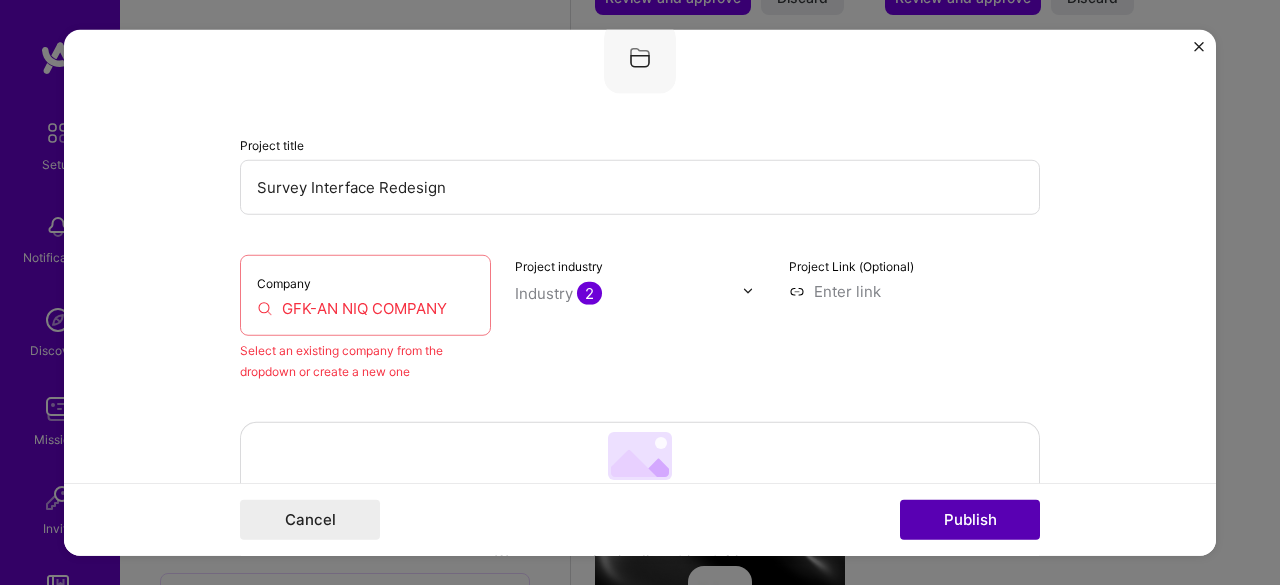scroll, scrollTop: 131, scrollLeft: 0, axis: vertical 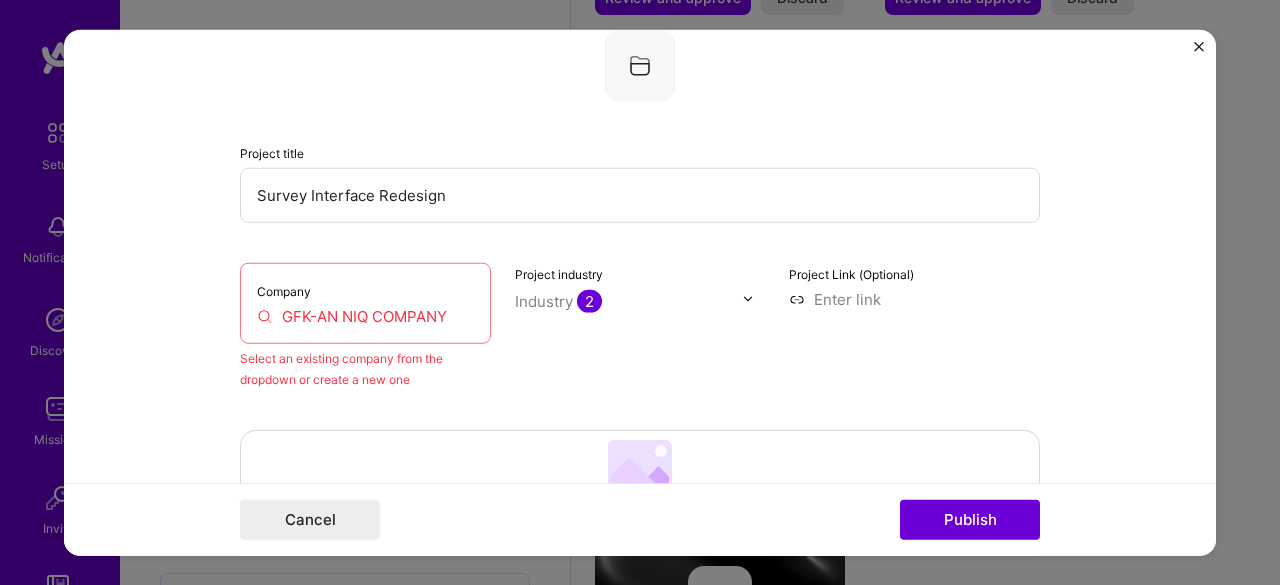 click on "GFK-AN NIQ COMPANY" at bounding box center (365, 315) 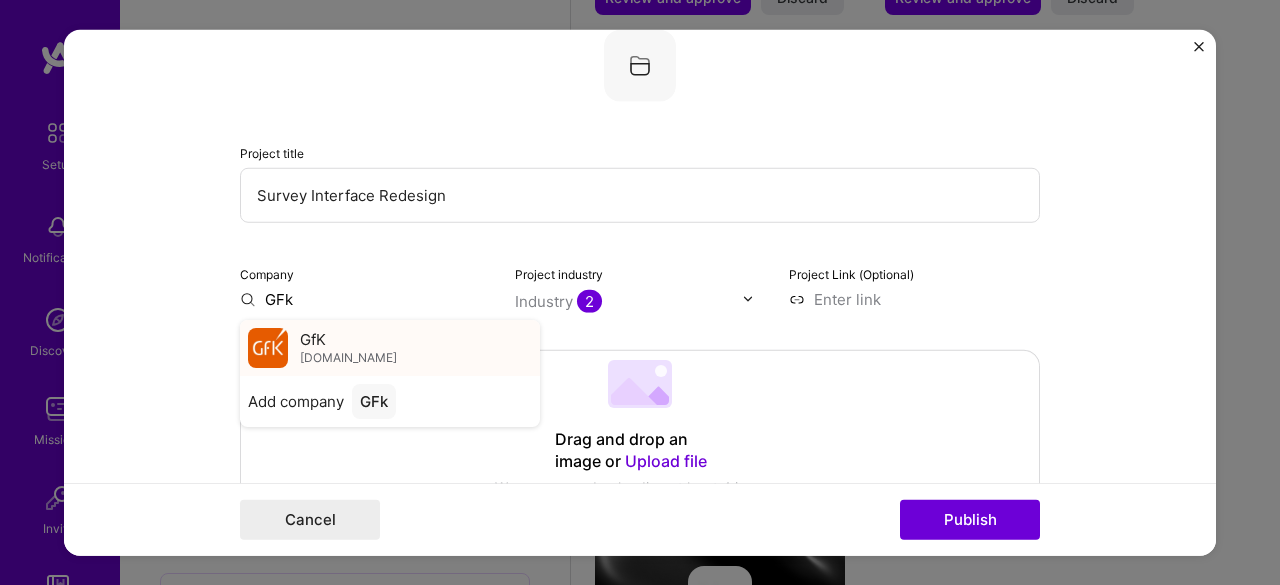 click on "GfK [DOMAIN_NAME]" at bounding box center (390, 347) 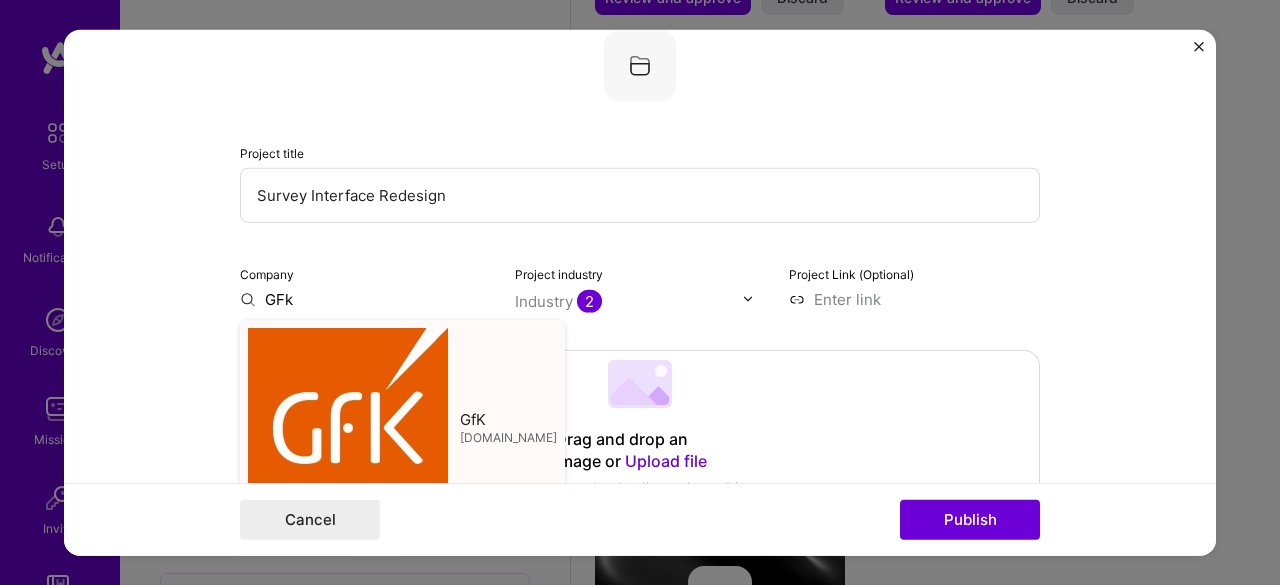 type on "GfK" 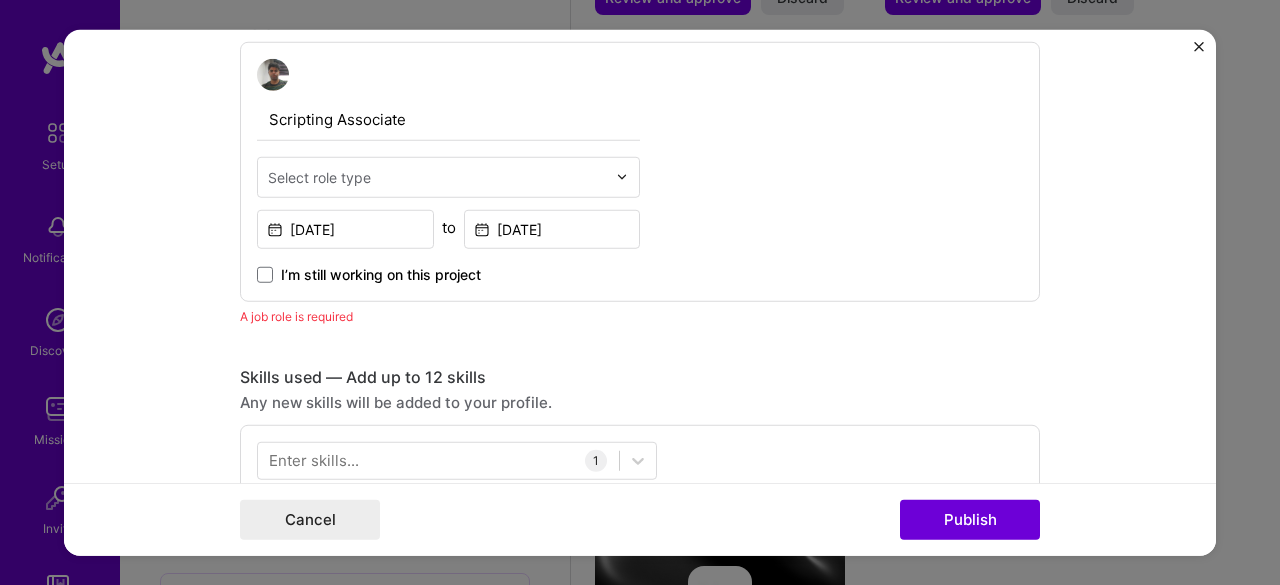 scroll, scrollTop: 631, scrollLeft: 0, axis: vertical 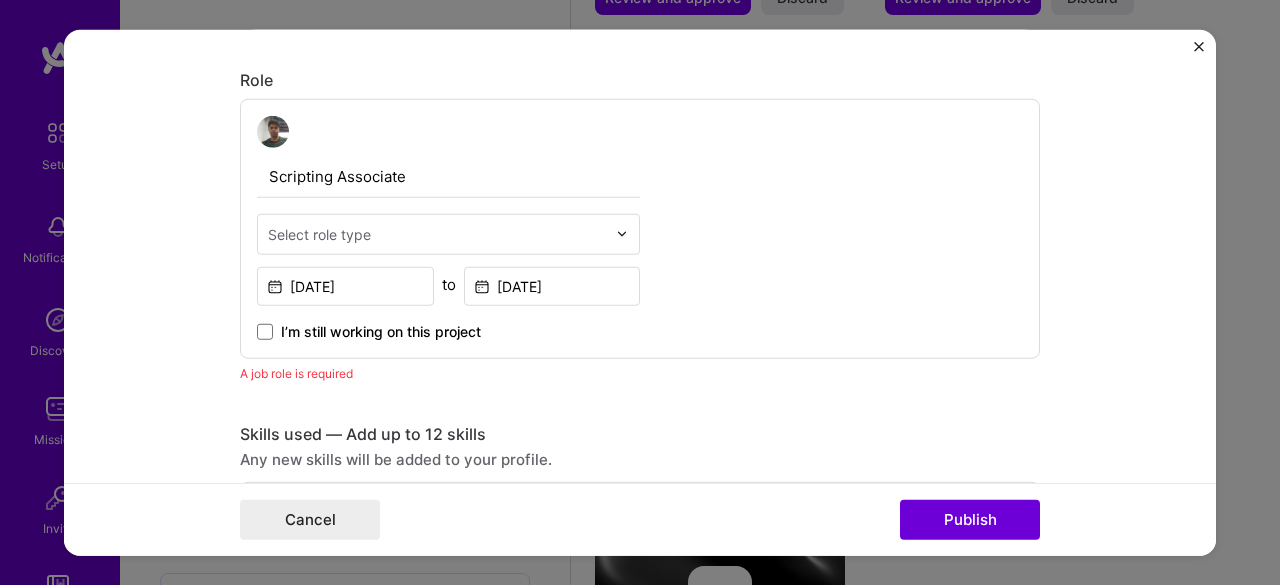 click on "Select role type" at bounding box center (437, 233) 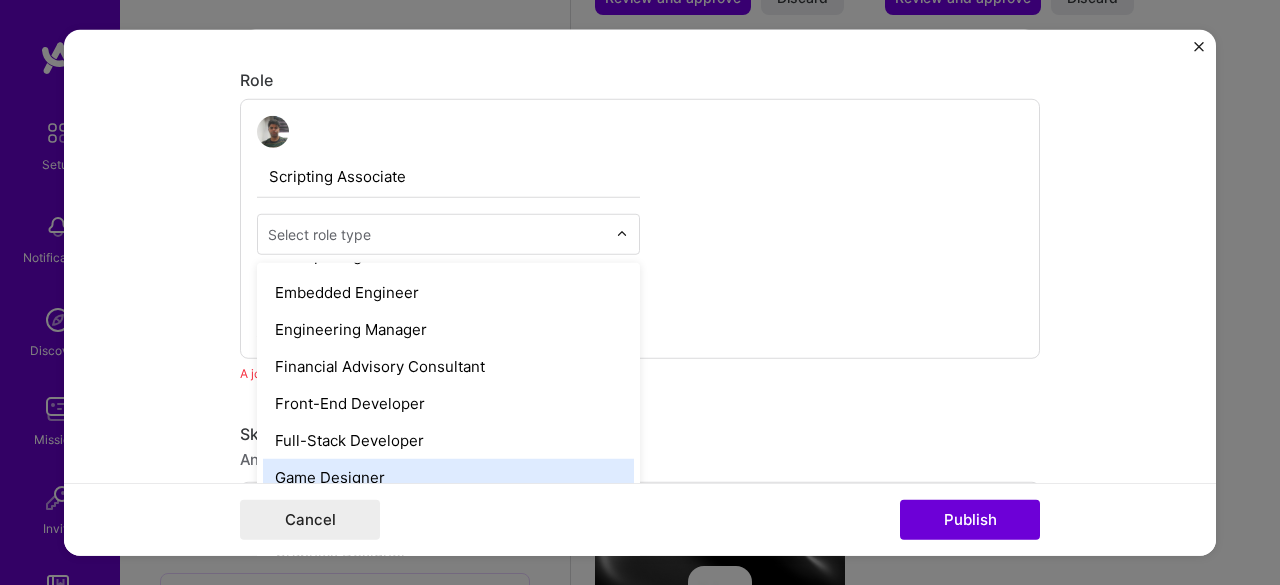 scroll, scrollTop: 928, scrollLeft: 0, axis: vertical 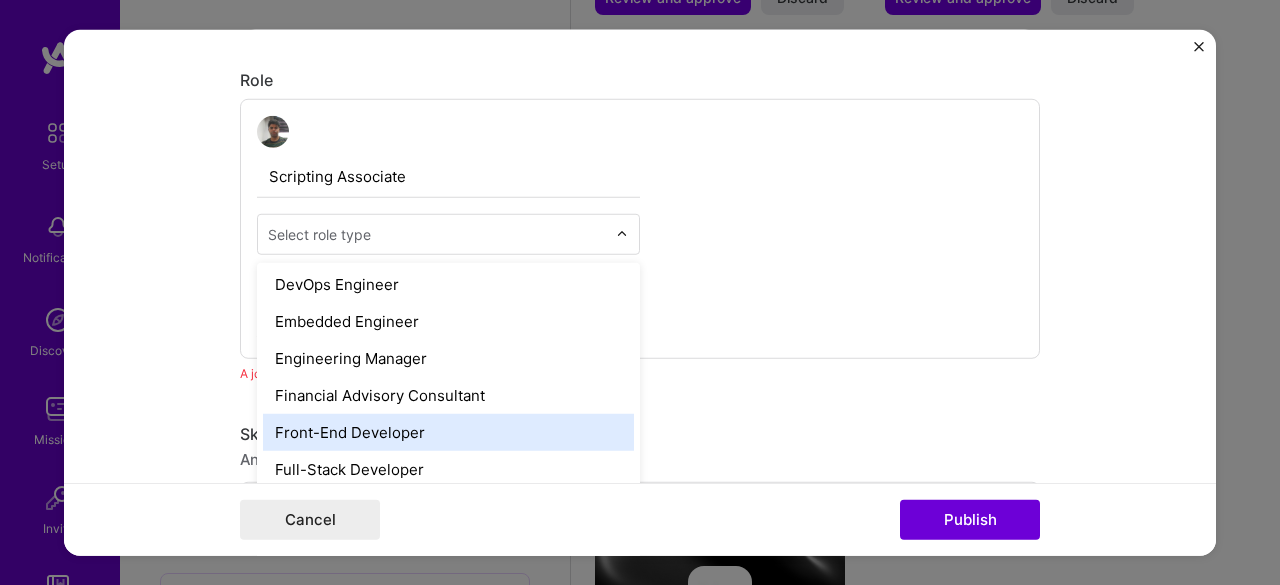 click on "Front-End Developer" at bounding box center (448, 431) 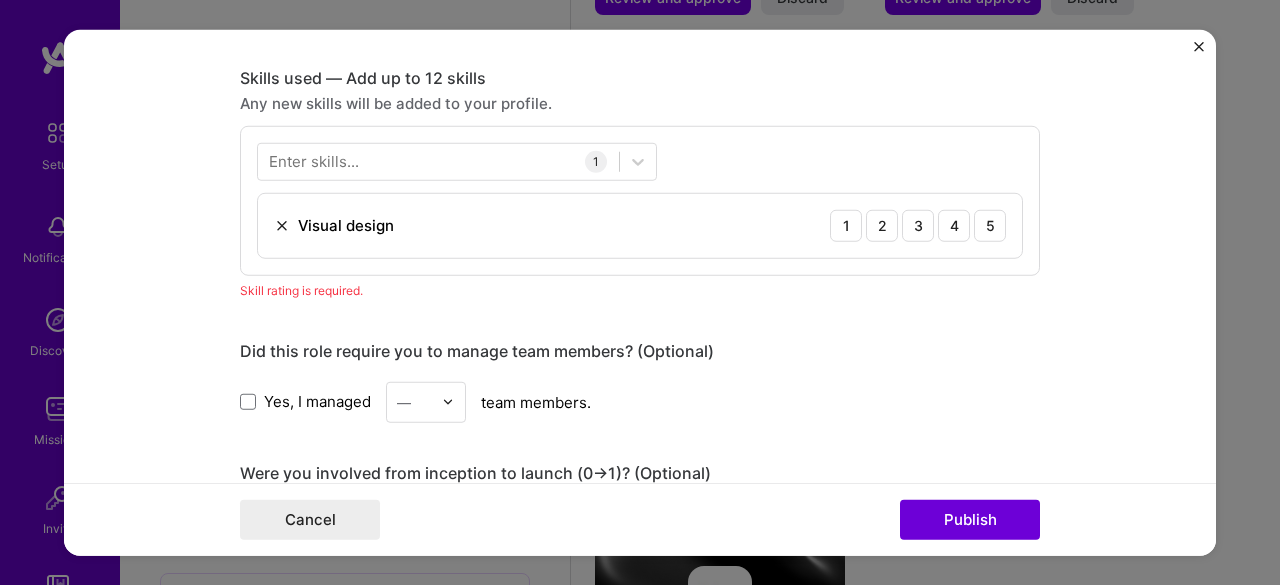 scroll, scrollTop: 931, scrollLeft: 0, axis: vertical 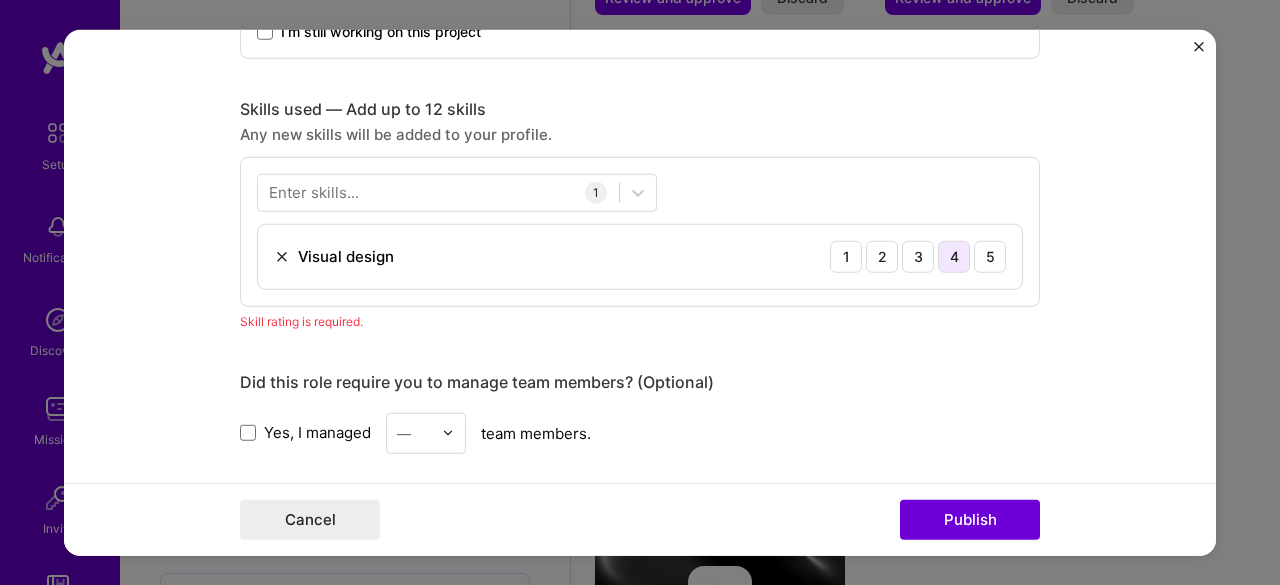 click on "4" at bounding box center (954, 256) 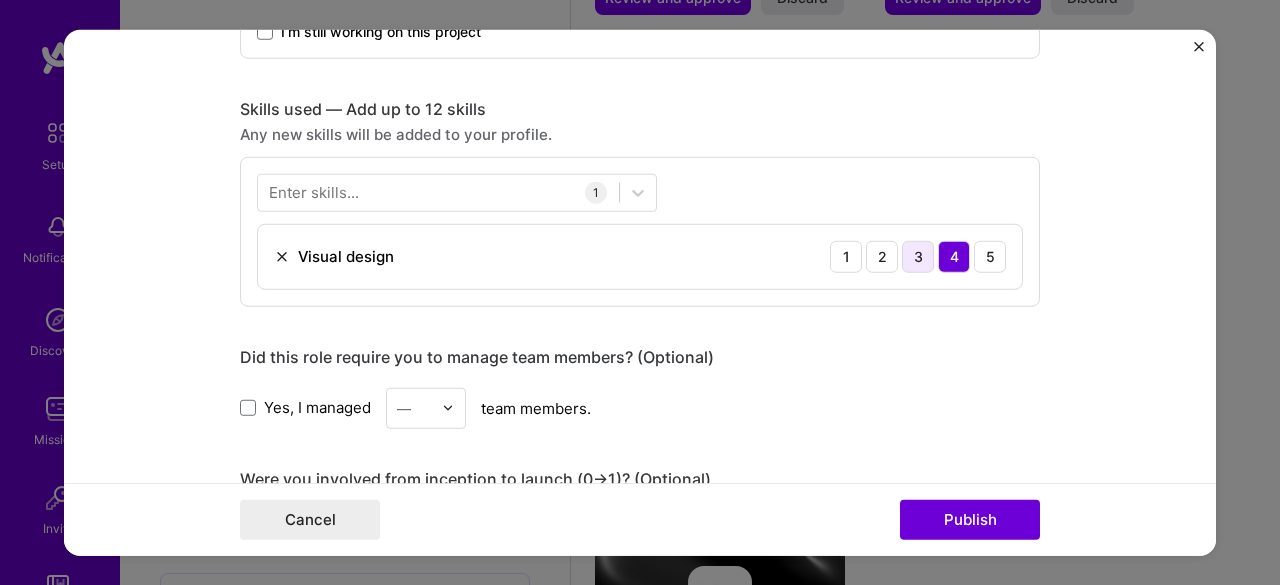 click on "3" at bounding box center (918, 256) 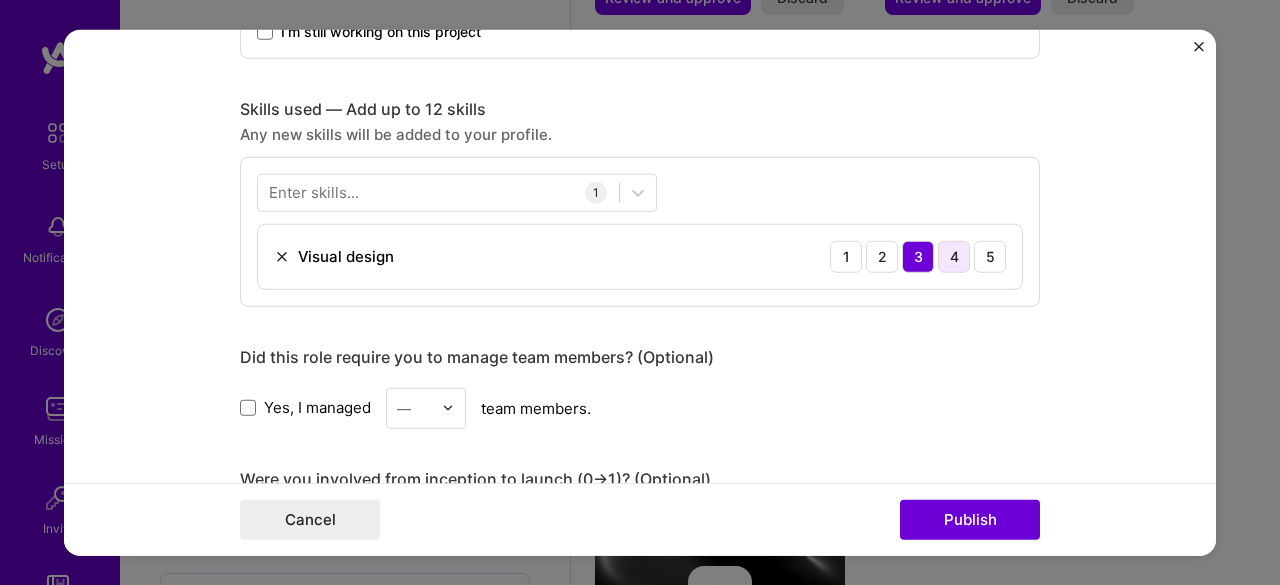 click on "4" at bounding box center (954, 256) 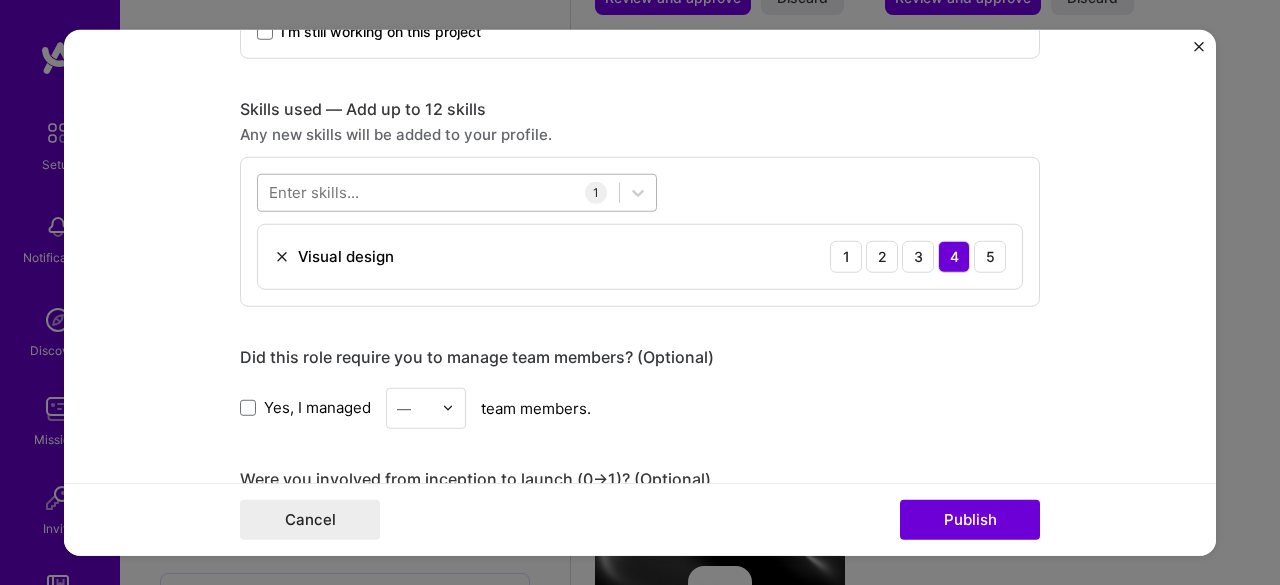 click at bounding box center (438, 192) 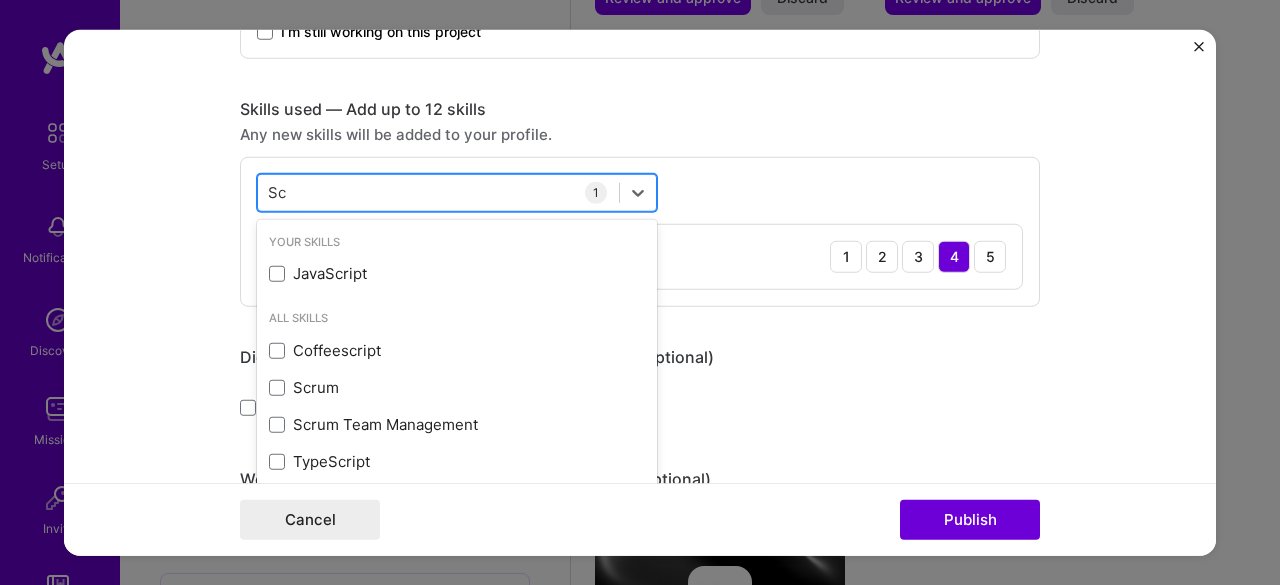 type on "S" 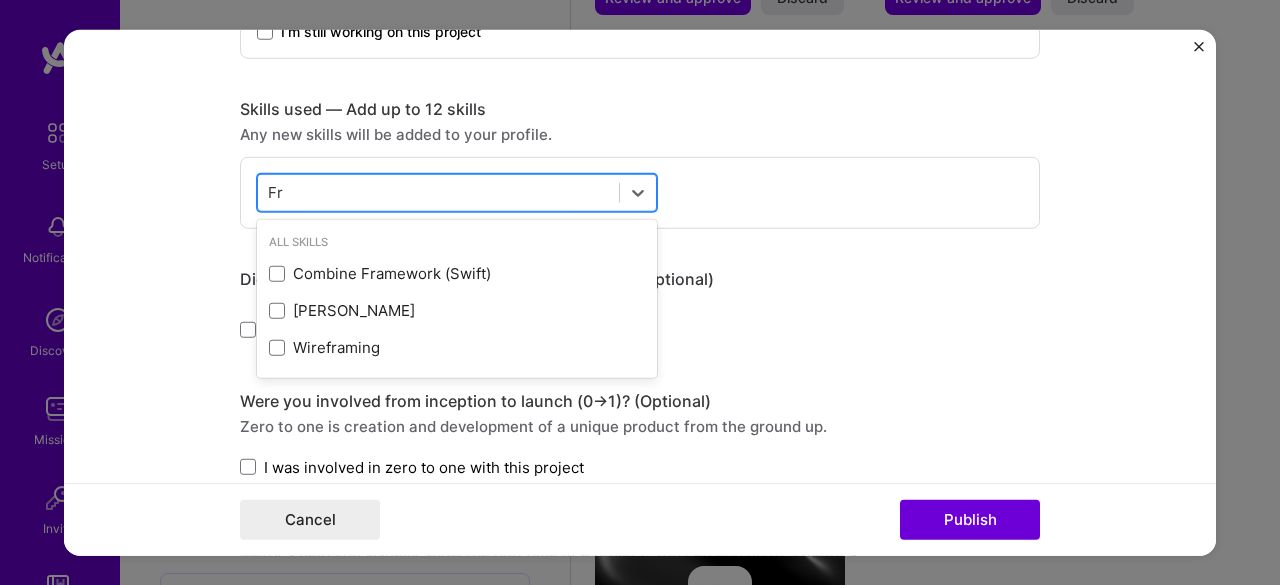 type on "F" 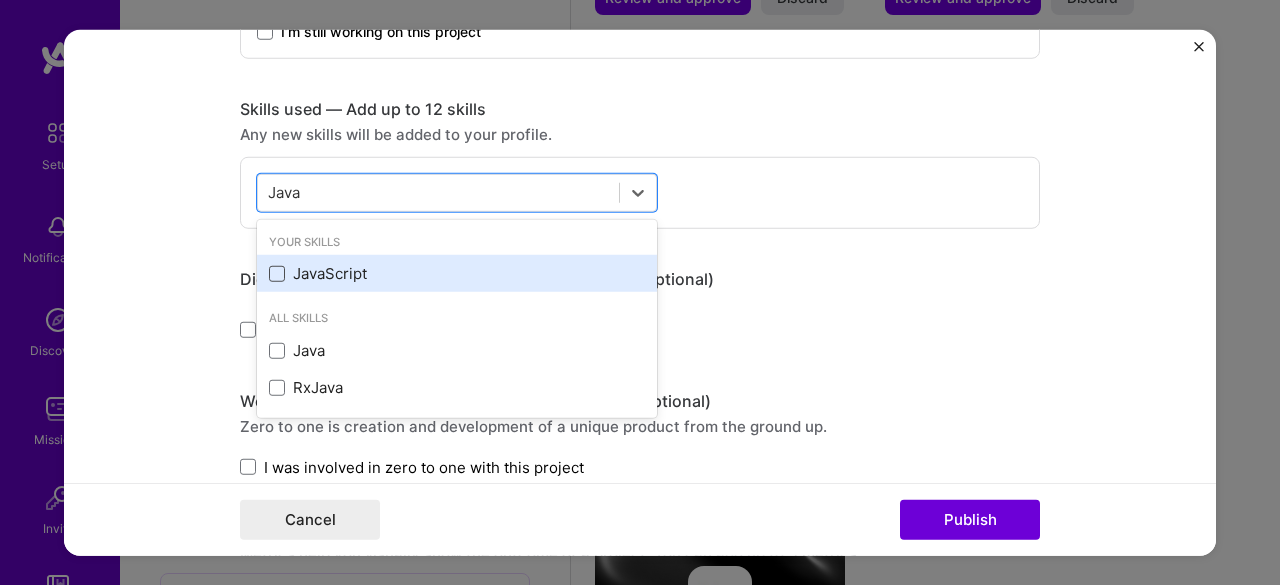 click at bounding box center [277, 274] 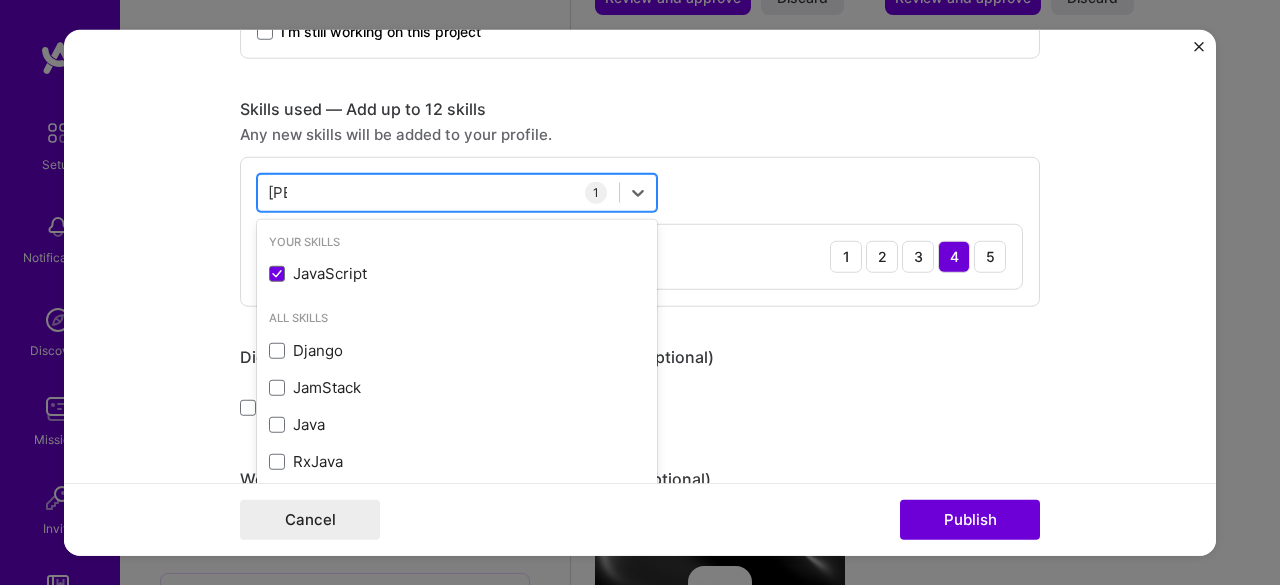 type on "J" 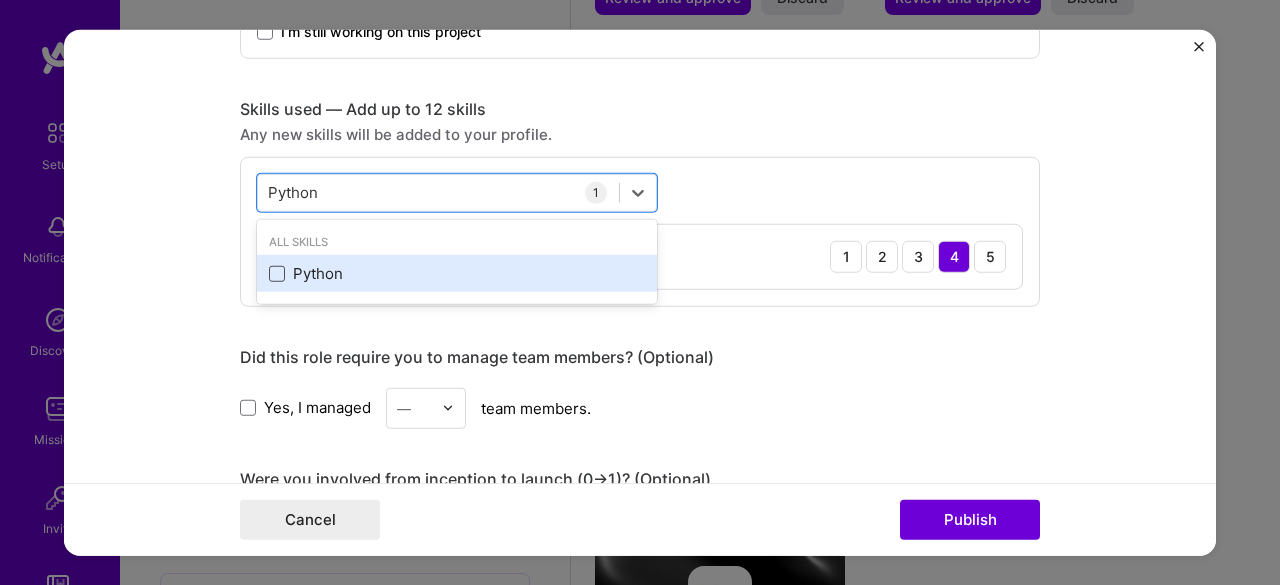 click at bounding box center [277, 274] 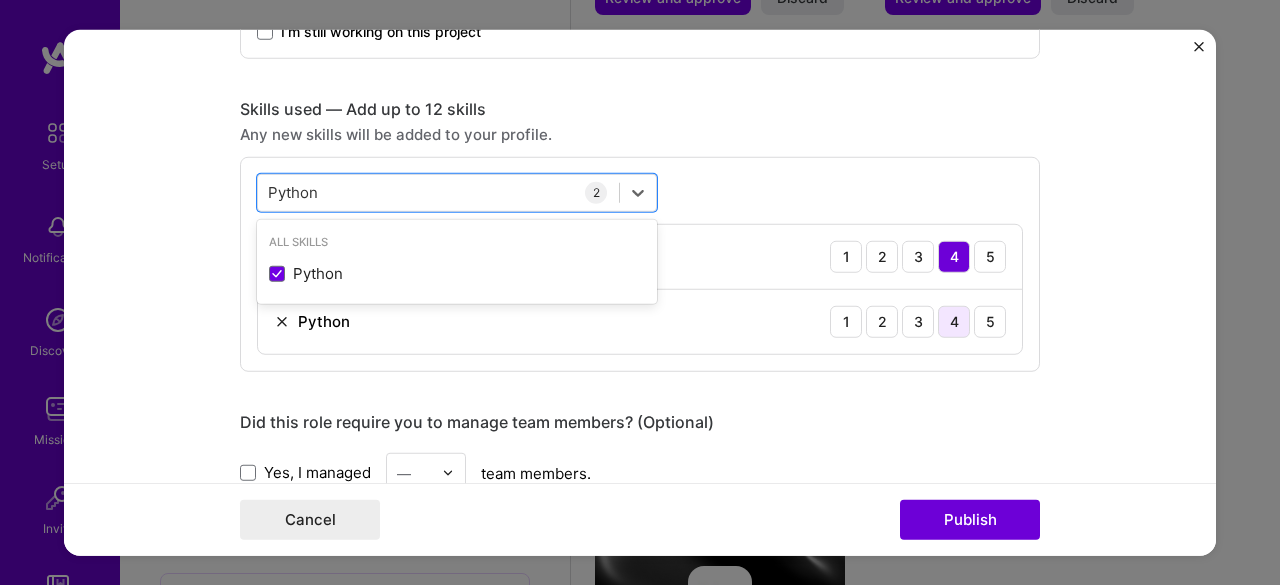 type on "Python" 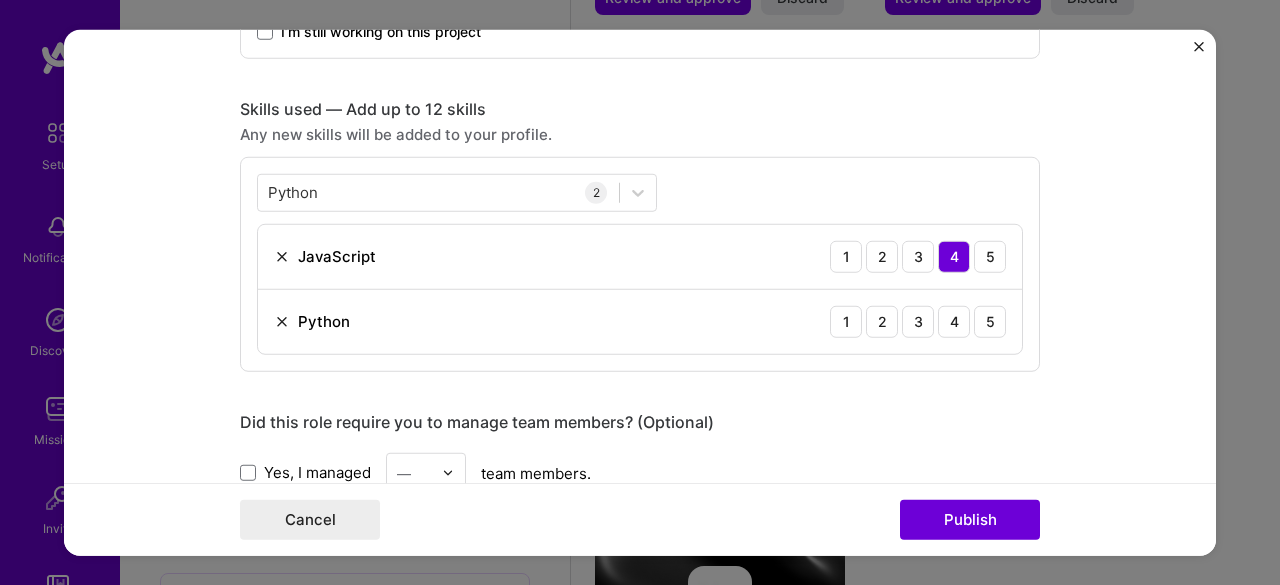 drag, startPoint x: 943, startPoint y: 320, endPoint x: 824, endPoint y: 340, distance: 120.66897 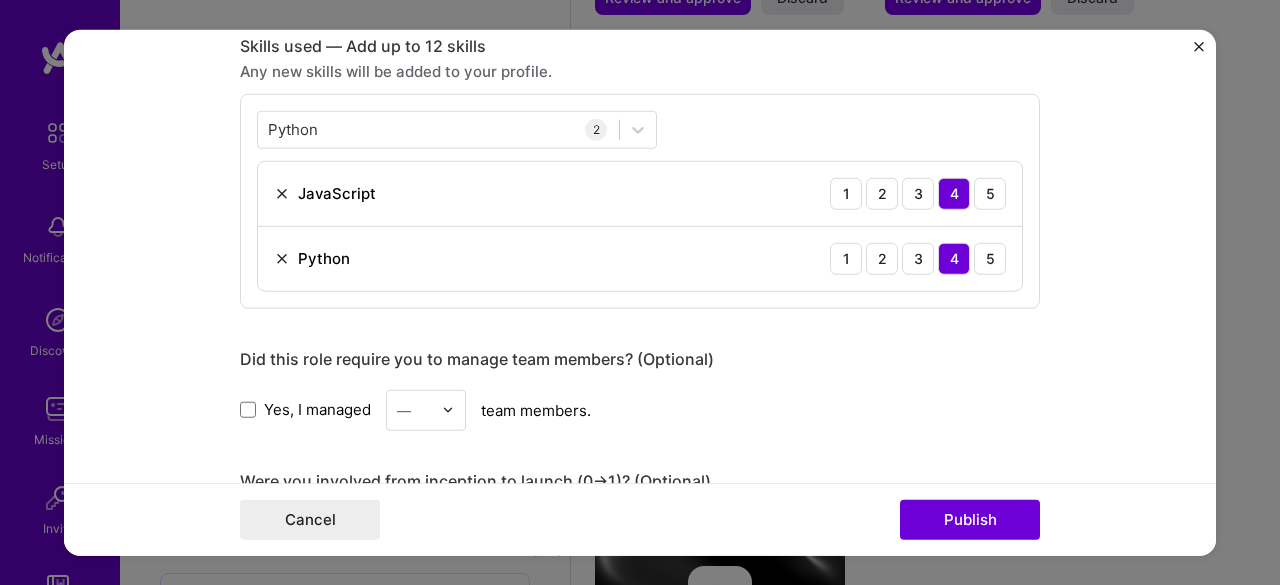 scroll, scrollTop: 931, scrollLeft: 0, axis: vertical 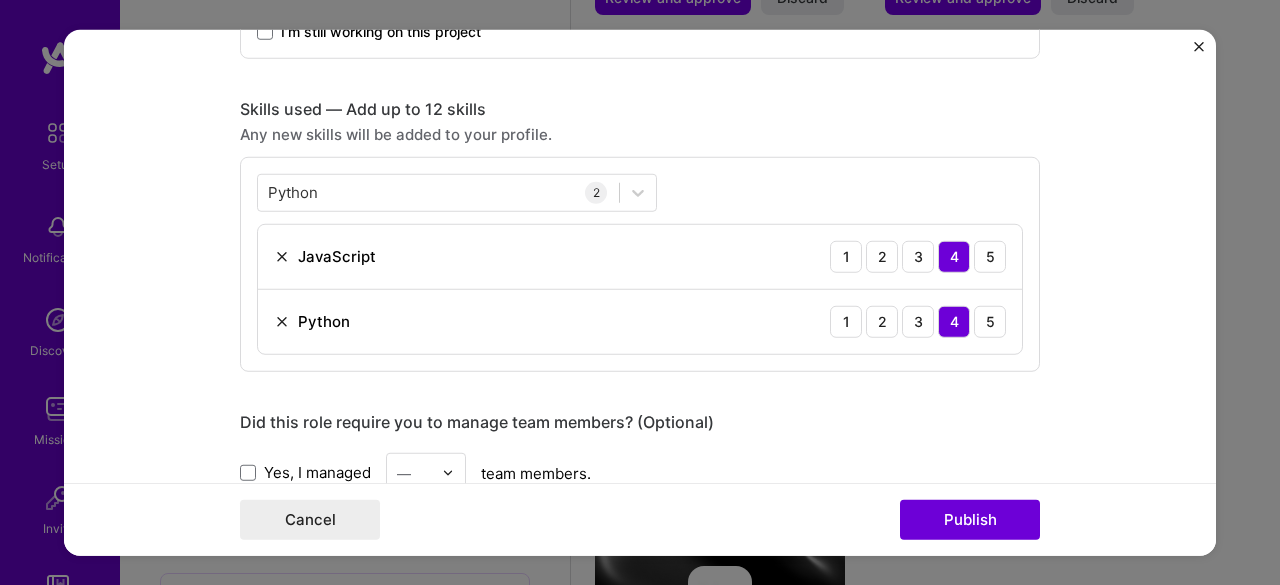 click on "Editing suggested project This project is suggested based on your LinkedIn, resume or [DOMAIN_NAME] activity. Project title Survey Interface Redesign Company GfK
Project industry Industry 2 Project Link (Optional)
Drag and drop an image or   Upload file Upload file We recommend uploading at least 4 images. 1600x1200px or higher recommended. Max 5MB each. Role Scripting Associate Front-End Developer [DATE]
to [DATE]
I’m still working on this project Skills used — Add up to 12 skills Any new skills will be added to your profile. Python Python 2 JavaScript 1 2 3 4 5 Python 1 2 3 4 5 Did this role require you to manage team members? (Optional) Yes, I managed — team members. Were you involved from inception to launch (0  ->  1)? (Optional) Zero to one is creation and development of a unique product from the ground up. I was involved in zero to one with this project Project details" at bounding box center [640, 292] 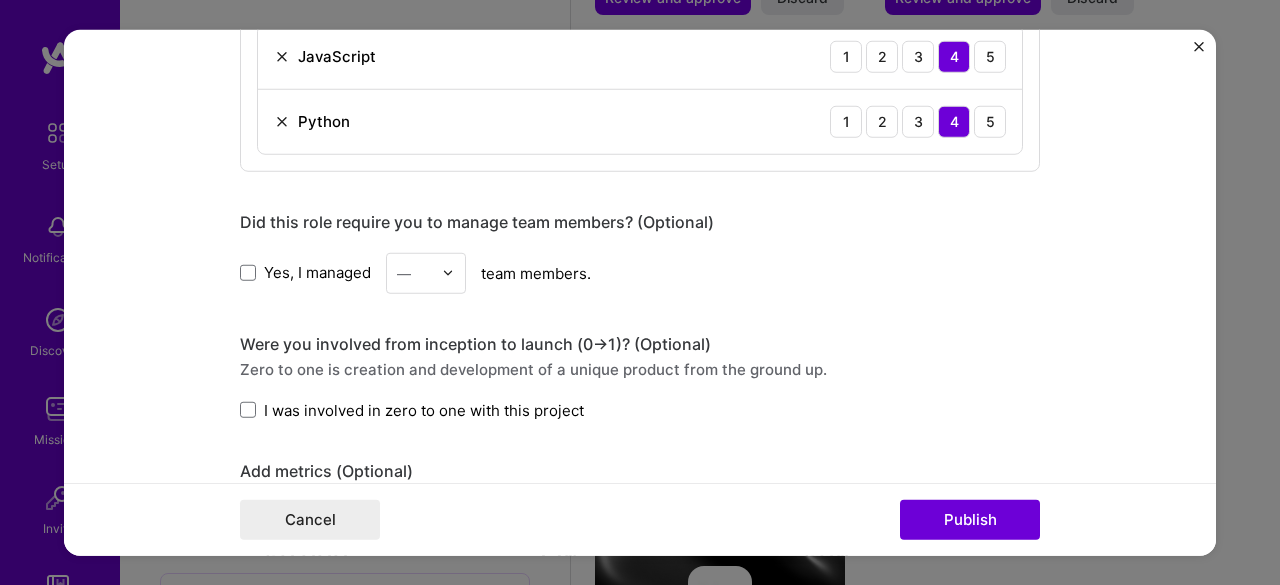 scroll, scrollTop: 1331, scrollLeft: 0, axis: vertical 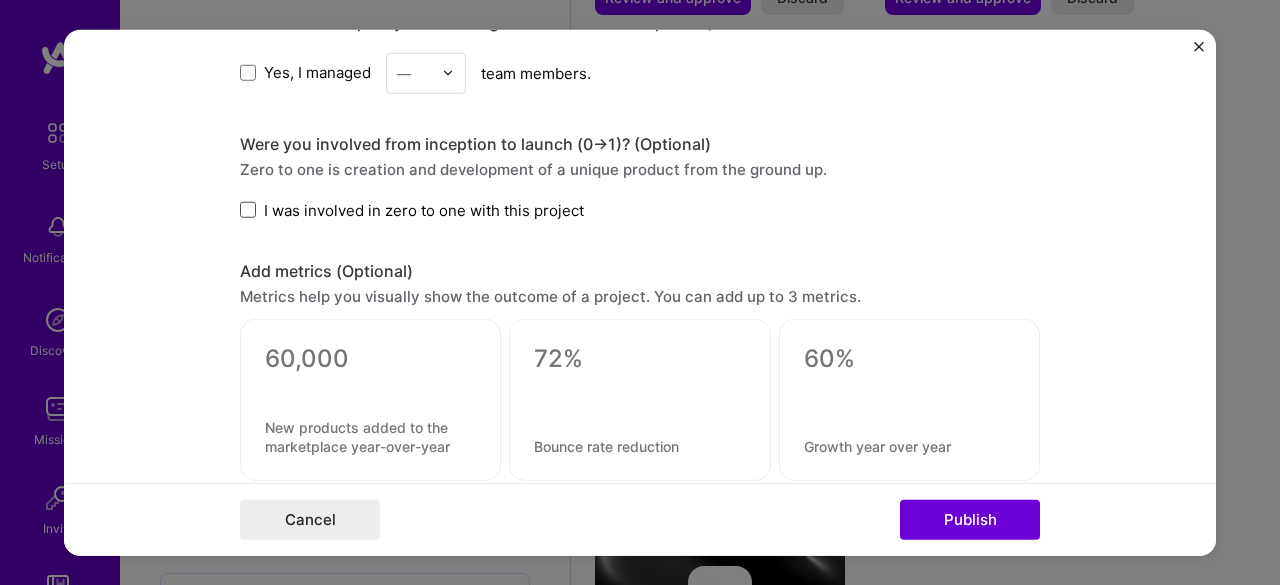 click at bounding box center (248, 210) 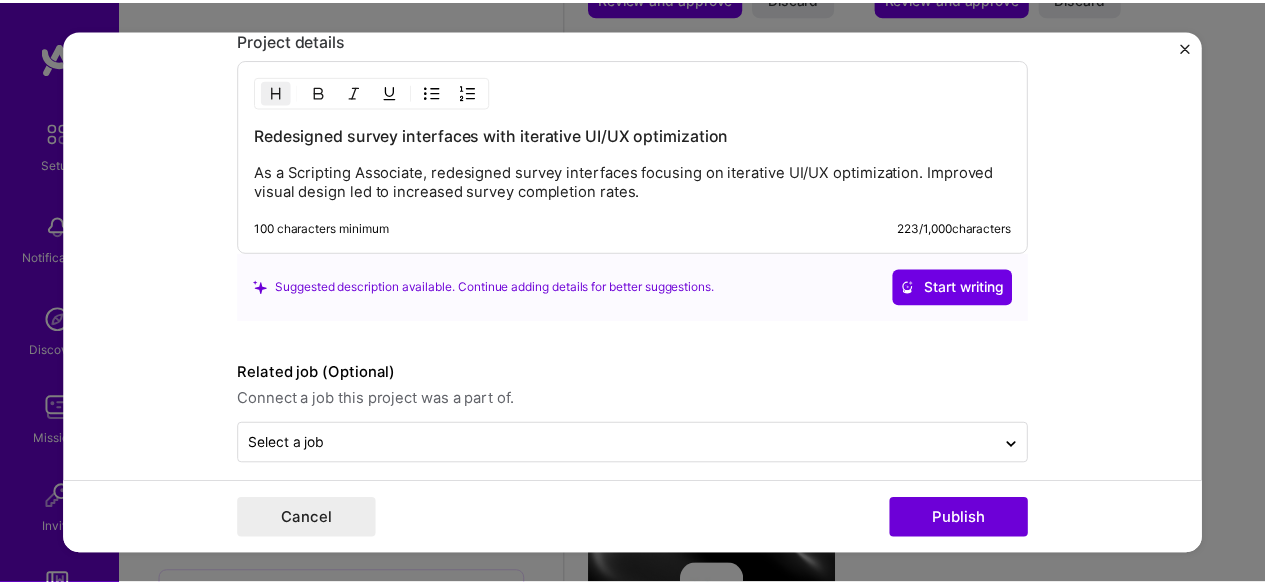 scroll, scrollTop: 1833, scrollLeft: 0, axis: vertical 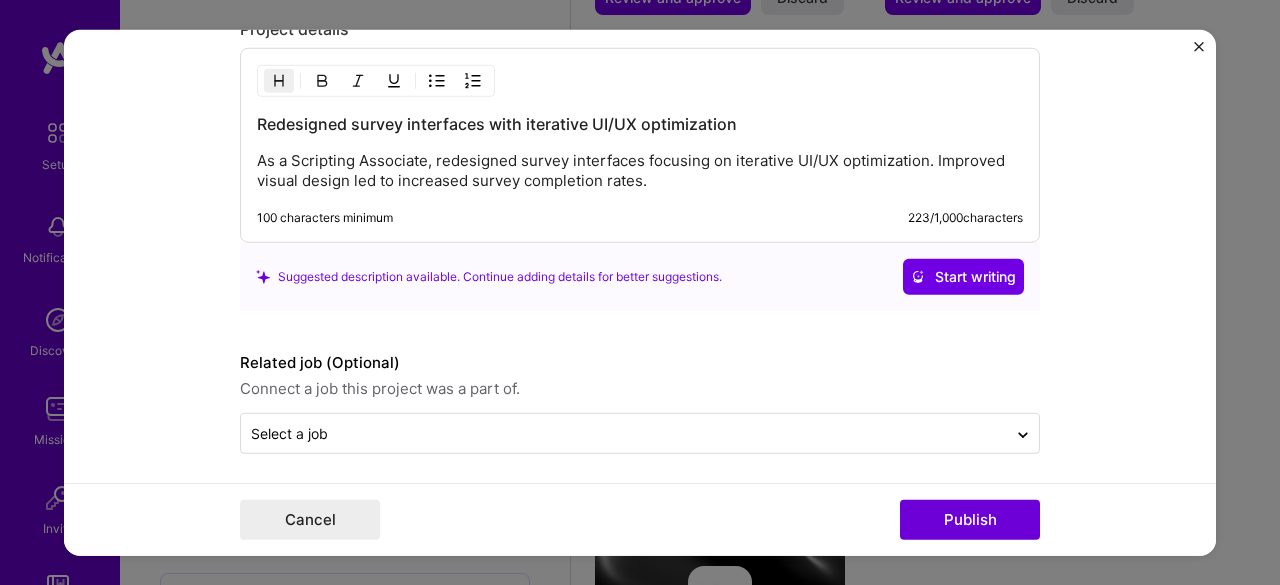 click on "Publish" at bounding box center (970, 520) 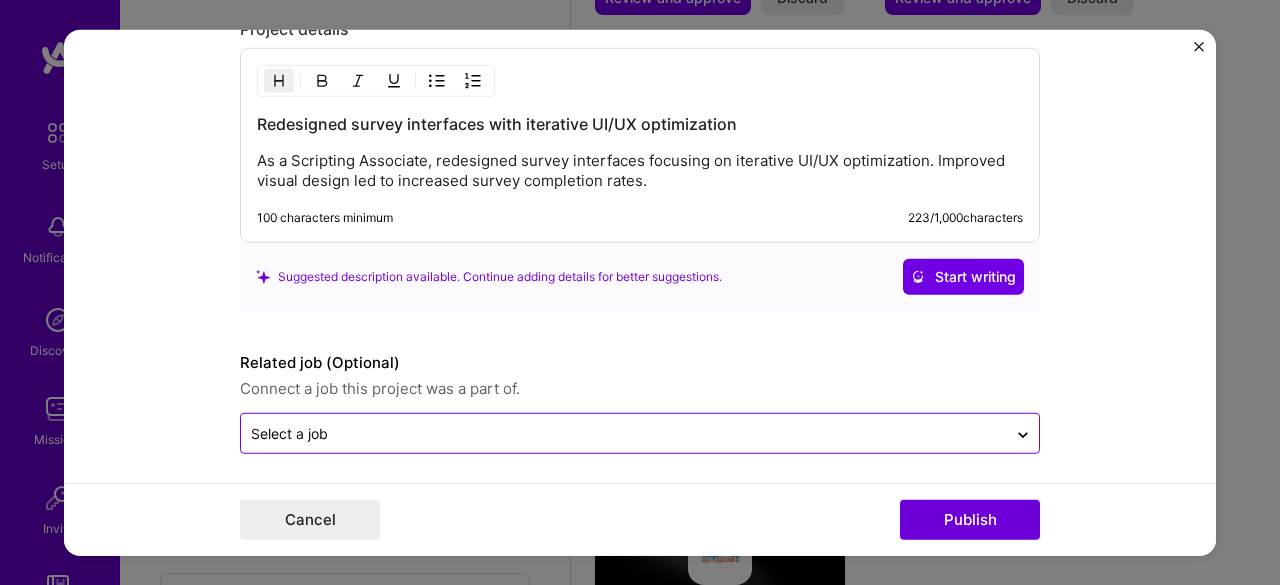 type 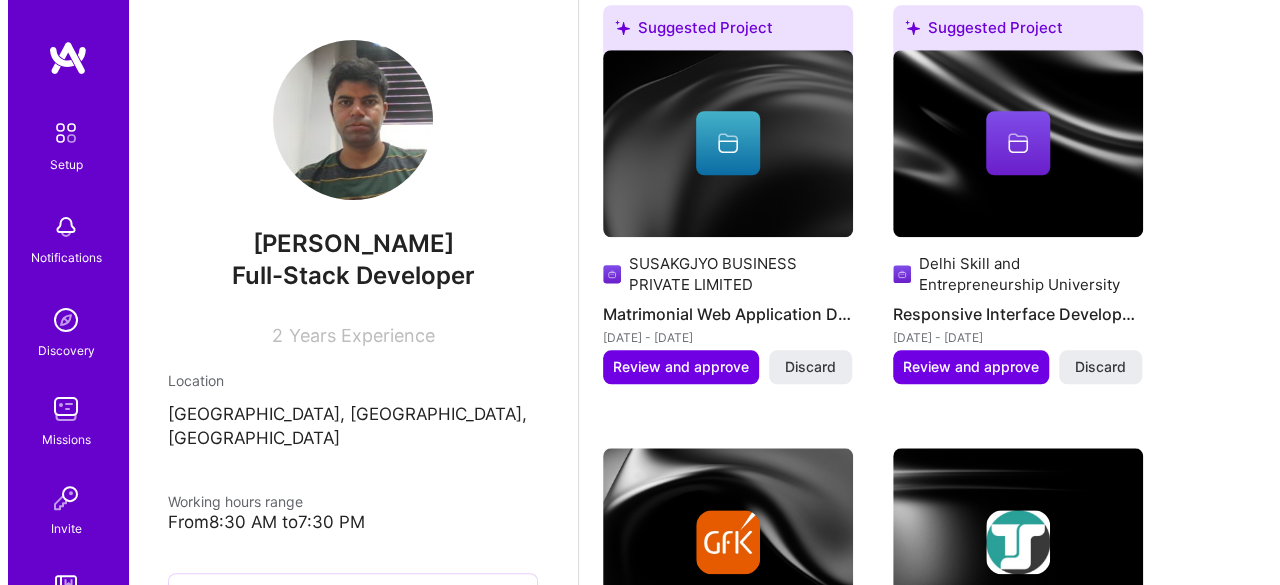 scroll, scrollTop: 839, scrollLeft: 0, axis: vertical 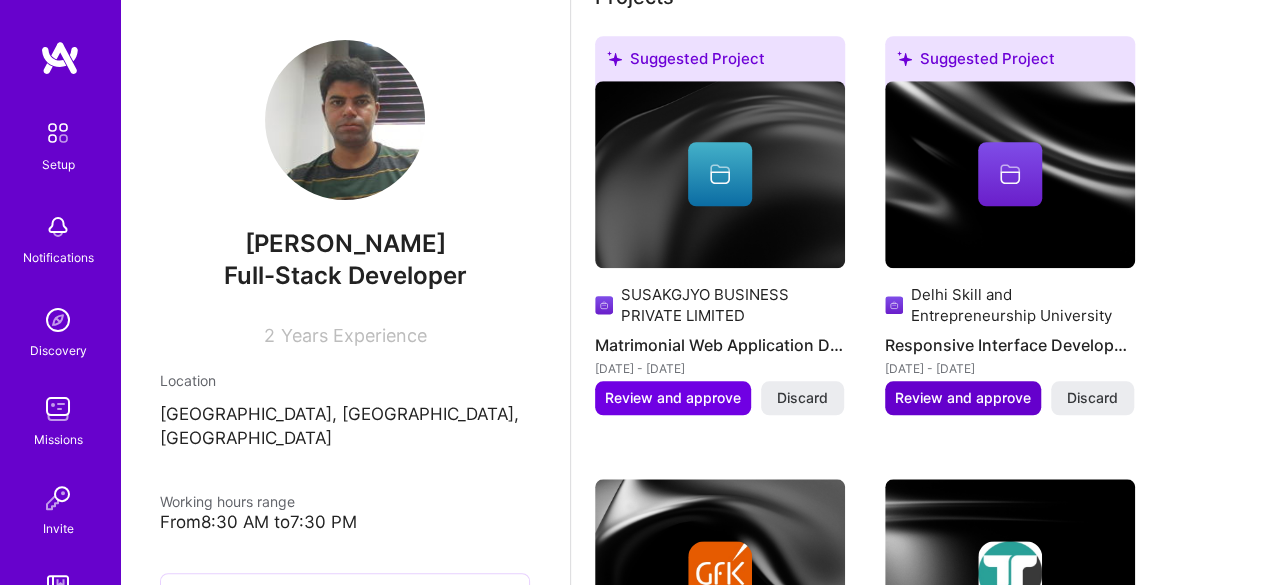 click on "Review and approve" at bounding box center [963, 398] 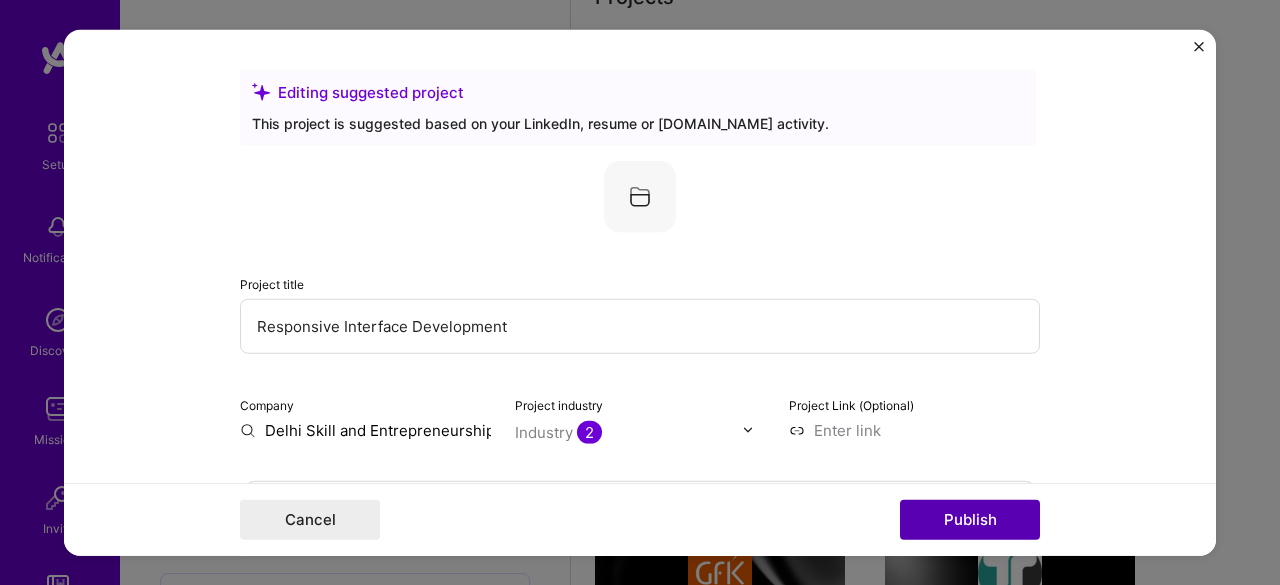 click on "Publish" at bounding box center [970, 520] 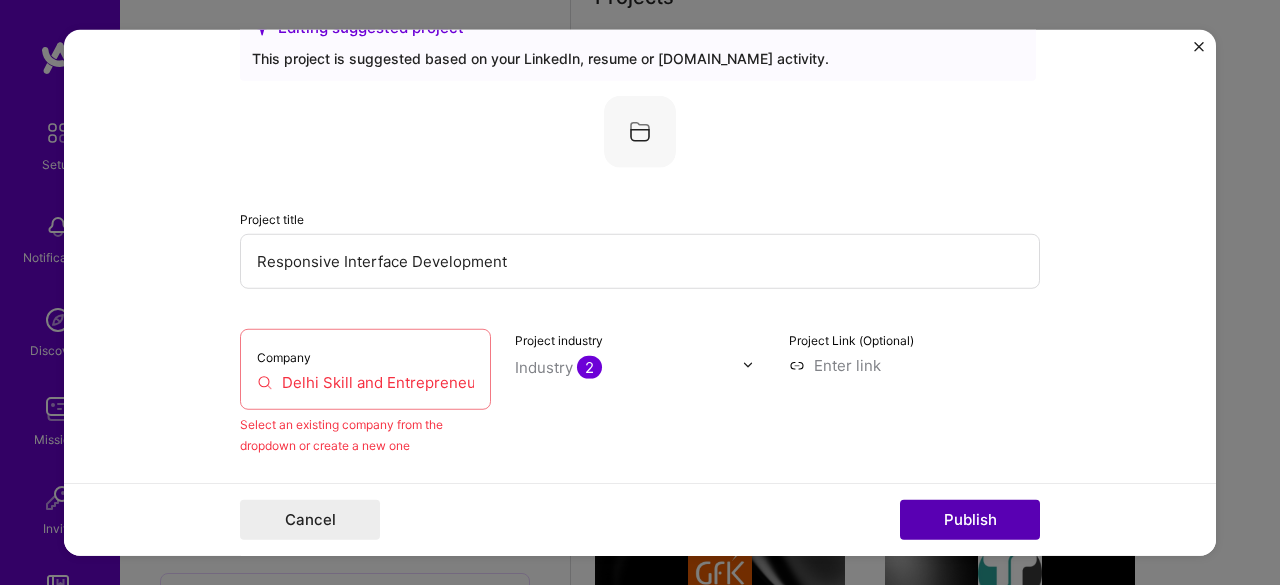scroll, scrollTop: 131, scrollLeft: 0, axis: vertical 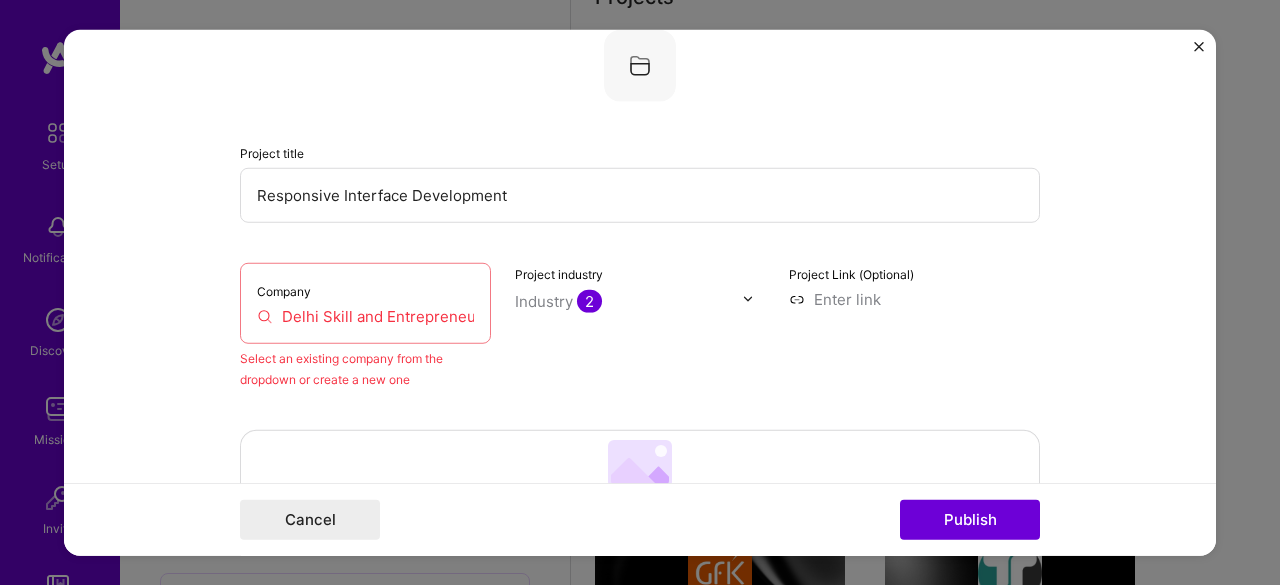 click on "Delhi Skill and Entrepreneurship University" at bounding box center (365, 315) 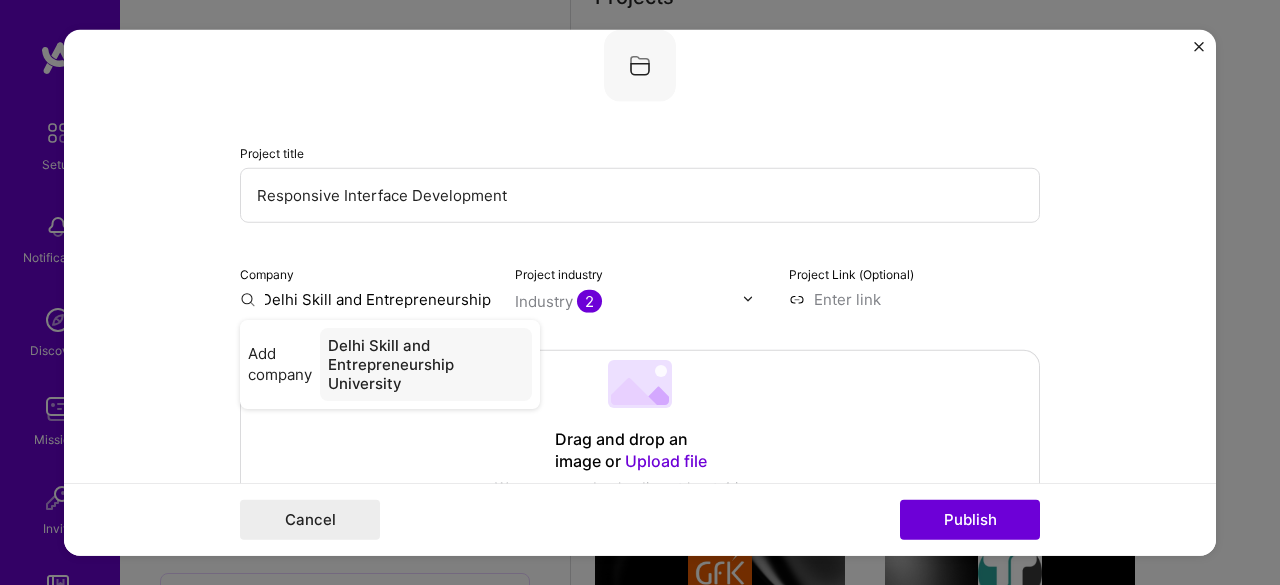 scroll, scrollTop: 0, scrollLeft: 0, axis: both 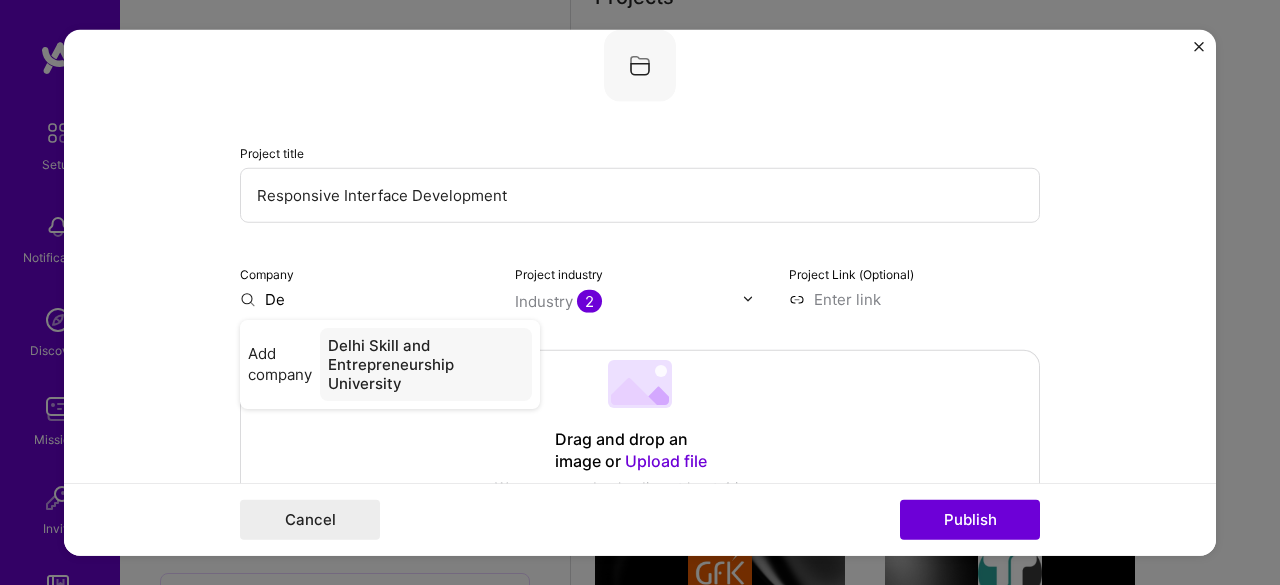 type on "D" 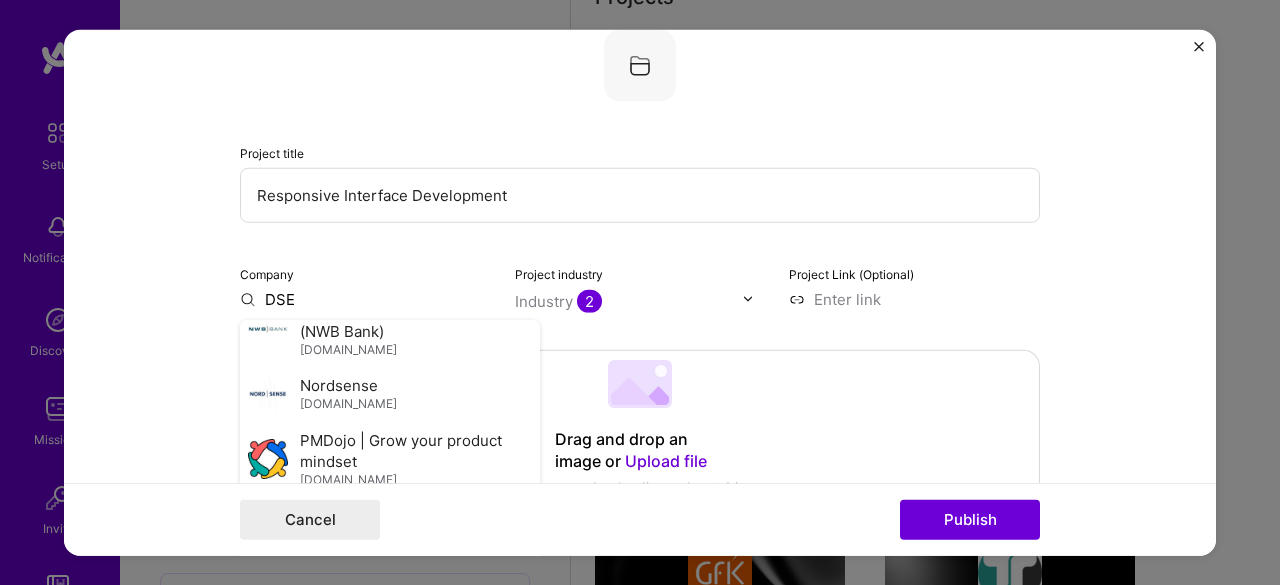 scroll, scrollTop: 720, scrollLeft: 0, axis: vertical 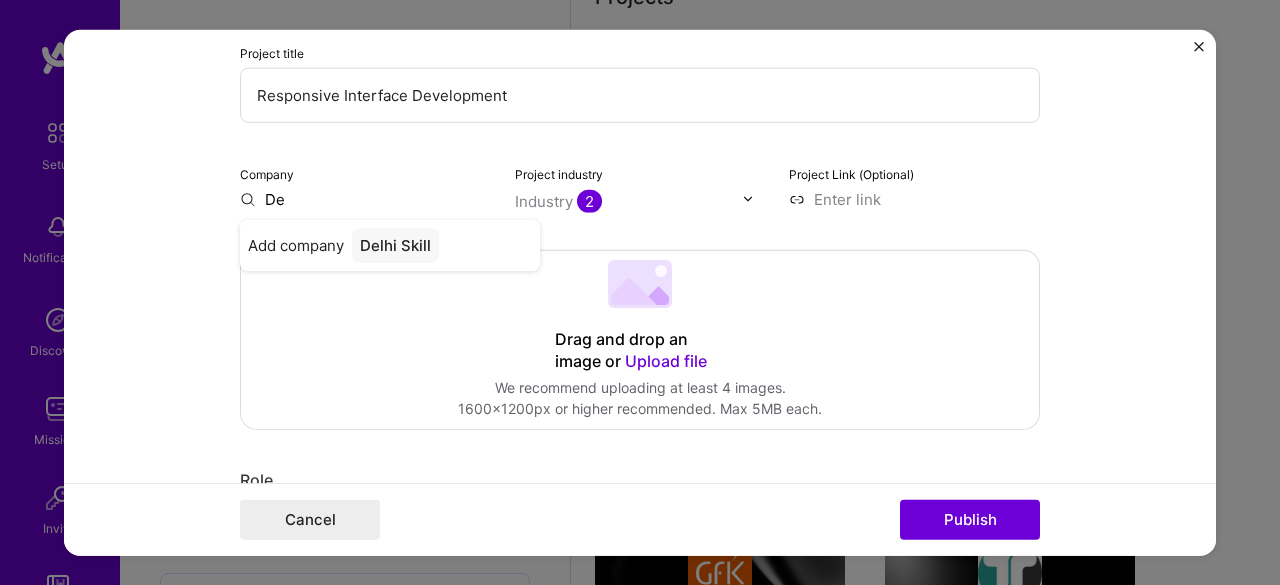 type on "D" 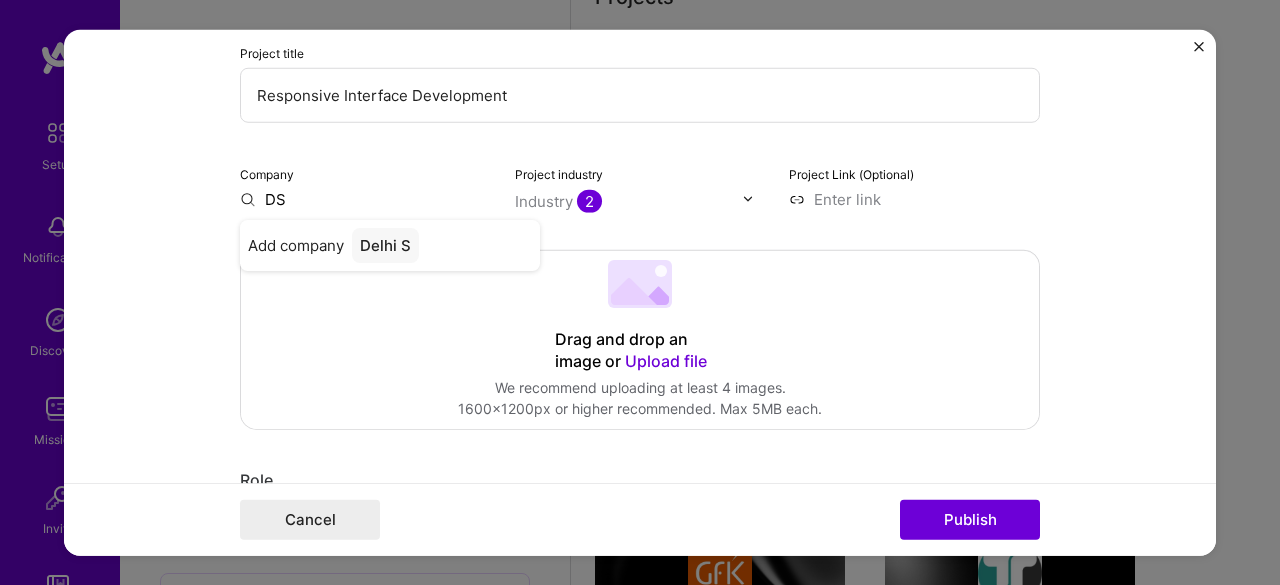 type on "D" 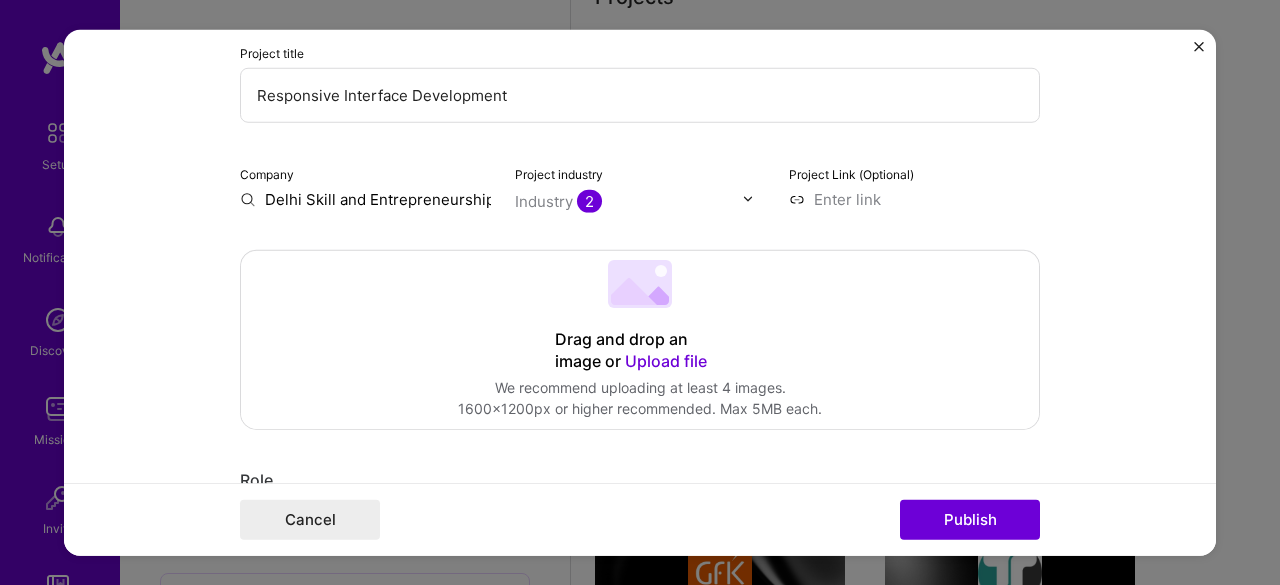 click on "Company [GEOGRAPHIC_DATA] Skill and Entrepreneurship University
Project industry Industry 2 Project Link (Optional)" at bounding box center [640, 185] 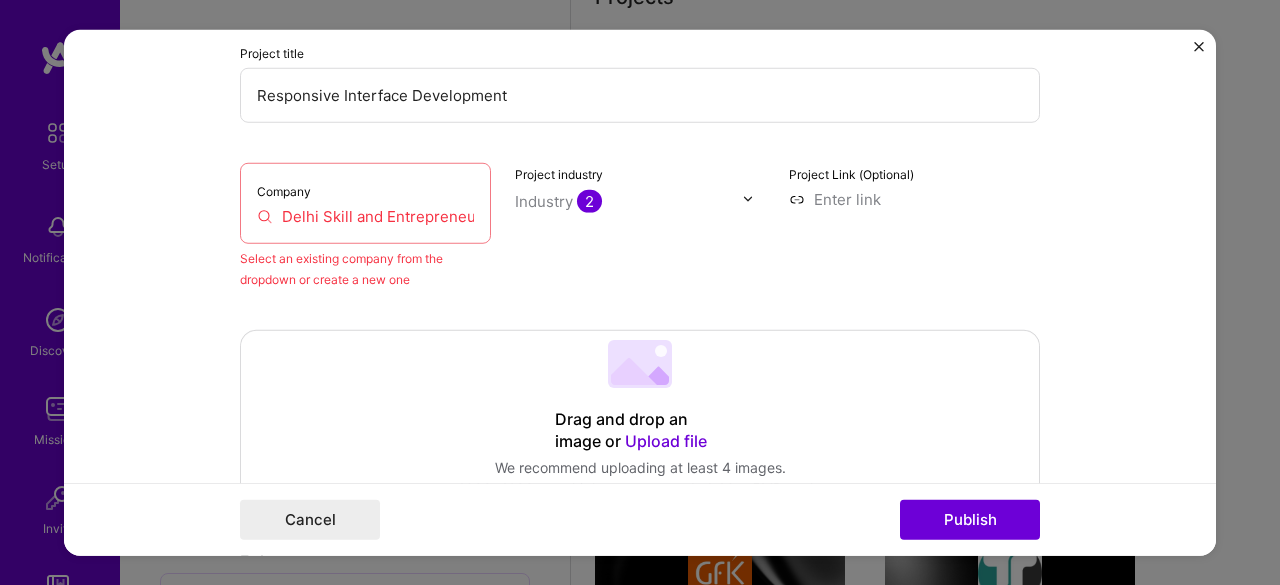 click on "Delhi Skill and Entrepreneurship University" at bounding box center [365, 215] 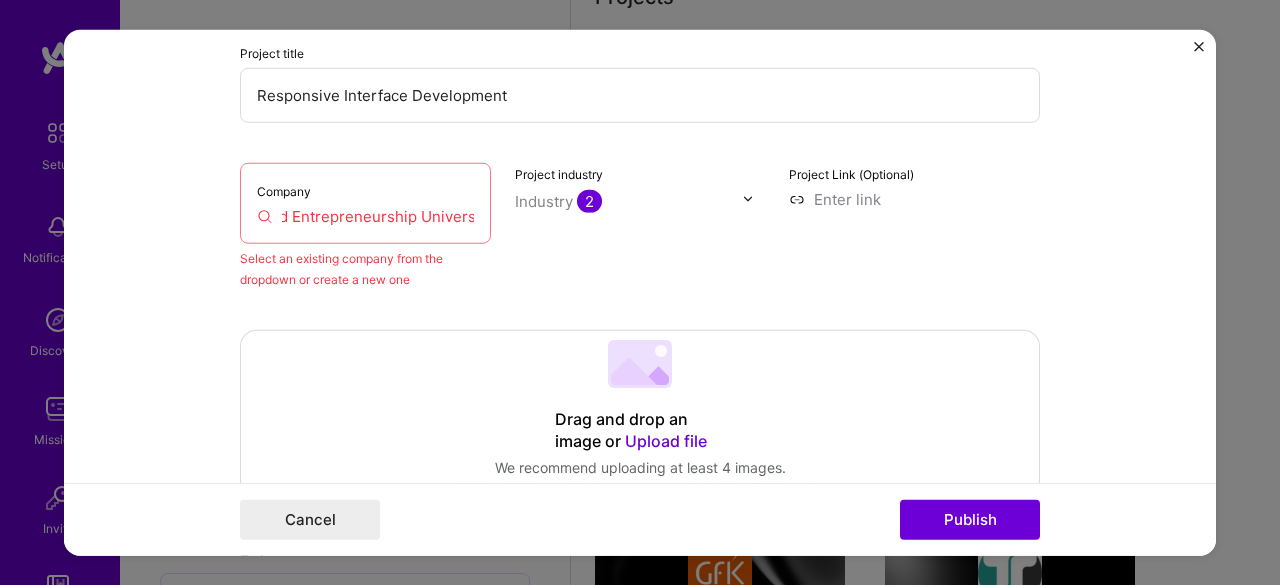 scroll, scrollTop: 0, scrollLeft: 107, axis: horizontal 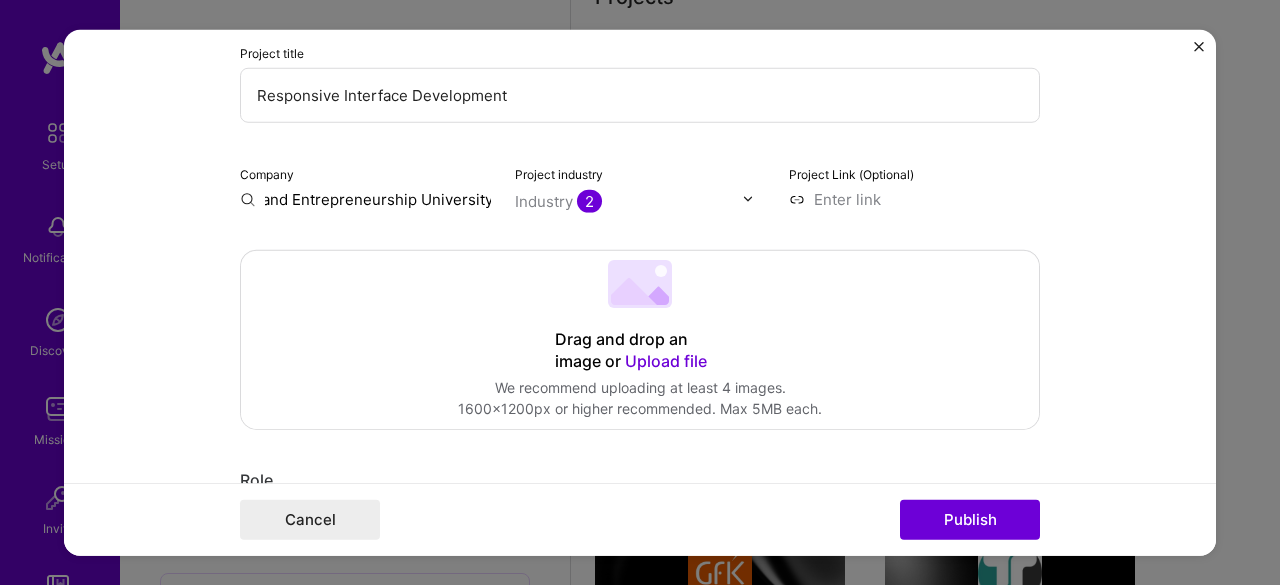 type on "Delhi Skill and Entrepreneurship University" 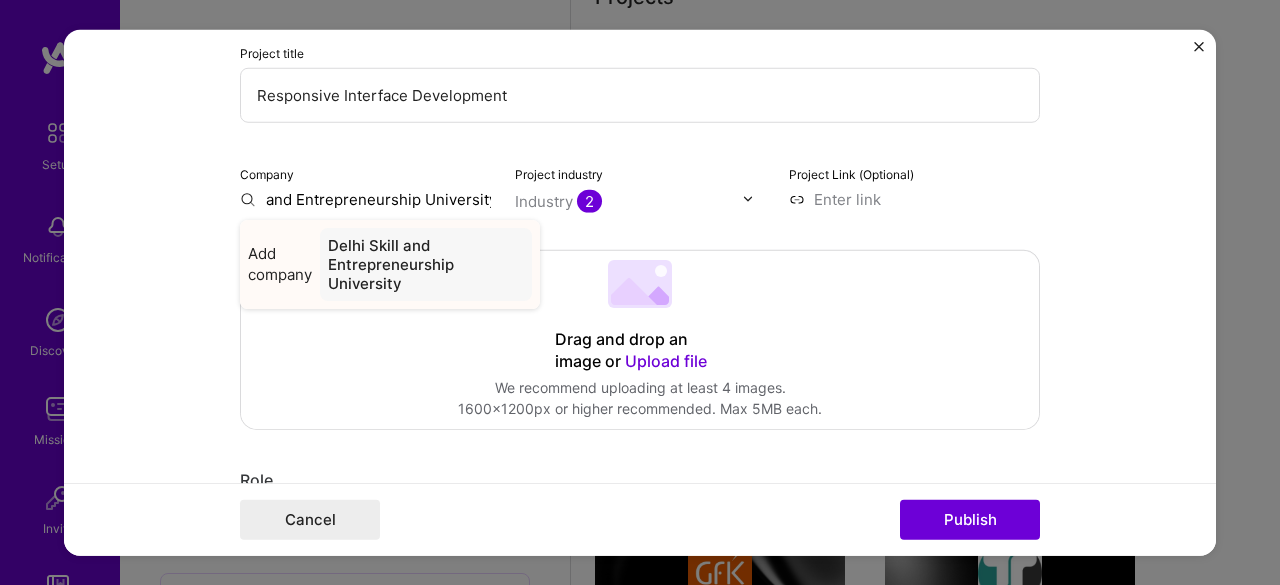 scroll, scrollTop: 0, scrollLeft: 0, axis: both 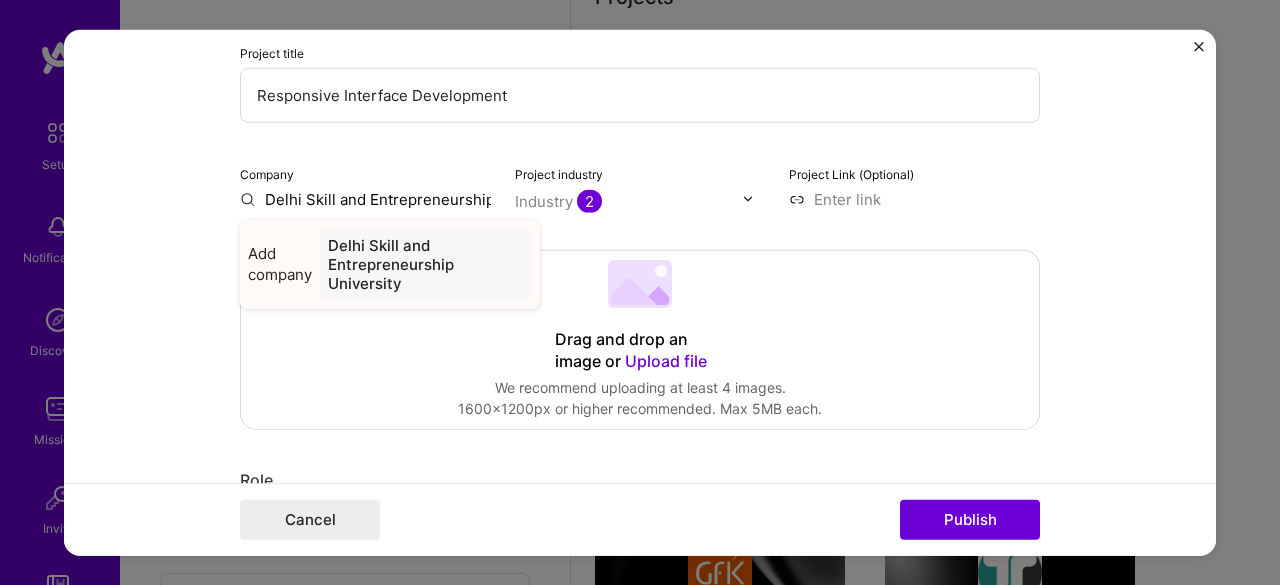 click on "Delhi Skill and Entrepreneurship University" at bounding box center (426, 263) 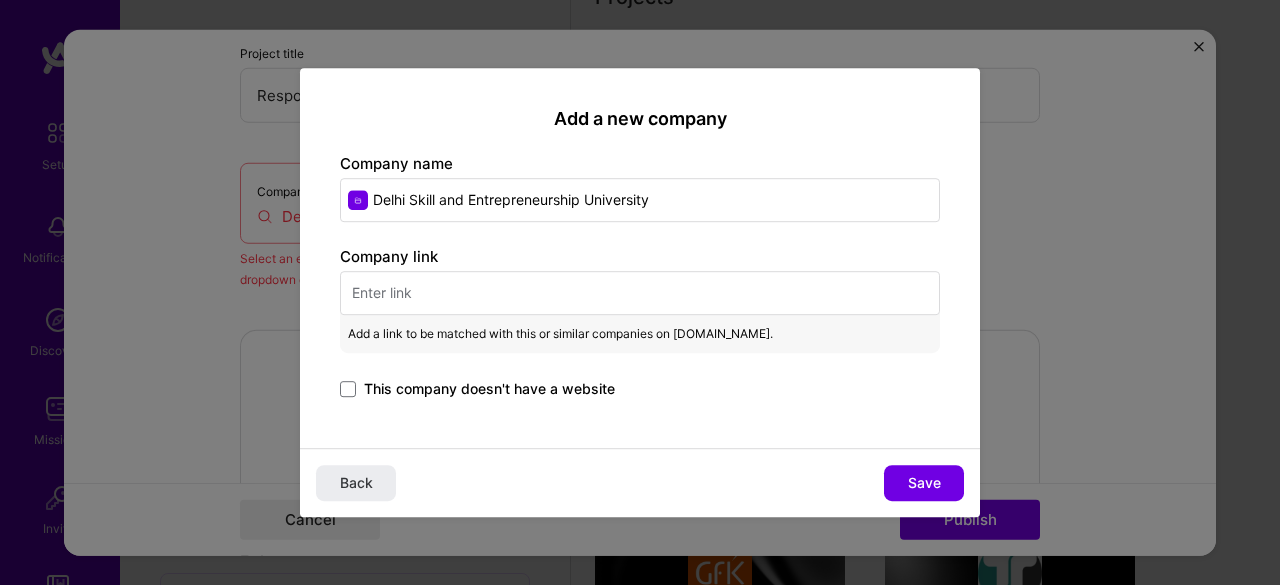 click at bounding box center [640, 293] 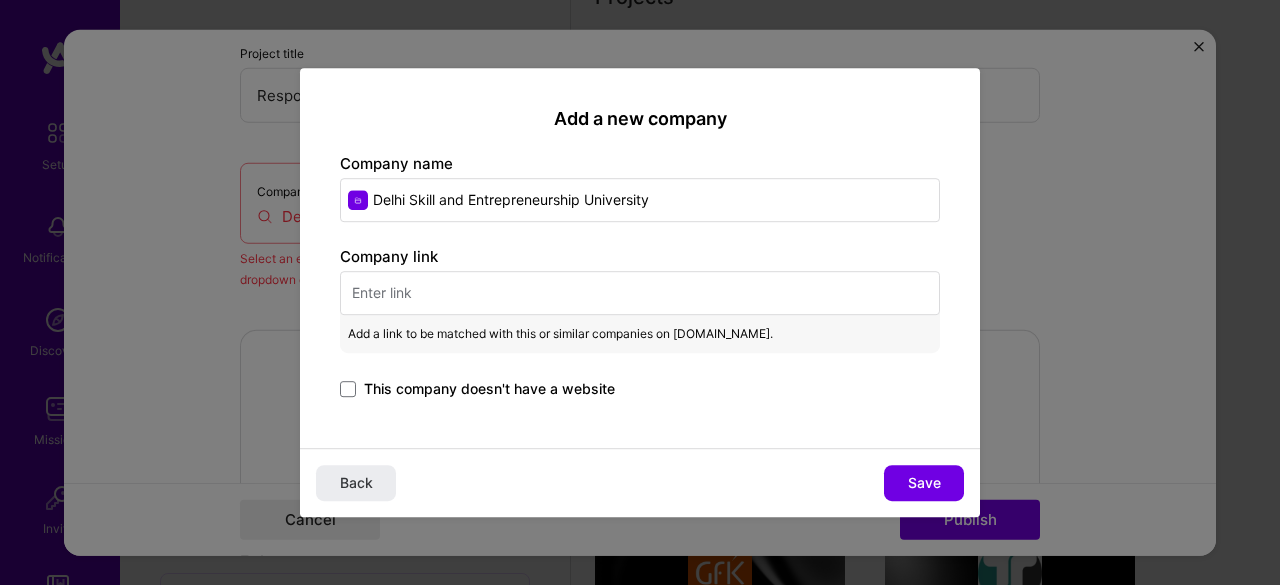 paste on "[URL][DOMAIN_NAME]" 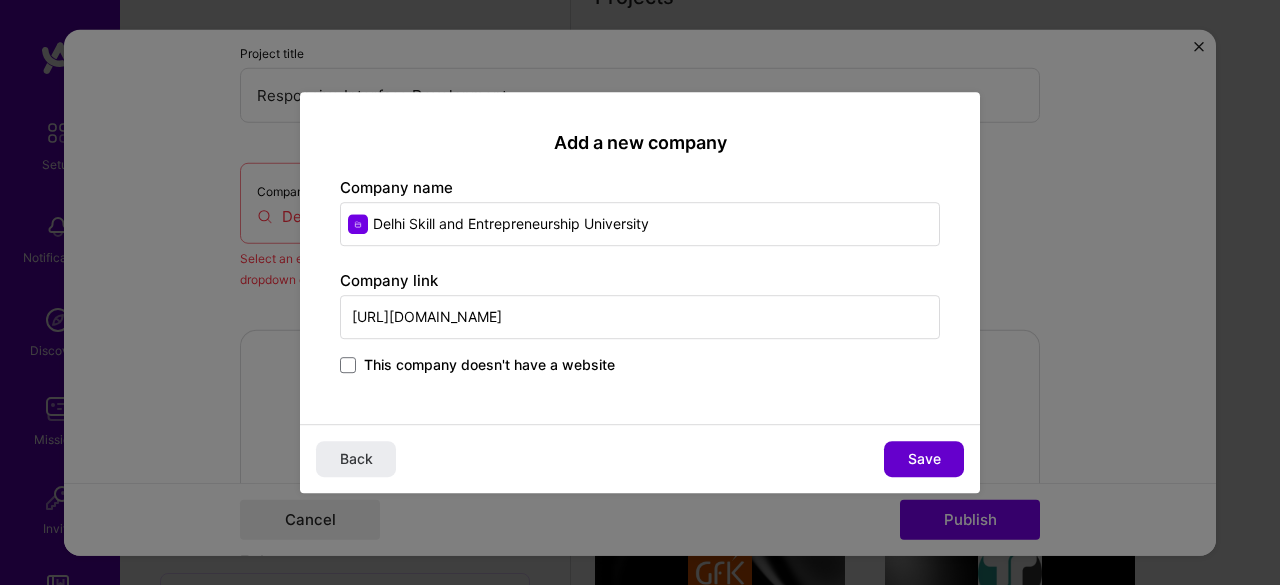 type on "[URL][DOMAIN_NAME]" 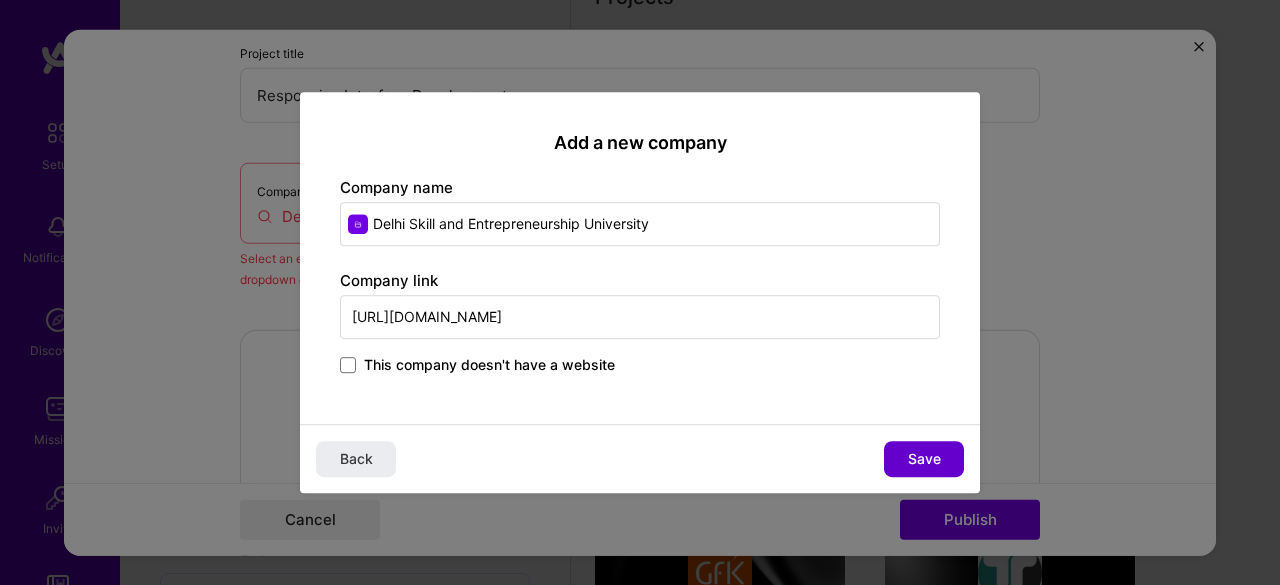 click on "Save" at bounding box center [924, 459] 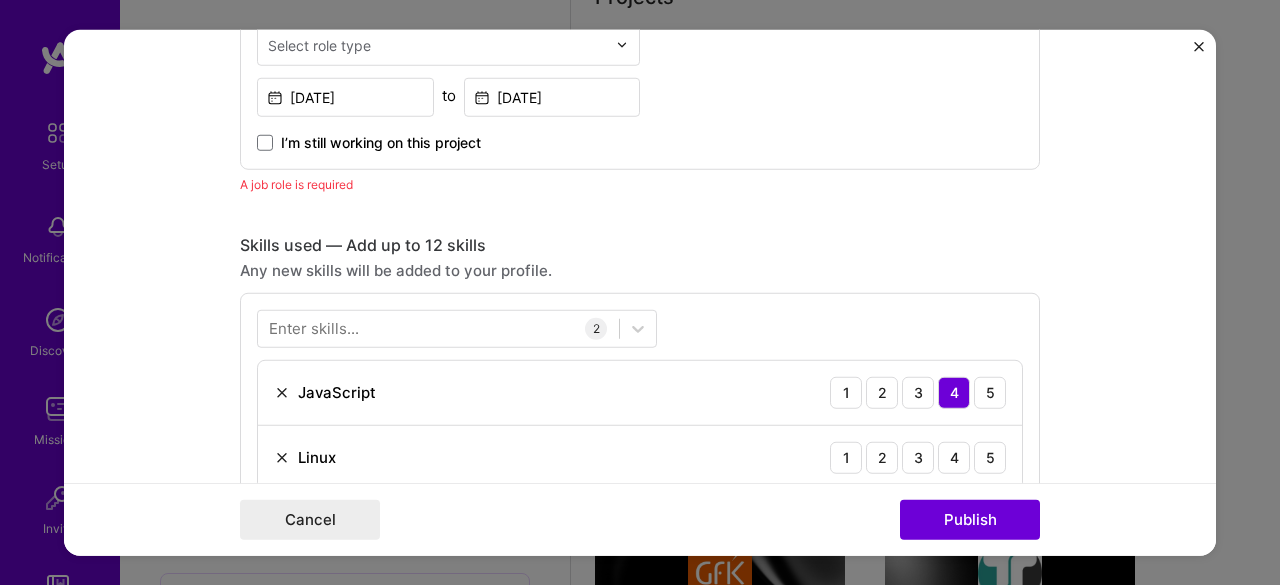 scroll, scrollTop: 631, scrollLeft: 0, axis: vertical 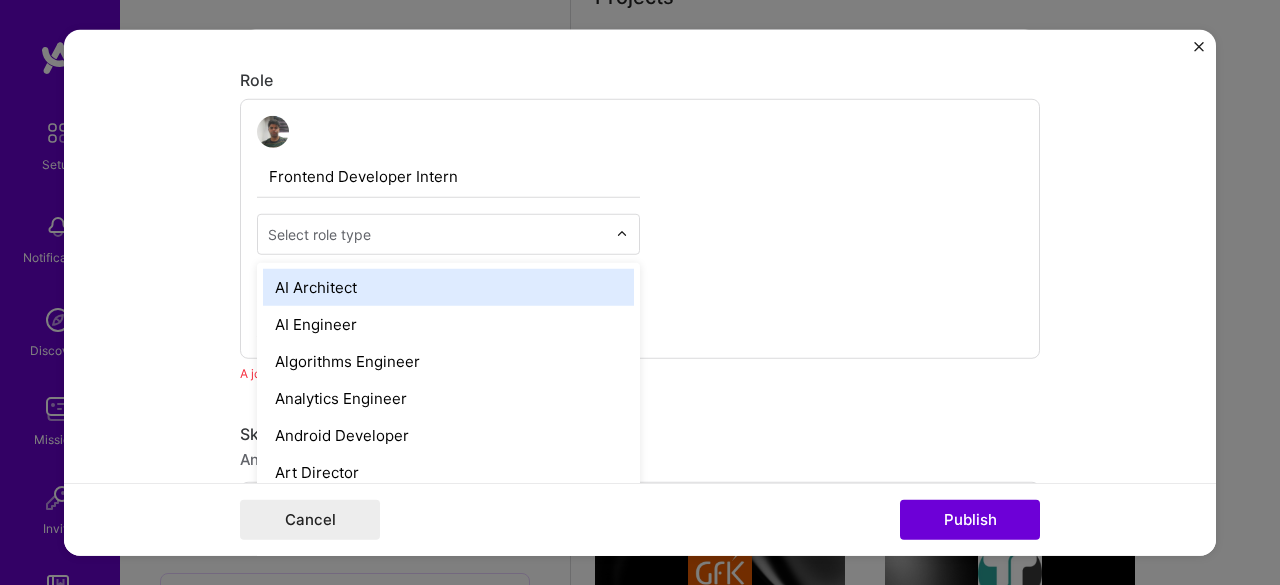 click at bounding box center [437, 233] 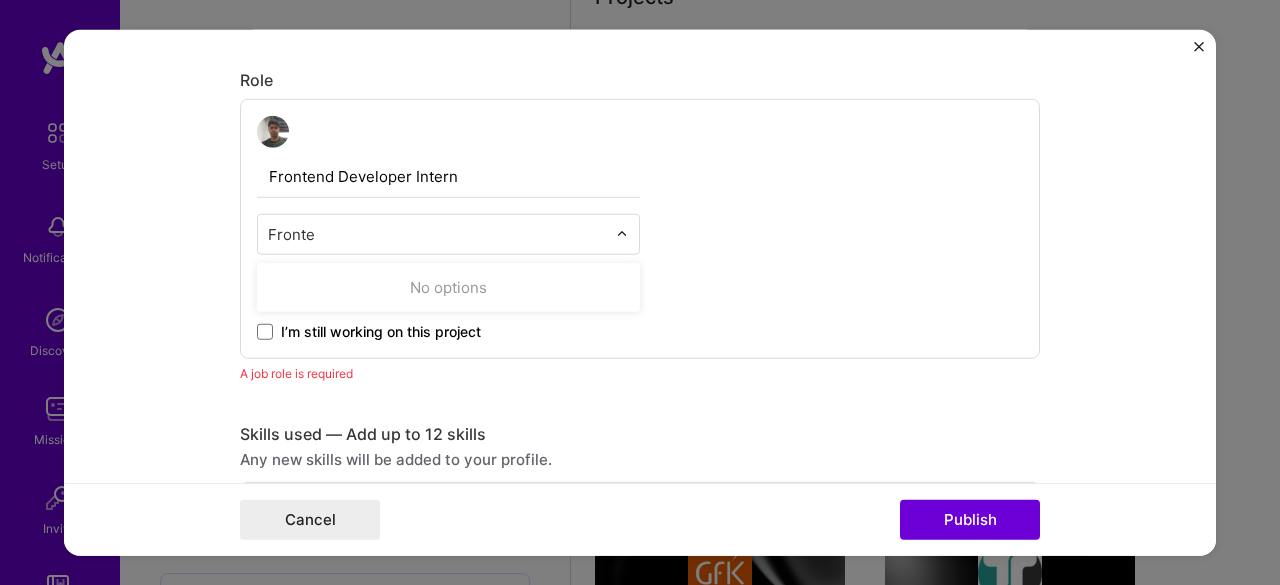 type on "Front" 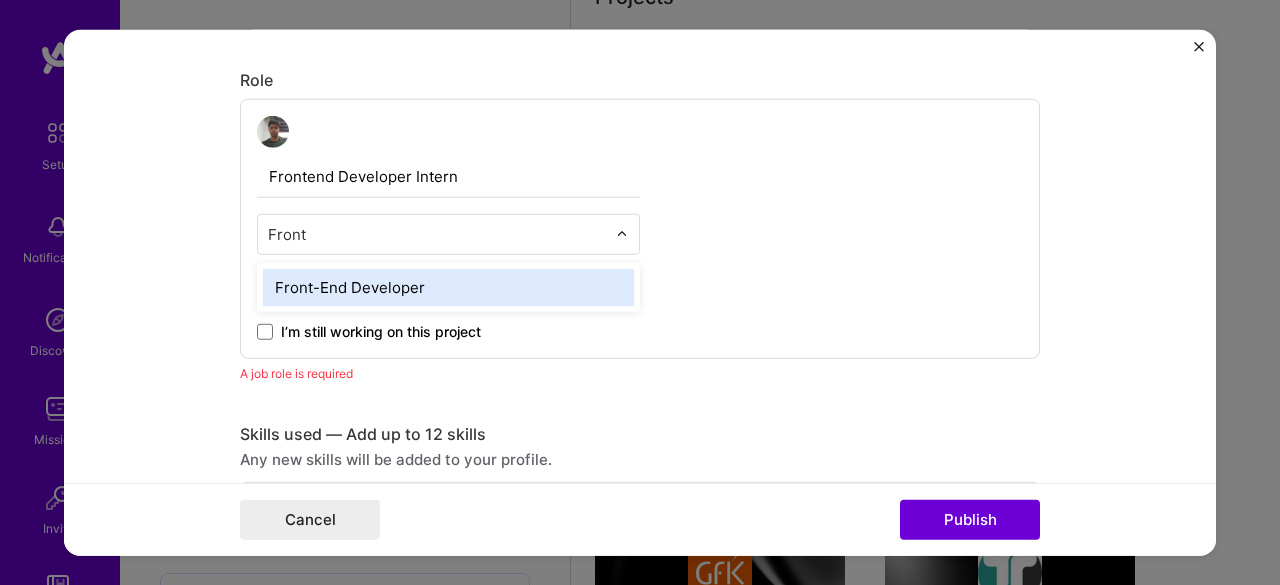 click on "Front-End Developer" at bounding box center [448, 286] 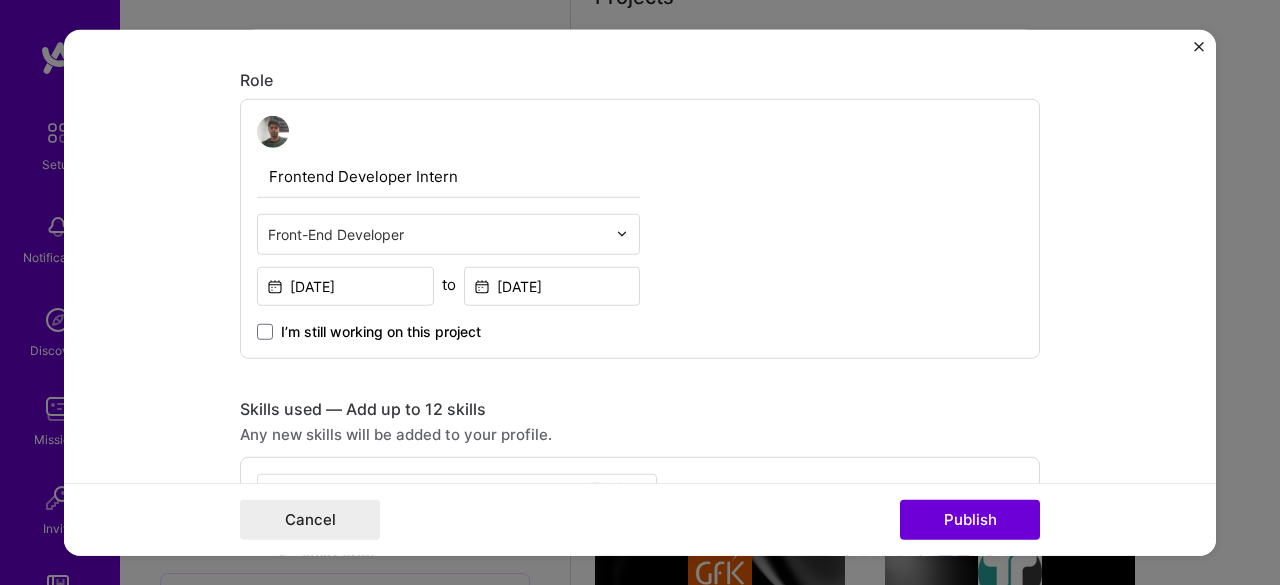 type 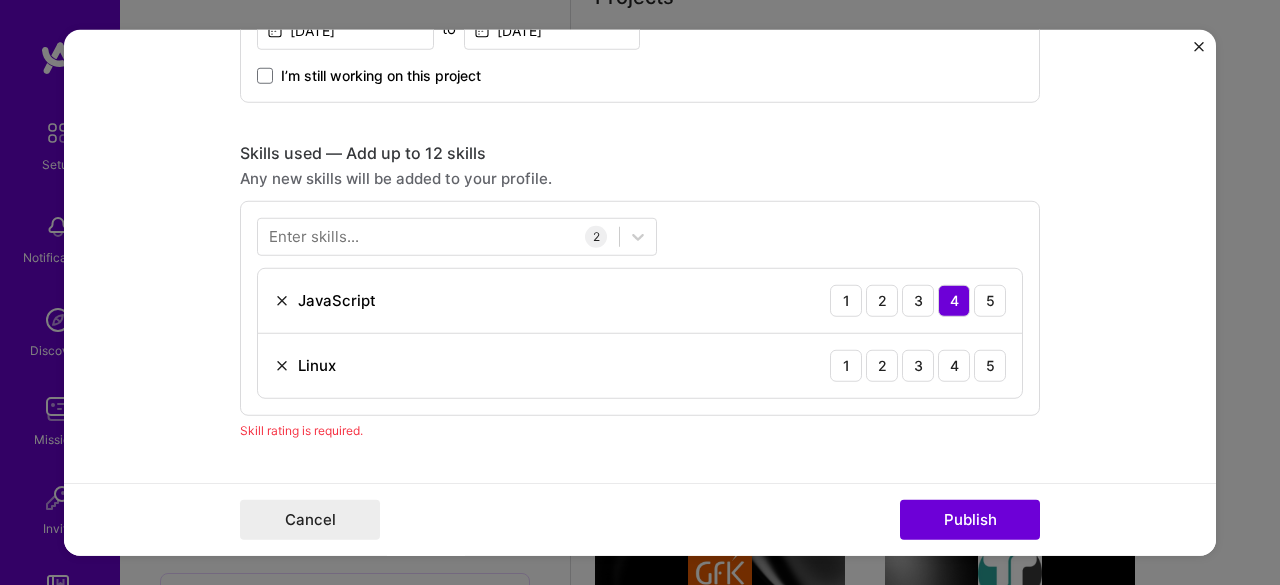 scroll, scrollTop: 931, scrollLeft: 0, axis: vertical 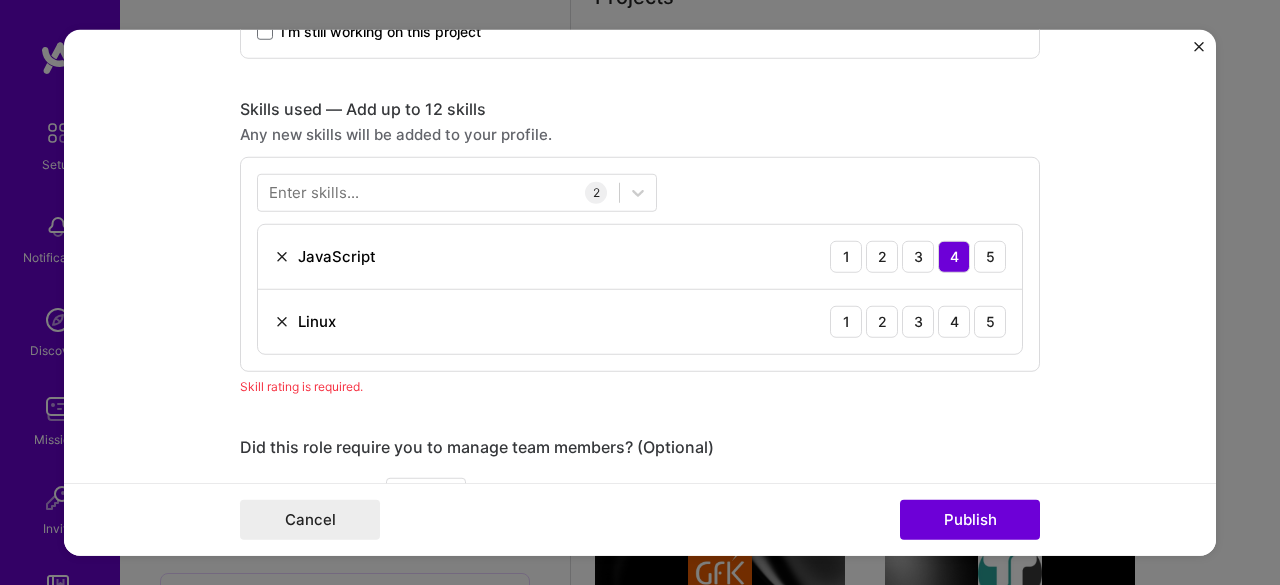click at bounding box center [282, 321] 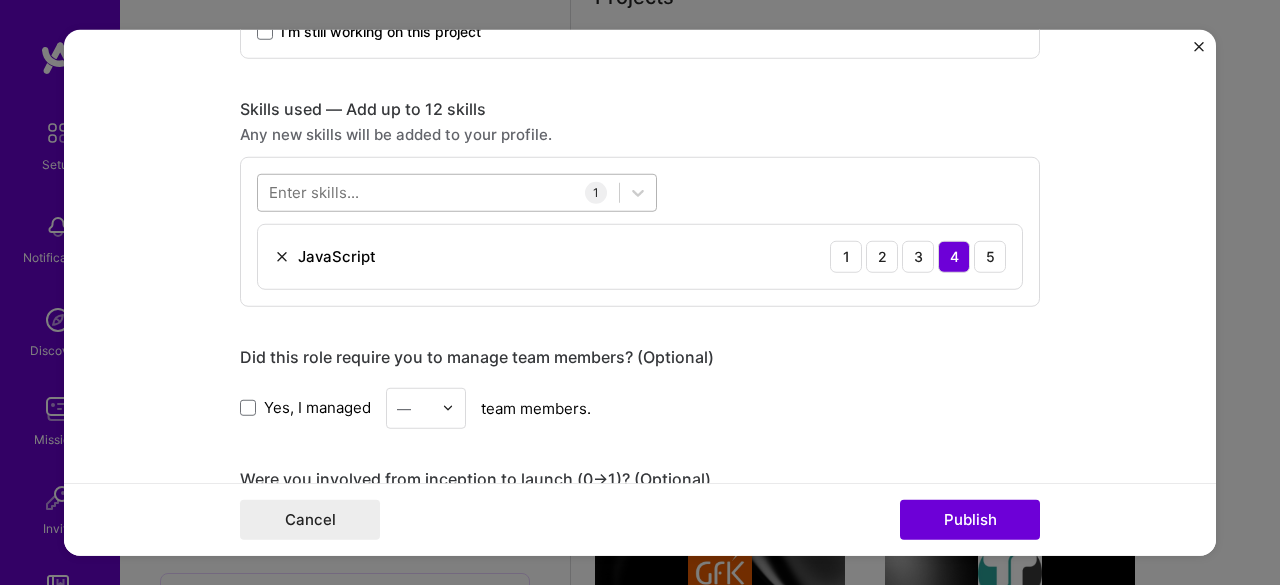 click at bounding box center [438, 192] 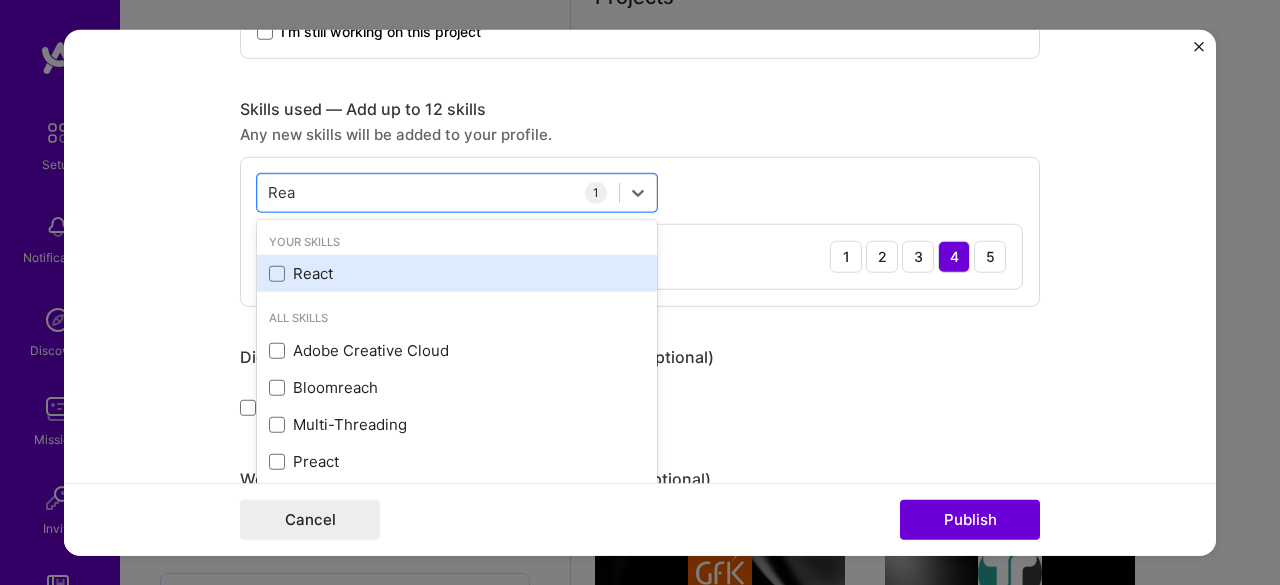 click on "React" at bounding box center [457, 273] 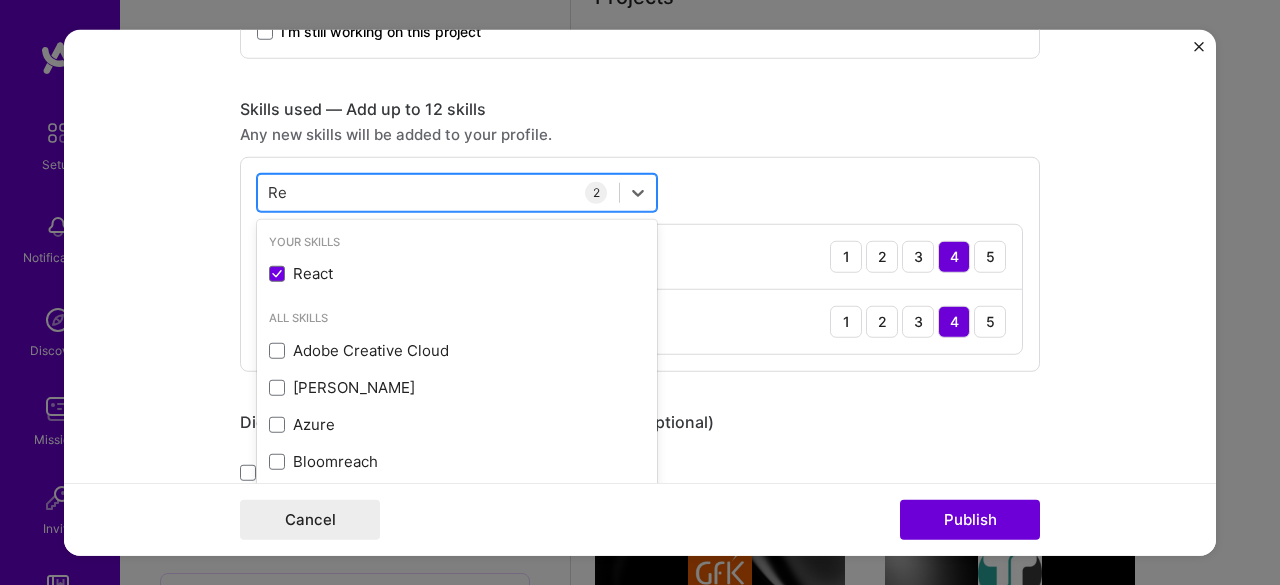 type on "R" 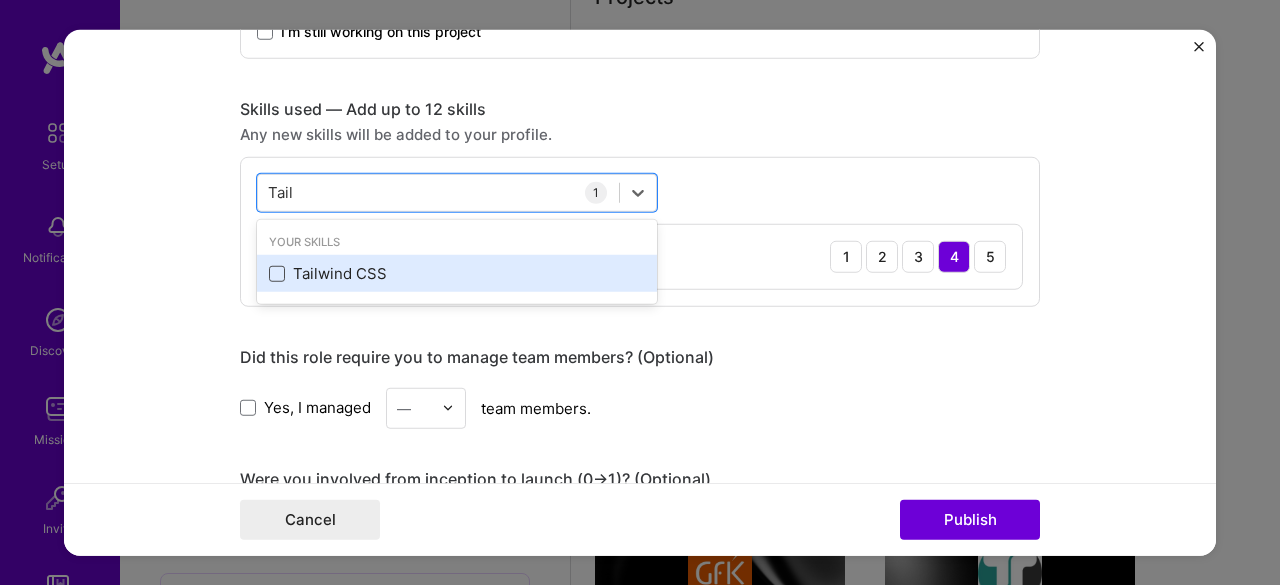 click at bounding box center (277, 274) 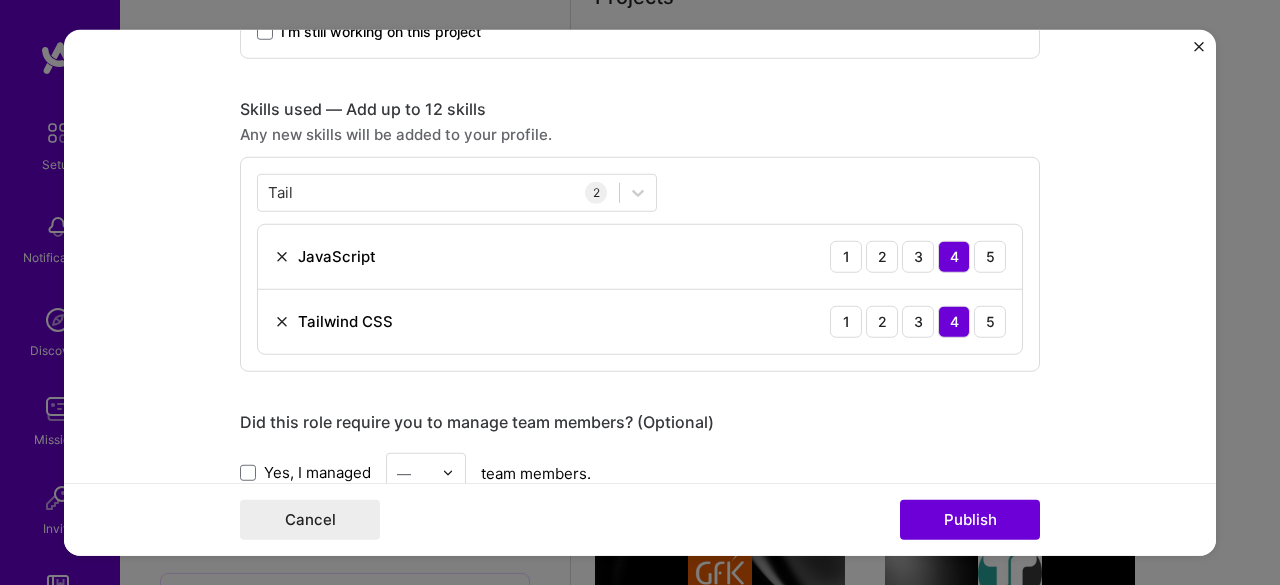 click on "Did this role require you to manage team members? (Optional)" at bounding box center [640, 421] 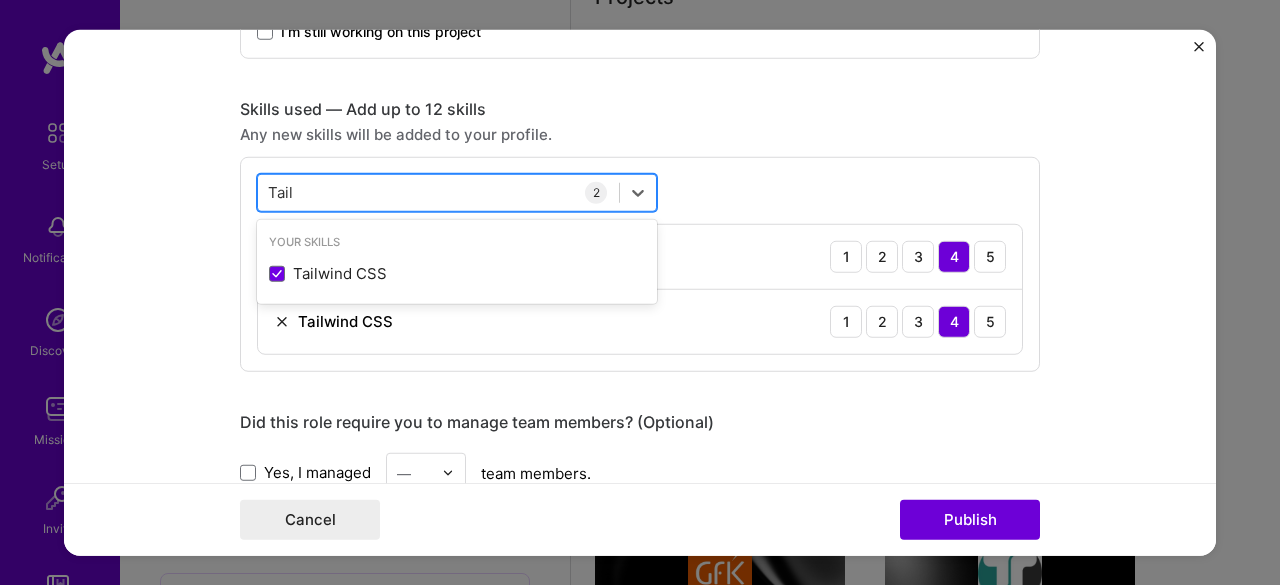 click on "Tail Tail" at bounding box center (438, 192) 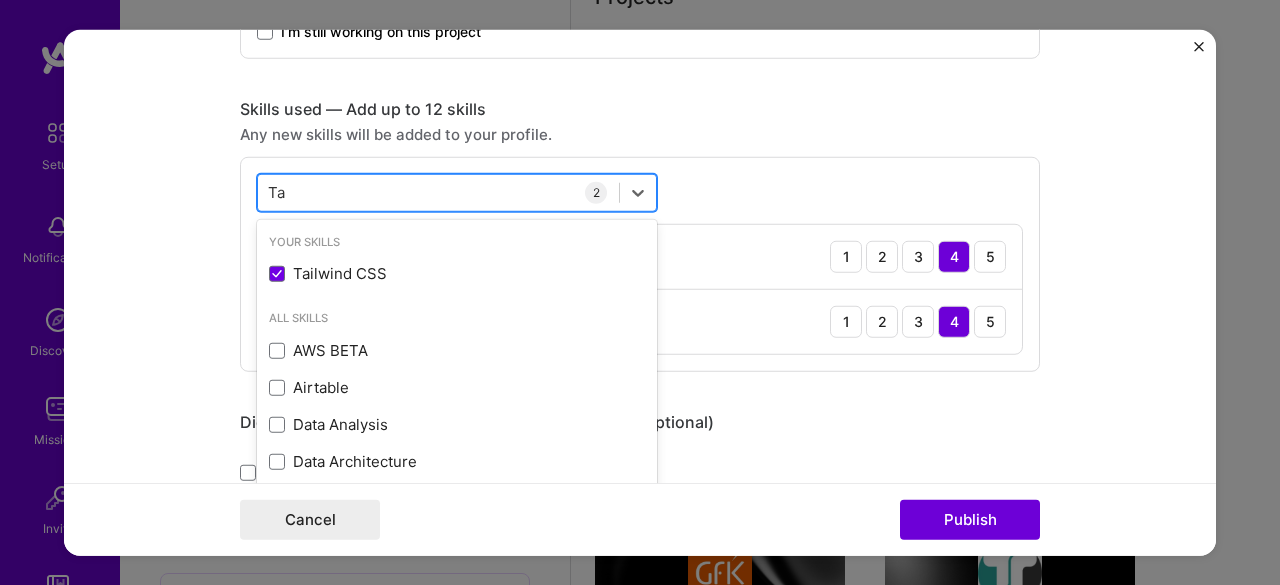 type on "T" 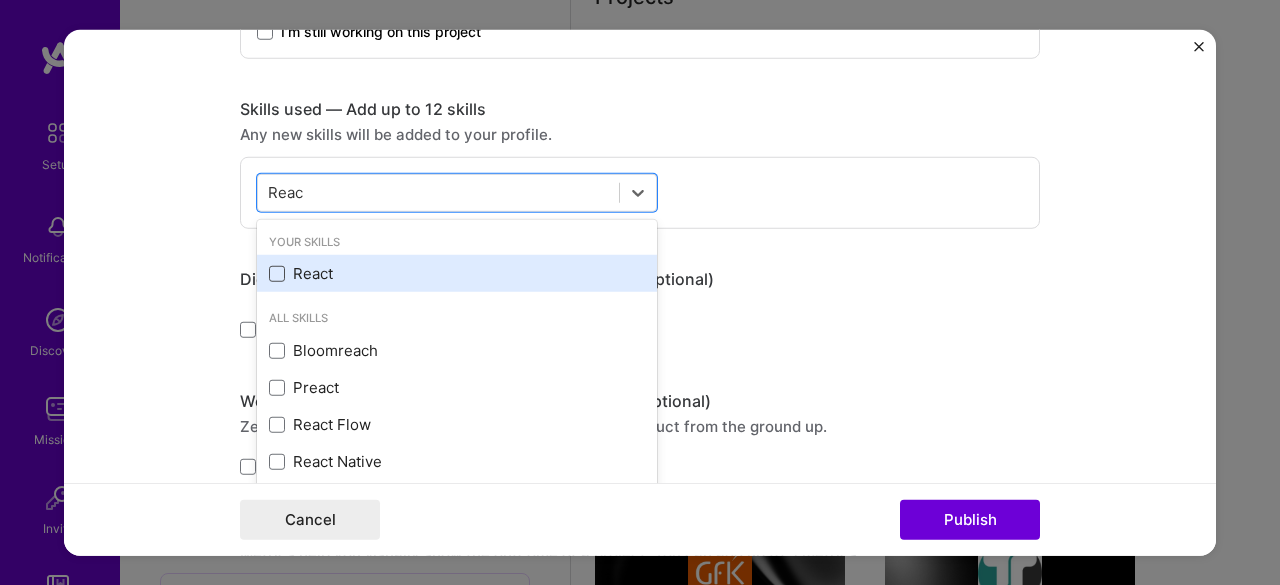 click at bounding box center [277, 274] 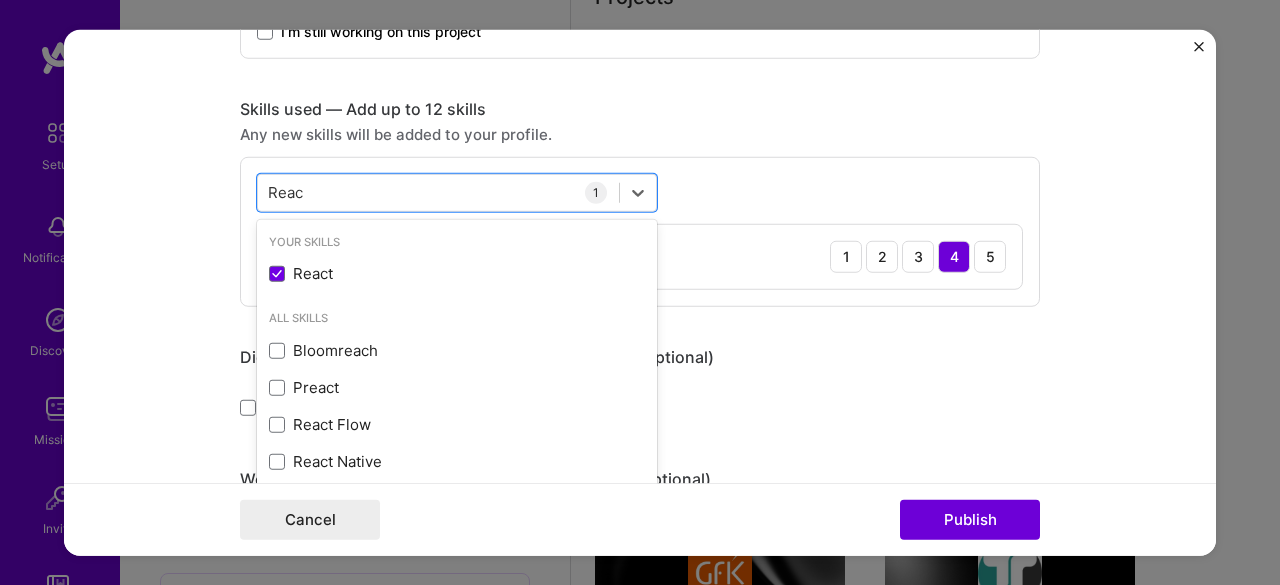 click on "Did this role require you to manage team members? (Optional) Yes, I managed — team members." at bounding box center [640, 387] 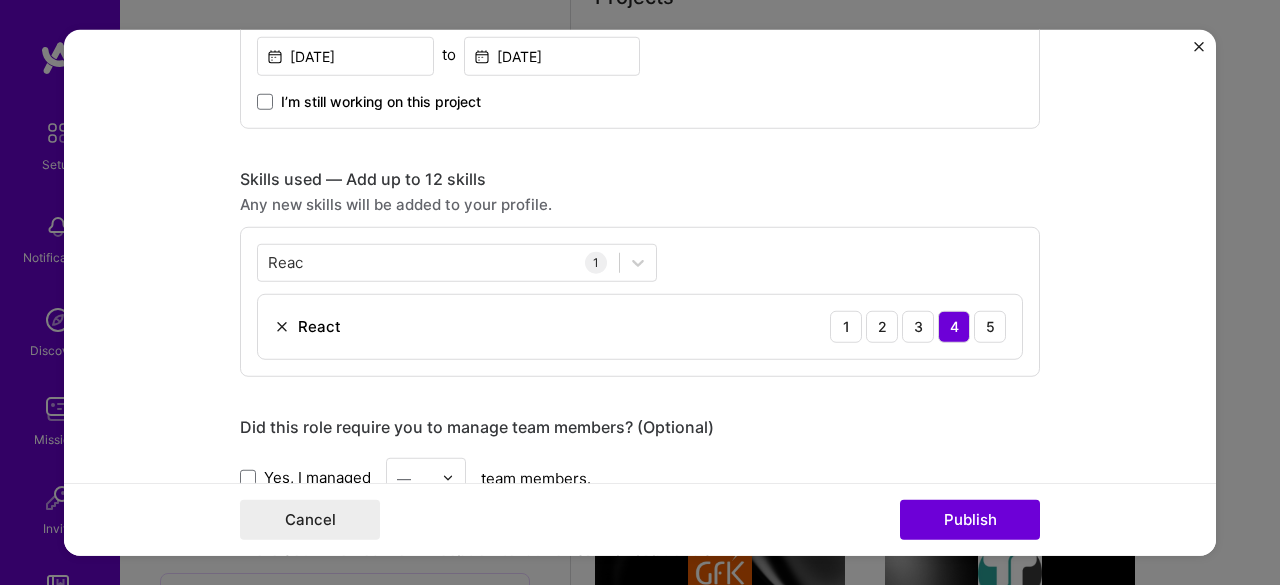 scroll, scrollTop: 831, scrollLeft: 0, axis: vertical 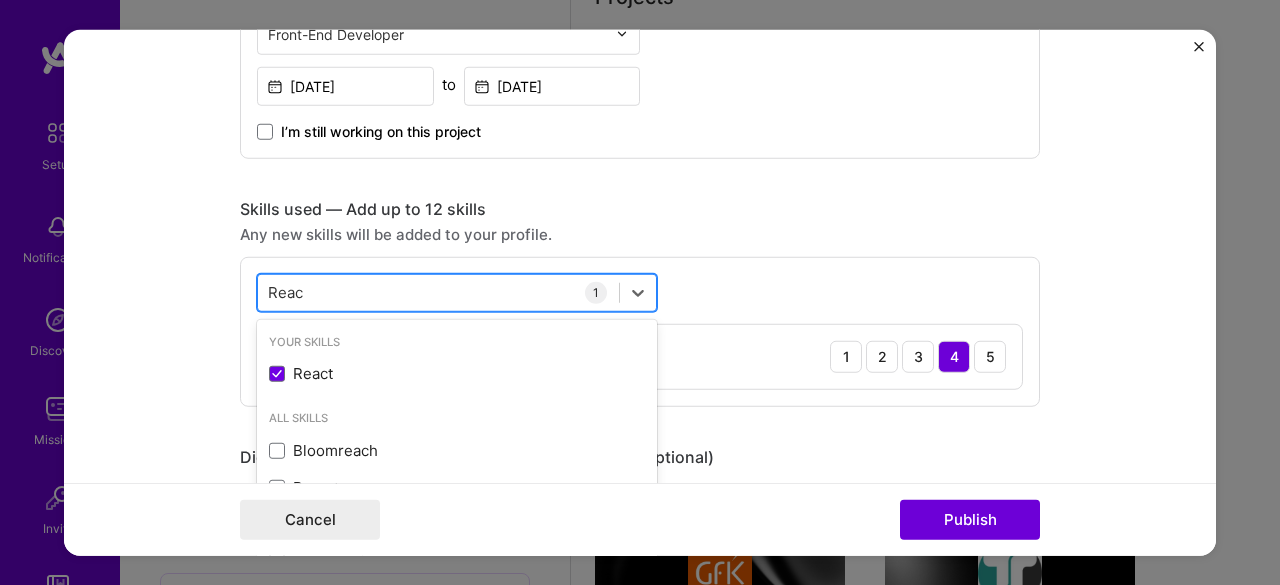 click on "Reac Reac" at bounding box center [438, 292] 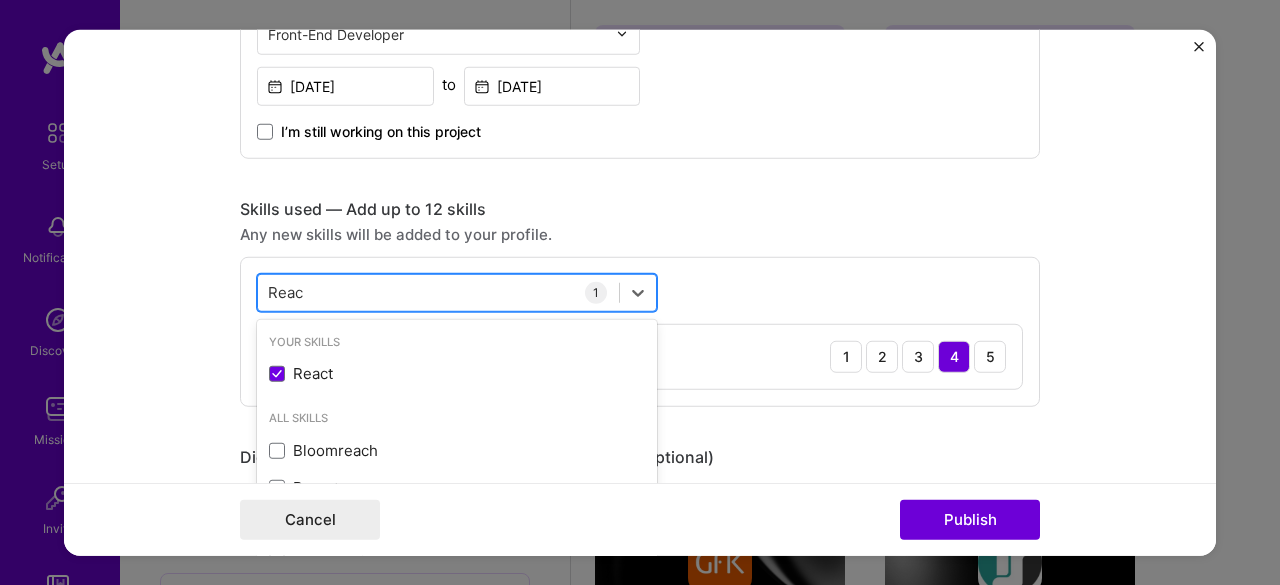 scroll, scrollTop: 851, scrollLeft: 0, axis: vertical 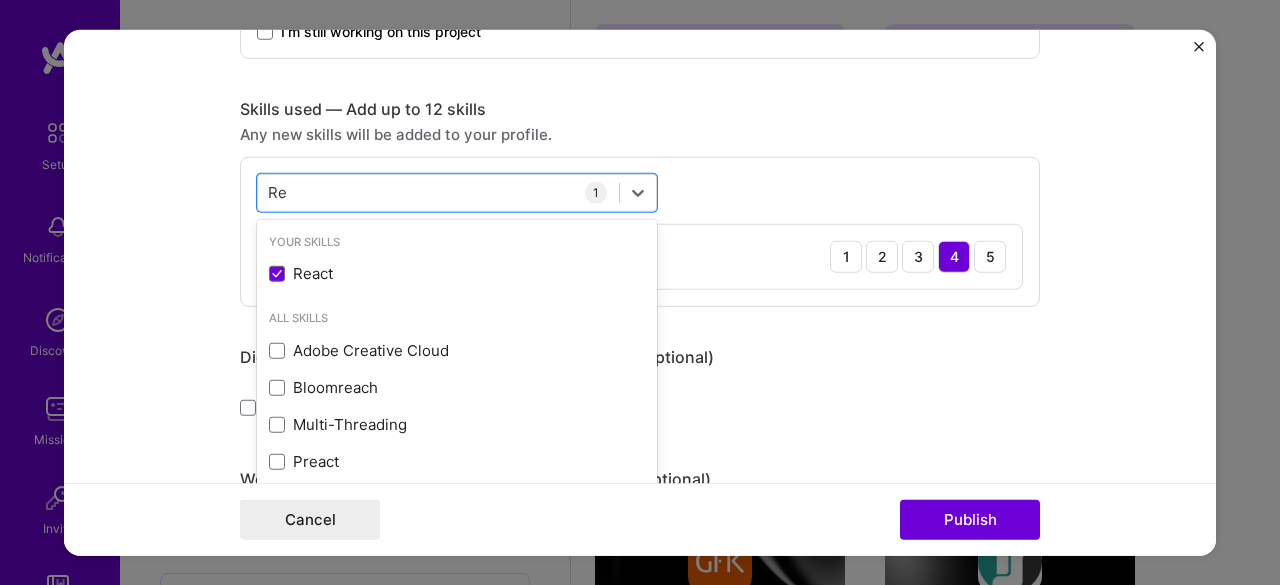 type on "R" 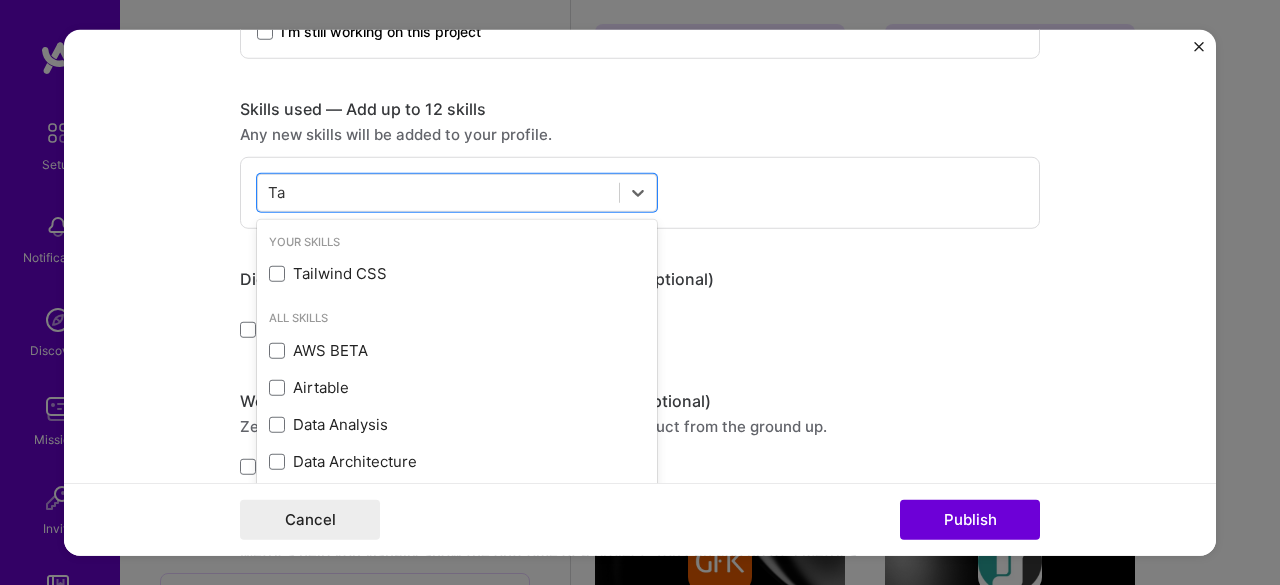 type on "T" 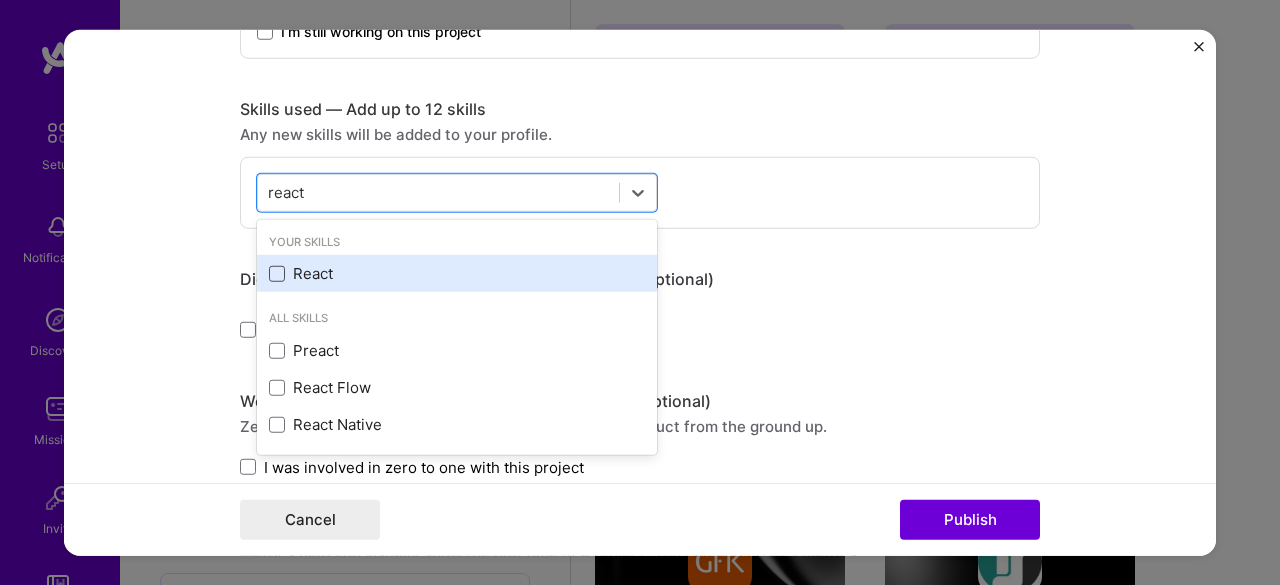 click at bounding box center [277, 274] 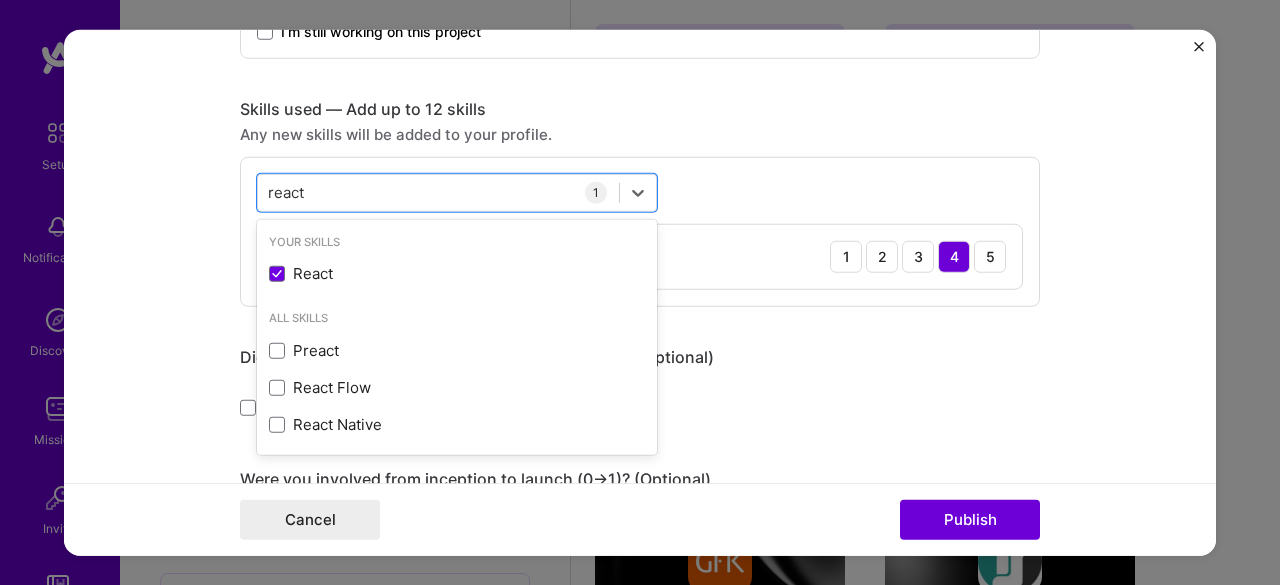 type on "react" 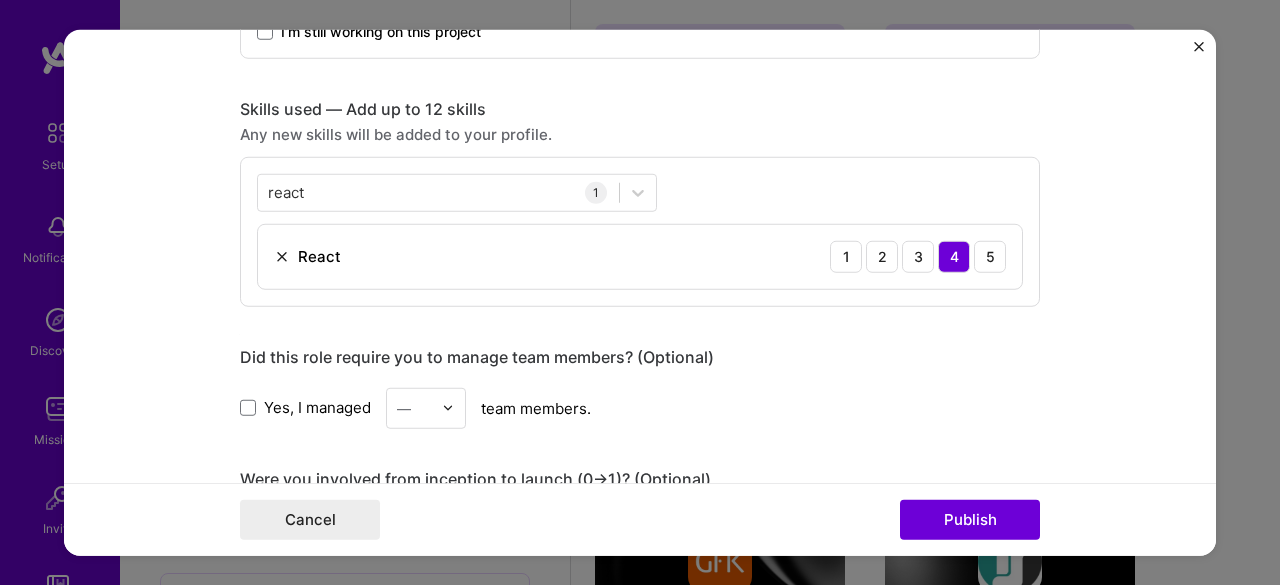 click on "Did this role require you to manage team members? (Optional) Yes, I managed — team members." at bounding box center [640, 387] 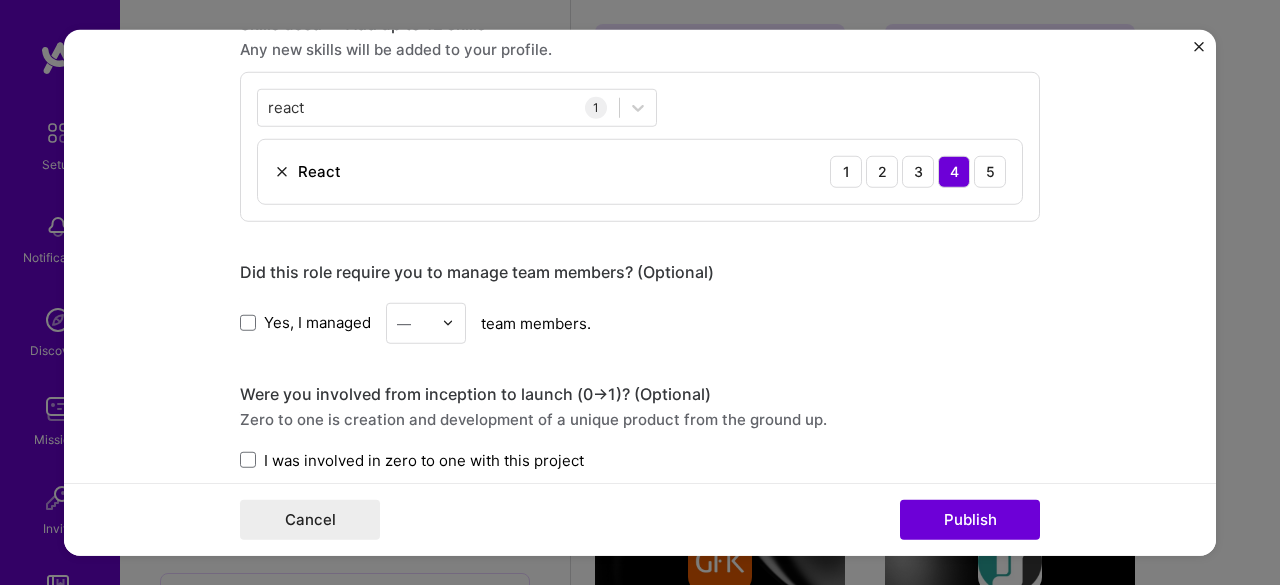 scroll, scrollTop: 1131, scrollLeft: 0, axis: vertical 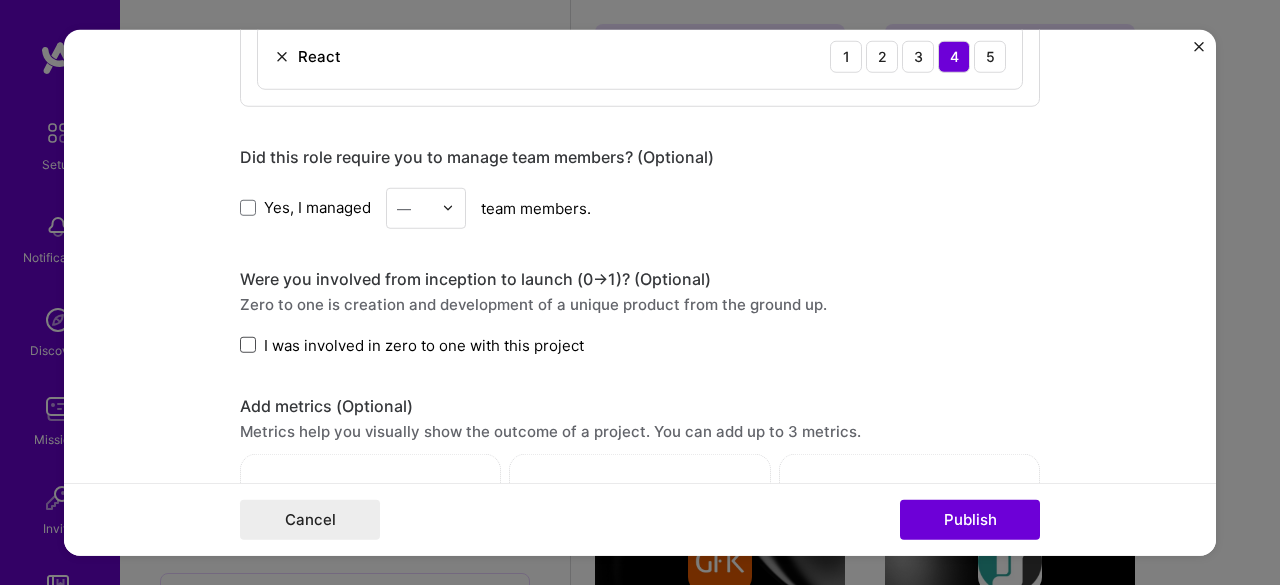 click at bounding box center [248, 345] 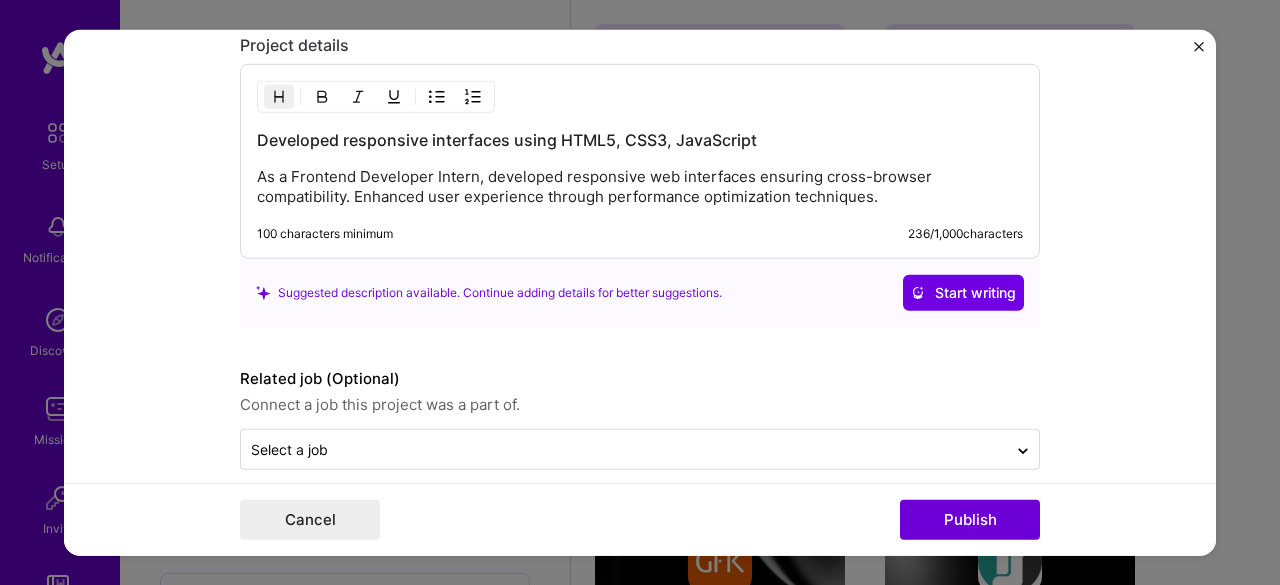 scroll, scrollTop: 1768, scrollLeft: 0, axis: vertical 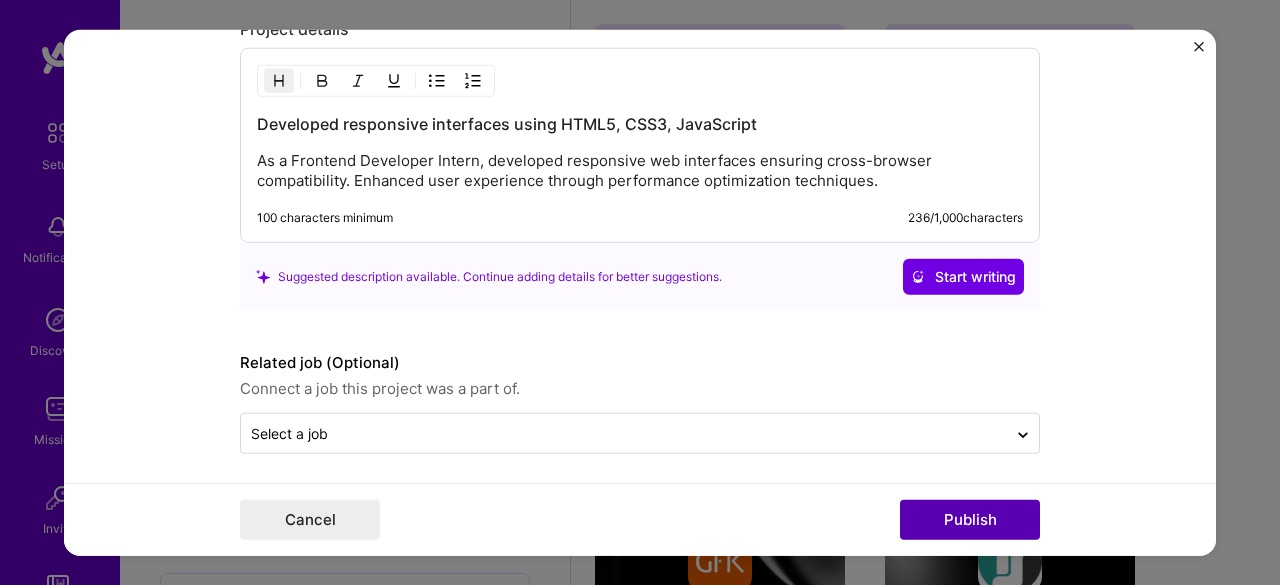 click on "Publish" at bounding box center [970, 520] 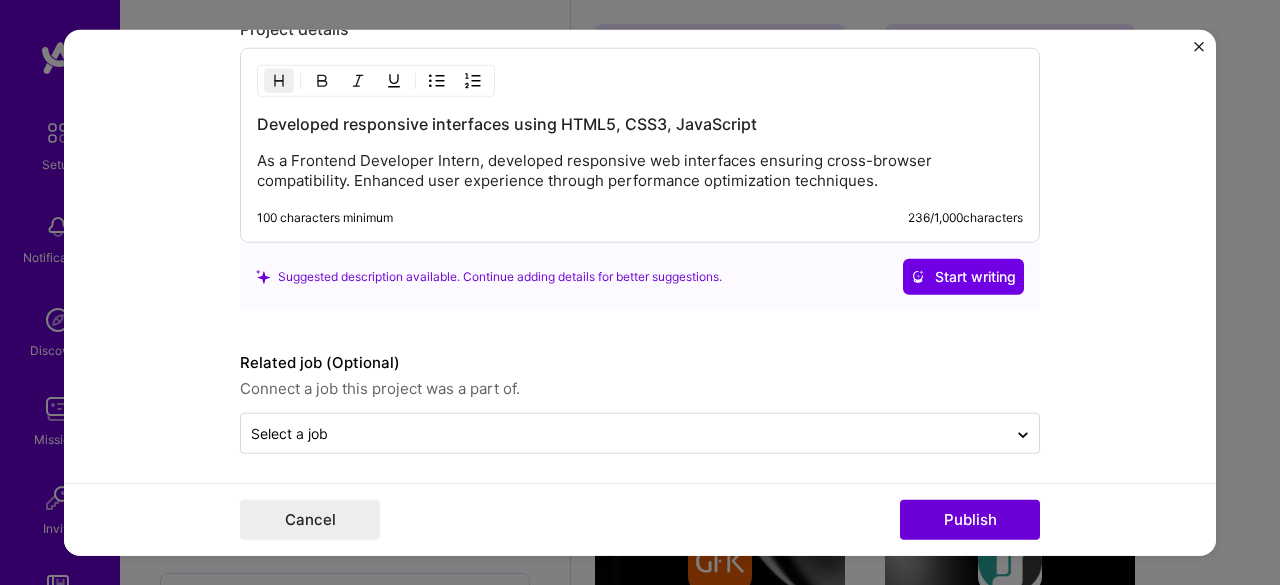 type 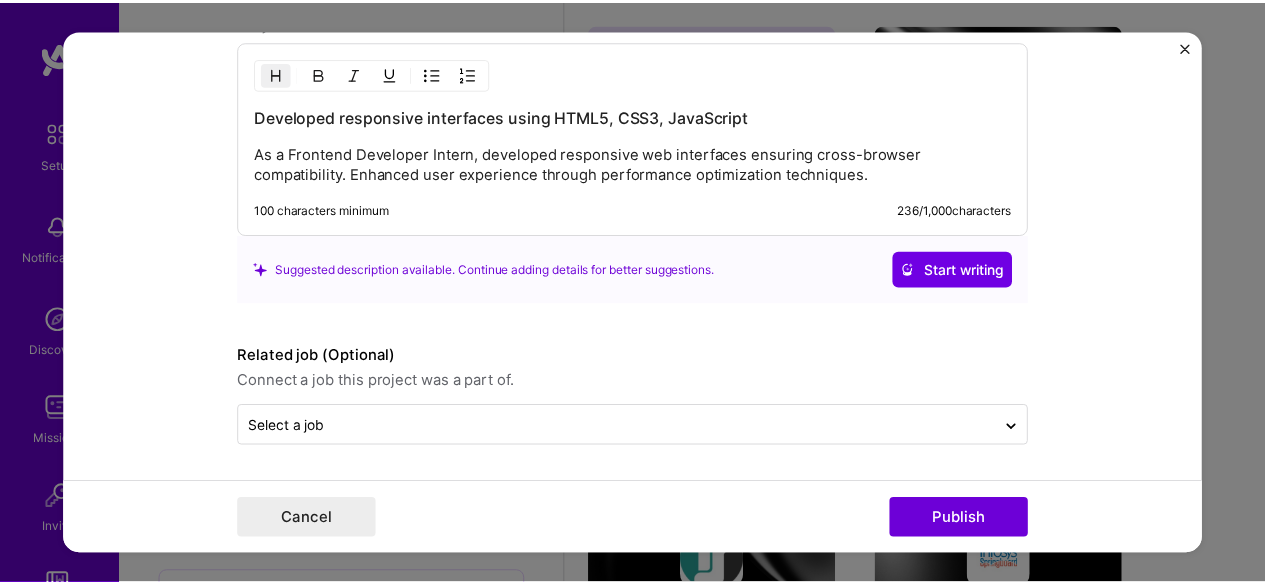 scroll, scrollTop: 1677, scrollLeft: 0, axis: vertical 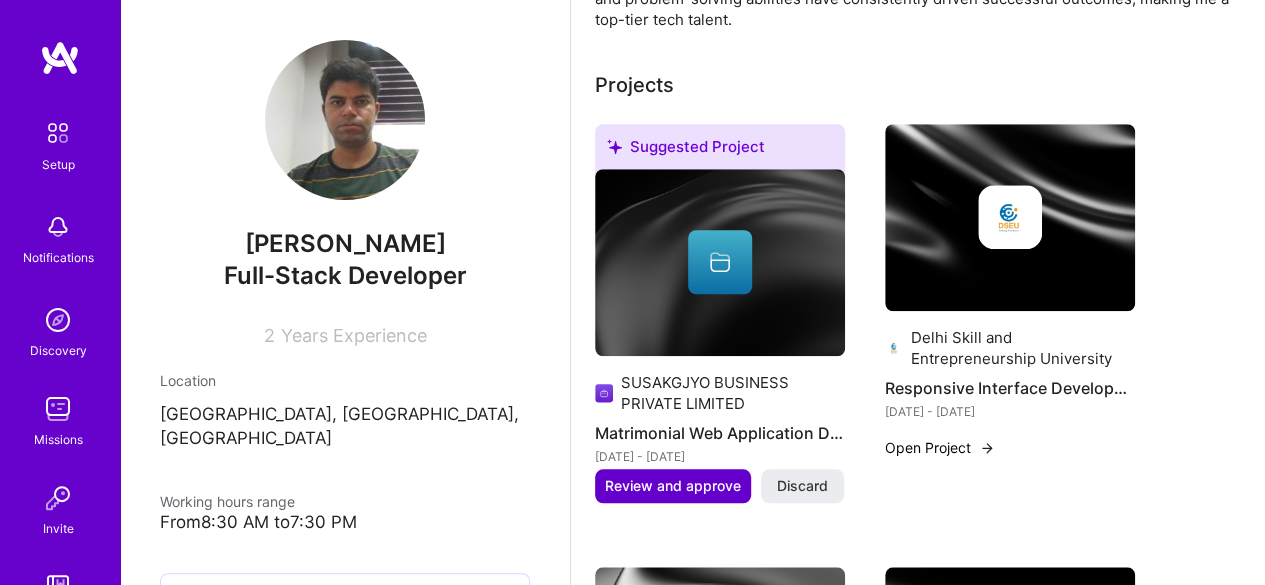 click on "Review and approve" at bounding box center (673, 486) 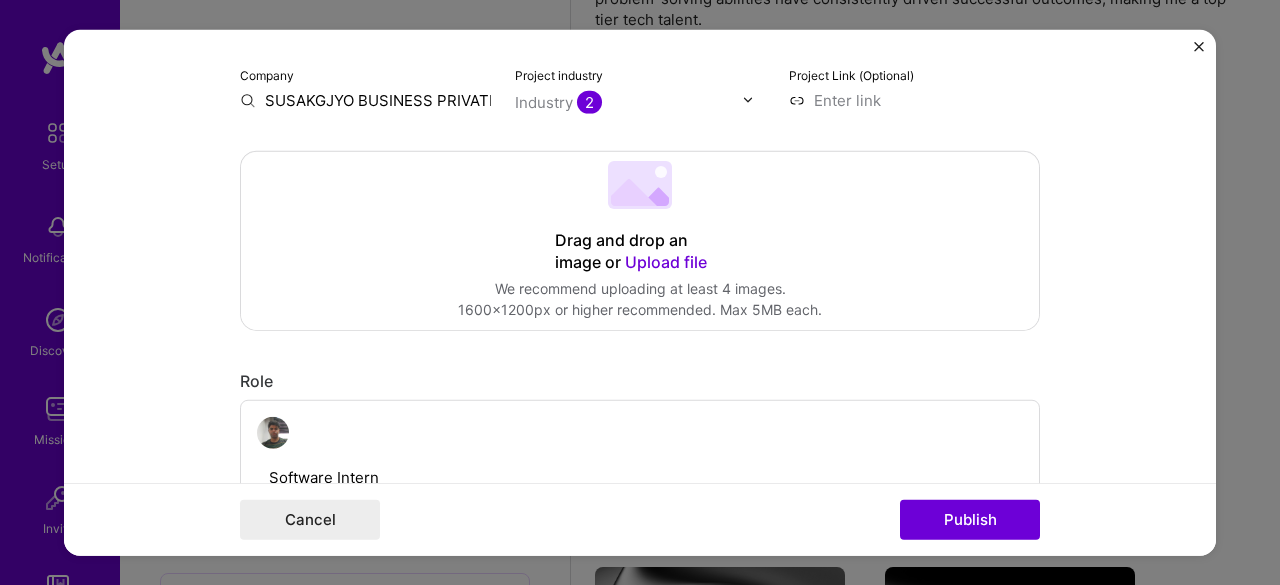 scroll, scrollTop: 300, scrollLeft: 0, axis: vertical 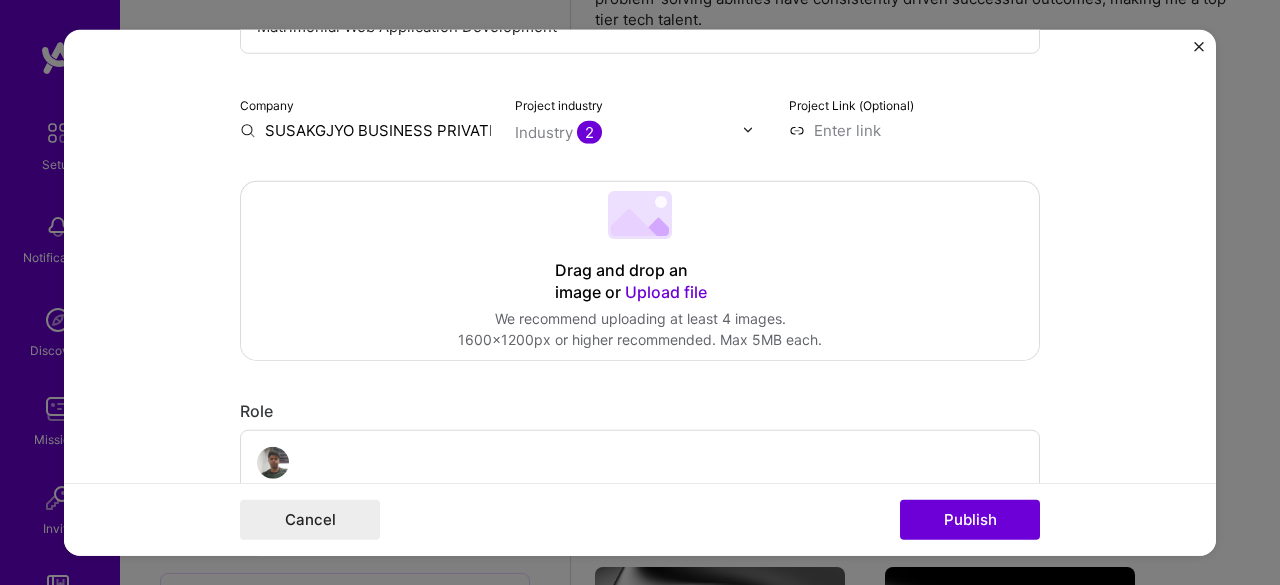 click on "SUSAKGJYO BUSINESS PRIVATE LIMITED" at bounding box center [365, 129] 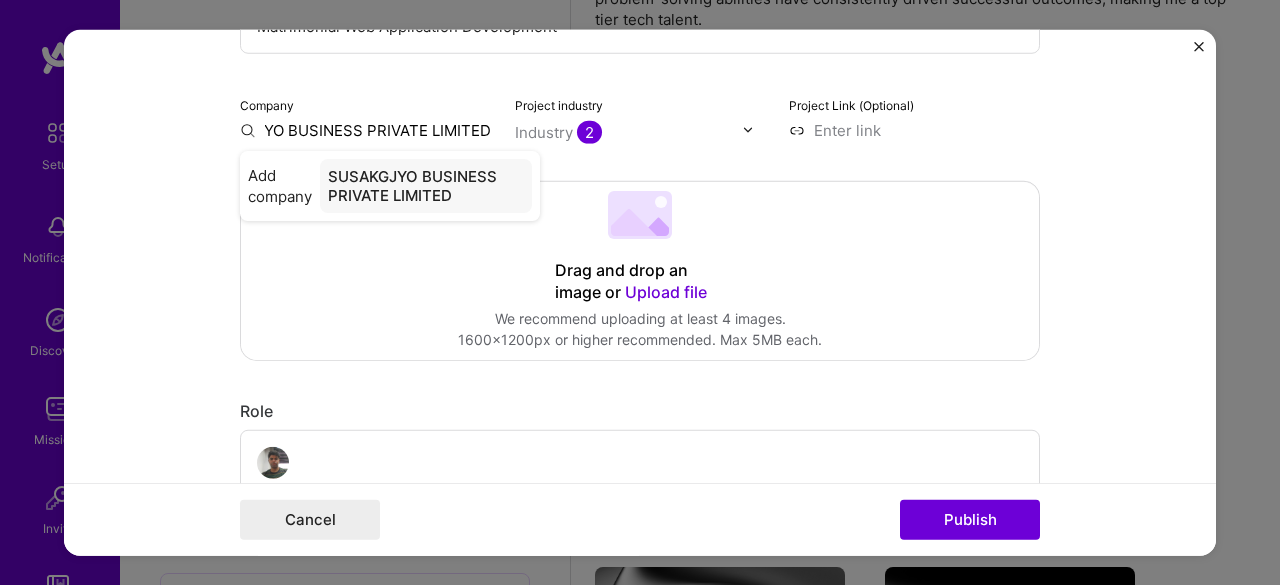 scroll, scrollTop: 0, scrollLeft: 69, axis: horizontal 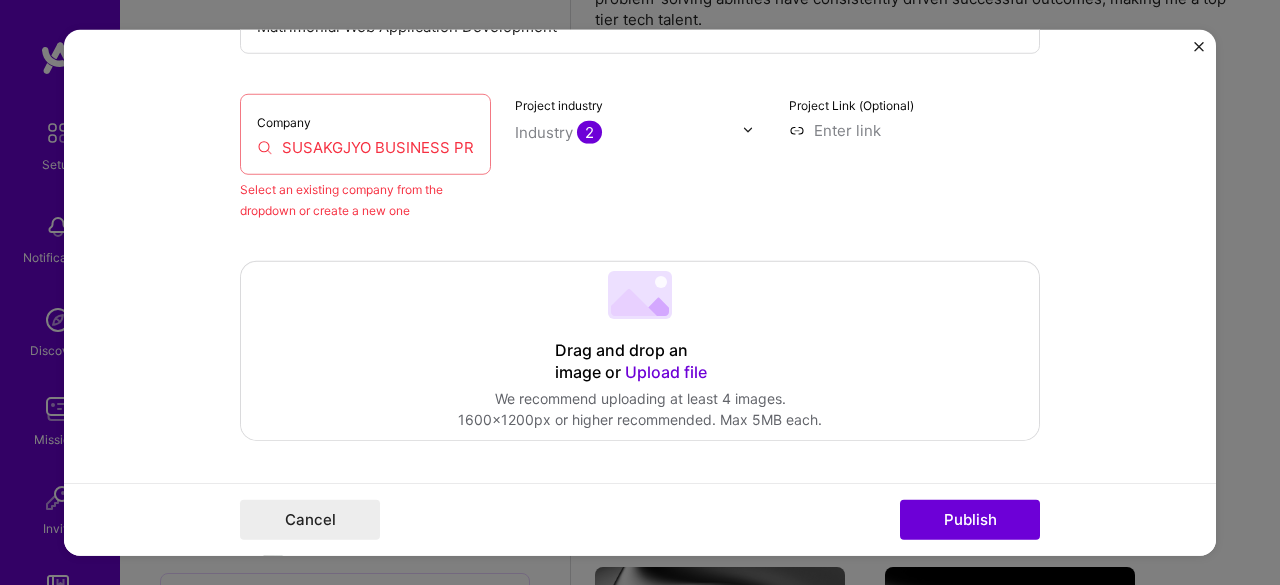 click on "SUSAKGJYO BUSINESS PRIVATE LIMITED" at bounding box center [365, 146] 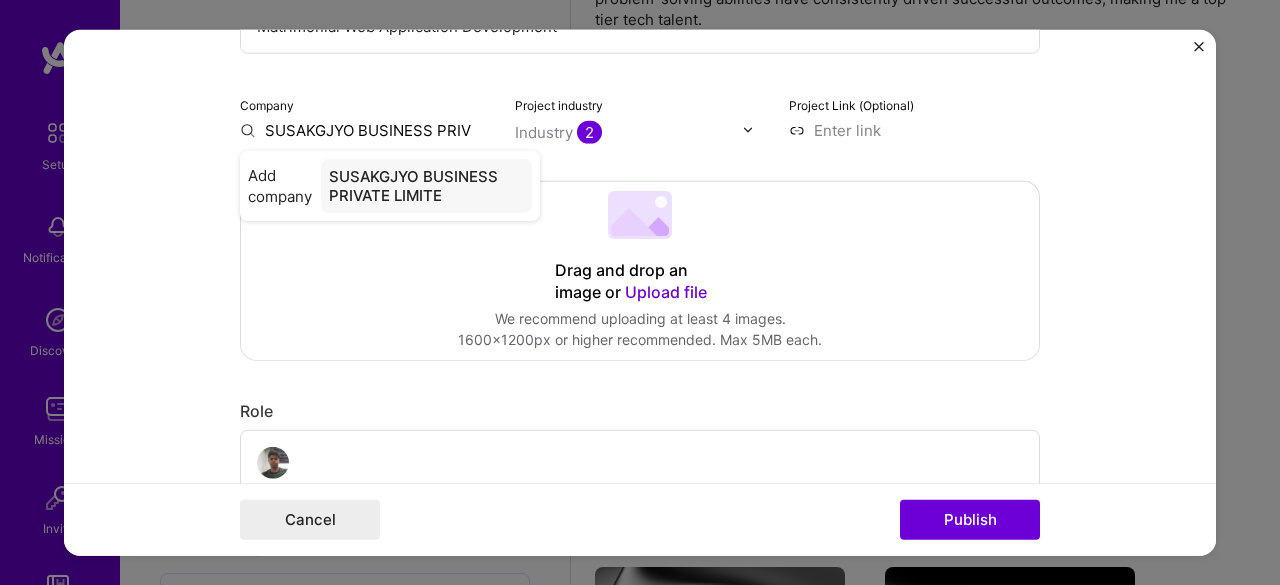 scroll, scrollTop: 0, scrollLeft: 0, axis: both 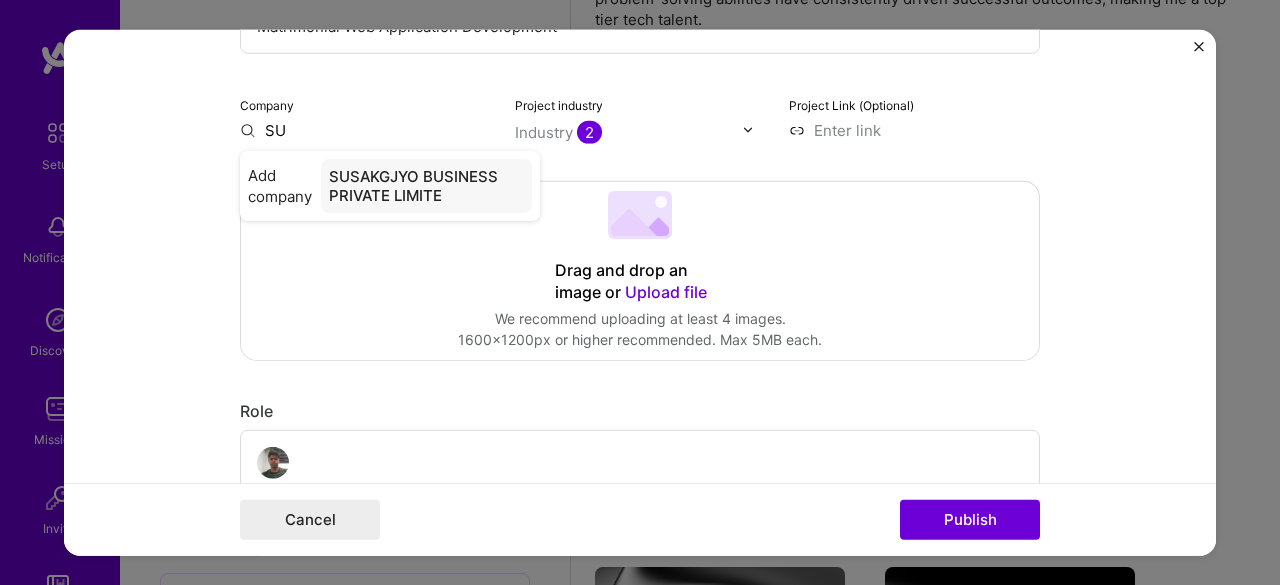 type on "S" 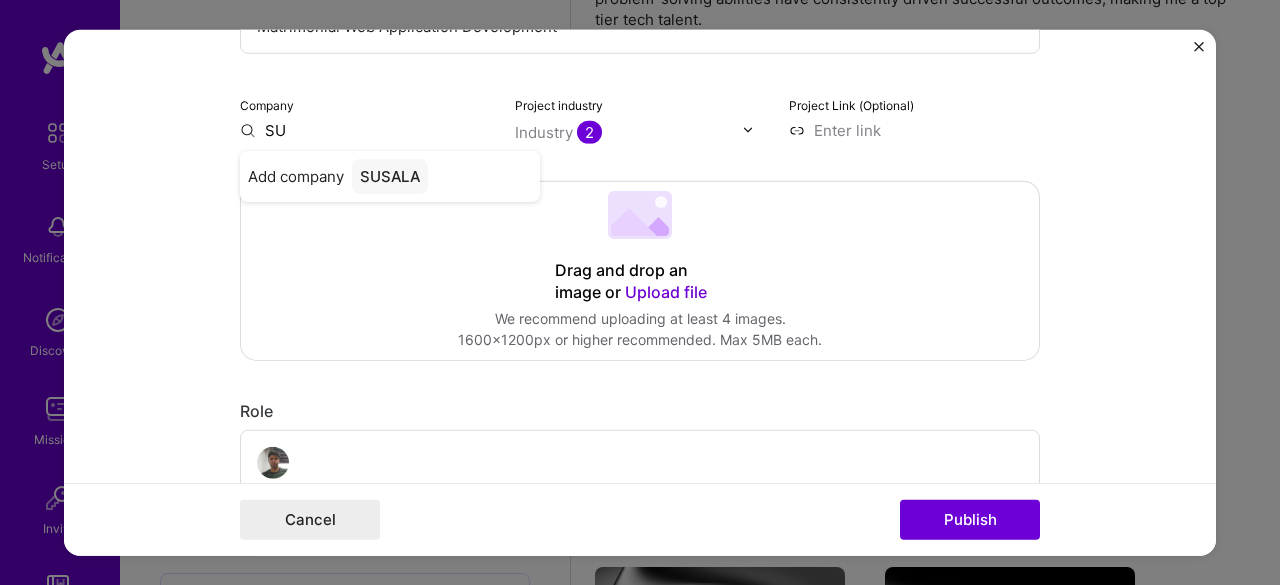type on "S" 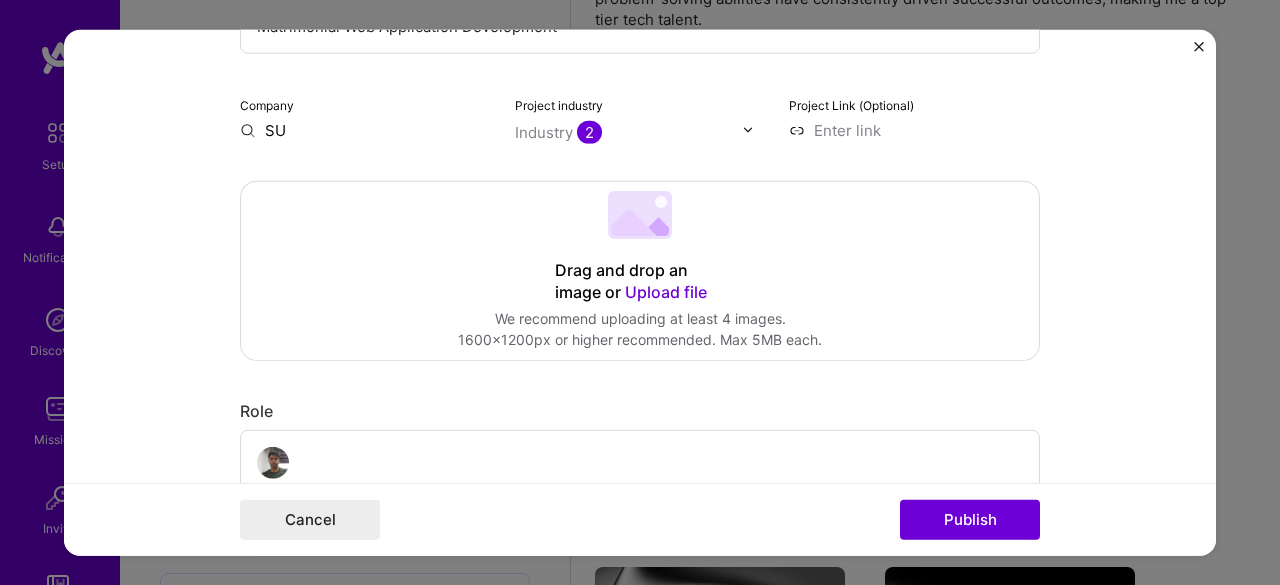 type on "S" 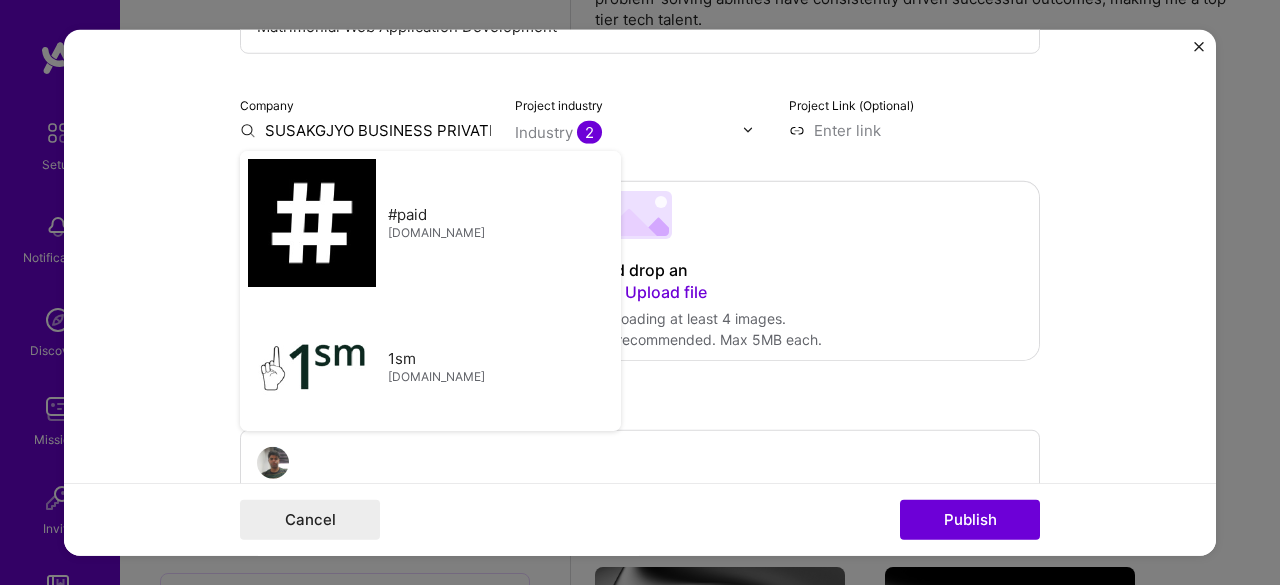 click on "SUSAKGJYO BUSINESS PRIVATE LIMITED" at bounding box center [365, 129] 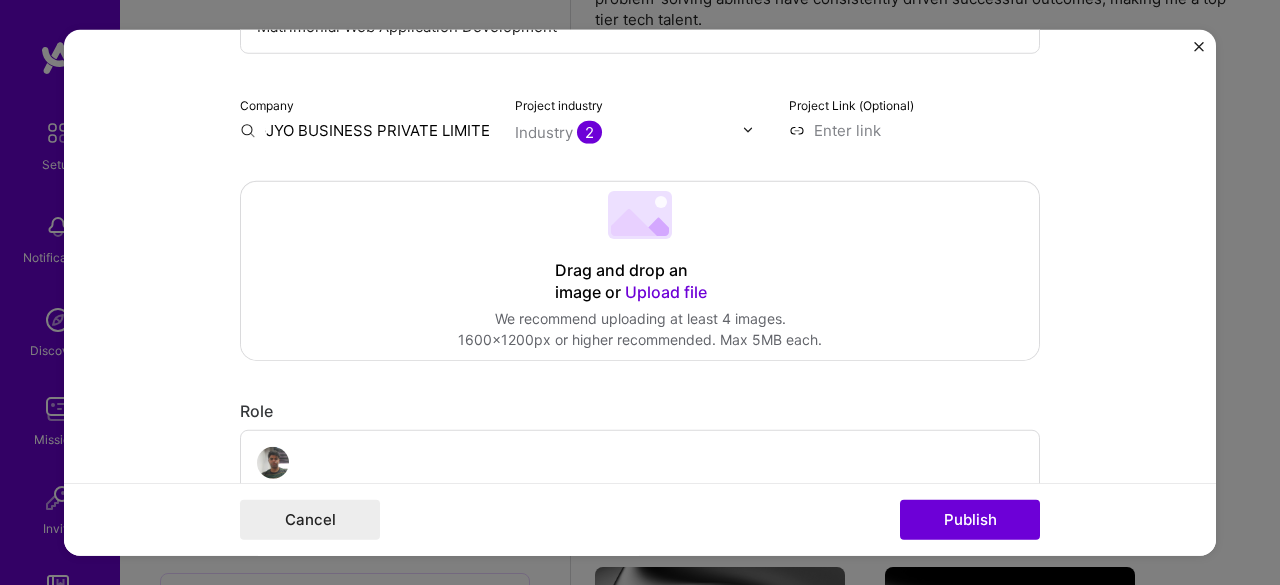 scroll, scrollTop: 0, scrollLeft: 69, axis: horizontal 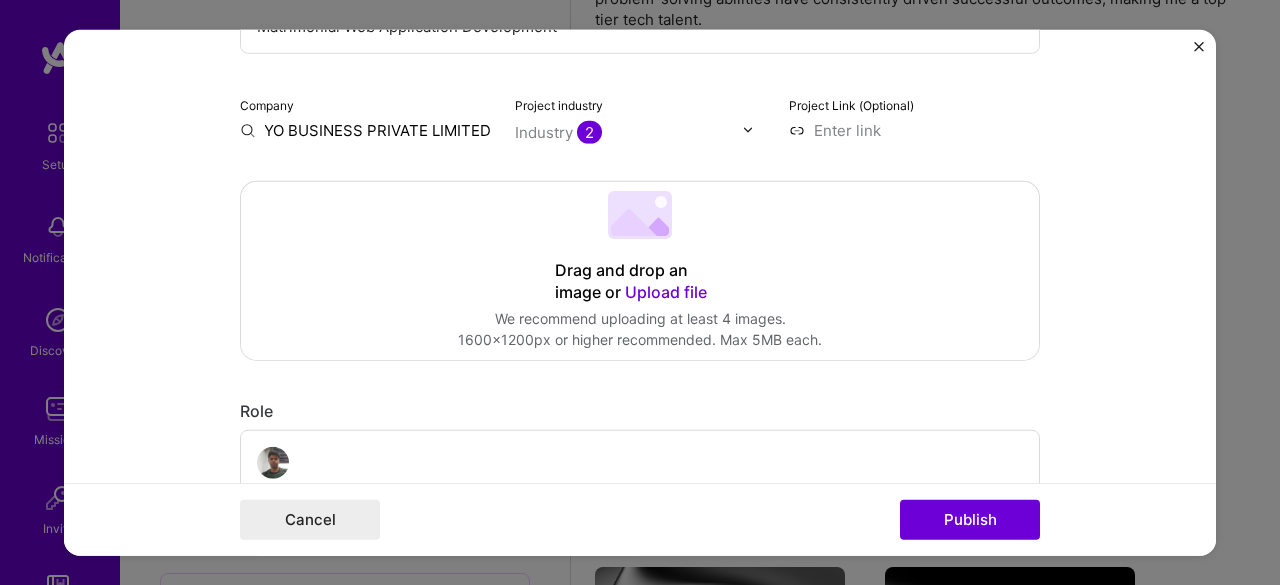 type on "SUSAKGJYO BUSINESS PRIVATE LIMITED" 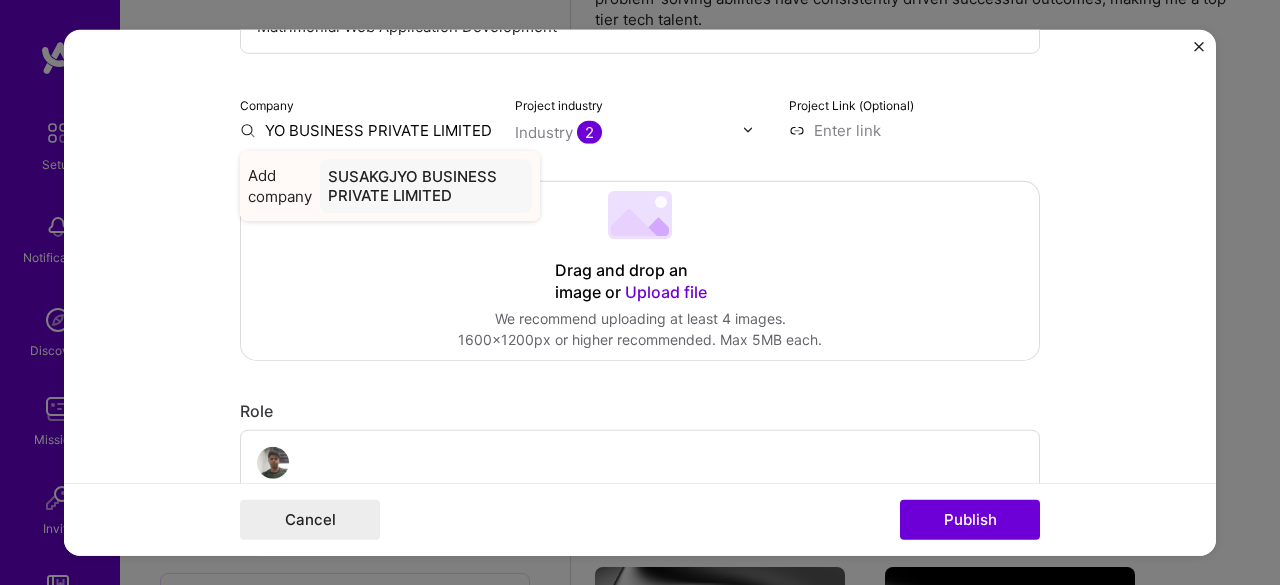 click on "SUSAKGJYO BUSINESS PRIVATE LIMITED" at bounding box center (426, 185) 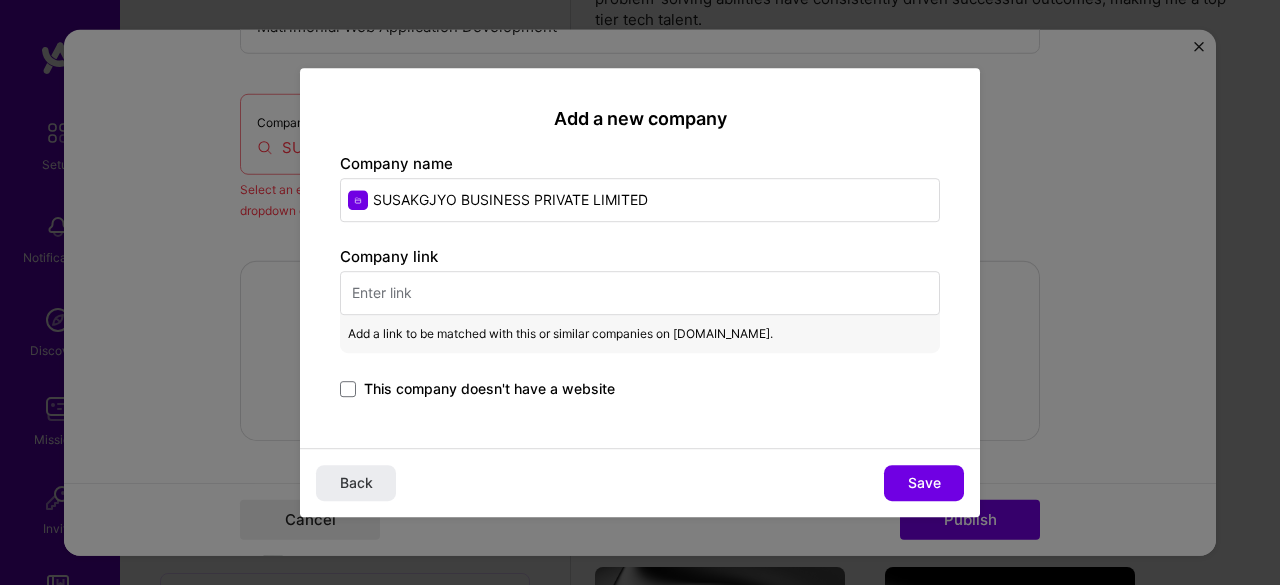 click at bounding box center [640, 293] 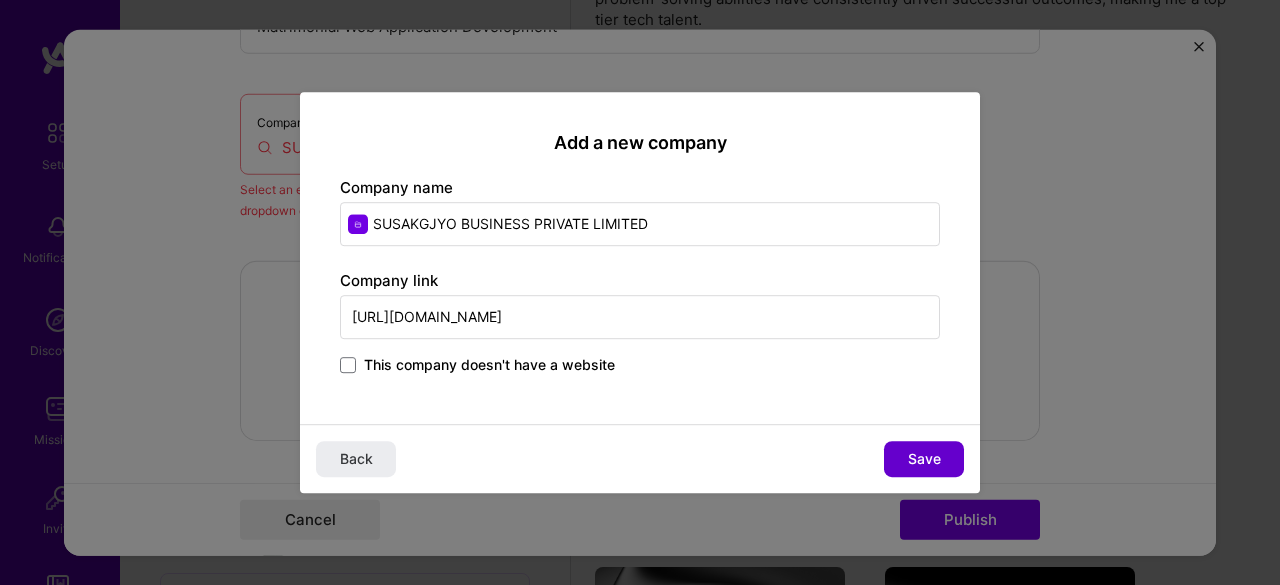 type on "[URL][DOMAIN_NAME]" 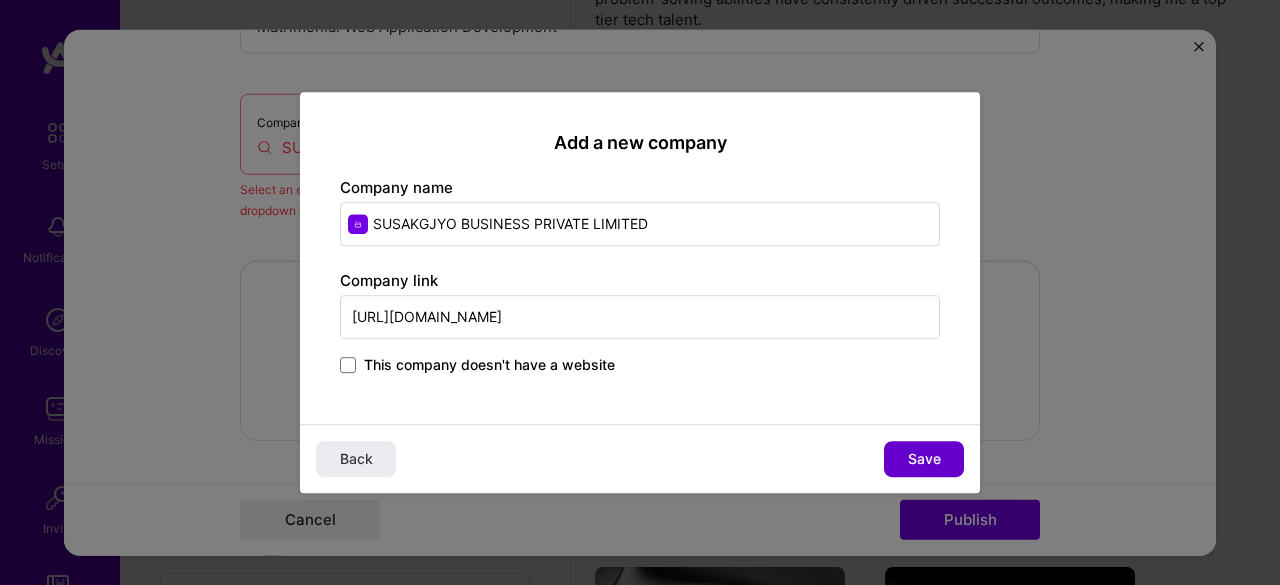 click on "Save" at bounding box center [924, 459] 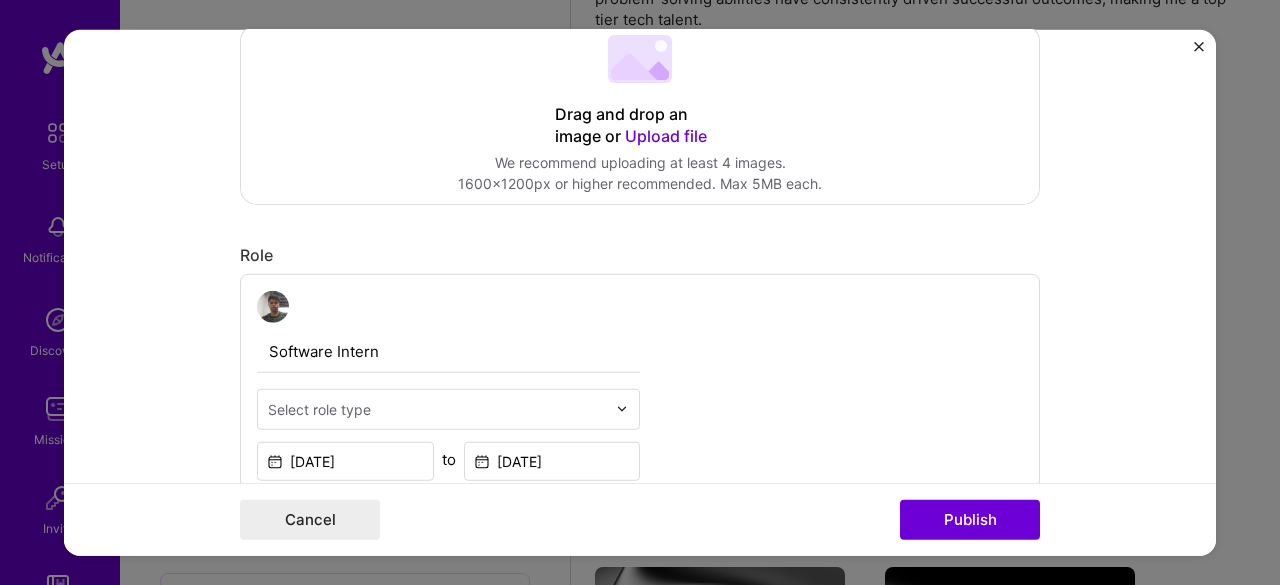 scroll, scrollTop: 500, scrollLeft: 0, axis: vertical 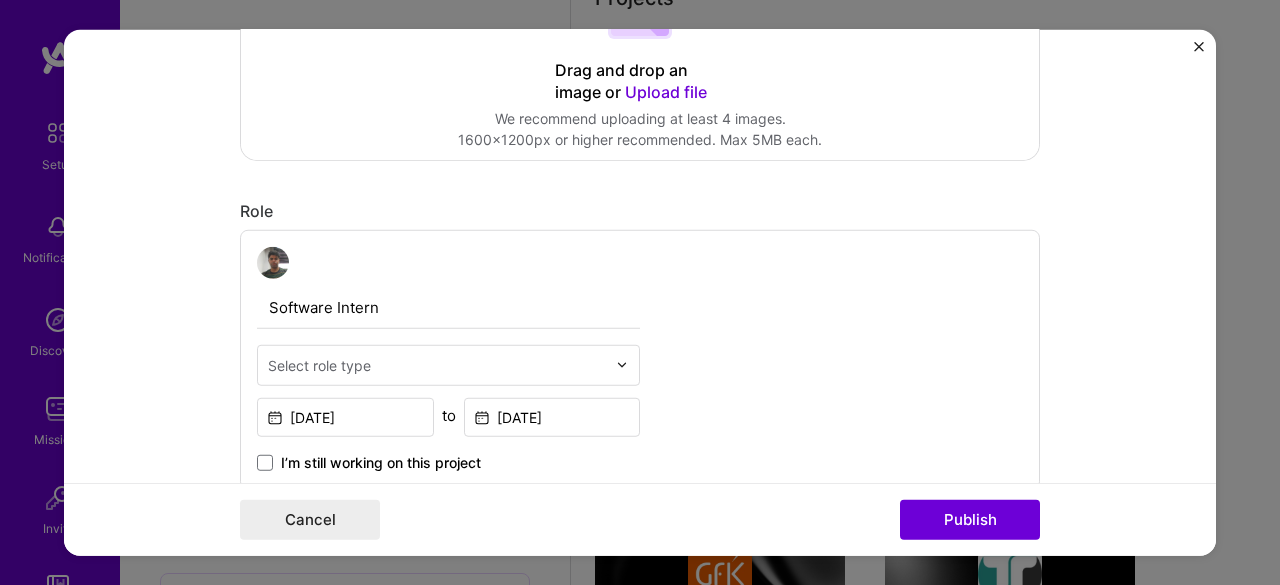 click on "Select role type" at bounding box center [319, 364] 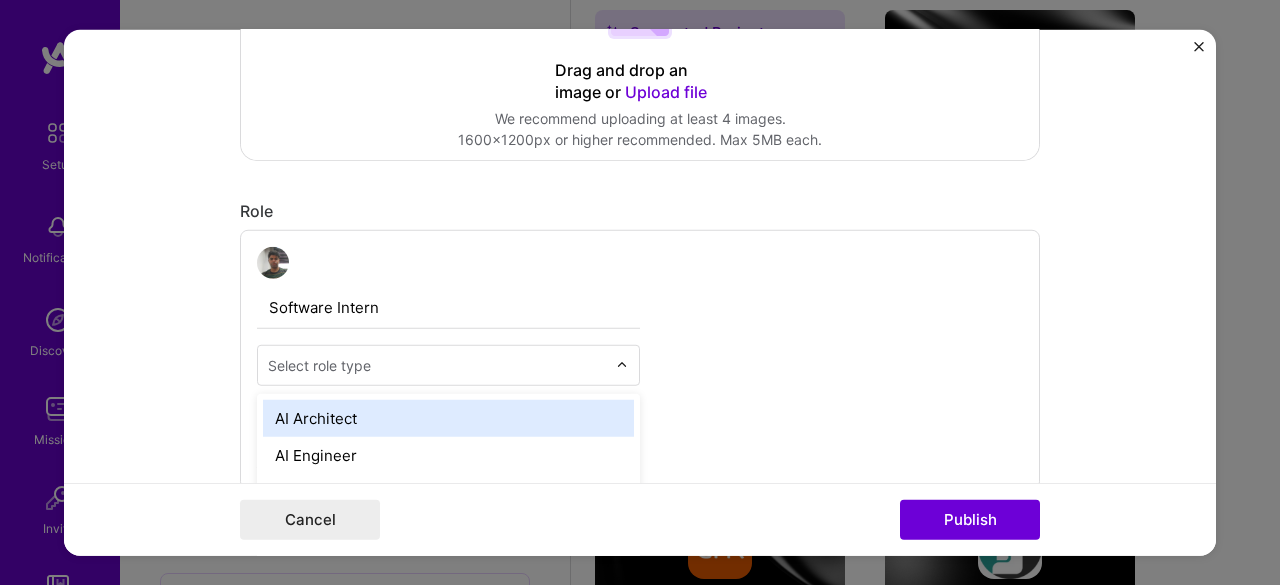 scroll, scrollTop: 866, scrollLeft: 0, axis: vertical 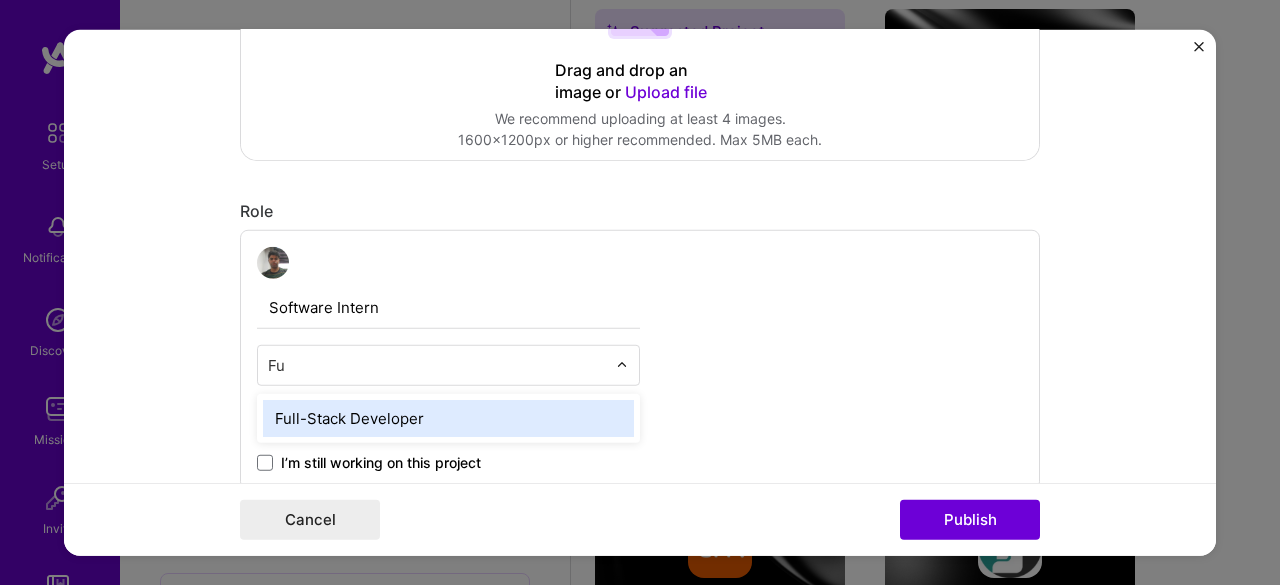 type on "Ful" 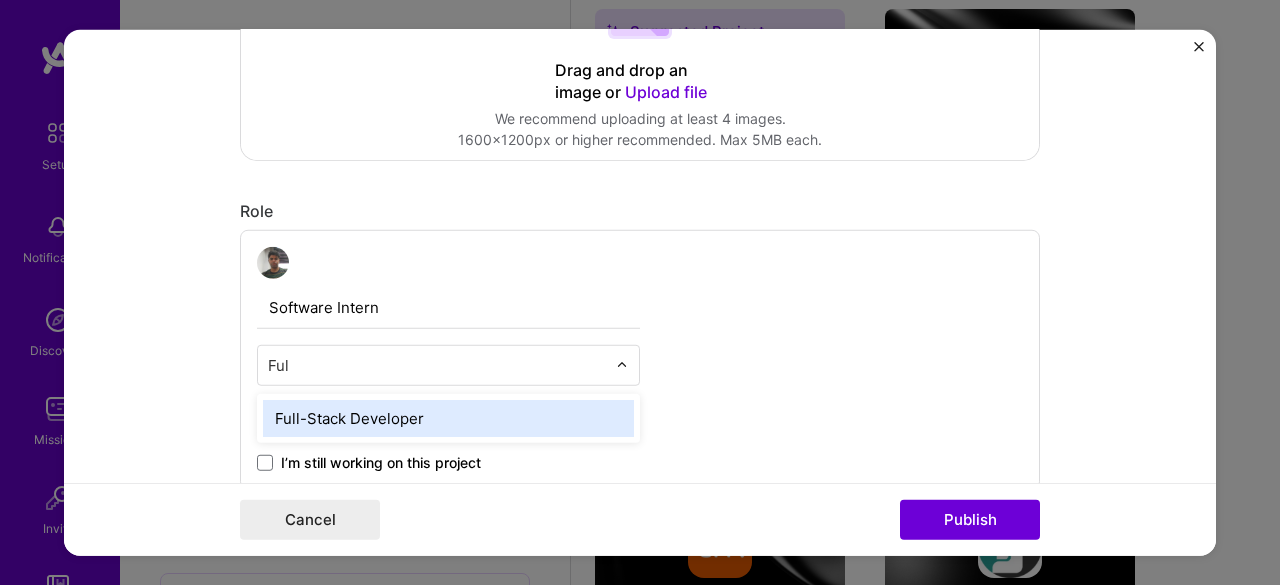 click on "Full-Stack Developer" at bounding box center [448, 417] 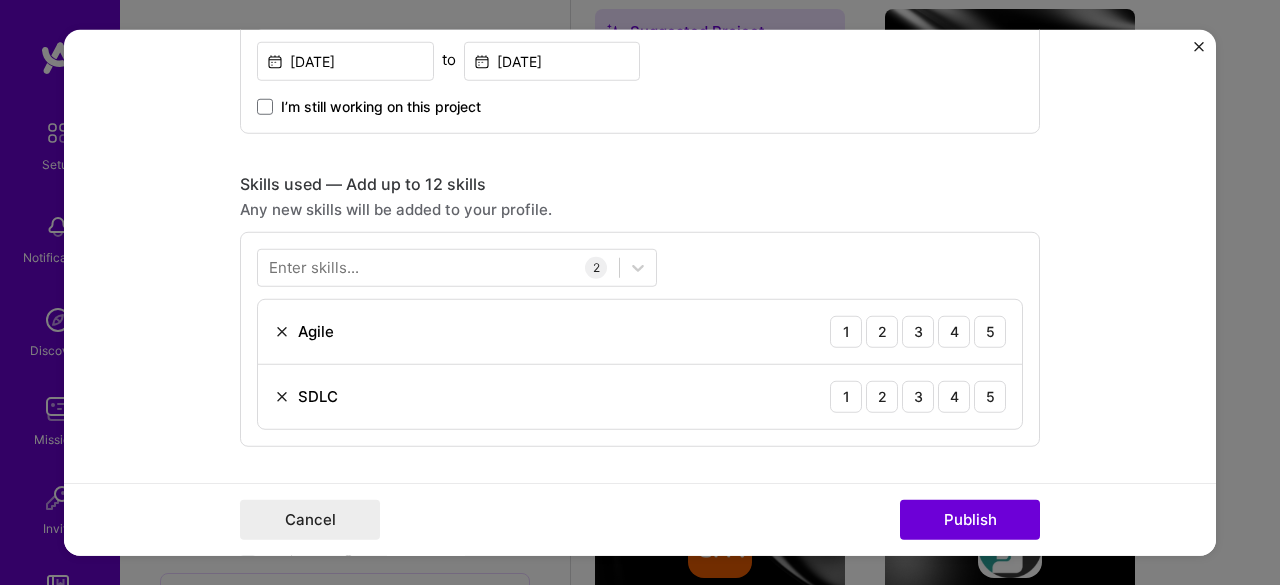 scroll, scrollTop: 900, scrollLeft: 0, axis: vertical 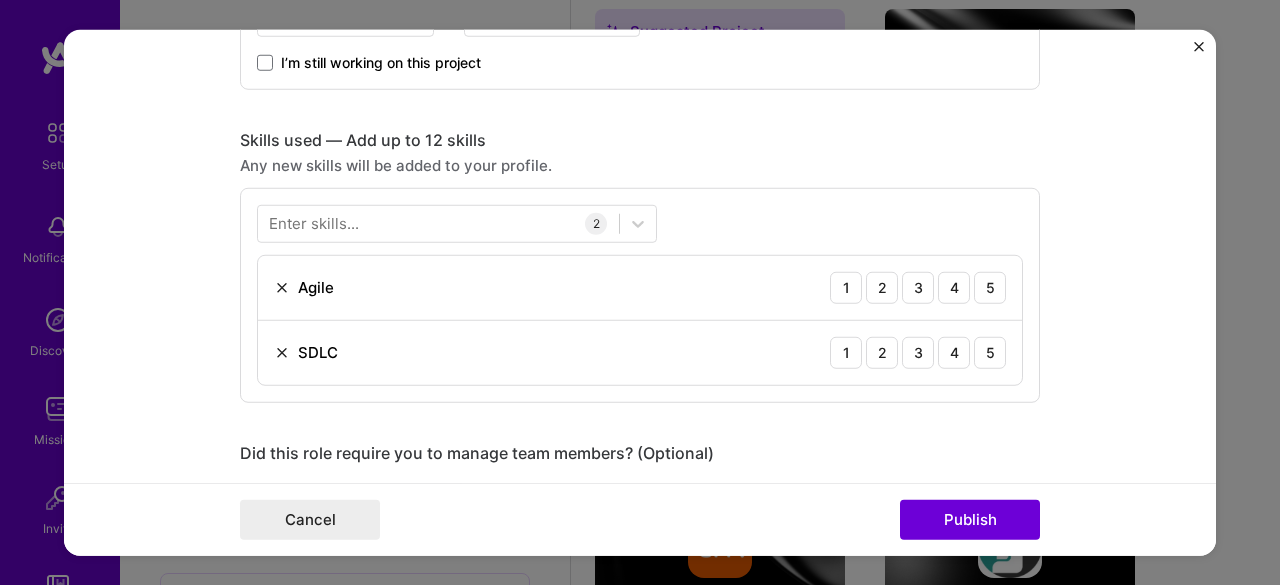 click on "Enter skills..." at bounding box center [314, 223] 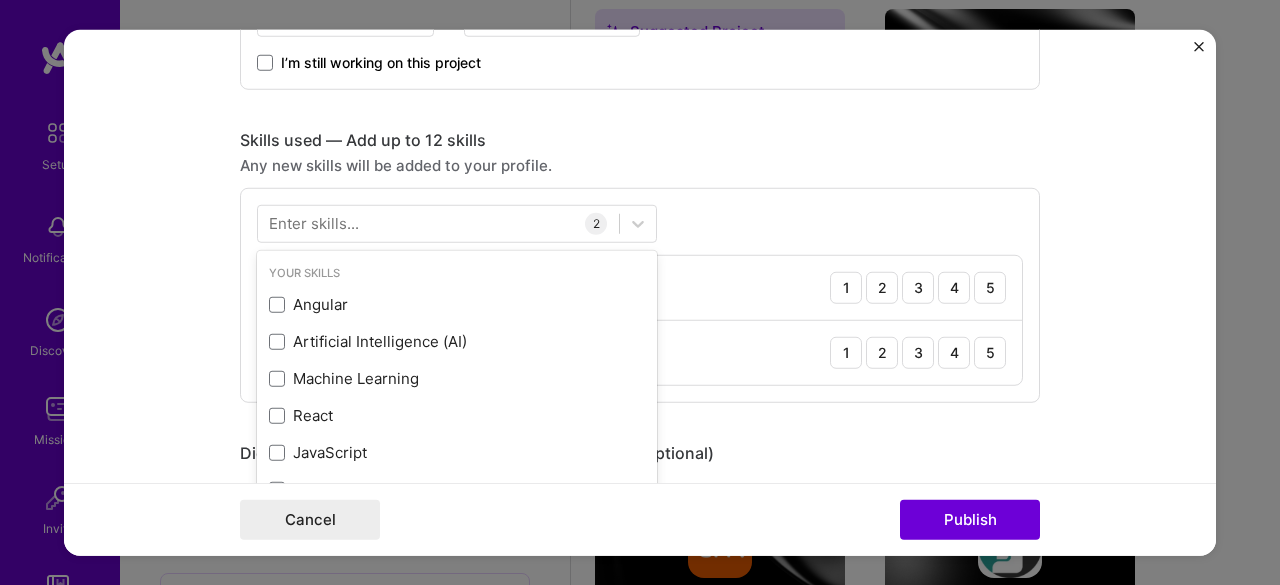 click on "Enter skills..." at bounding box center [314, 223] 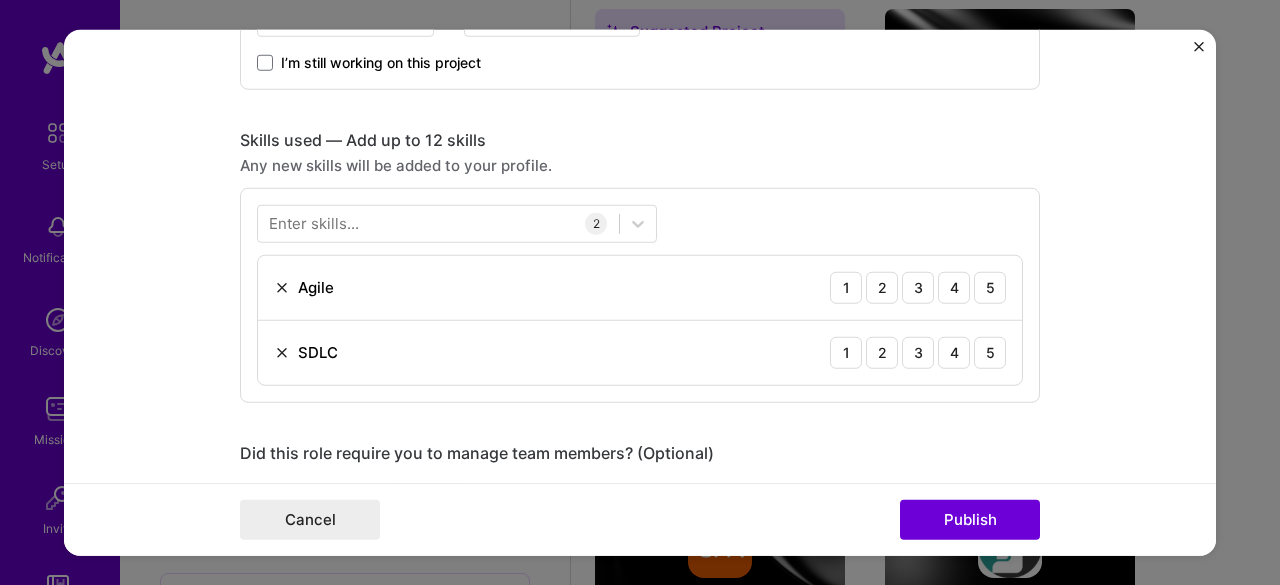 click on "Enter skills..." at bounding box center [314, 223] 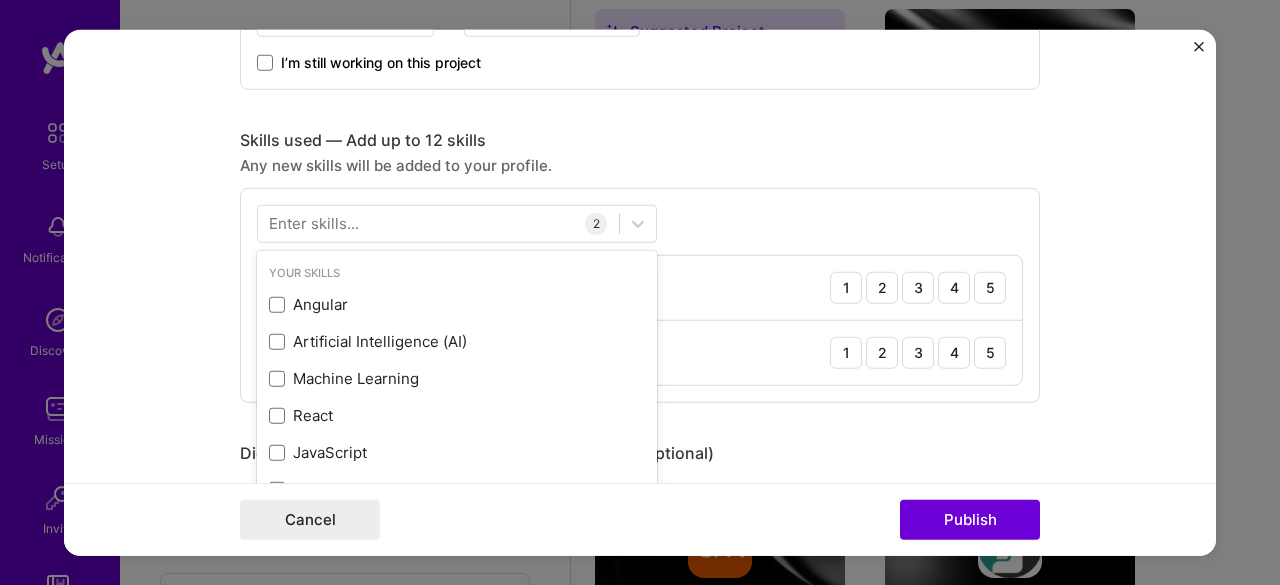click on "Editing suggested project This project is suggested based on your LinkedIn, resume or [DOMAIN_NAME] activity. Project title Matrimonial Web Application Development Company SUSAKGJYO BUSINESS PRIVATE LIMITED
Project industry Industry 2 Project Link (Optional)
Drag and drop an image or   Upload file Upload file We recommend uploading at least 4 images. 1600x1200px or higher recommended. Max 5MB each. Role Software Intern Full-Stack Developer [DATE]
to [DATE]
I’m still working on this project Skills used — Add up to 12 skills Any new skills will be added to your profile. Your Skills Angular Artificial Intelligence (AI) Machine Learning React JavaScript CSS Tailwind CSS Python All Skills .NET 3D Engineering 3D Modeling API Design API Integration APNS ARM [DOMAIN_NAME] AWS AWS Aurora AWS BETA AWS CDK AWS CloudFormation AWS Lambda AWS Neptune AWS RDS Ada Adobe Creative Cloud Agile Agora Azure" at bounding box center [640, 287] 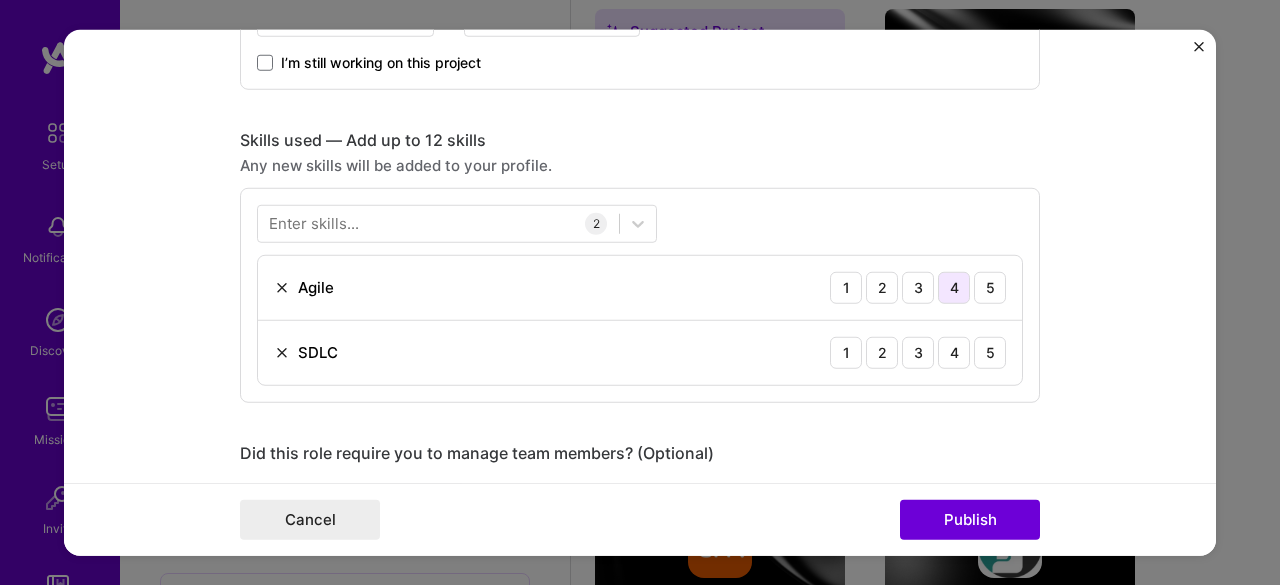 click on "4" at bounding box center (954, 287) 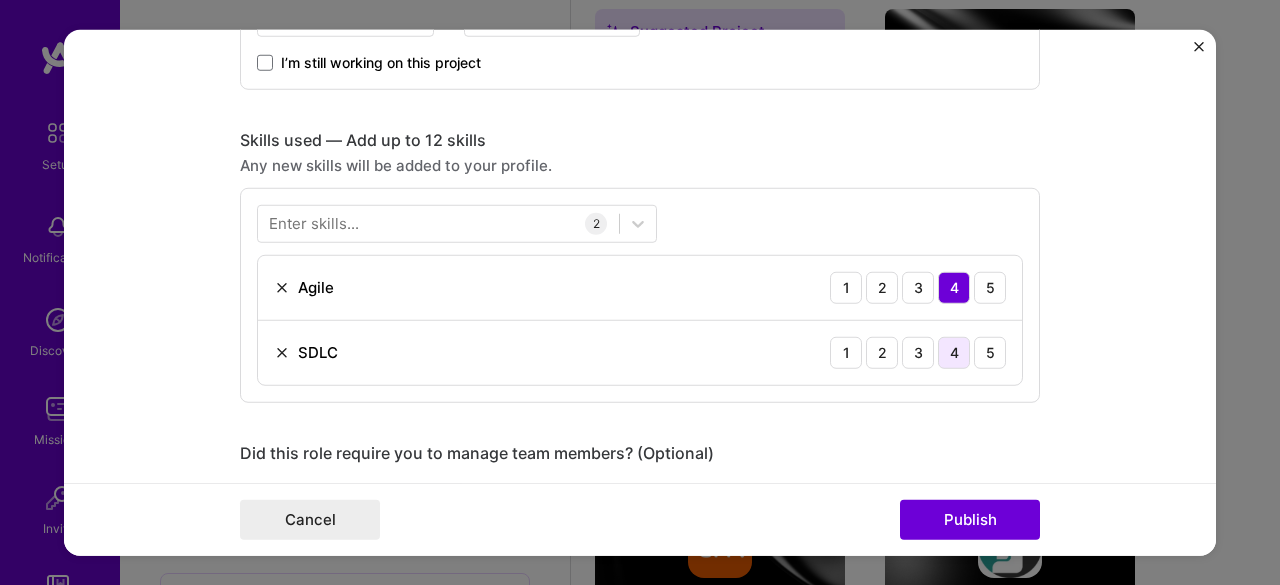 click on "4" at bounding box center (954, 352) 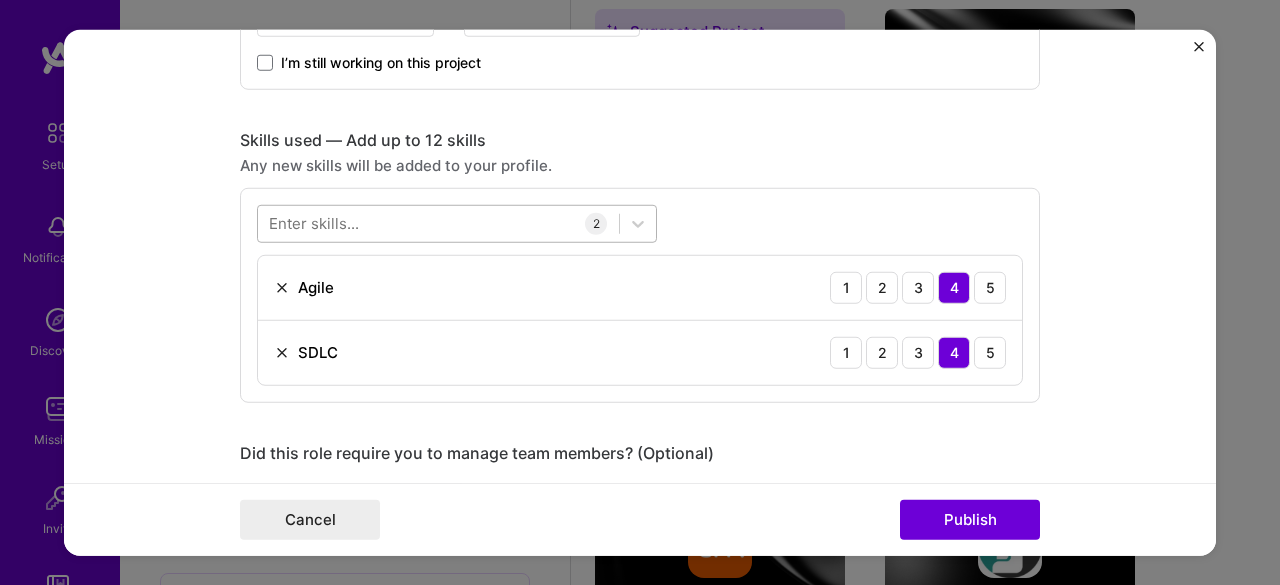 click at bounding box center (438, 223) 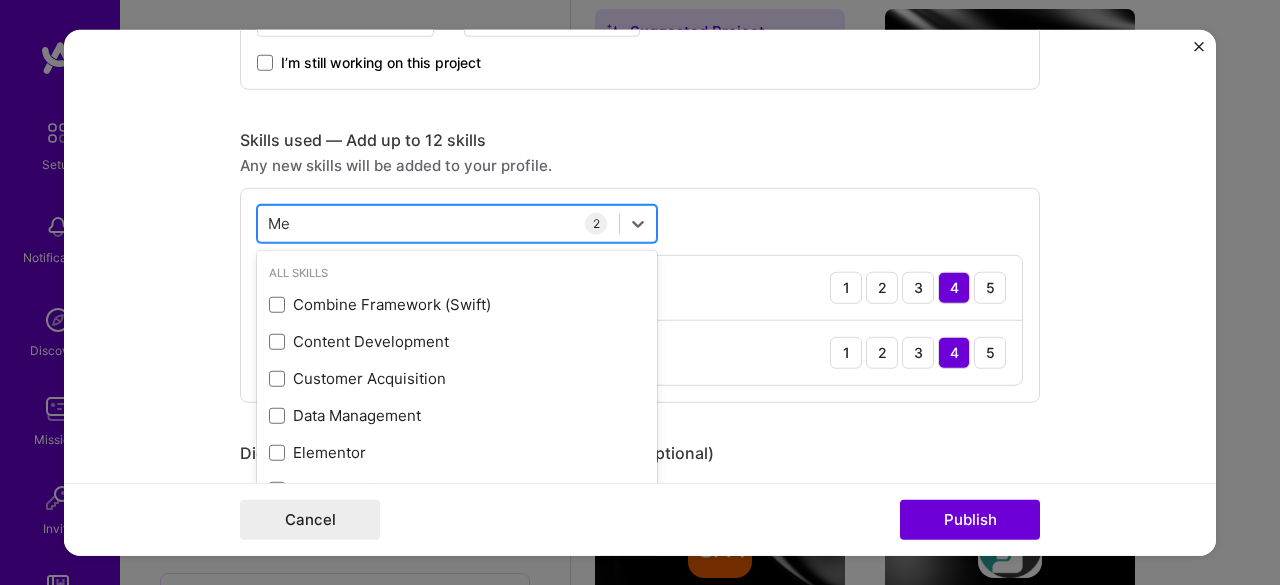 type on "M" 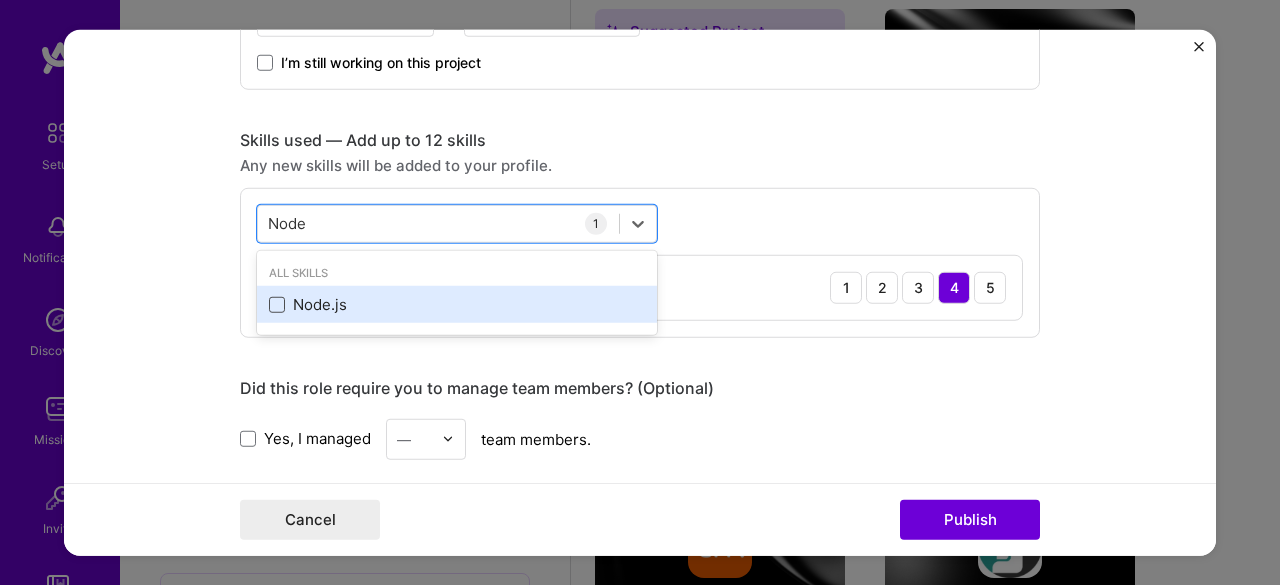click at bounding box center (277, 305) 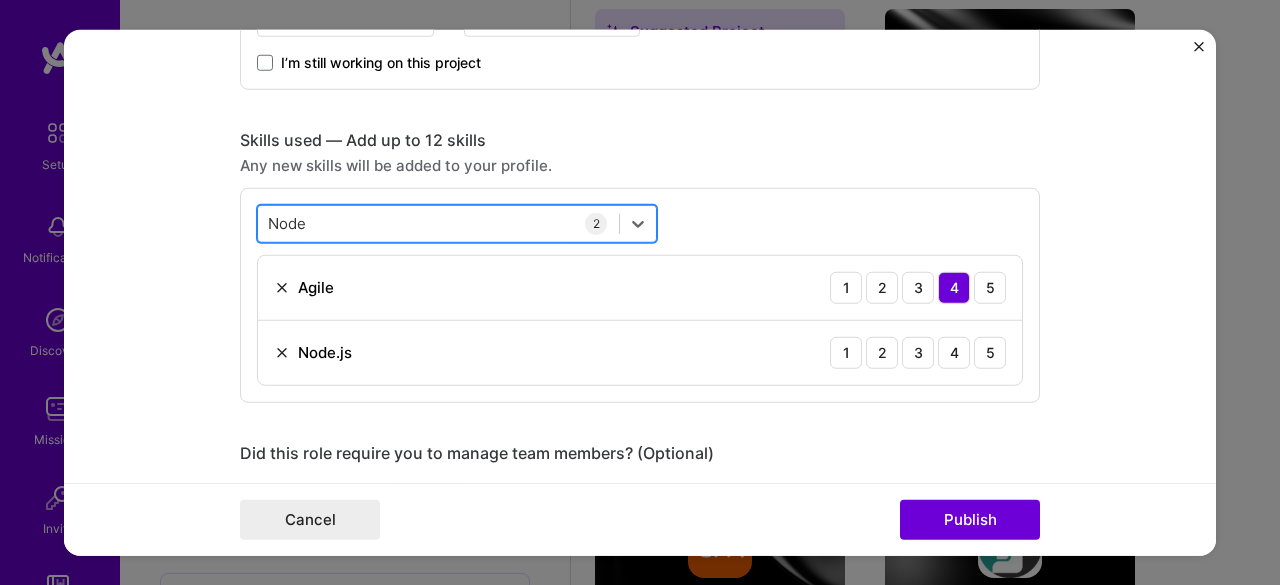 click on "Node Node" at bounding box center [438, 223] 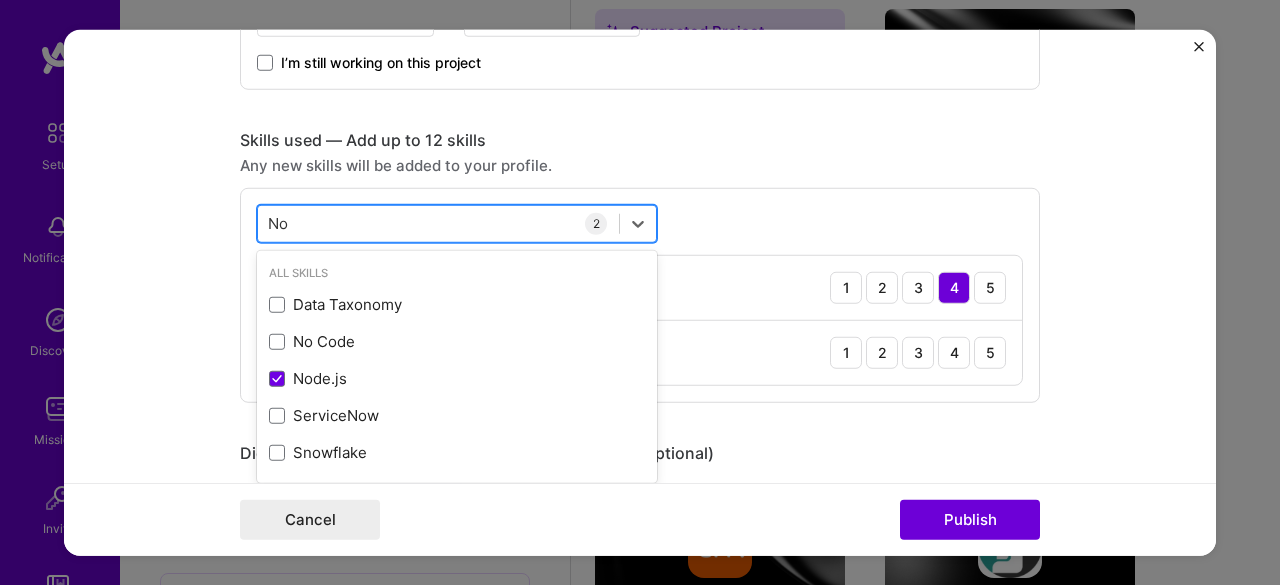 type on "N" 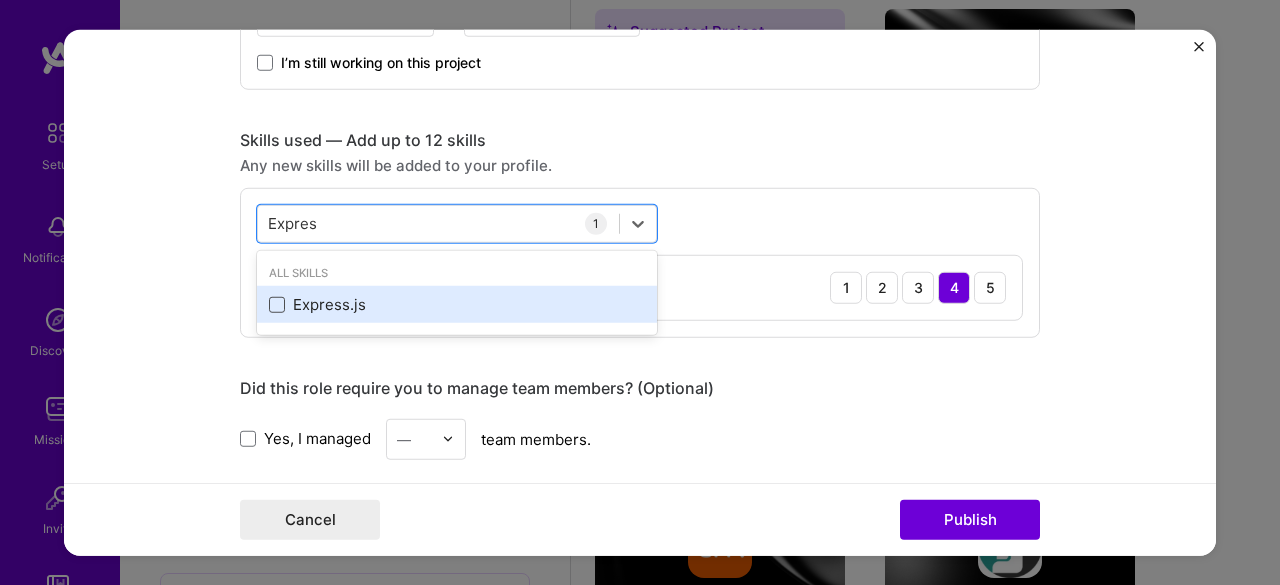 click at bounding box center [277, 305] 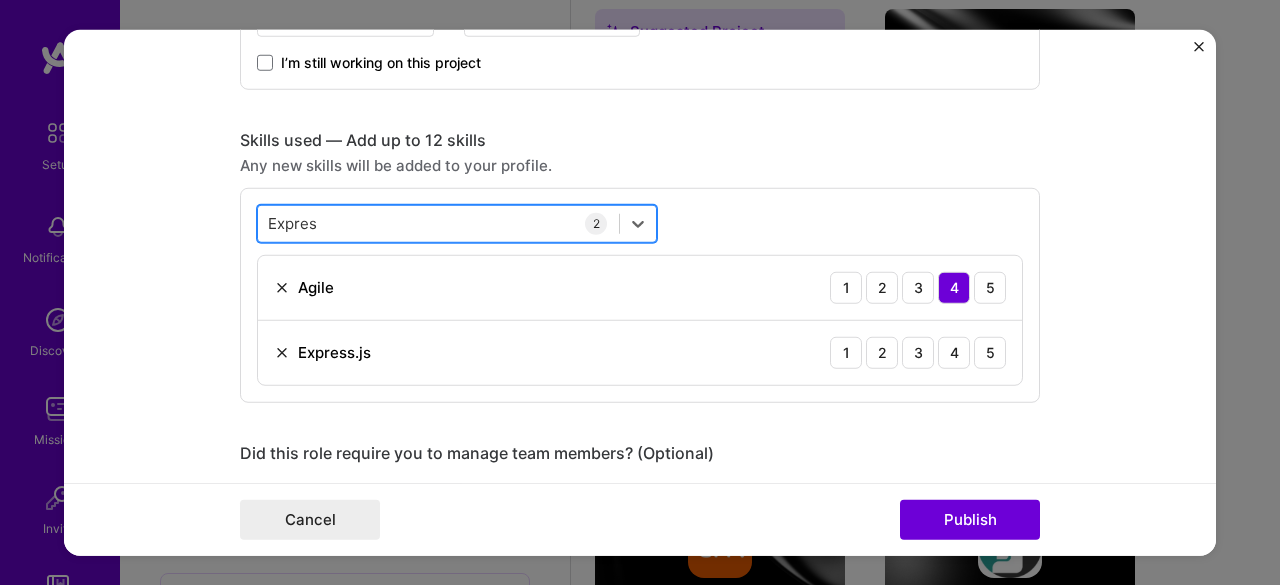 click on "Expres Expres" at bounding box center (438, 223) 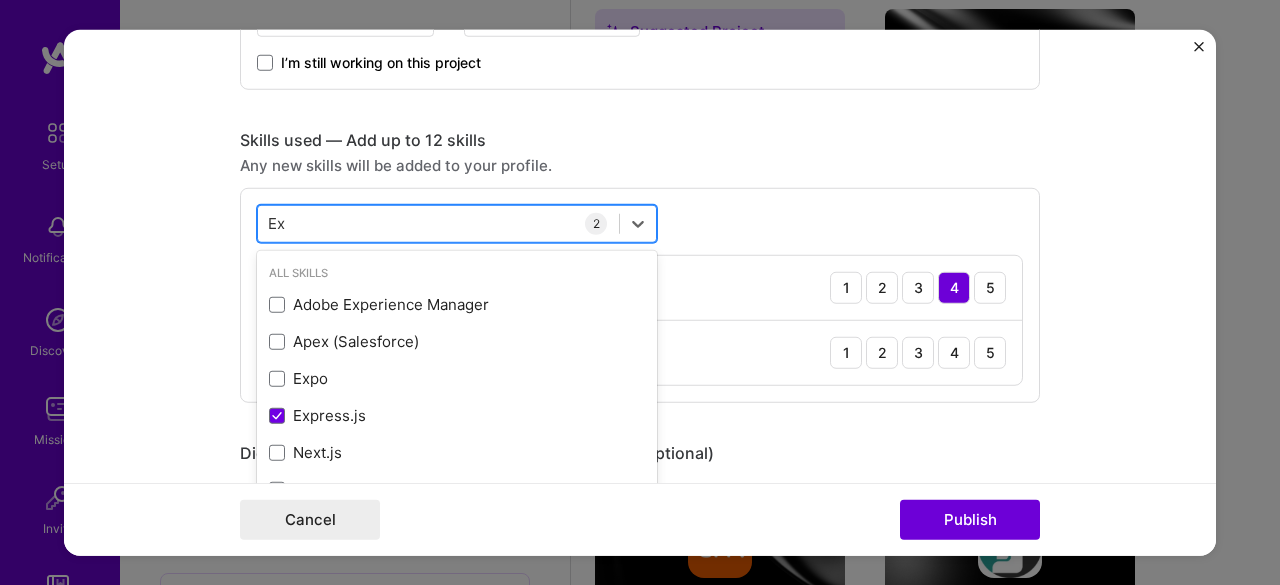 type on "E" 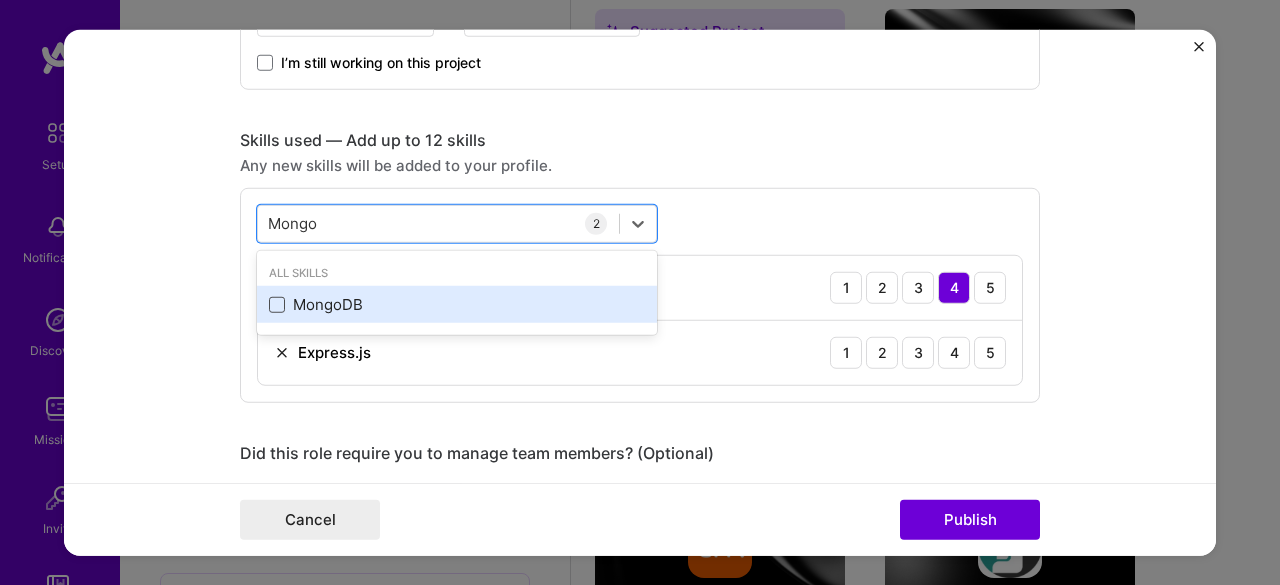 click at bounding box center [277, 305] 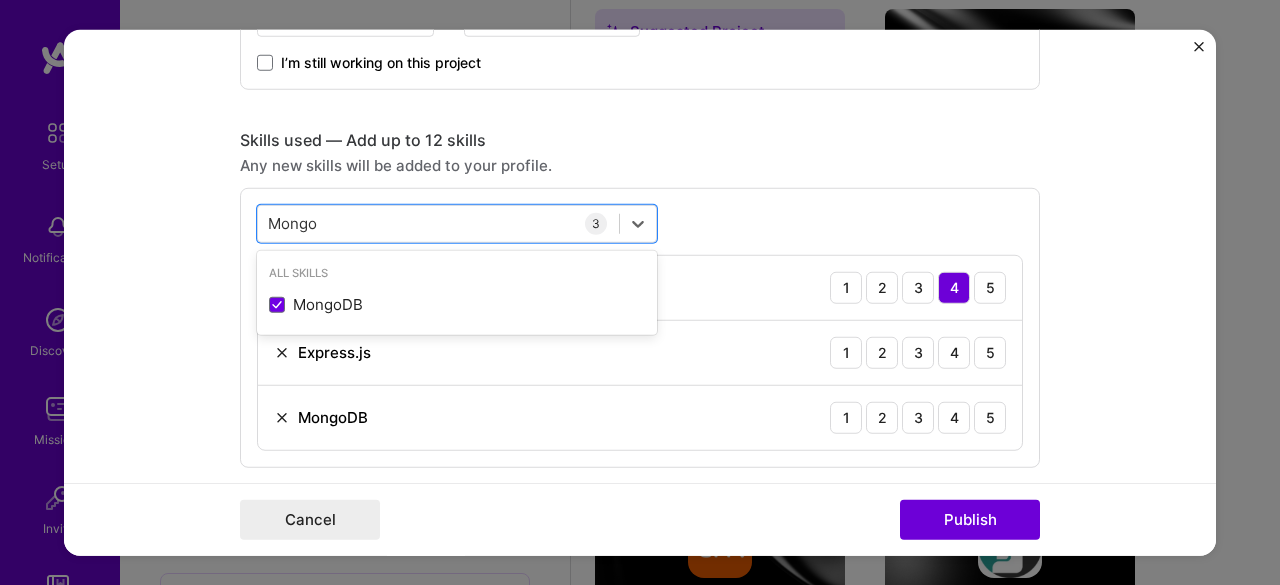 click on "Editing suggested project This project is suggested based on your LinkedIn, resume or [DOMAIN_NAME] activity. Project title Matrimonial Web Application Development Company SUSAKGJYO BUSINESS PRIVATE LIMITED
Project industry Industry 2 Project Link (Optional)
Drag and drop an image or   Upload file Upload file We recommend uploading at least 4 images. 1600x1200px or higher recommended. Max 5MB each. Role Software Intern Full-Stack Developer [DATE]
to [DATE]
I’m still working on this project Skills used — Add up to 12 skills Any new skills will be added to your profile. option MongoDB, selected. option MongoDB selected, 0 of 2. 1 result available for search term Mongo. Use Up and Down to choose options, press Enter to select the currently focused option, press Escape to exit the menu, press Tab to select the option and exit the menu. Mongo Mongo All Skills MongoDB 3 Agile 1 2 3 4 5" at bounding box center [640, 292] 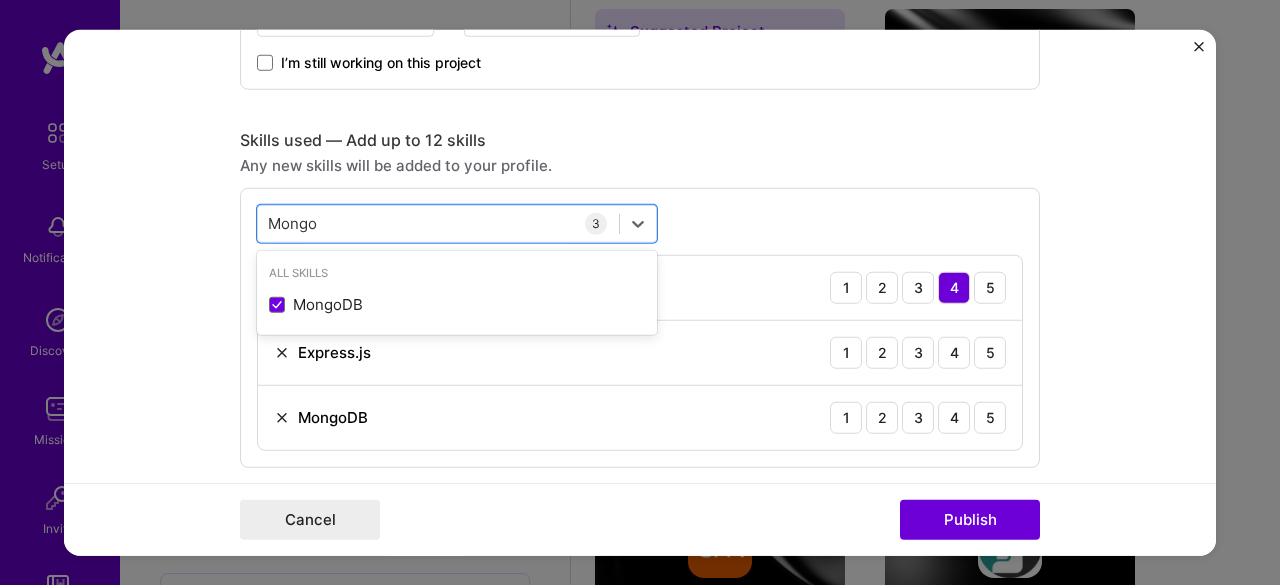drag, startPoint x: 318, startPoint y: 222, endPoint x: 206, endPoint y: 213, distance: 112.36102 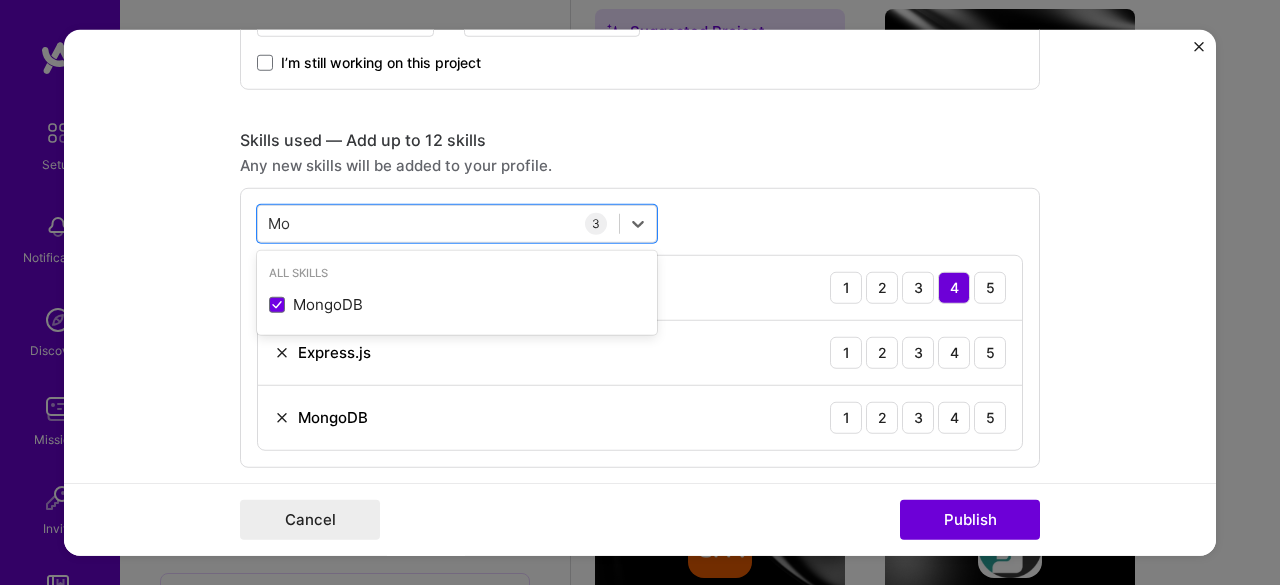 type on "M" 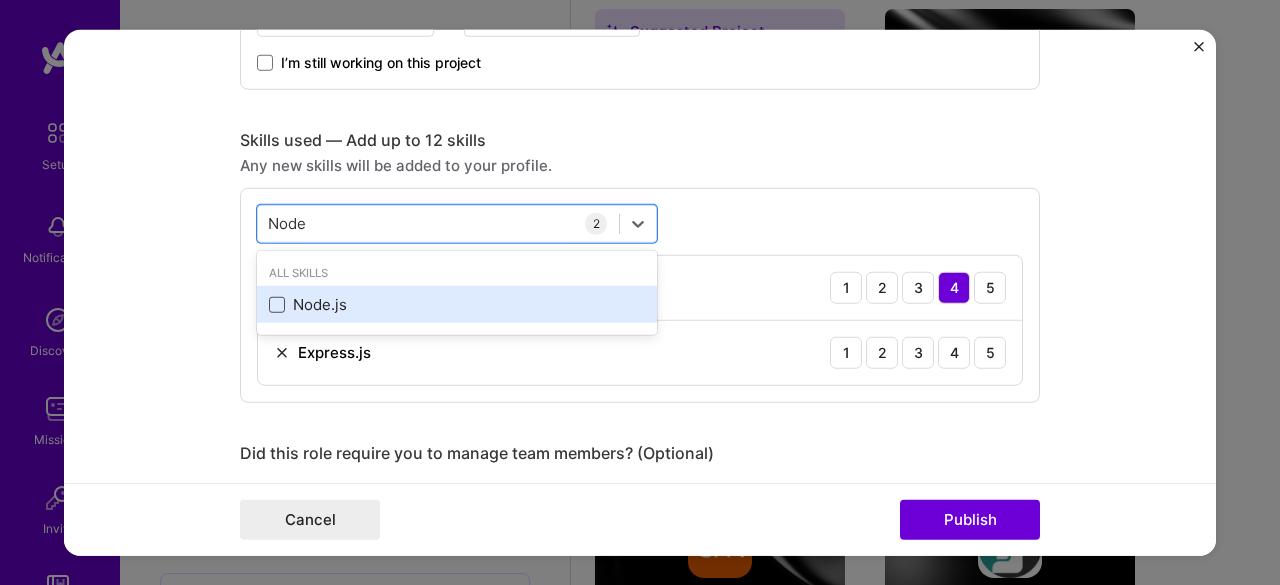 click at bounding box center (277, 305) 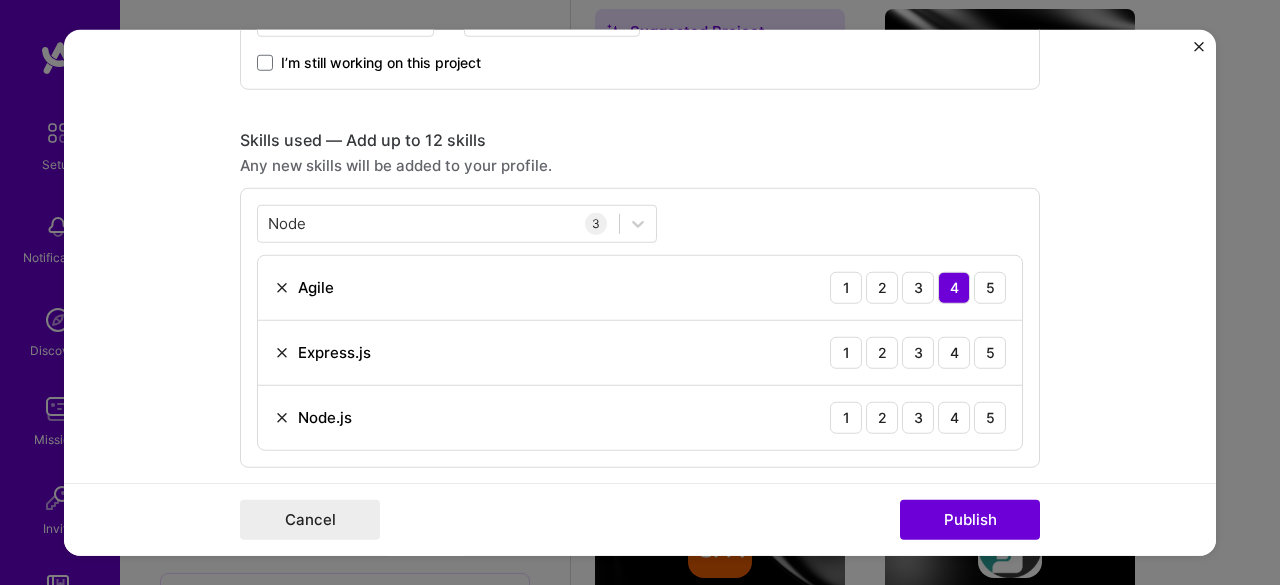 click on "Editing suggested project This project is suggested based on your LinkedIn, resume or [DOMAIN_NAME] activity. Project title Matrimonial Web Application Development Company SUSAKGJYO BUSINESS PRIVATE LIMITED
Project industry Industry 2 Project Link (Optional)
Drag and drop an image or   Upload file Upload file We recommend uploading at least 4 images. 1600x1200px or higher recommended. Max 5MB each. Role Software Intern Full-Stack Developer [DATE]
to [DATE]
I’m still working on this project Skills used — Add up to 12 skills Any new skills will be added to your profile. Node Node 3 Agile 1 2 3 4 5 Express.js 1 2 3 4 5 Node.js 1 2 3 4 5 Did this role require you to manage team members? (Optional) Yes, I managed — team members. Were you involved from inception to launch (0  ->  1)? (Optional) Zero to one is creation and development of a unique product from the ground up.   302 /" at bounding box center (640, 292) 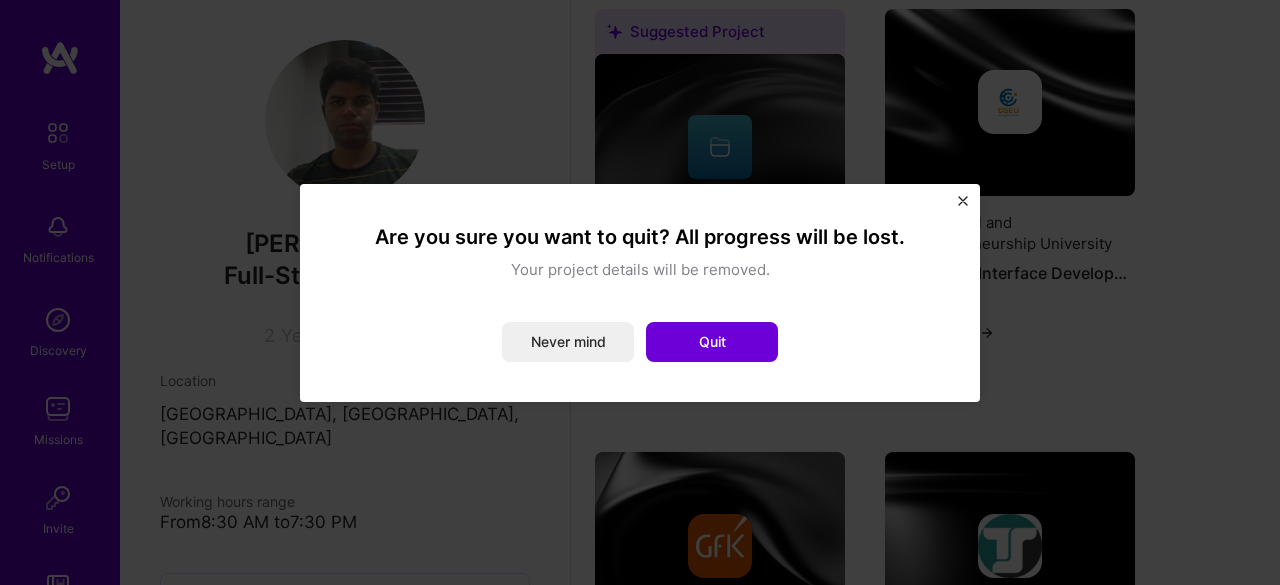 click at bounding box center [963, 201] 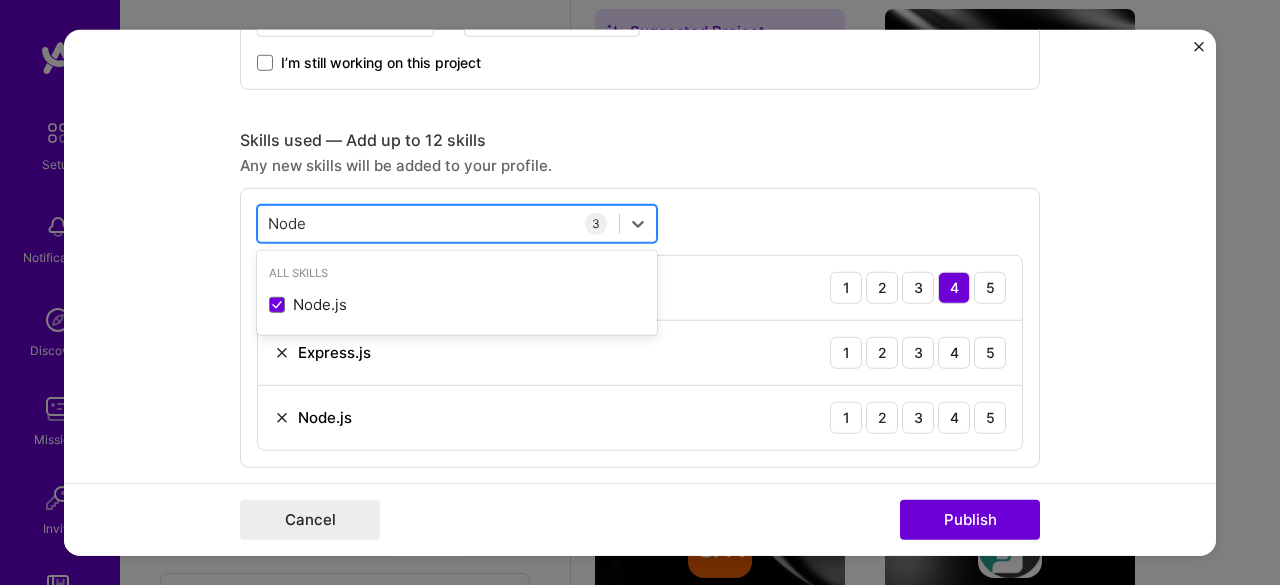 click on "Node Node" at bounding box center (438, 223) 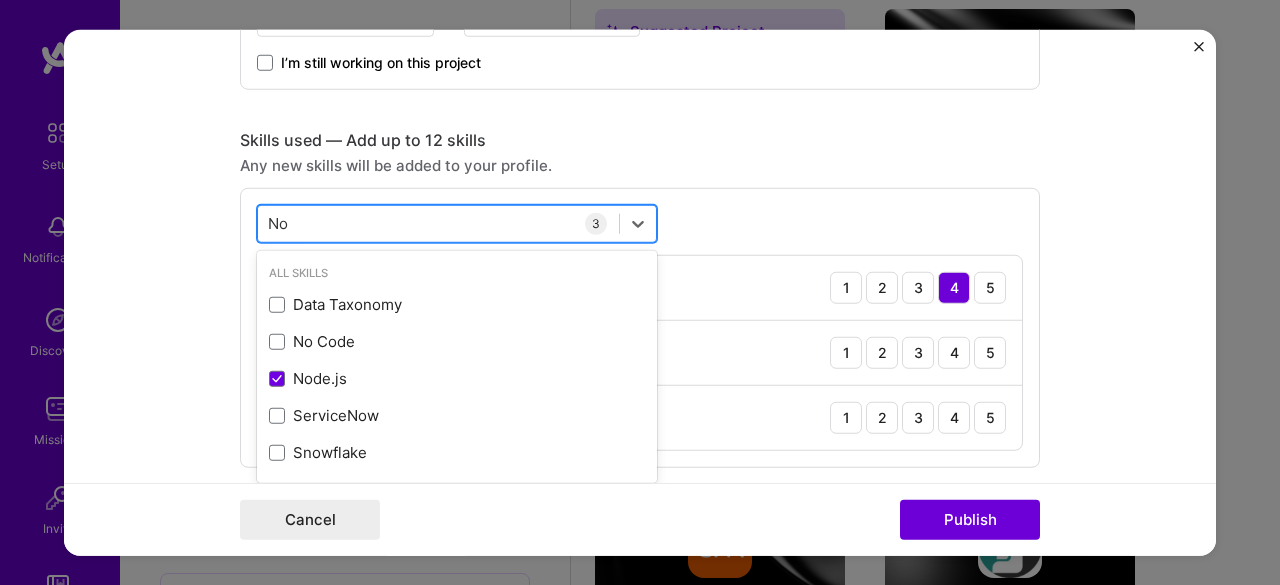type on "N" 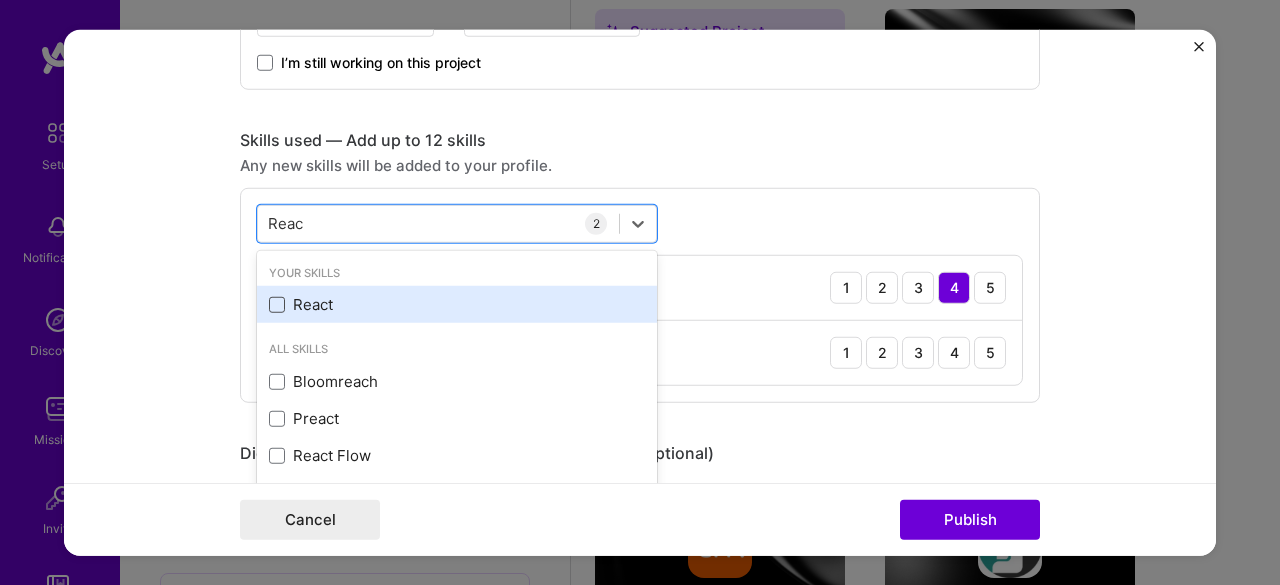 click at bounding box center [277, 305] 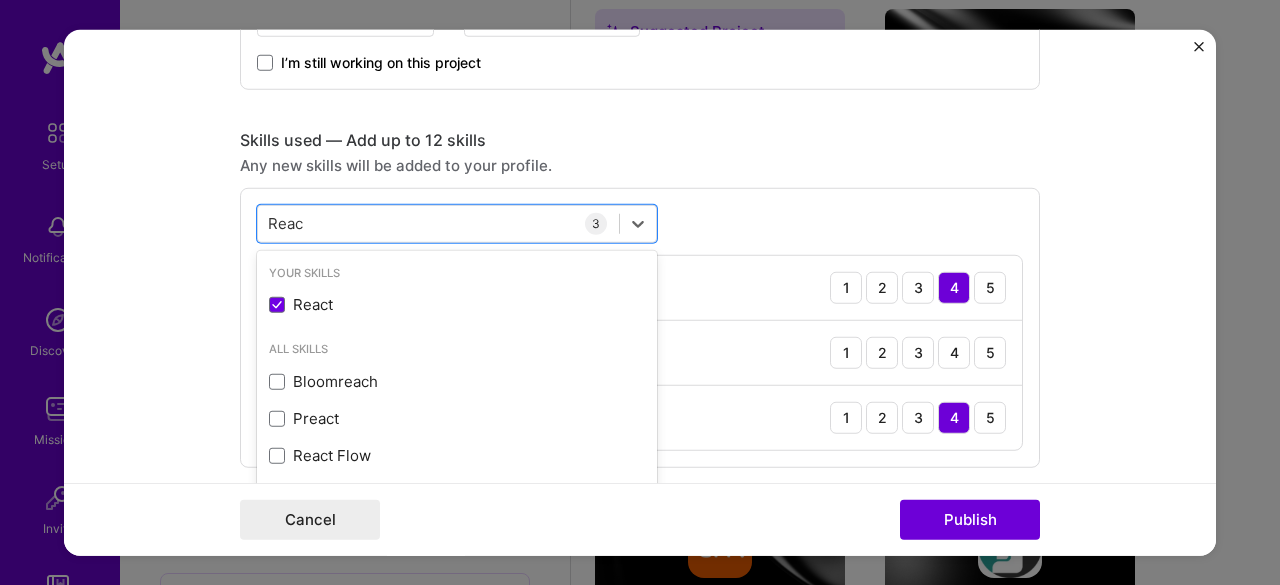 click on "Editing suggested project This project is suggested based on your LinkedIn, resume or [DOMAIN_NAME] activity. Project title Matrimonial Web Application Development Company SUSAKGJYO BUSINESS PRIVATE LIMITED
Project industry Industry 2 Project Link (Optional)
Drag and drop an image or   Upload file Upload file We recommend uploading at least 4 images. 1600x1200px or higher recommended. Max 5MB each. Role Software Intern Full-Stack Developer [DATE]
to [DATE]
I’m still working on this project Skills used — Add up to 12 skills Any new skills will be added to your profile. option React, selected. option React selected, 0 of 2. 5 results available for search term Reac. Use Up and Down to choose options, press Enter to select the currently focused option, press Escape to exit the menu, press Tab to select the option and exit the menu. Reac Reac Your Skills React All Skills Bloomreach 3 1" at bounding box center (640, 292) 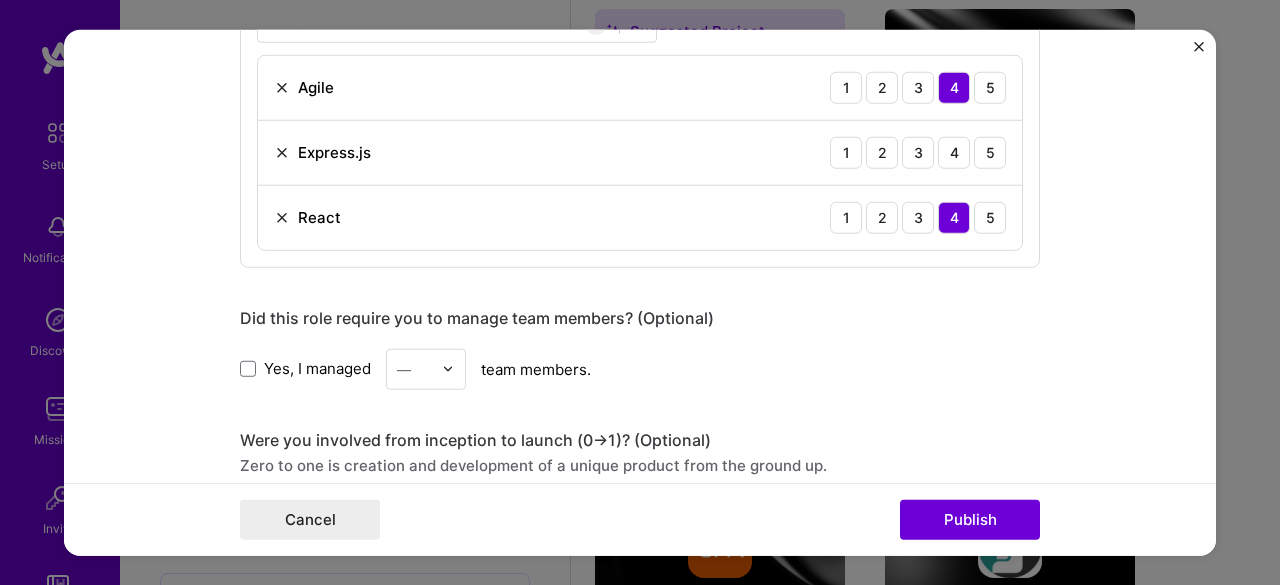 scroll, scrollTop: 1000, scrollLeft: 0, axis: vertical 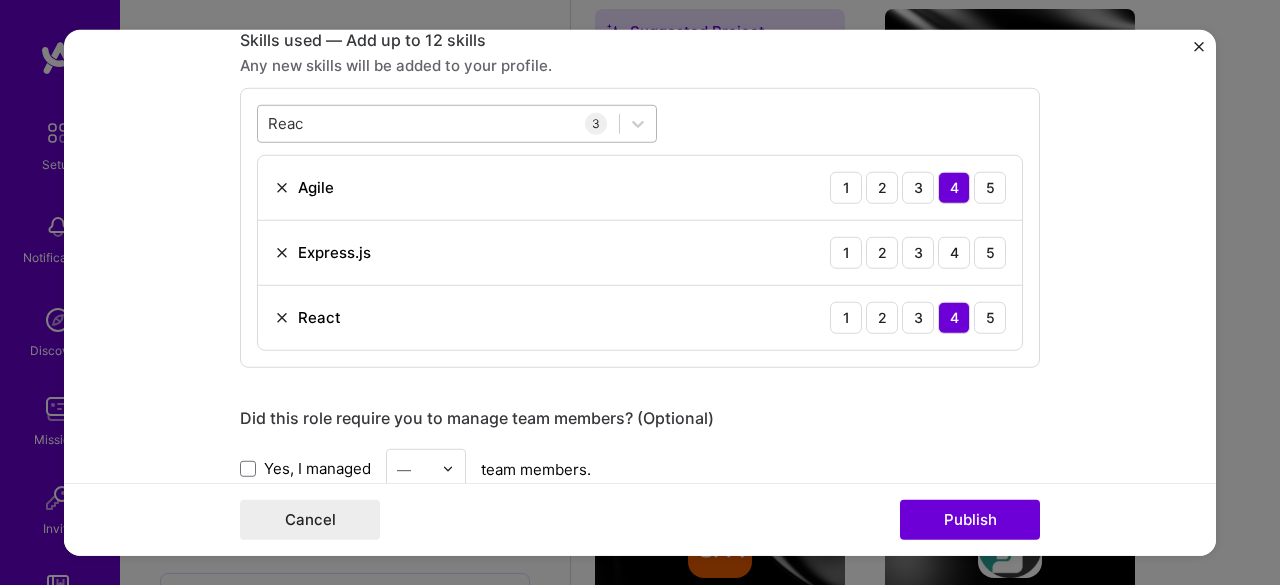 click on "Reac Reac" at bounding box center (438, 123) 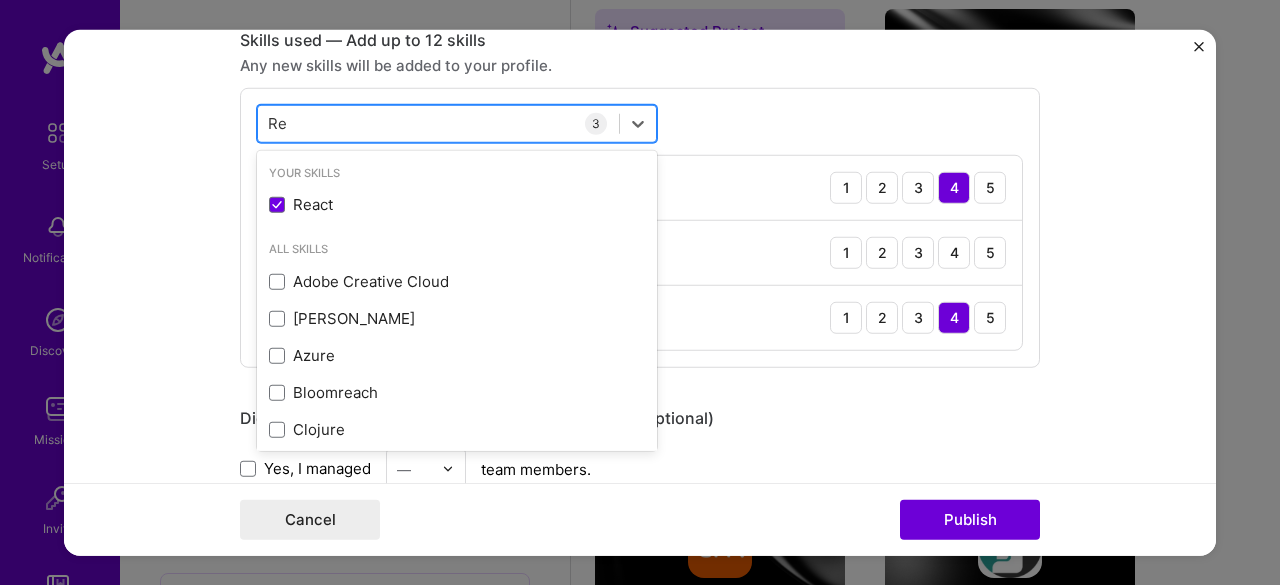 type on "R" 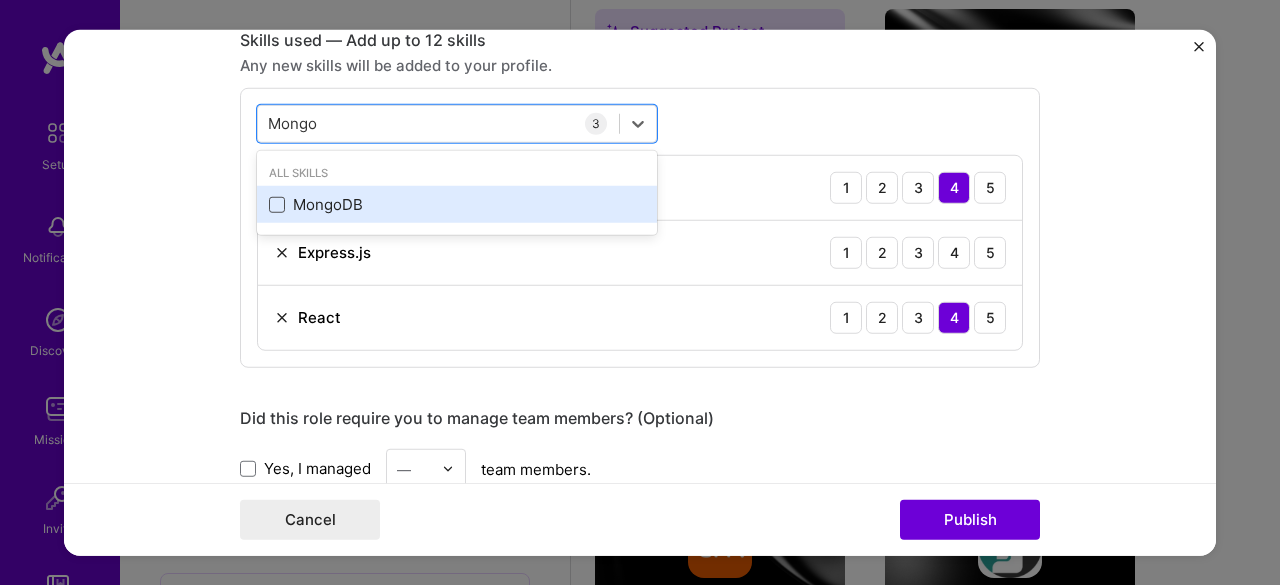 click at bounding box center [277, 205] 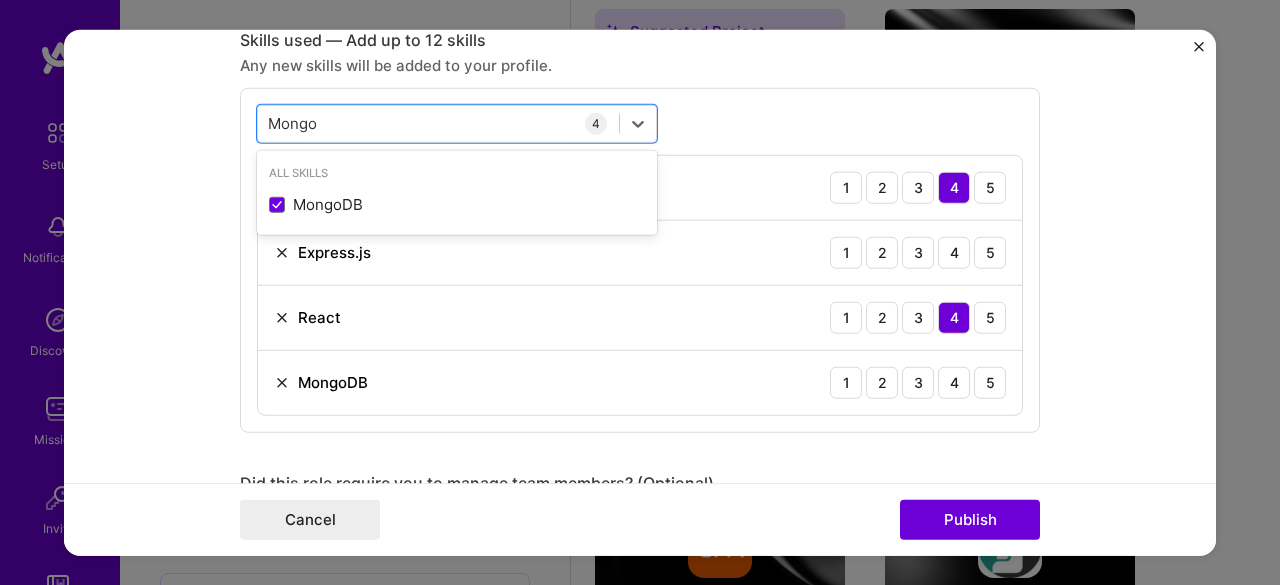 click on "Editing suggested project This project is suggested based on your LinkedIn, resume or [DOMAIN_NAME] activity. Project title Matrimonial Web Application Development Company SUSAKGJYO BUSINESS PRIVATE LIMITED
Project industry Industry 2 Project Link (Optional)
Drag and drop an image or   Upload file Upload file We recommend uploading at least 4 images. 1600x1200px or higher recommended. Max 5MB each. Role Software Intern Full-Stack Developer [DATE]
to [DATE]
I’m still working on this project Skills used — Add up to 12 skills Any new skills will be added to your profile. option MongoDB, selected. option MongoDB selected, 0 of 2. 1 result available for search term Mongo. Use Up and Down to choose options, press Enter to select the currently focused option, press Escape to exit the menu, press Tab to select the option and exit the menu. Mongo Mongo All Skills MongoDB 4 Agile 1 2 3 4 5" at bounding box center (640, 292) 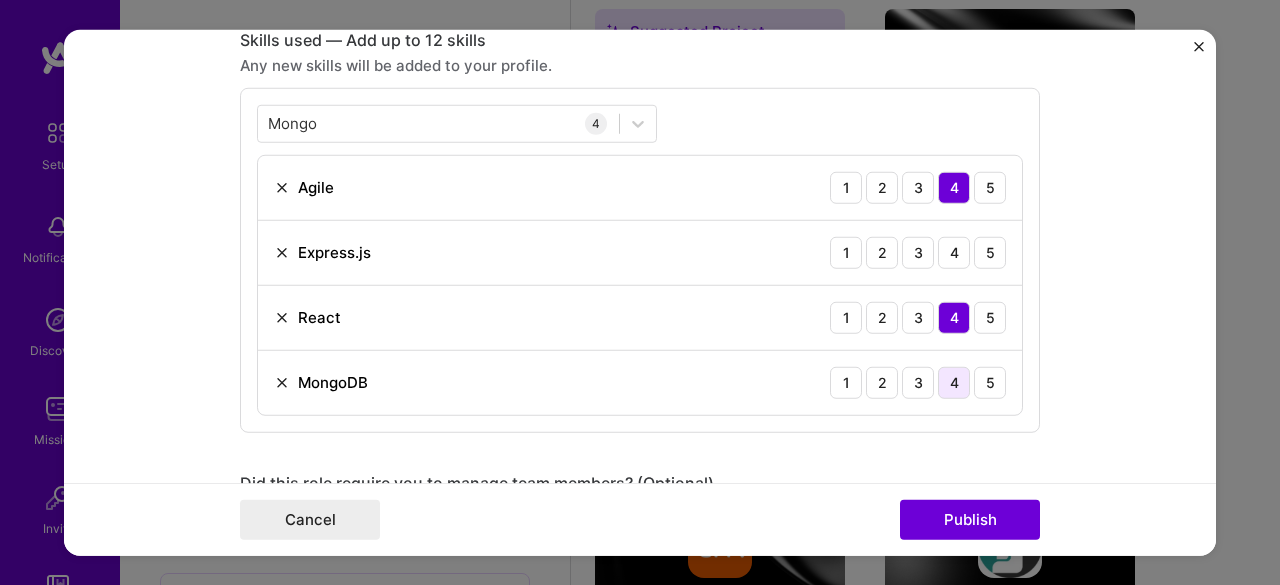 click on "4" at bounding box center [954, 382] 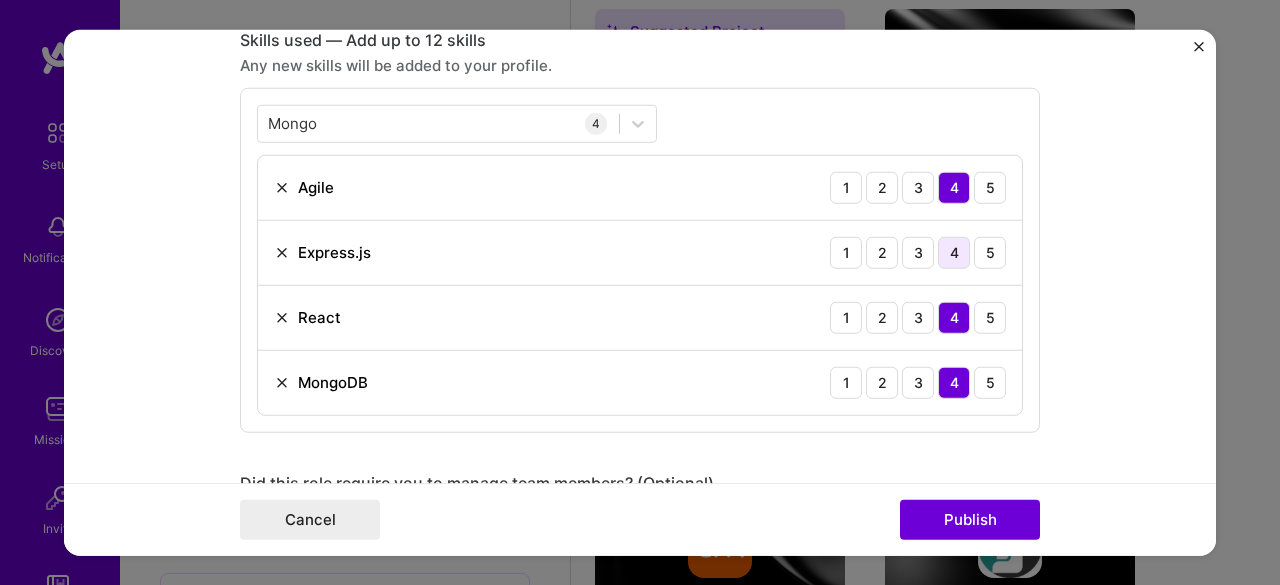 click on "4" at bounding box center (954, 252) 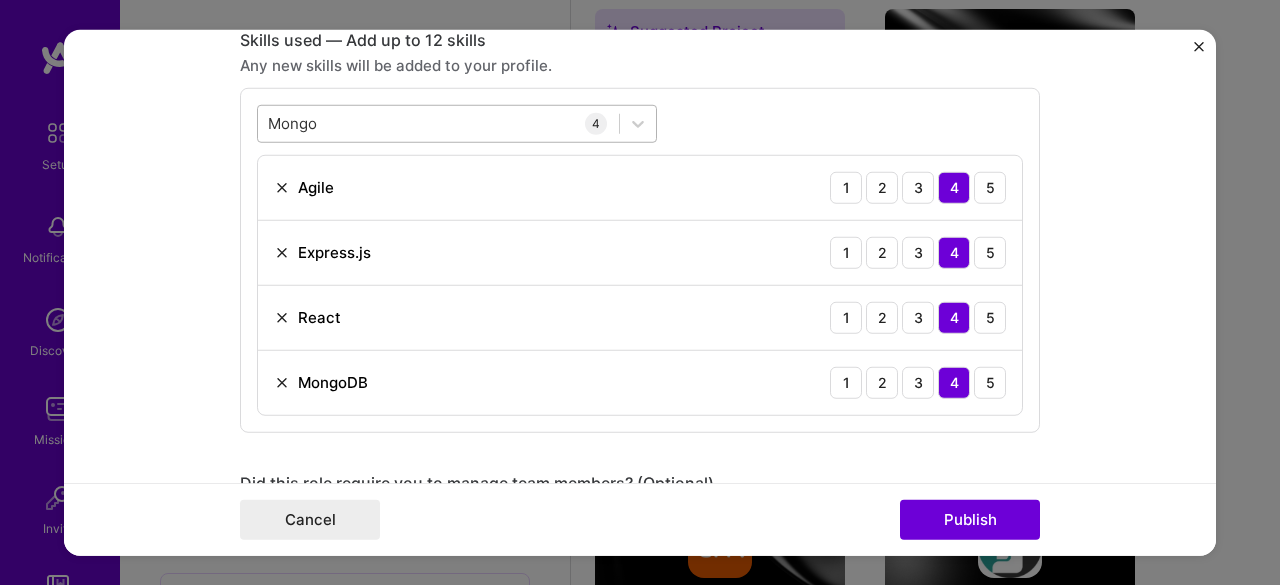 click on "[PERSON_NAME]" at bounding box center (438, 123) 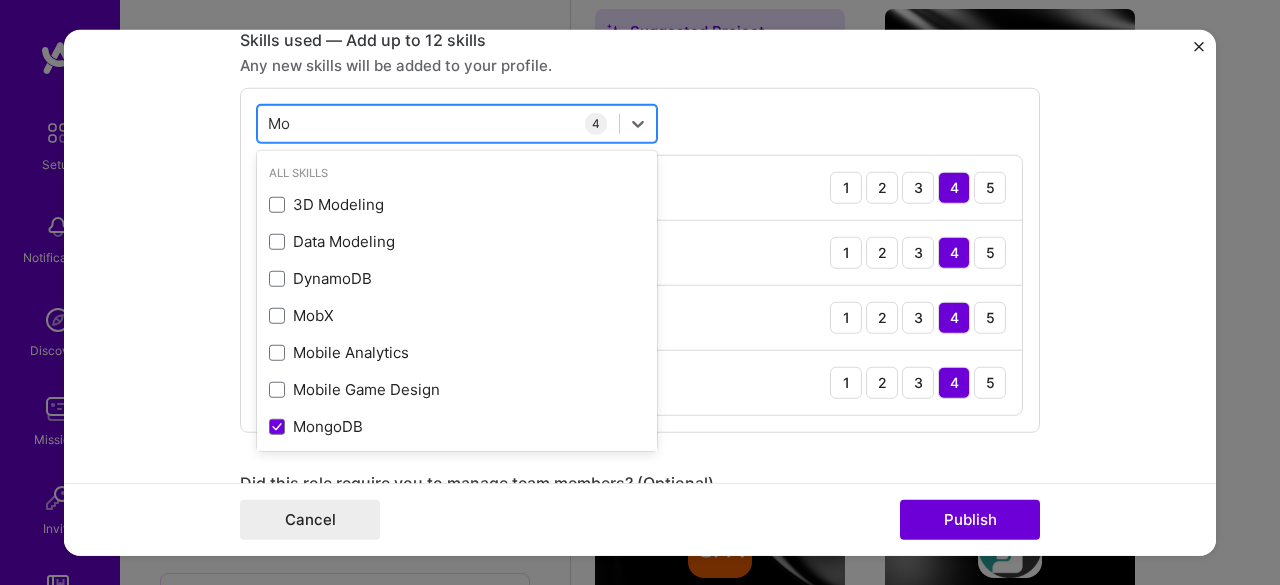 type on "M" 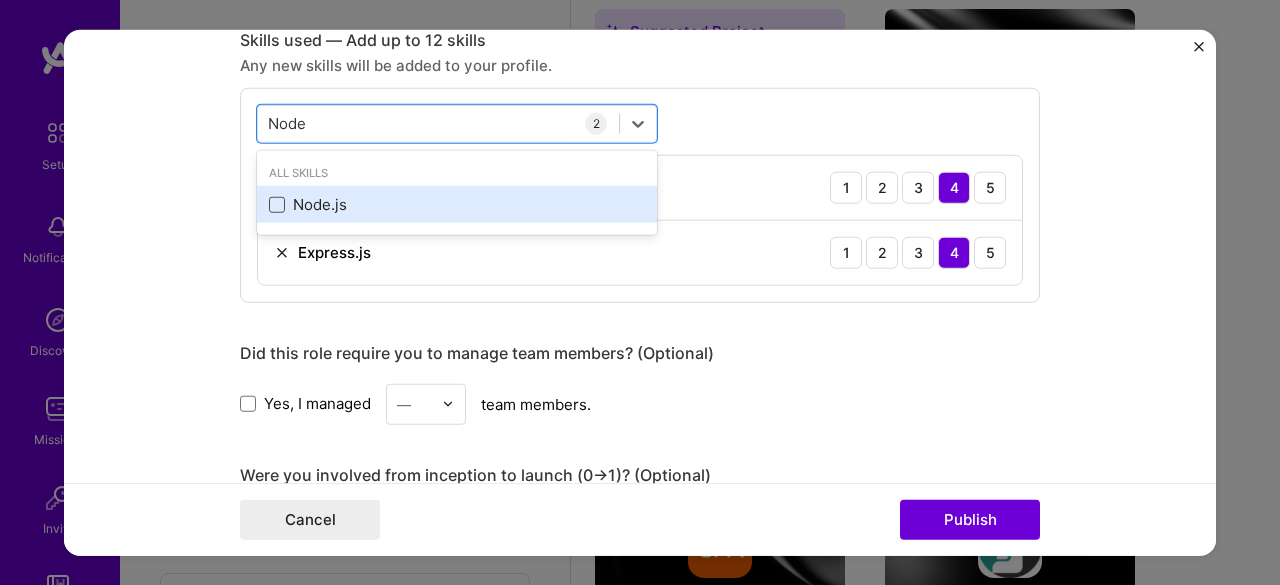 click at bounding box center [277, 205] 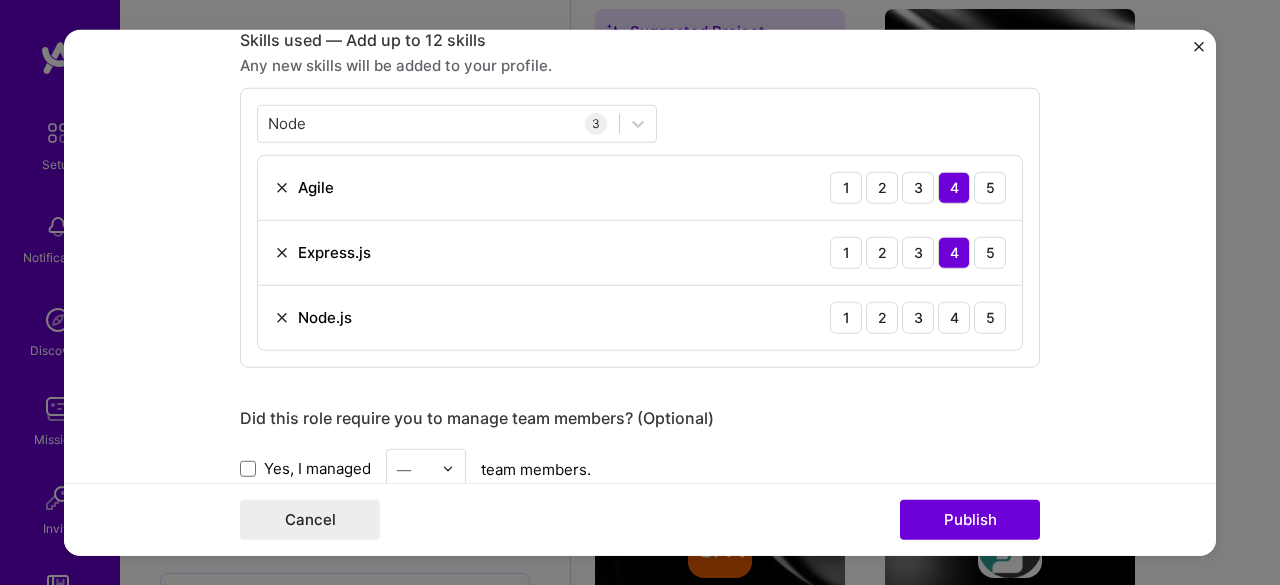 drag, startPoint x: 954, startPoint y: 323, endPoint x: 943, endPoint y: 333, distance: 14.866069 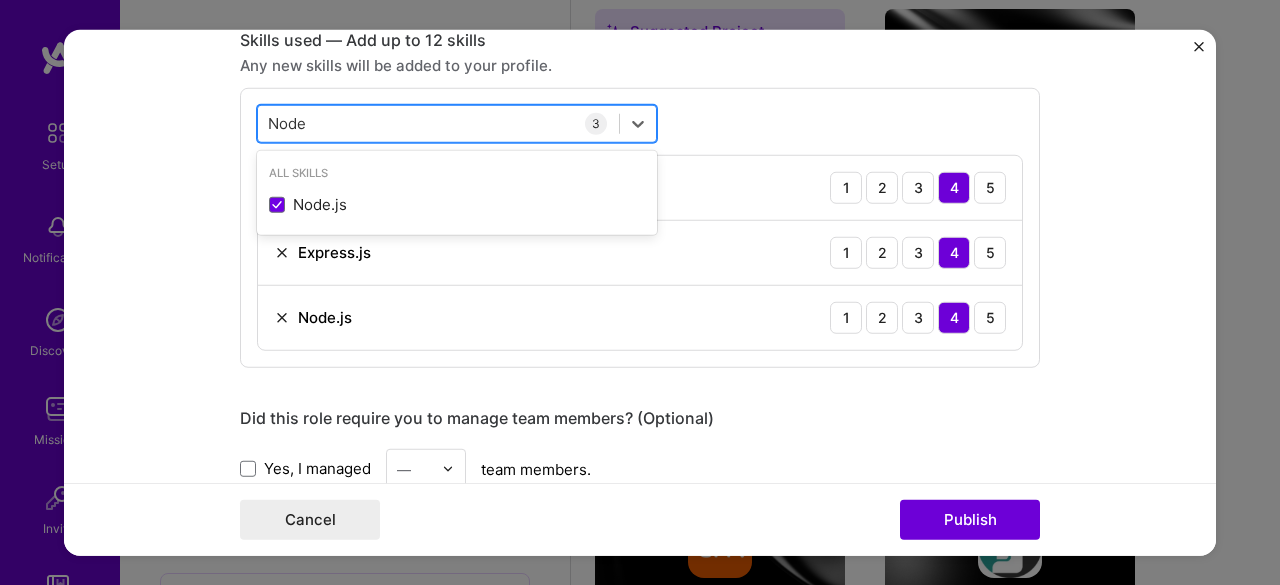 click on "Node Node" at bounding box center (438, 123) 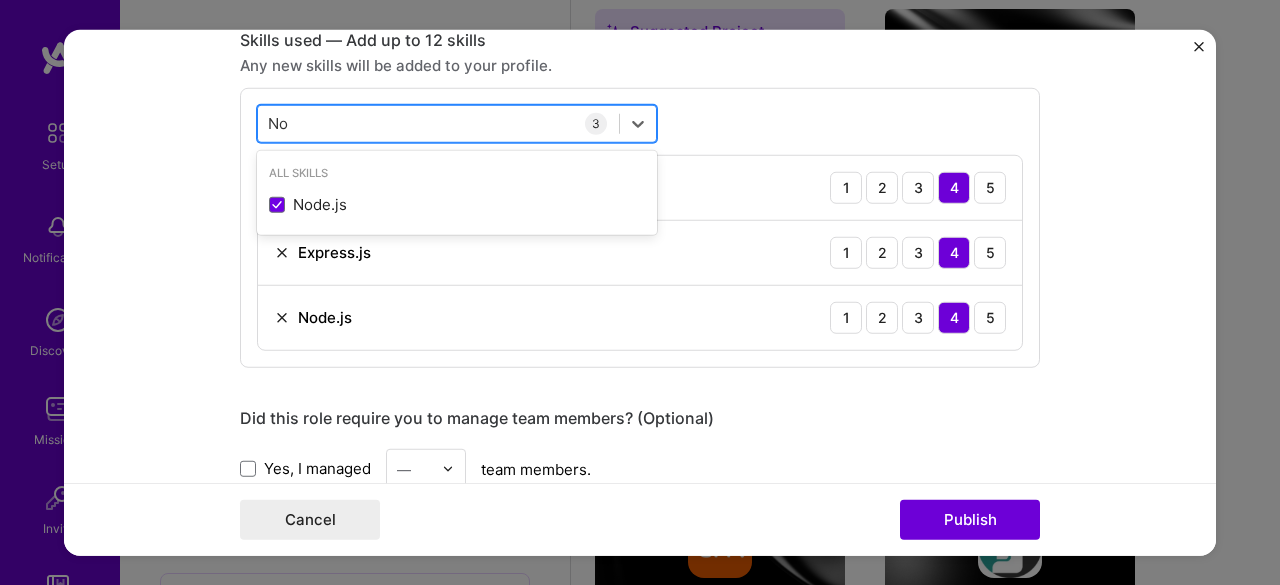 type on "N" 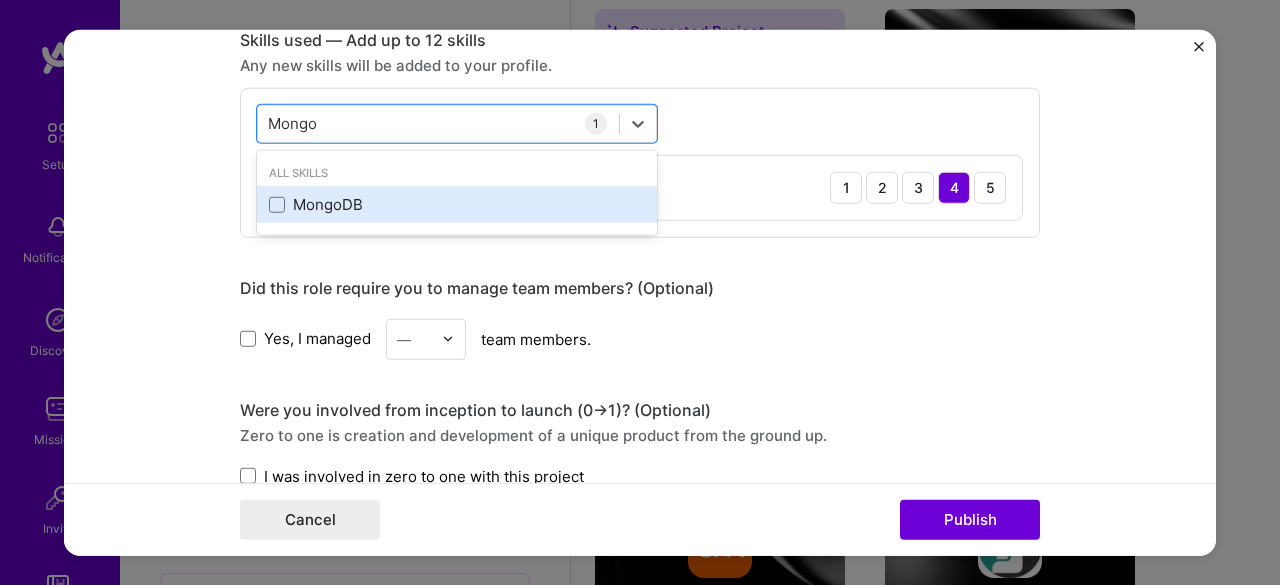 click on "MongoDB" at bounding box center (457, 204) 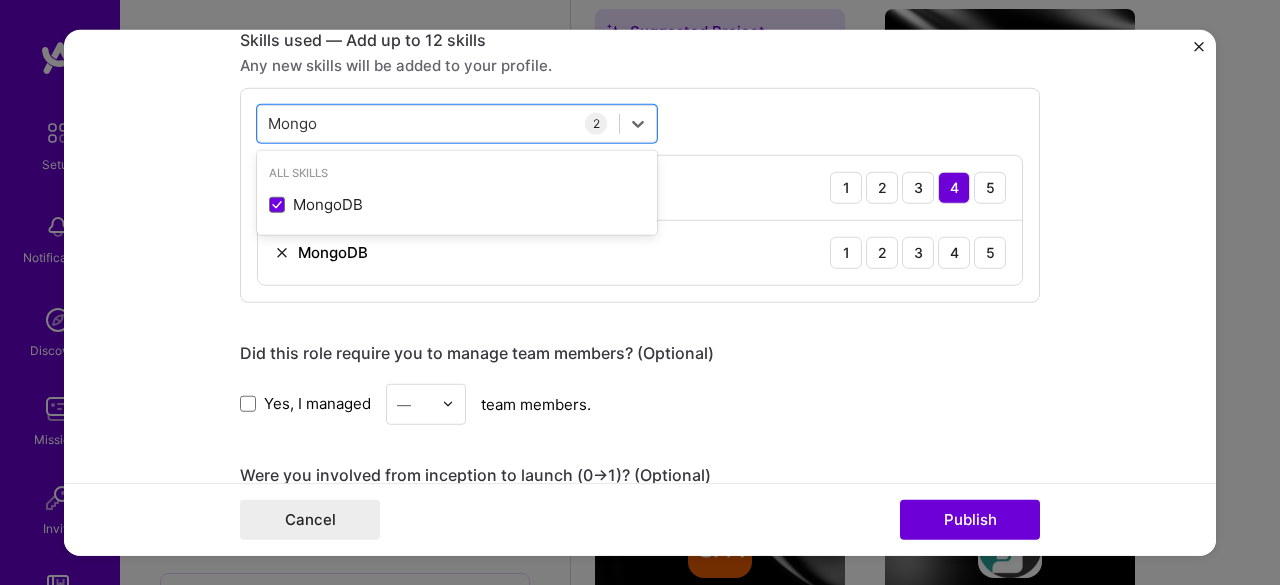 click on "Did this role require you to manage team members? (Optional)" at bounding box center (640, 352) 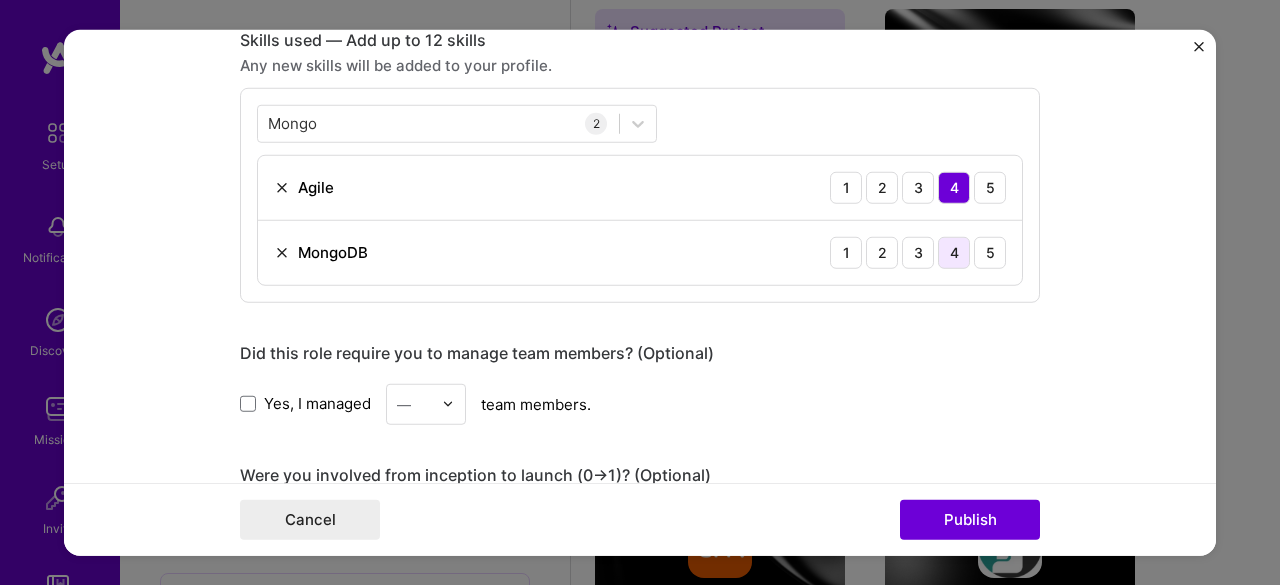 click on "4" at bounding box center [954, 252] 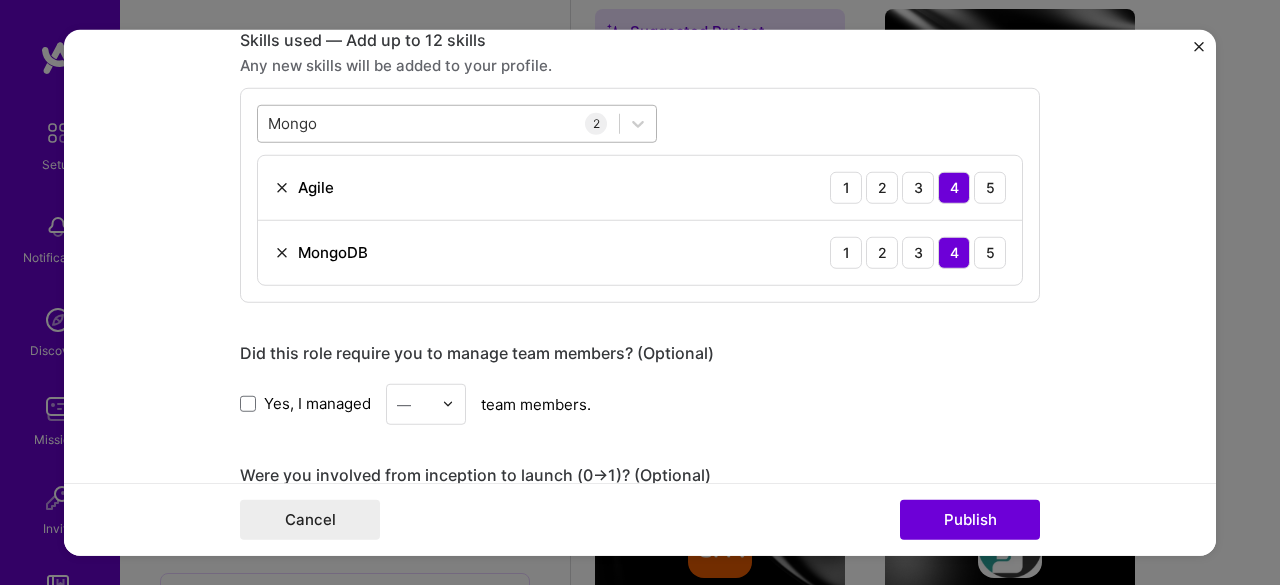 click on "[PERSON_NAME]" at bounding box center (438, 123) 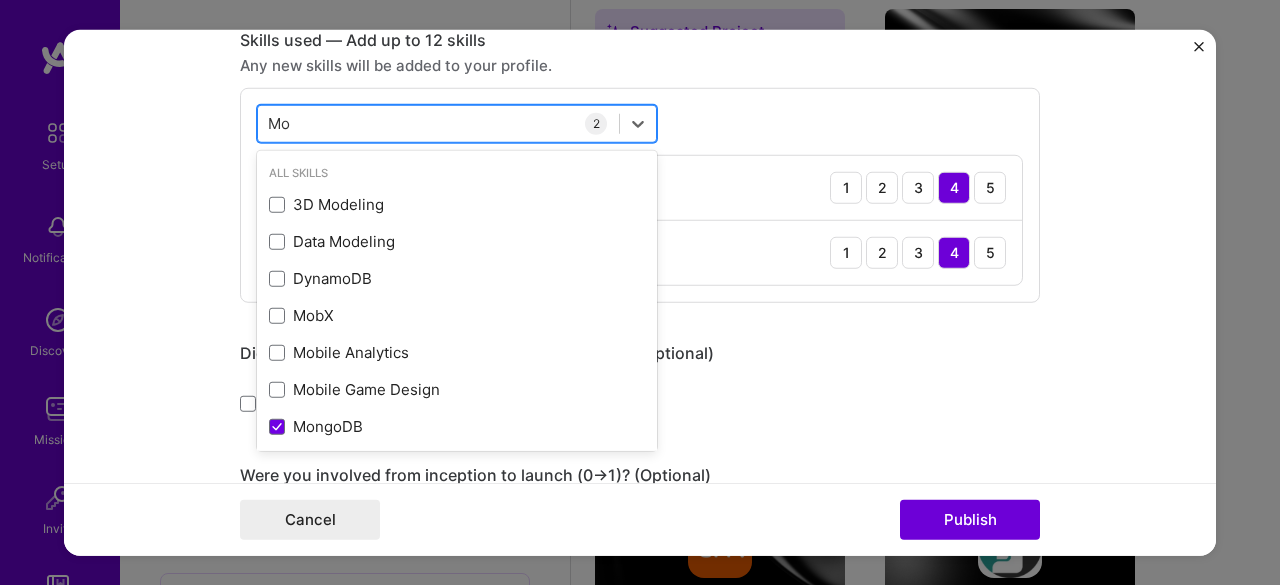 type on "M" 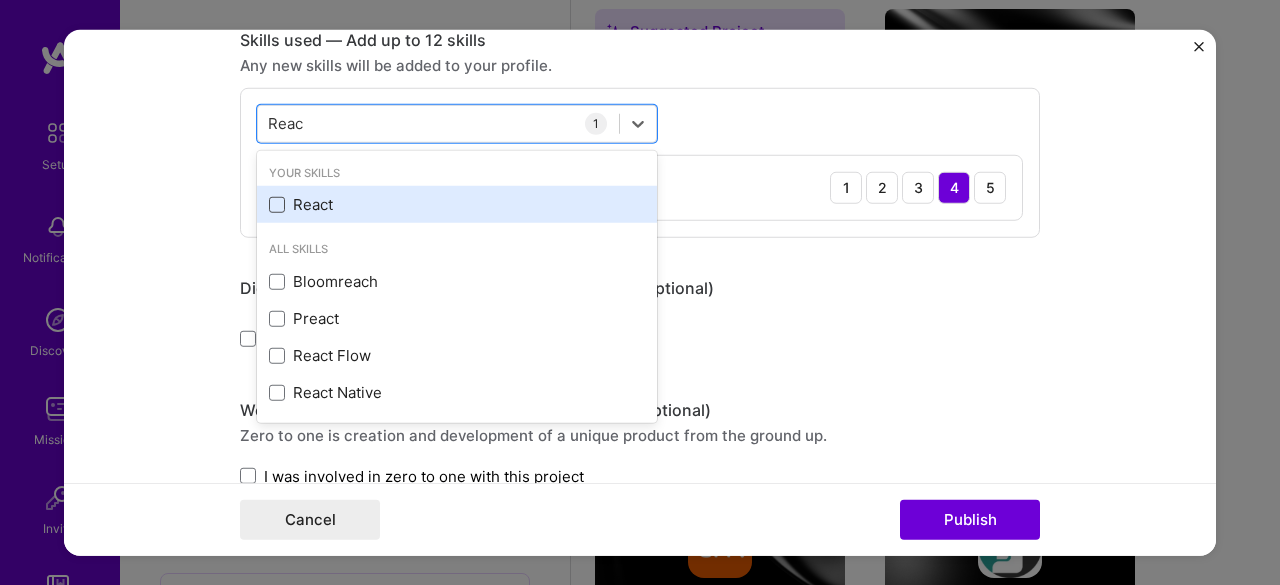 click at bounding box center [277, 205] 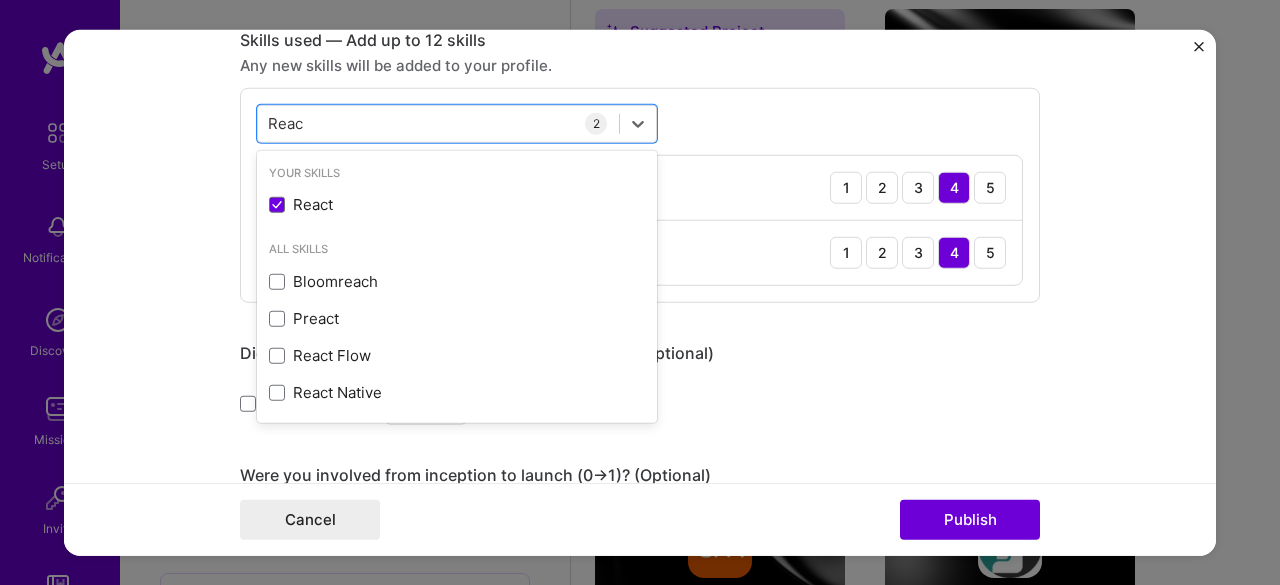 click on "Did this role require you to manage team members? (Optional)" at bounding box center [640, 352] 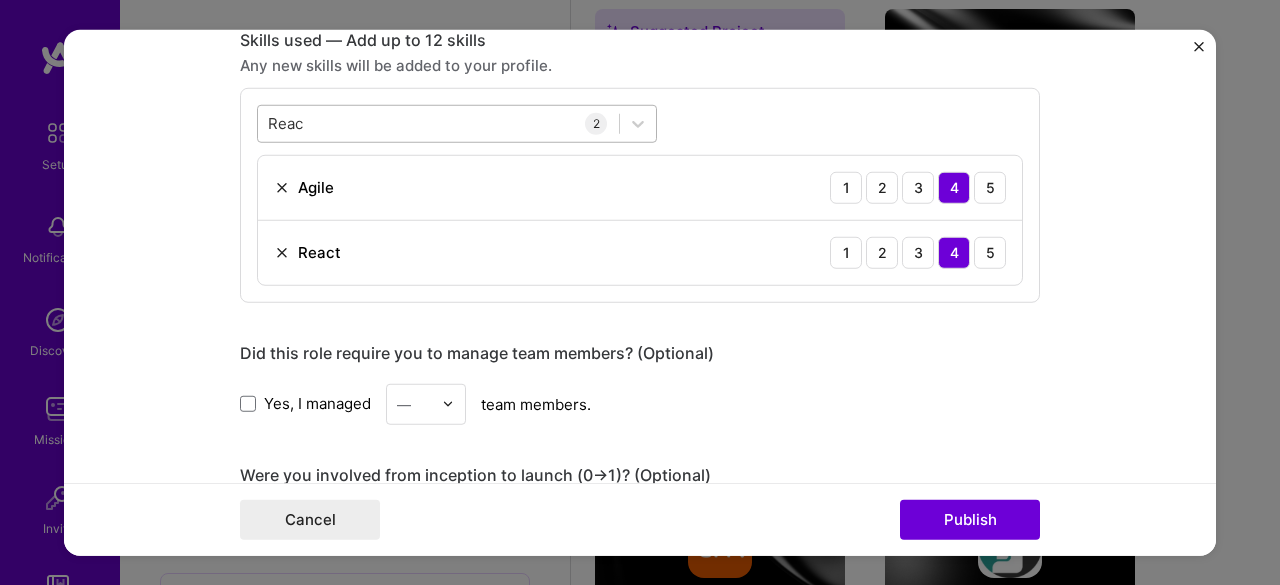 click on "Reac Reac" at bounding box center [438, 123] 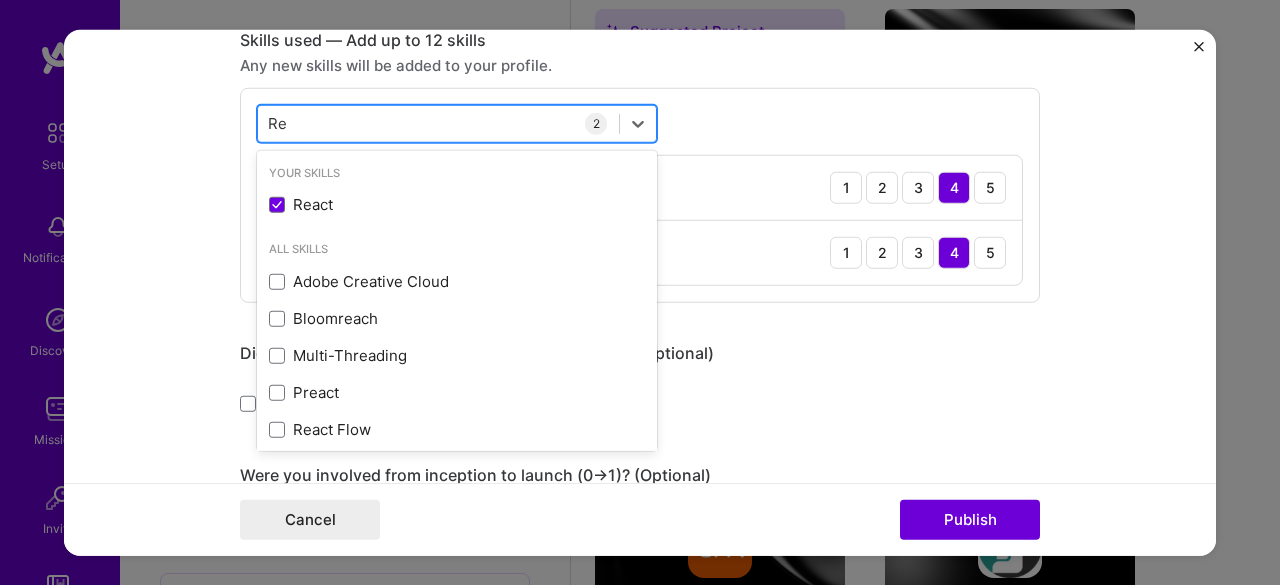type on "R" 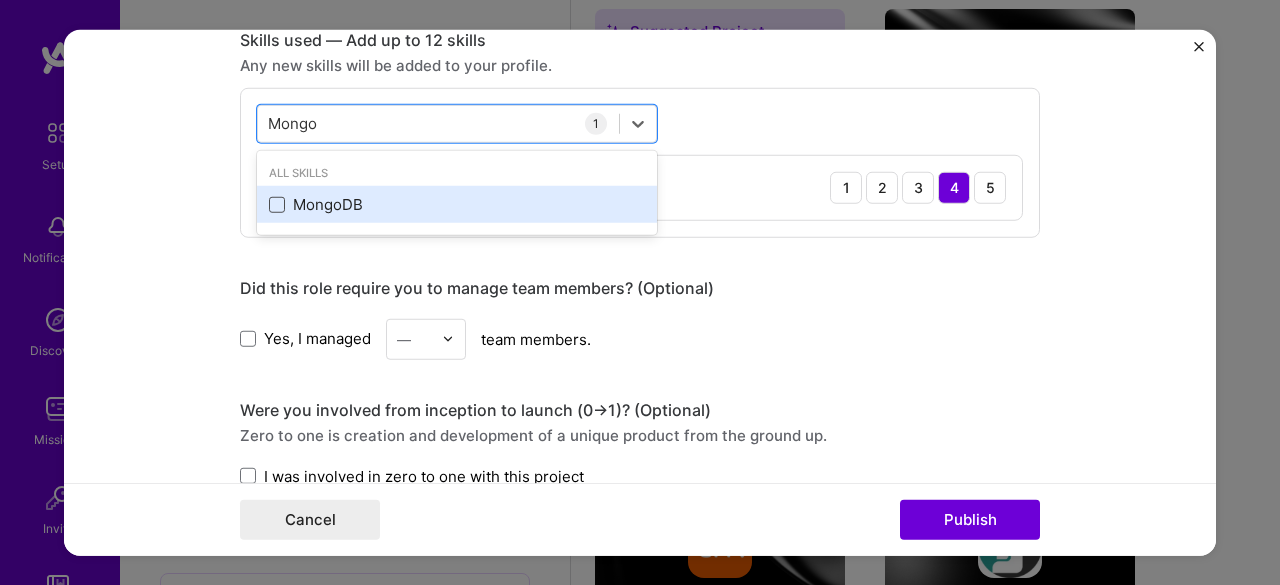 click at bounding box center (277, 205) 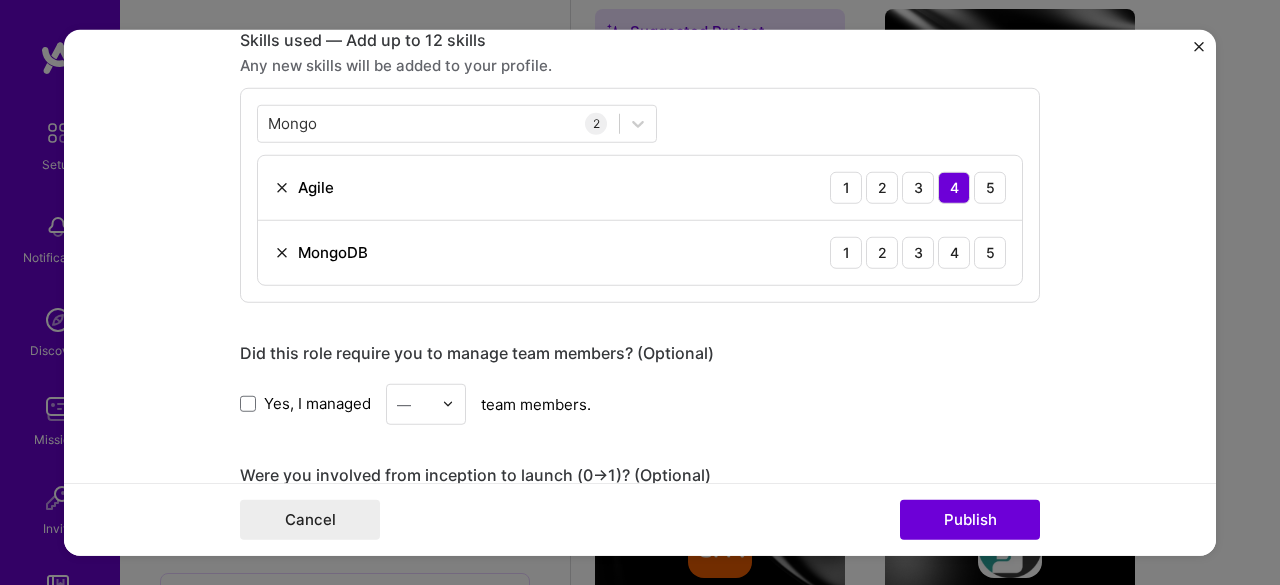 click on "Did this role require you to manage team members? (Optional)" at bounding box center (640, 352) 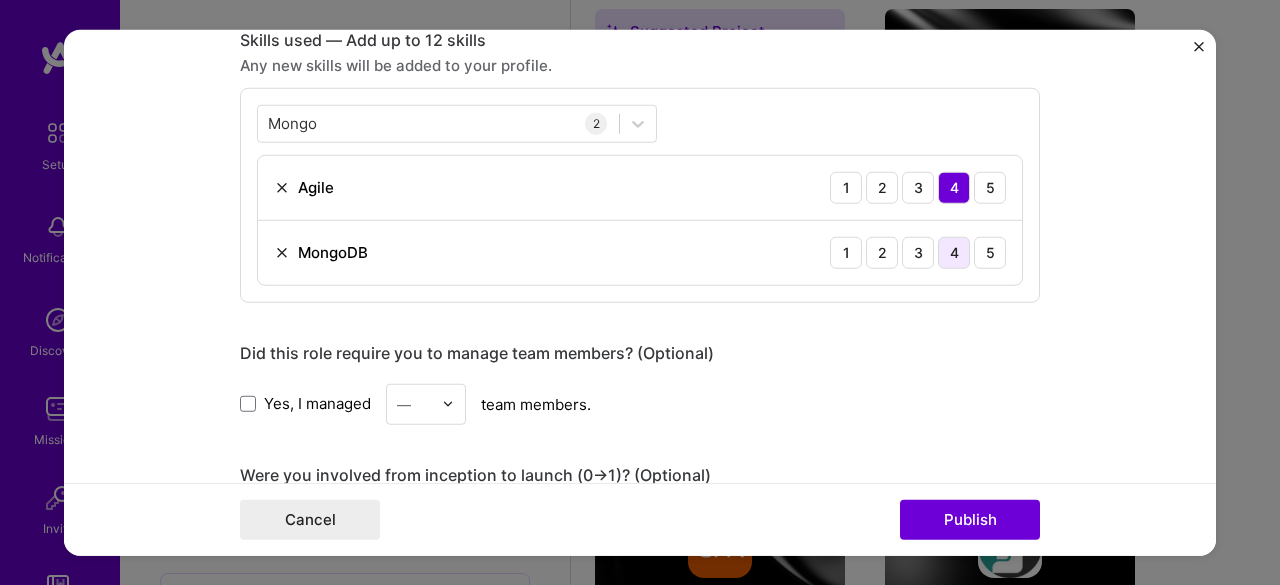 click on "4" at bounding box center [954, 252] 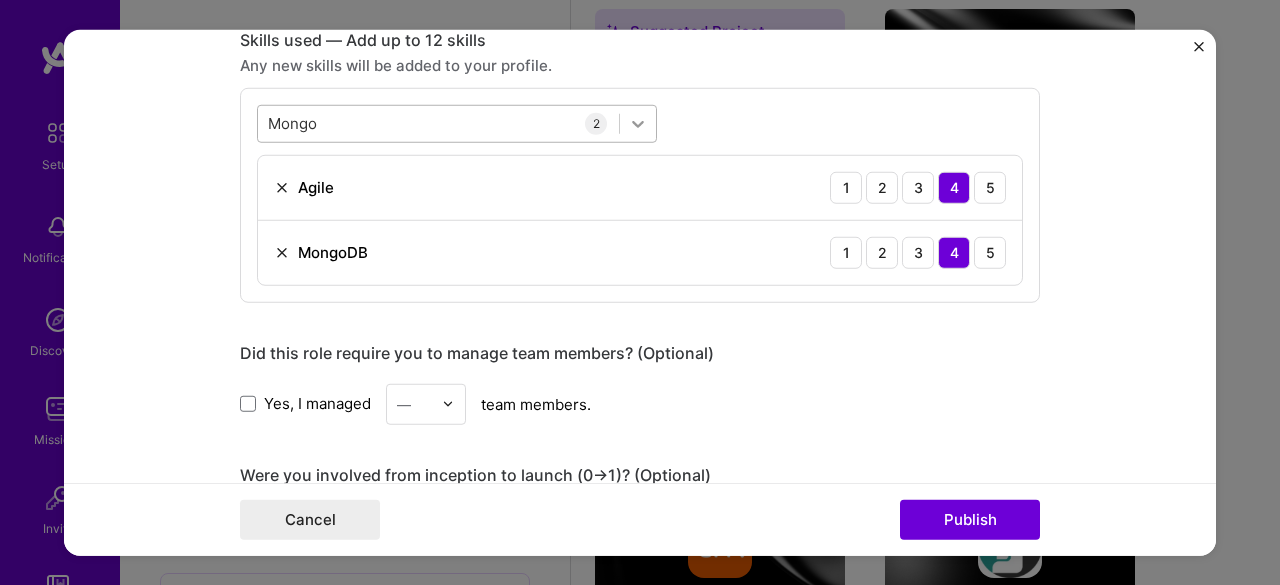 click at bounding box center (638, 123) 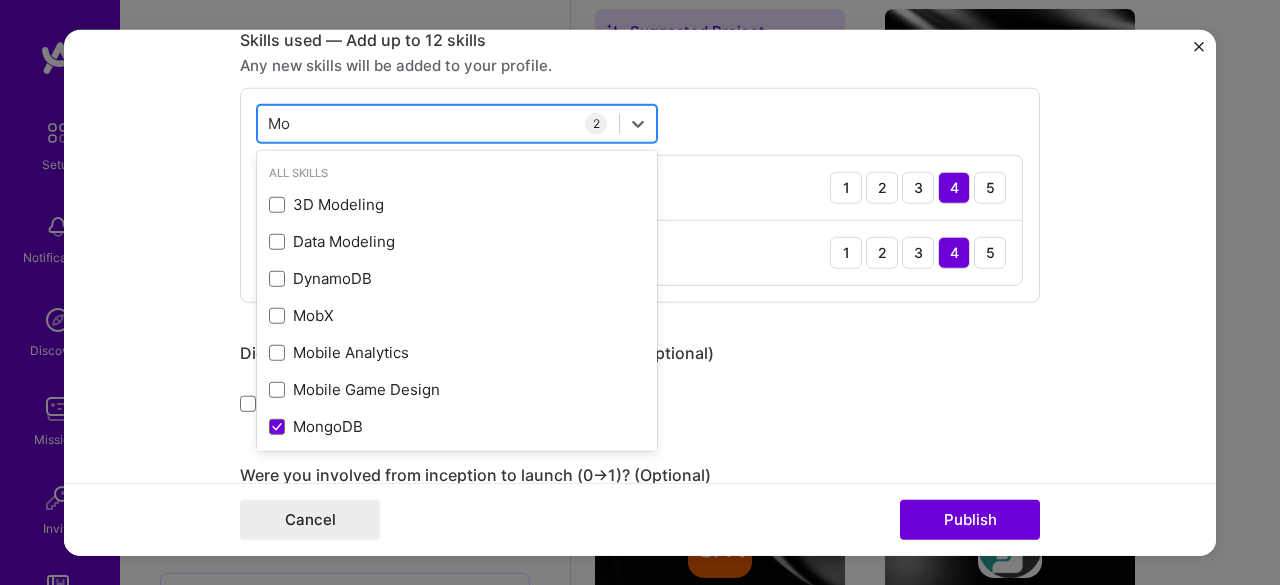 type on "M" 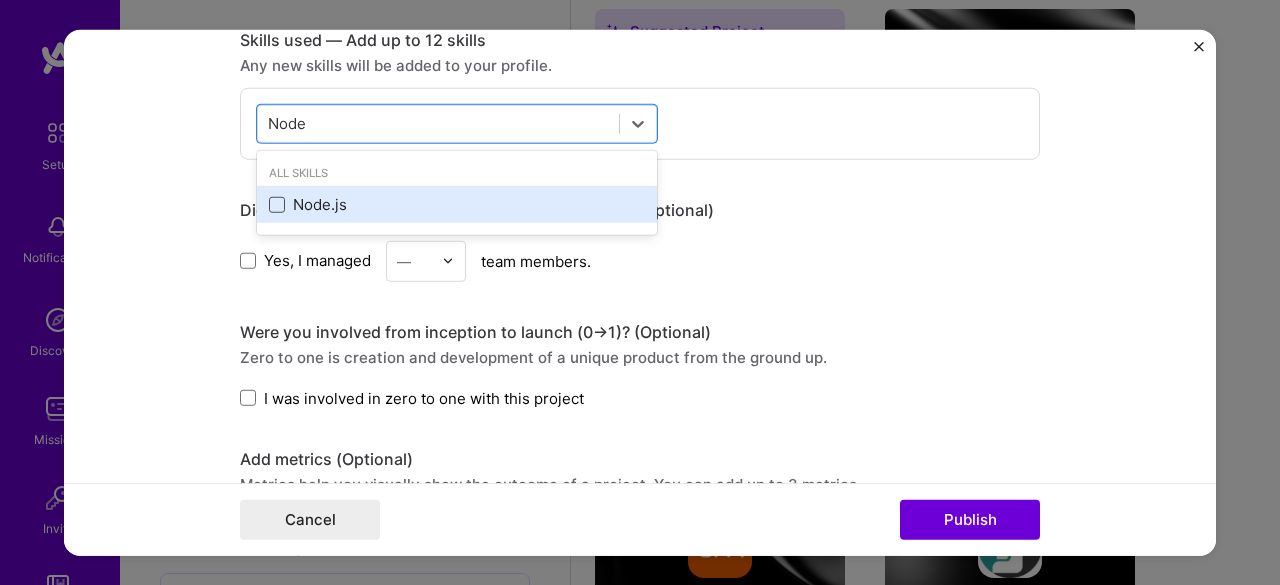click at bounding box center [277, 205] 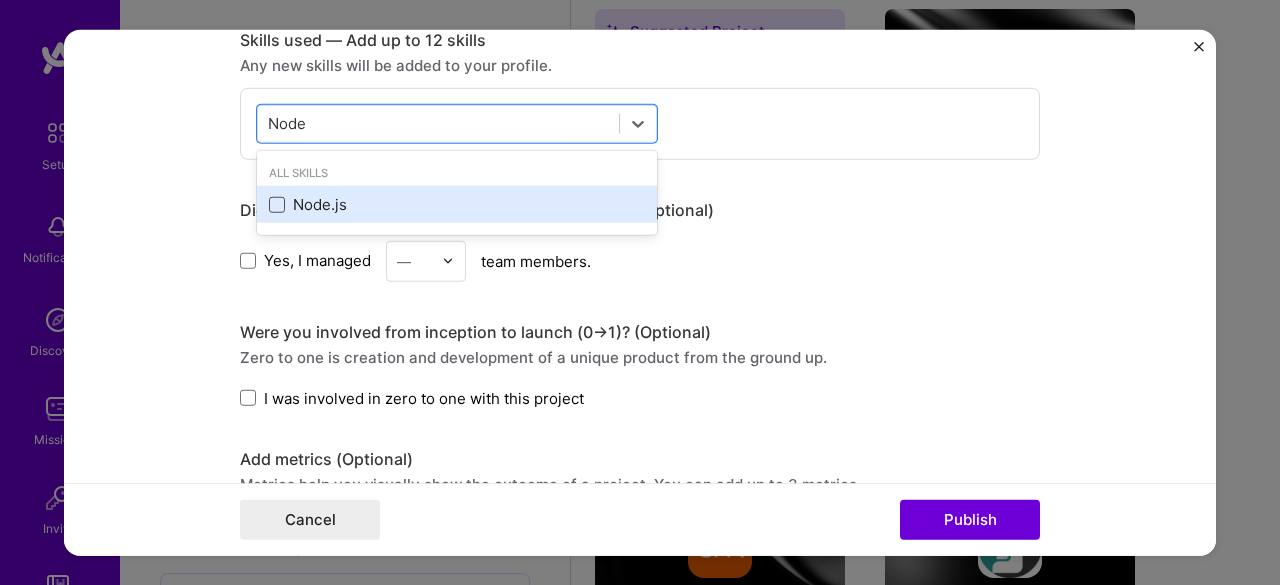 click at bounding box center (0, 0) 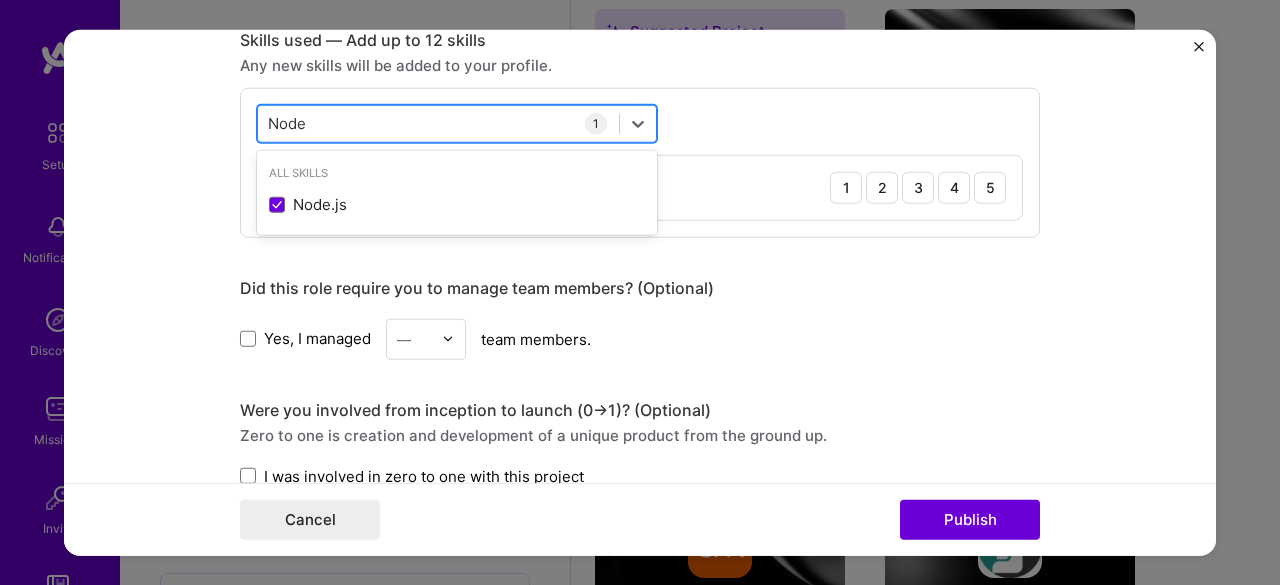 click on "Node Node" at bounding box center [438, 123] 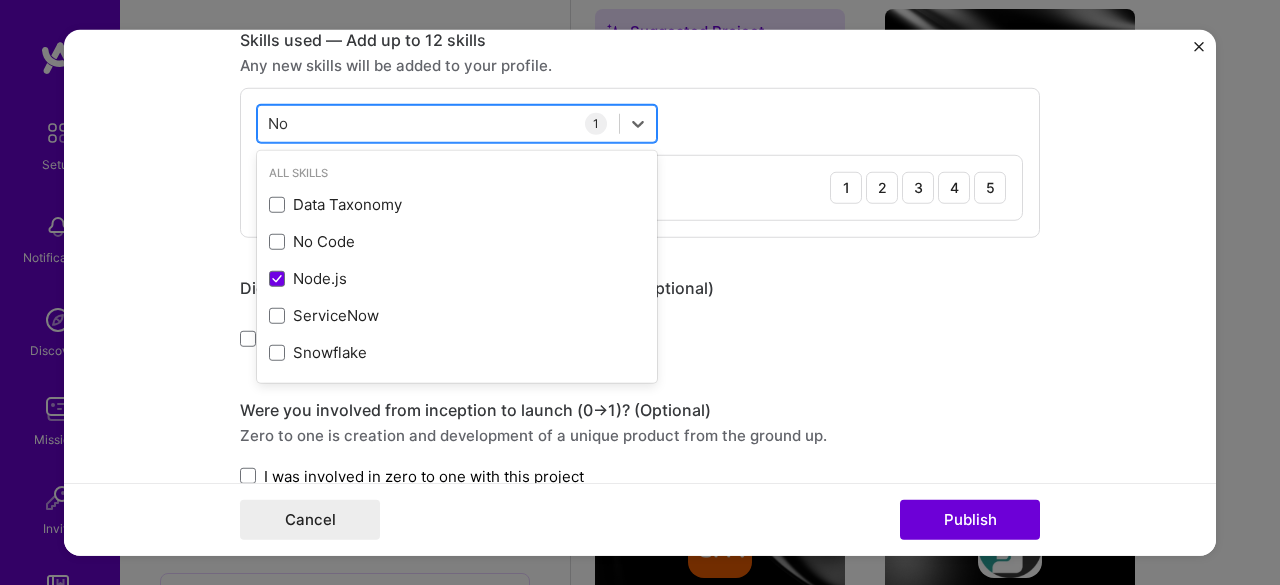 type on "N" 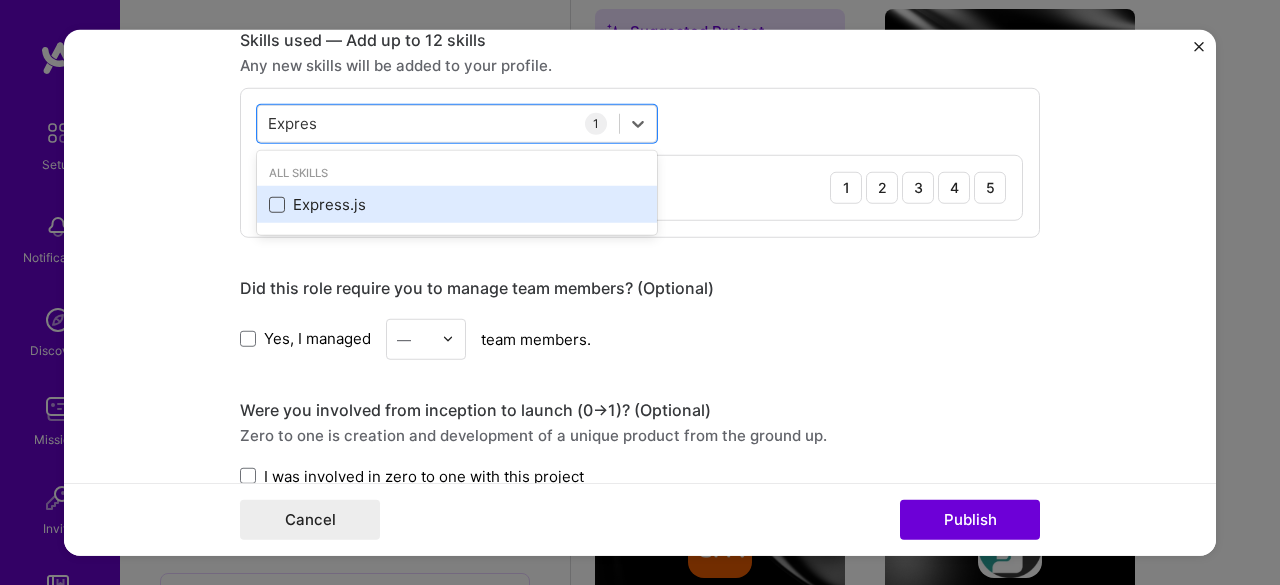 click at bounding box center [277, 205] 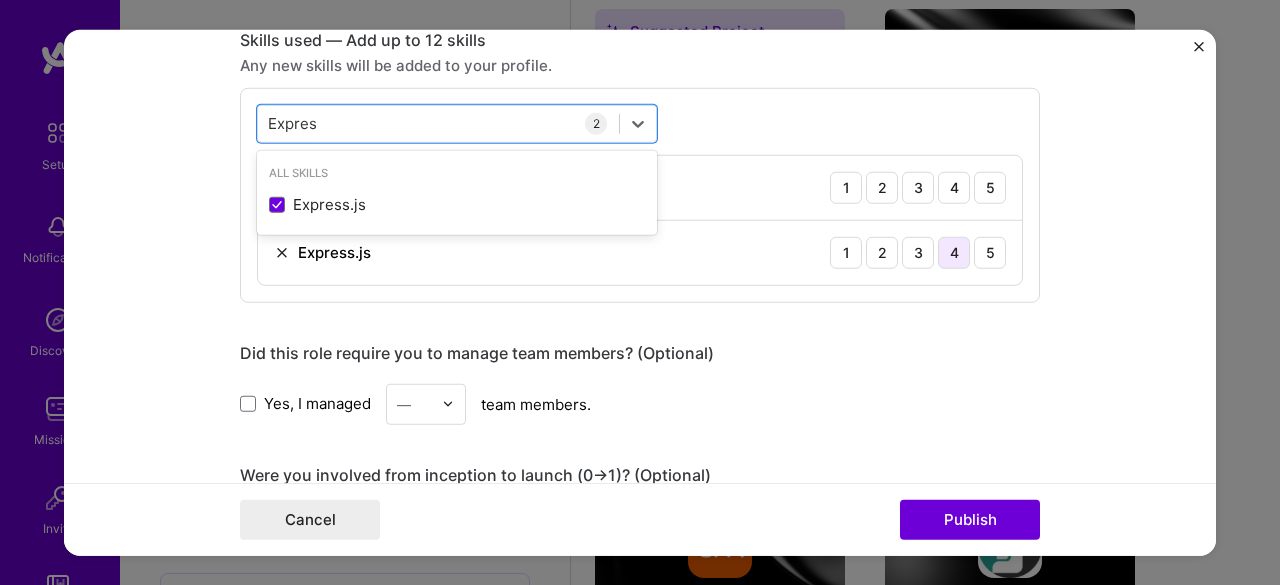 type on "Expres" 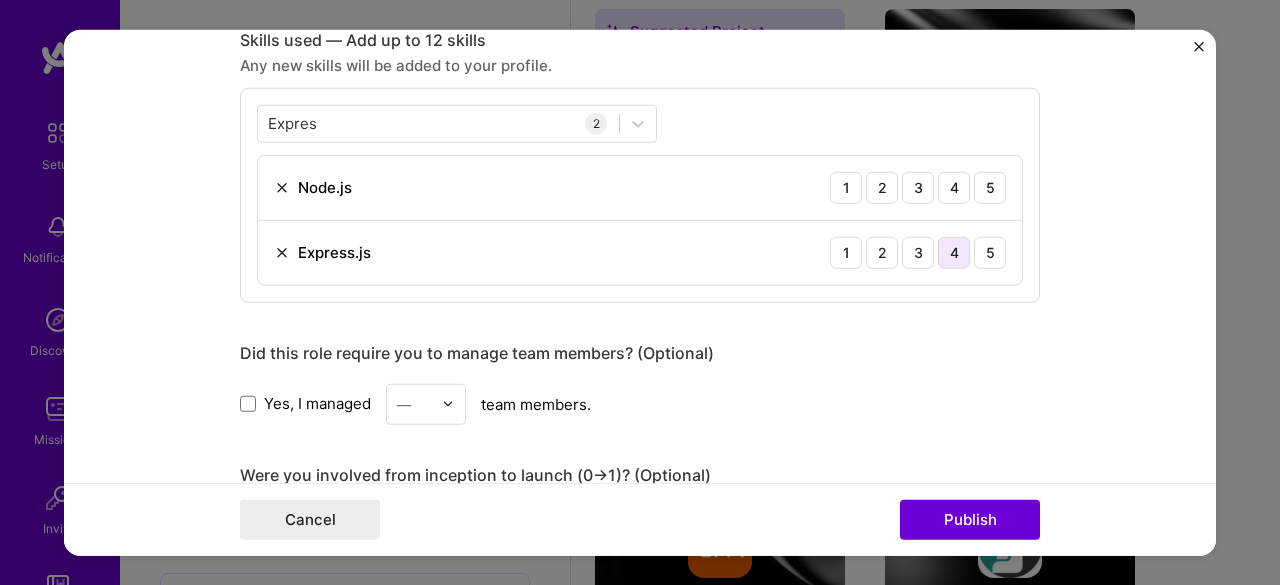 click on "4" at bounding box center [954, 252] 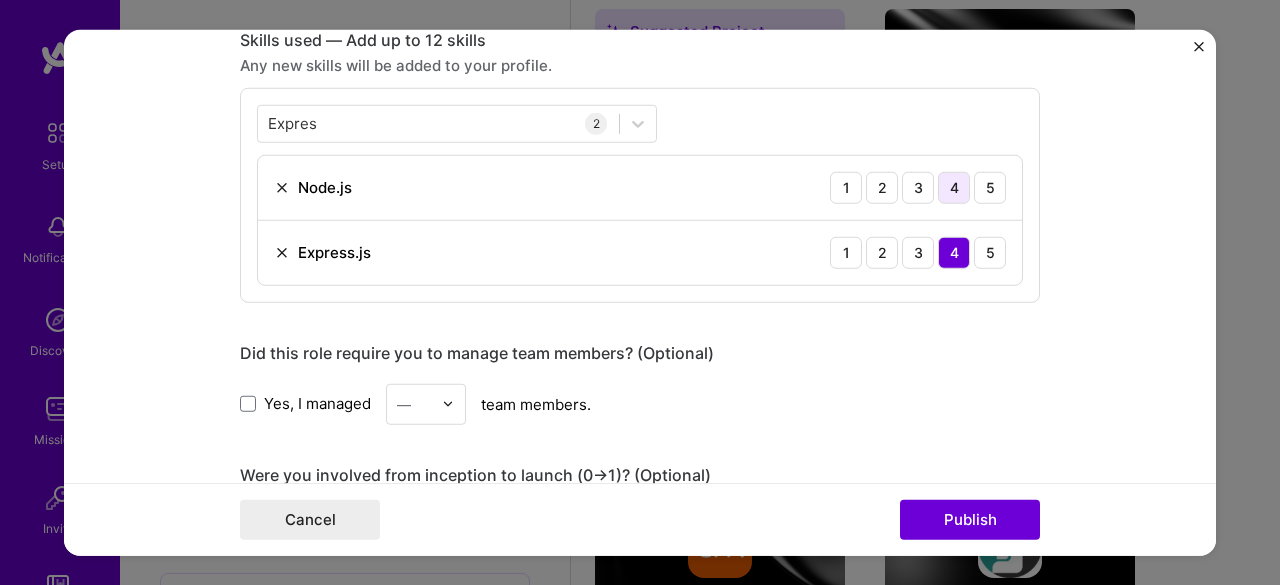 click on "4" at bounding box center [954, 187] 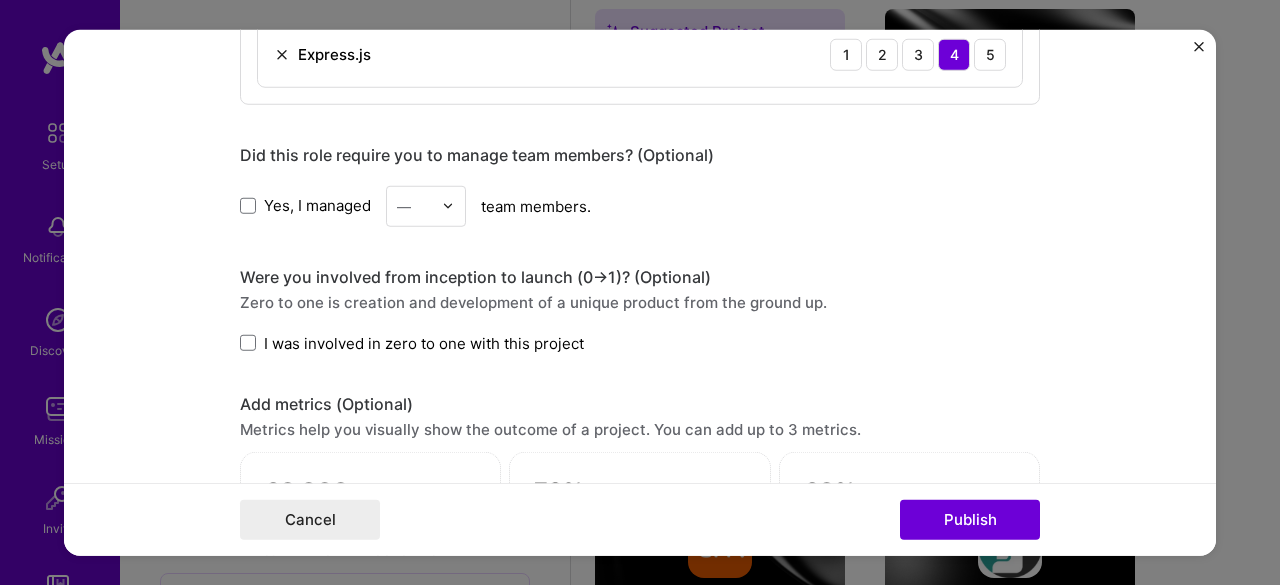 scroll, scrollTop: 1200, scrollLeft: 0, axis: vertical 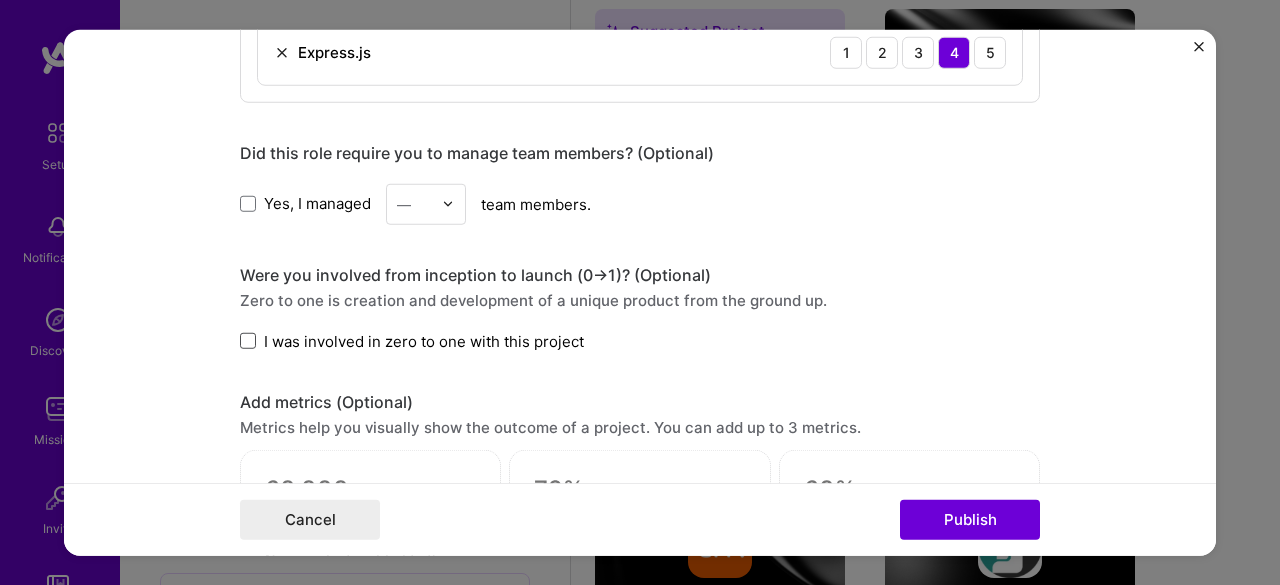 click at bounding box center (248, 341) 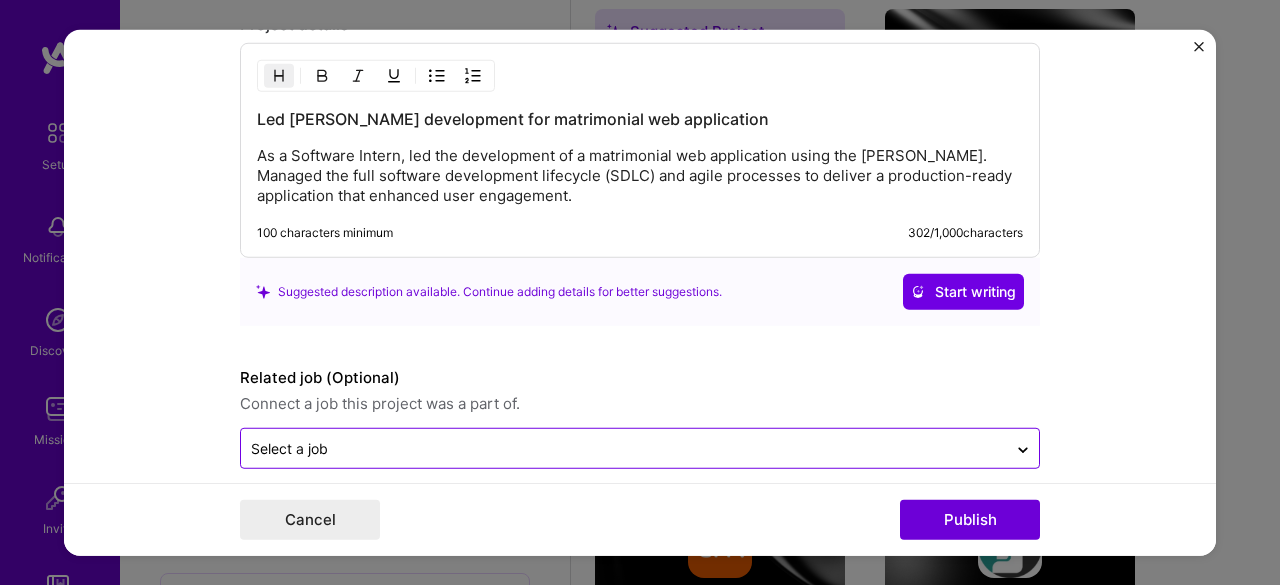 scroll, scrollTop: 1853, scrollLeft: 0, axis: vertical 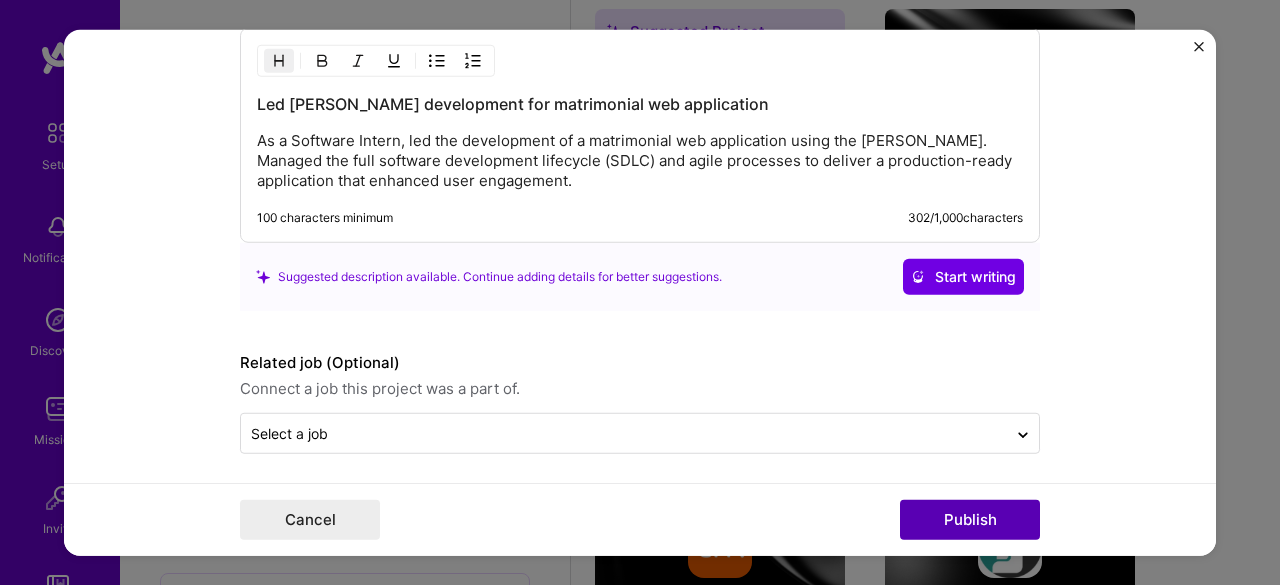 click on "Publish" at bounding box center (970, 520) 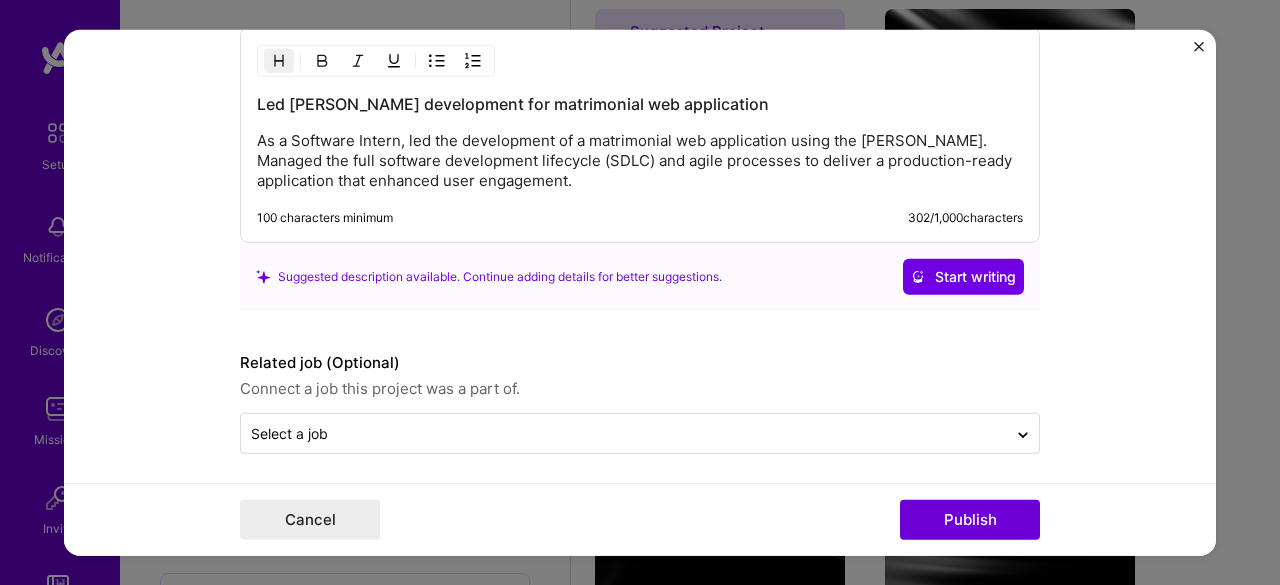 type 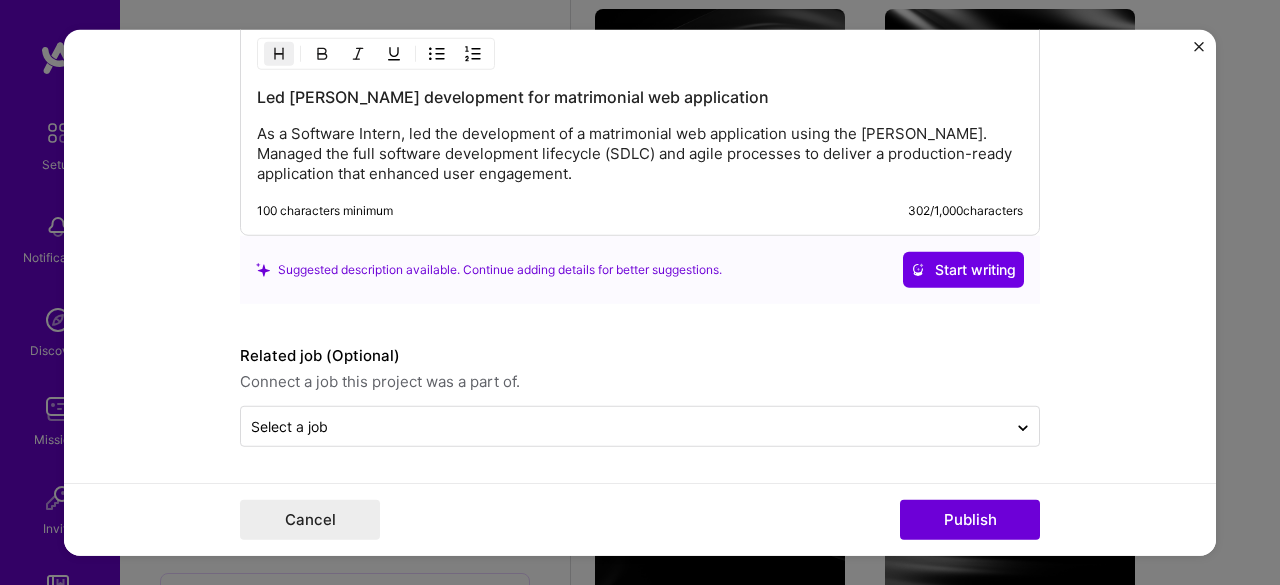 scroll, scrollTop: 1762, scrollLeft: 0, axis: vertical 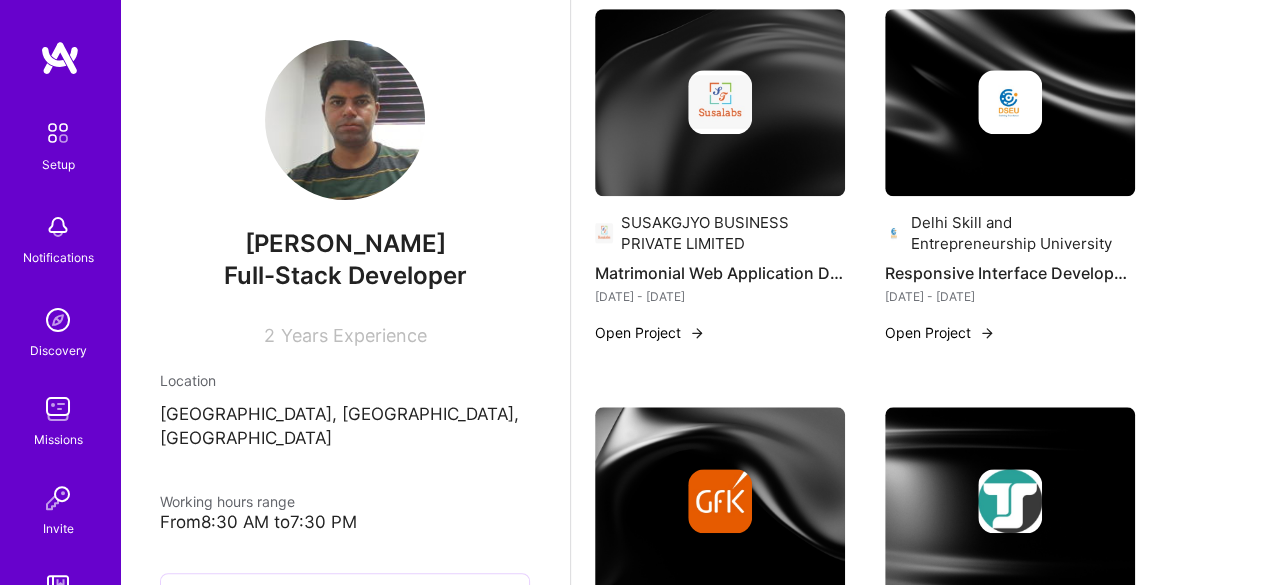 click at bounding box center [720, 102] 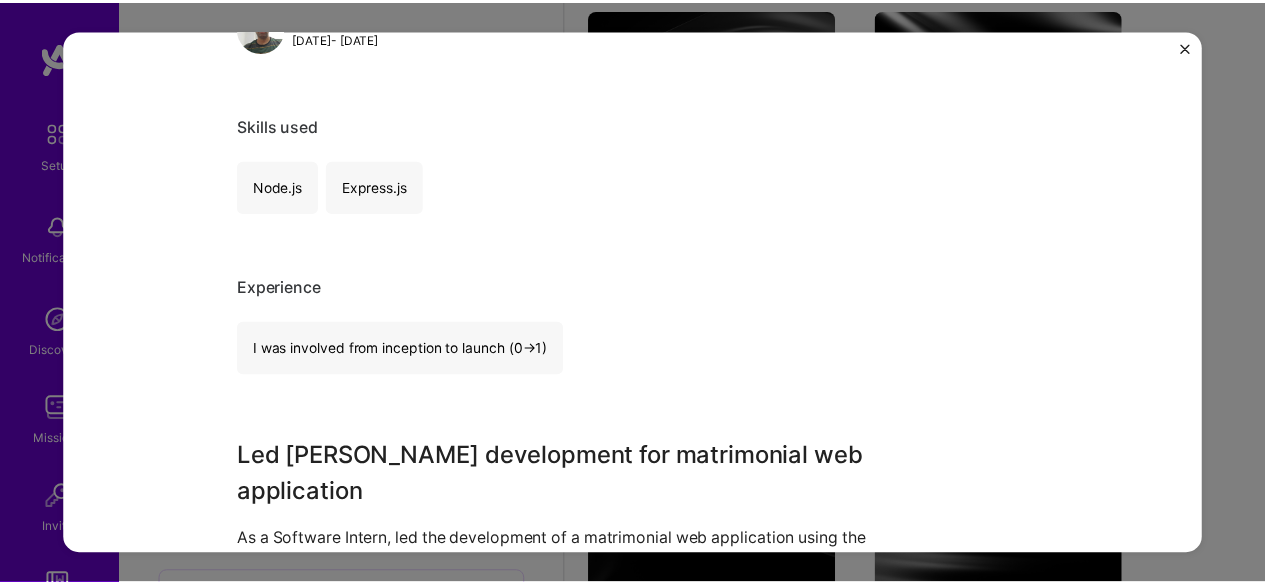 scroll, scrollTop: 212, scrollLeft: 0, axis: vertical 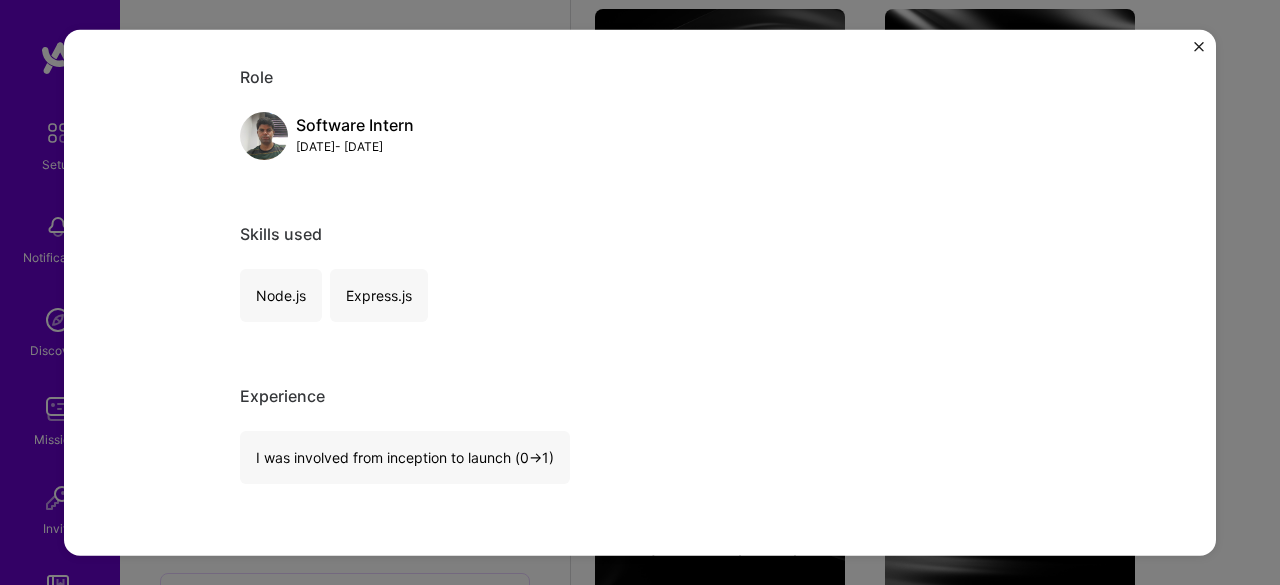 click at bounding box center [1199, 46] 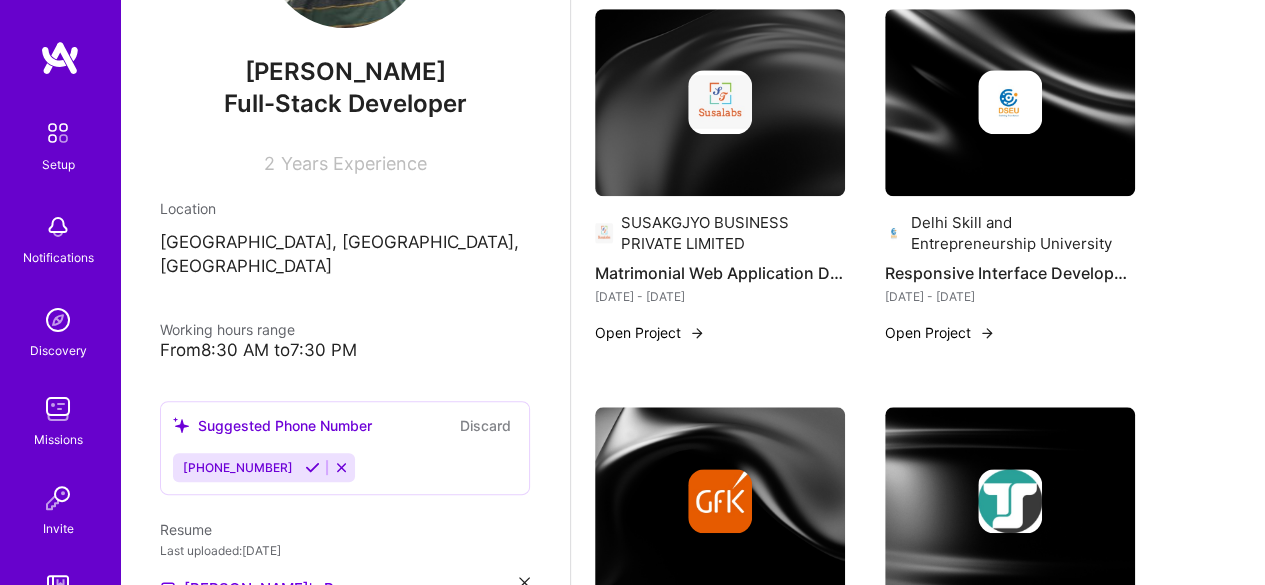 scroll, scrollTop: 0, scrollLeft: 0, axis: both 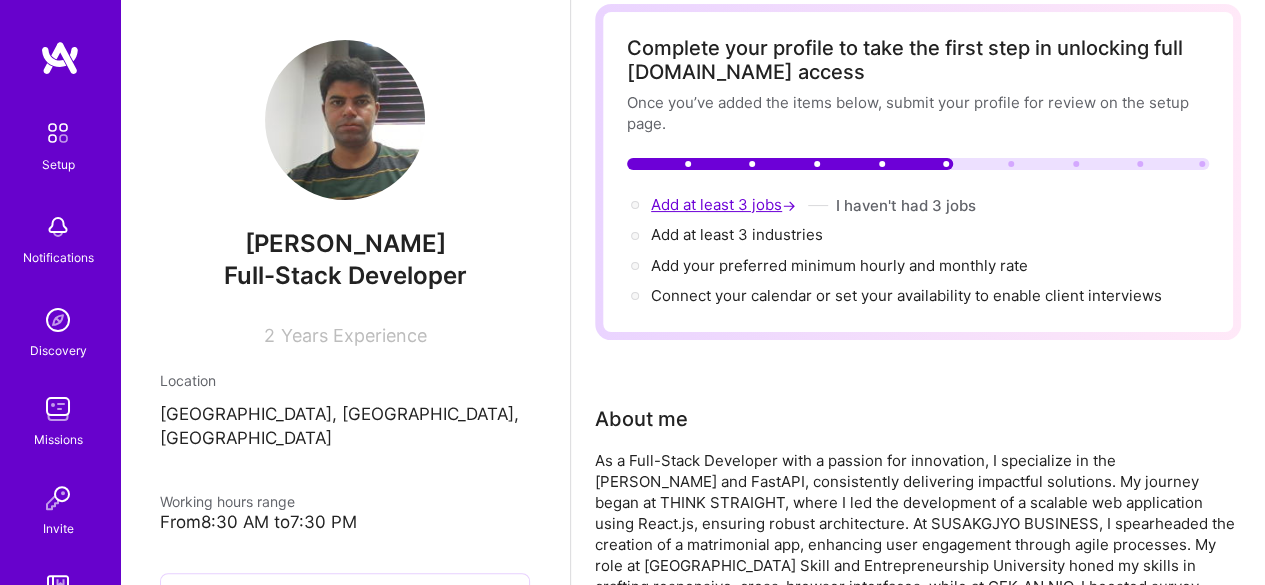 click on "Add at least 3 jobs  →" at bounding box center (725, 204) 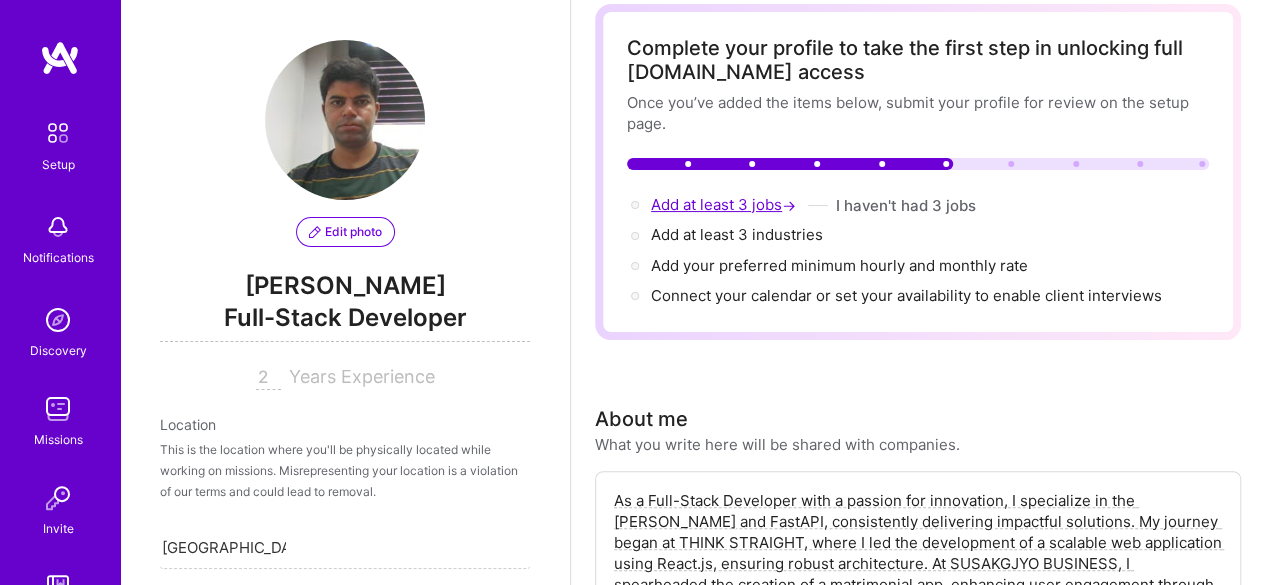 scroll, scrollTop: 992, scrollLeft: 0, axis: vertical 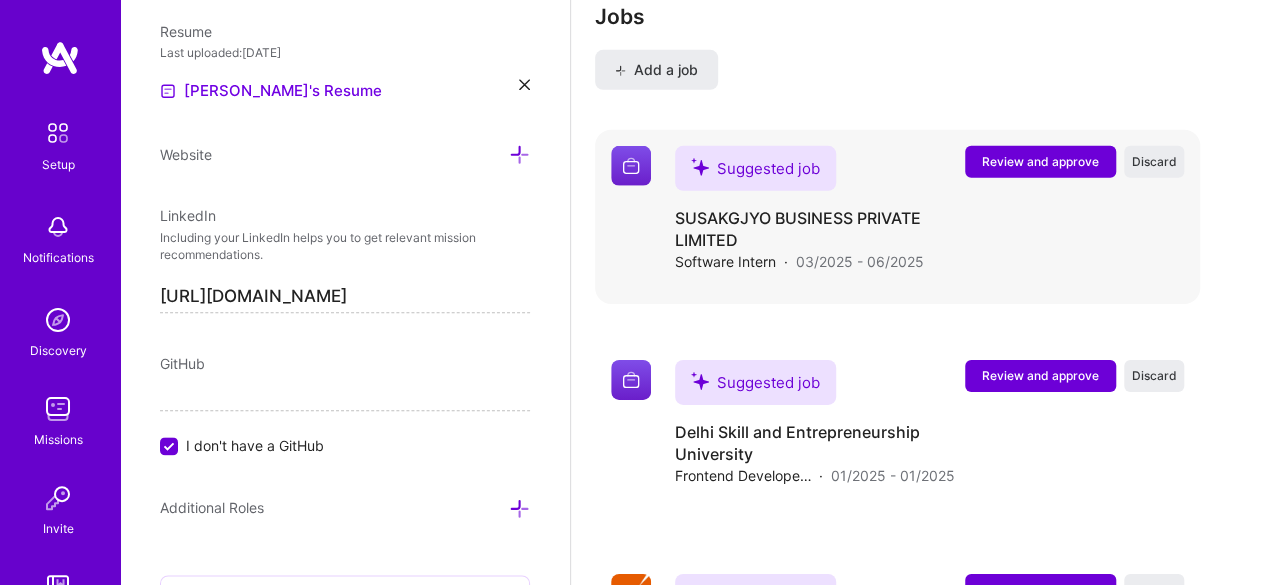 click on "Review and approve" at bounding box center [1040, 161] 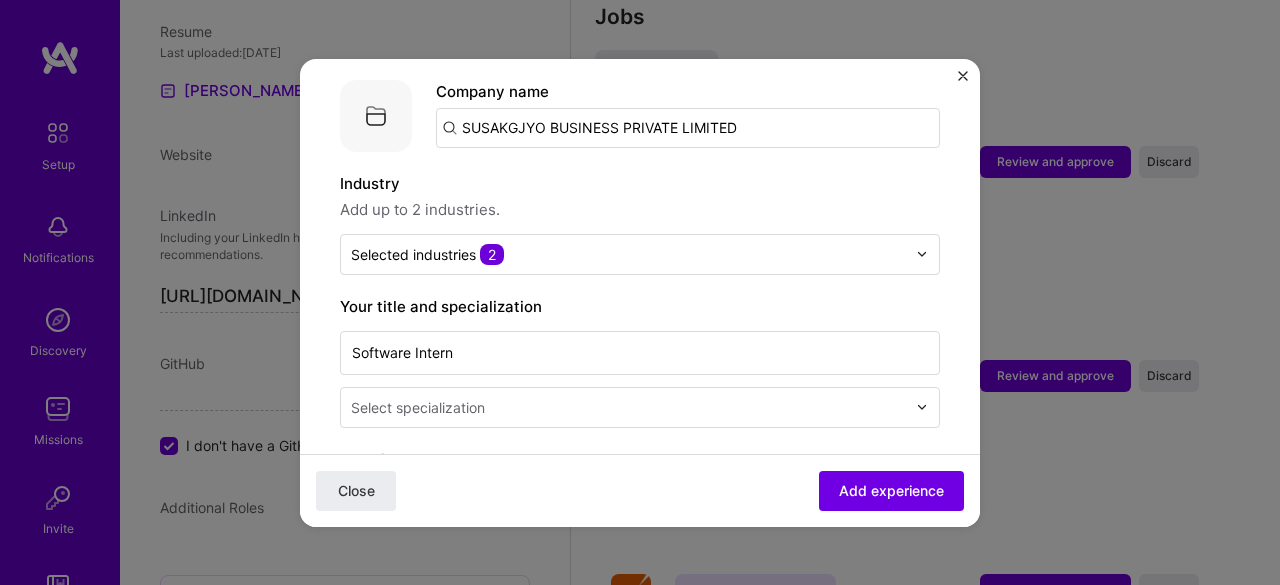 scroll, scrollTop: 300, scrollLeft: 0, axis: vertical 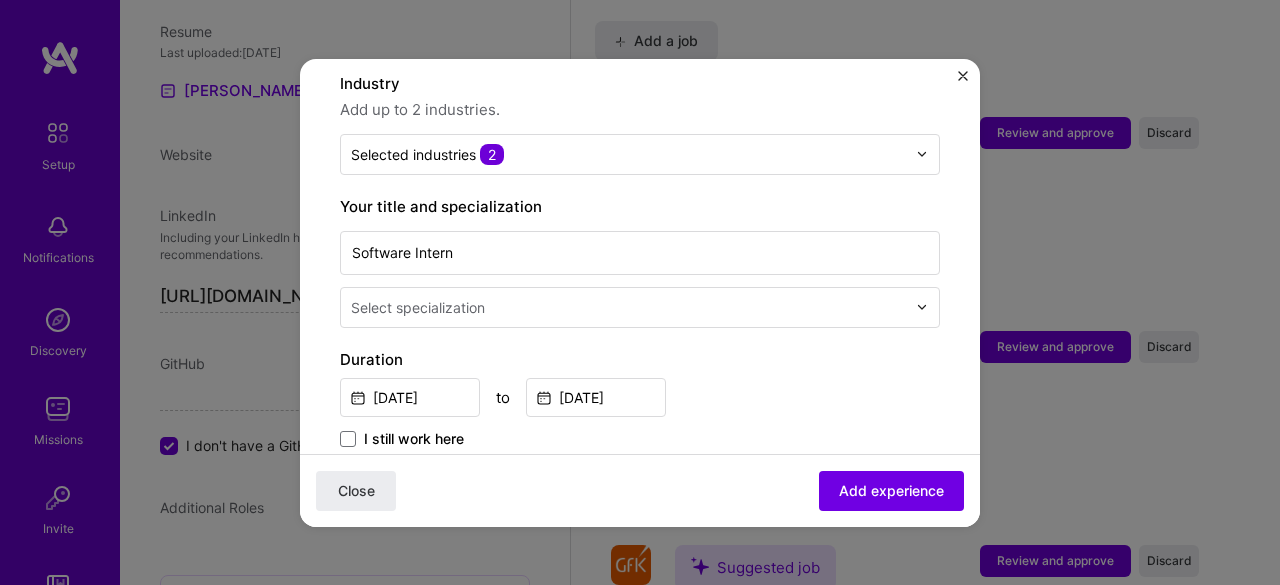 click on "Select specialization" at bounding box center (628, 307) 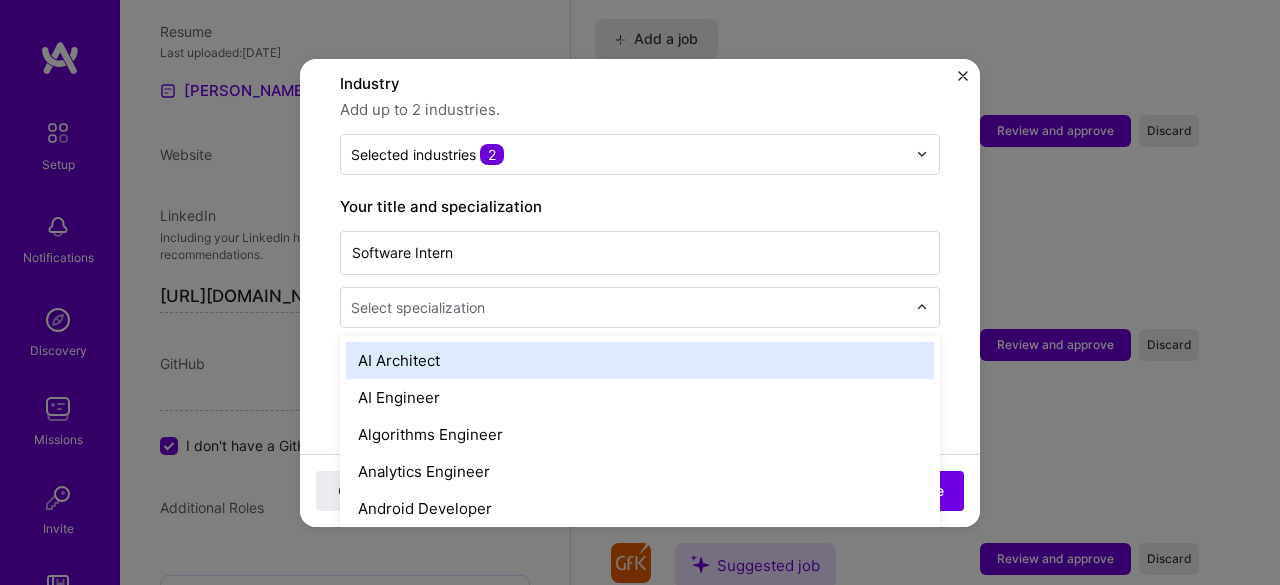scroll, scrollTop: 3051, scrollLeft: 0, axis: vertical 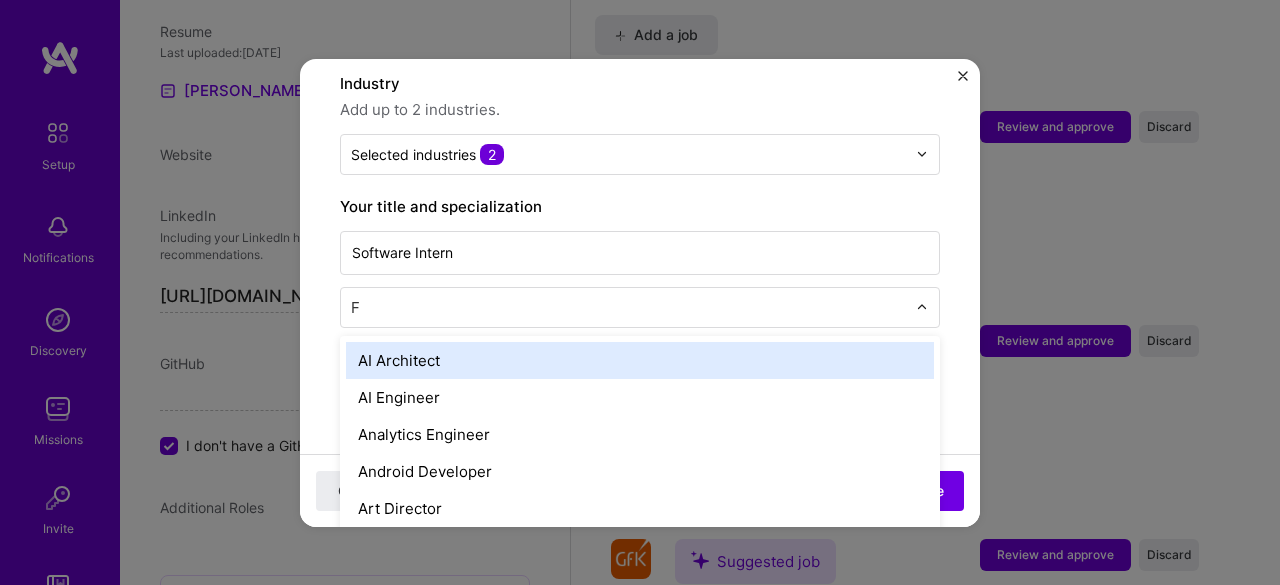type on "Fu" 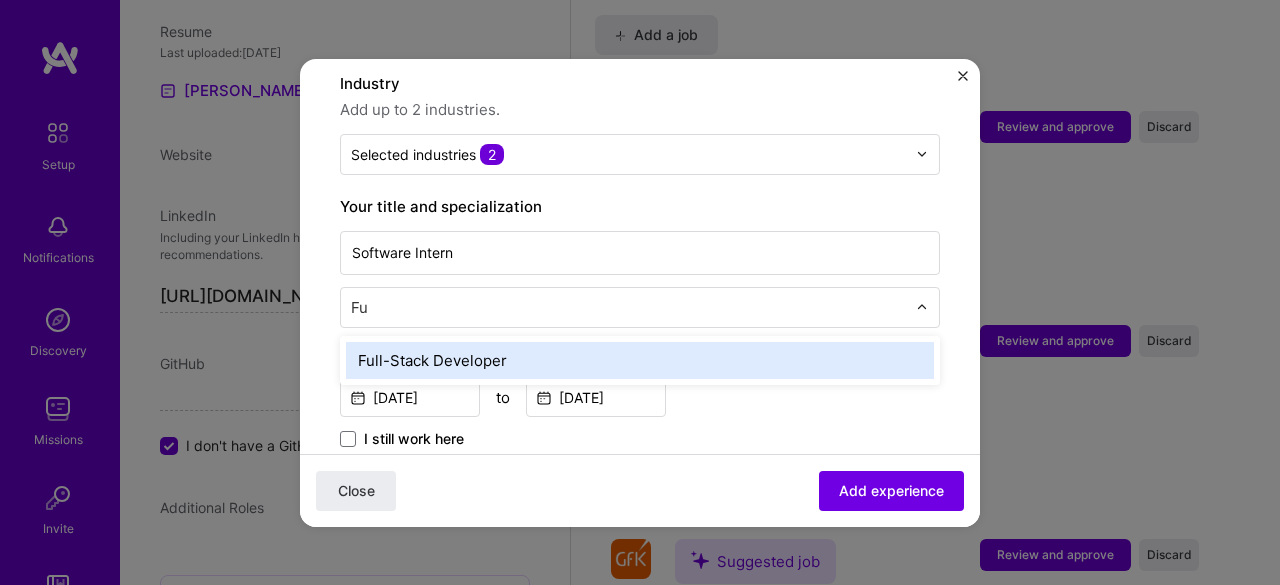 click on "Full-Stack Developer" at bounding box center (640, 360) 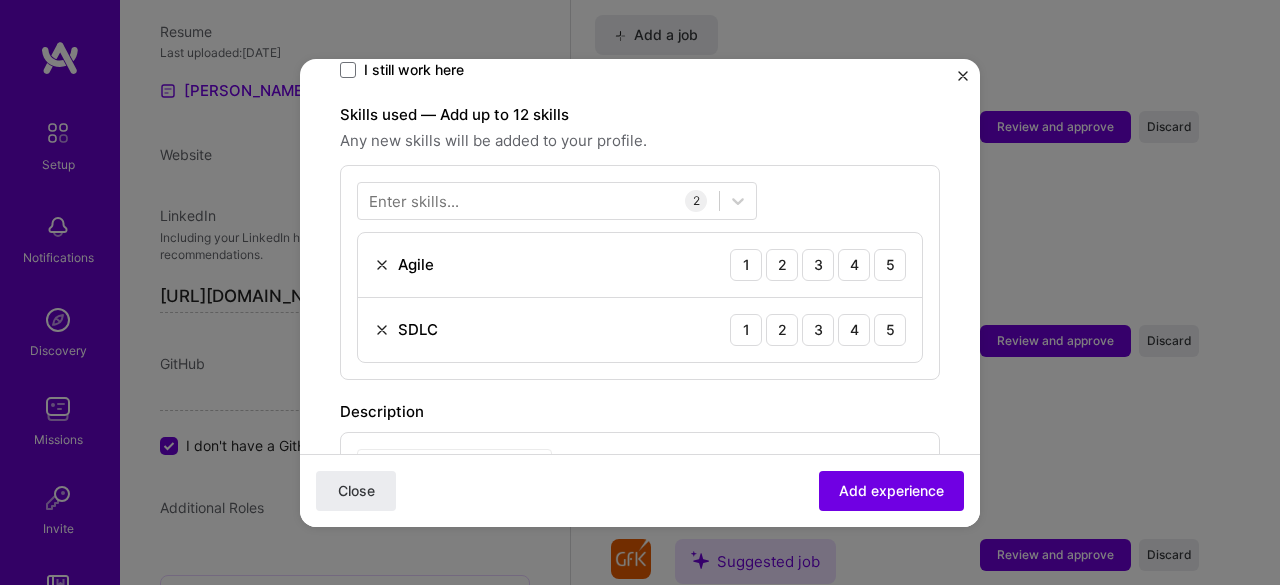 scroll, scrollTop: 700, scrollLeft: 0, axis: vertical 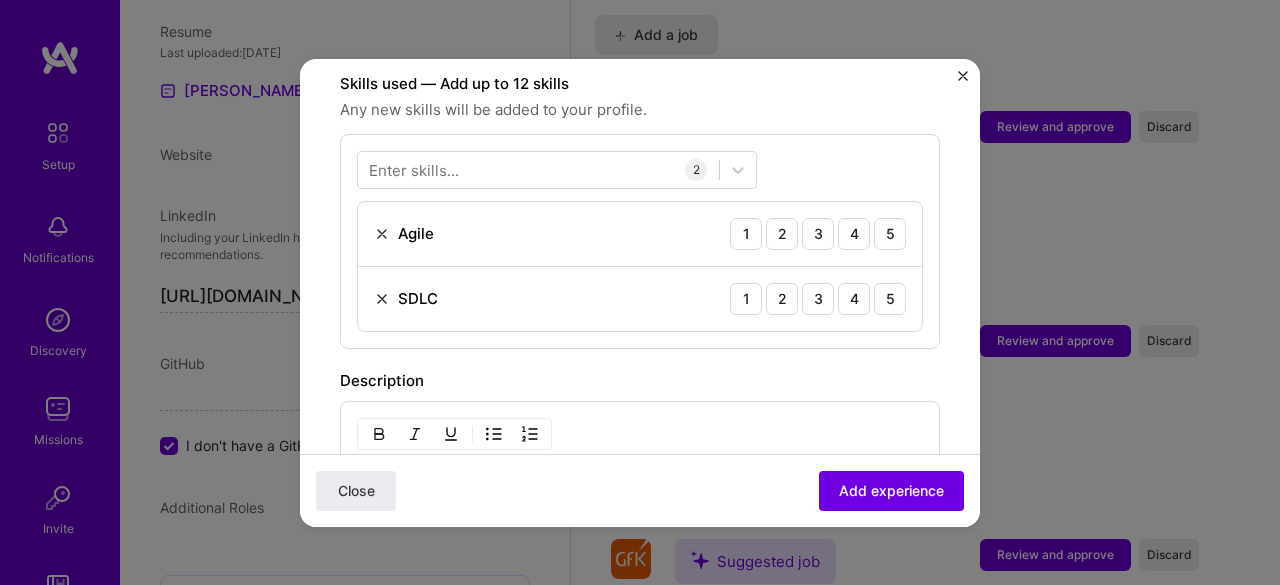click on "Enter skills..." at bounding box center (414, 169) 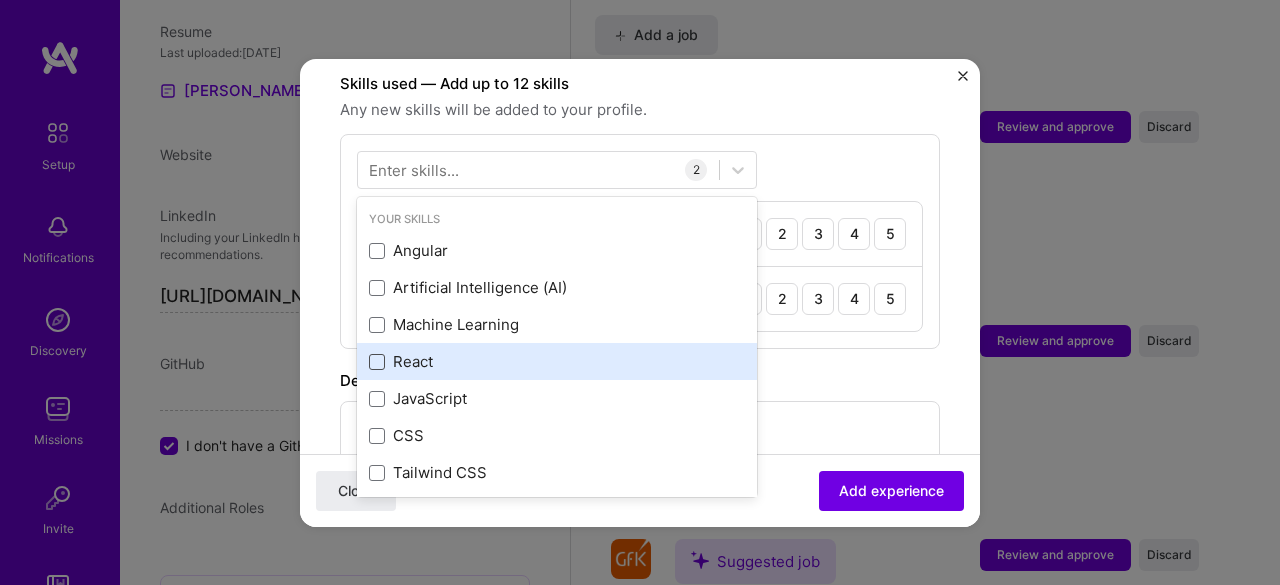 click at bounding box center [377, 362] 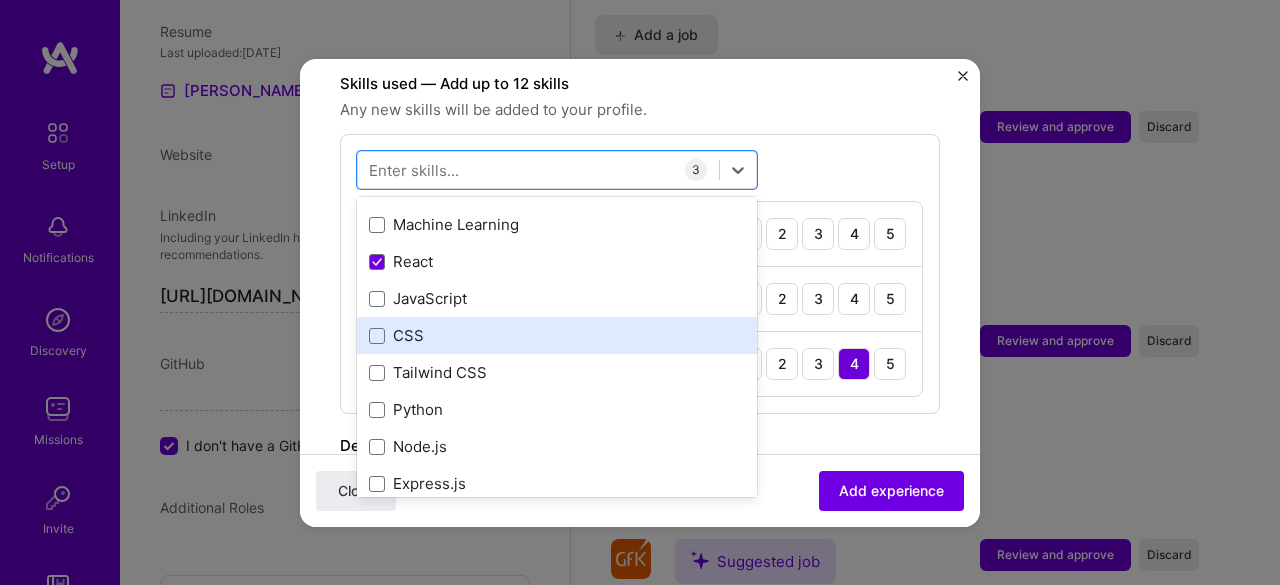 scroll, scrollTop: 200, scrollLeft: 0, axis: vertical 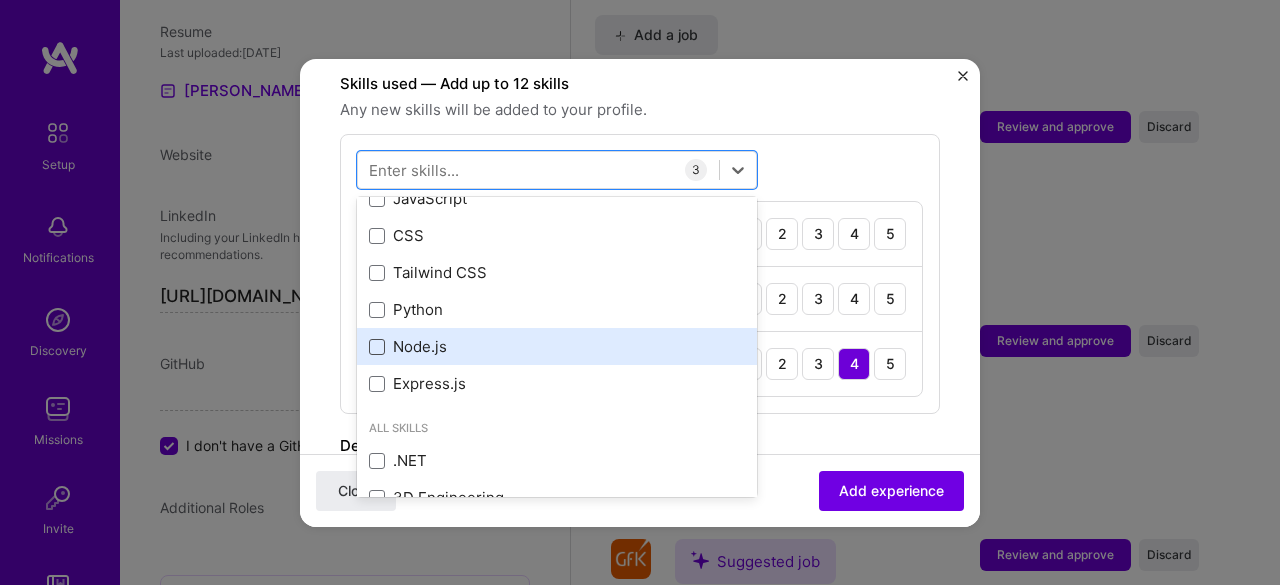 click at bounding box center (377, 347) 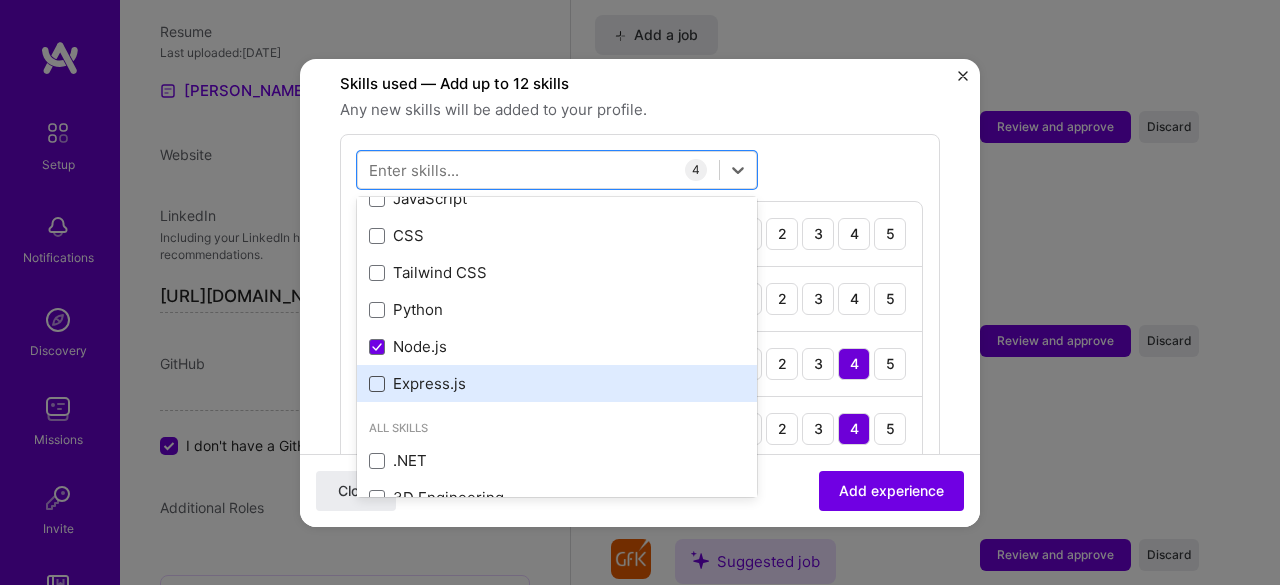 click at bounding box center [377, 384] 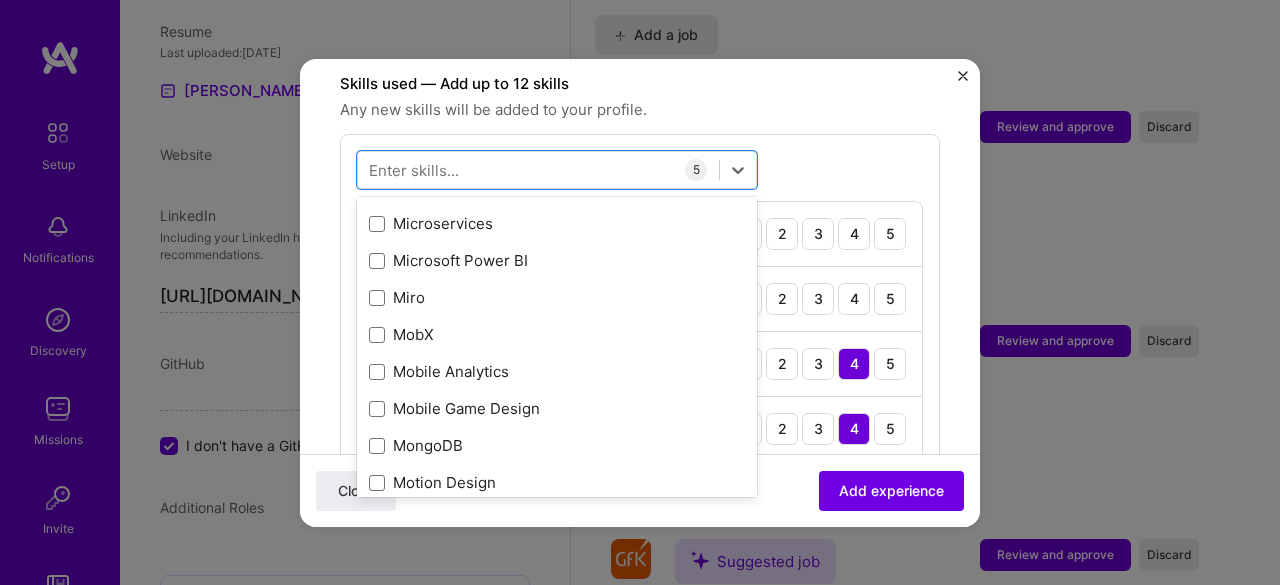 scroll, scrollTop: 8000, scrollLeft: 0, axis: vertical 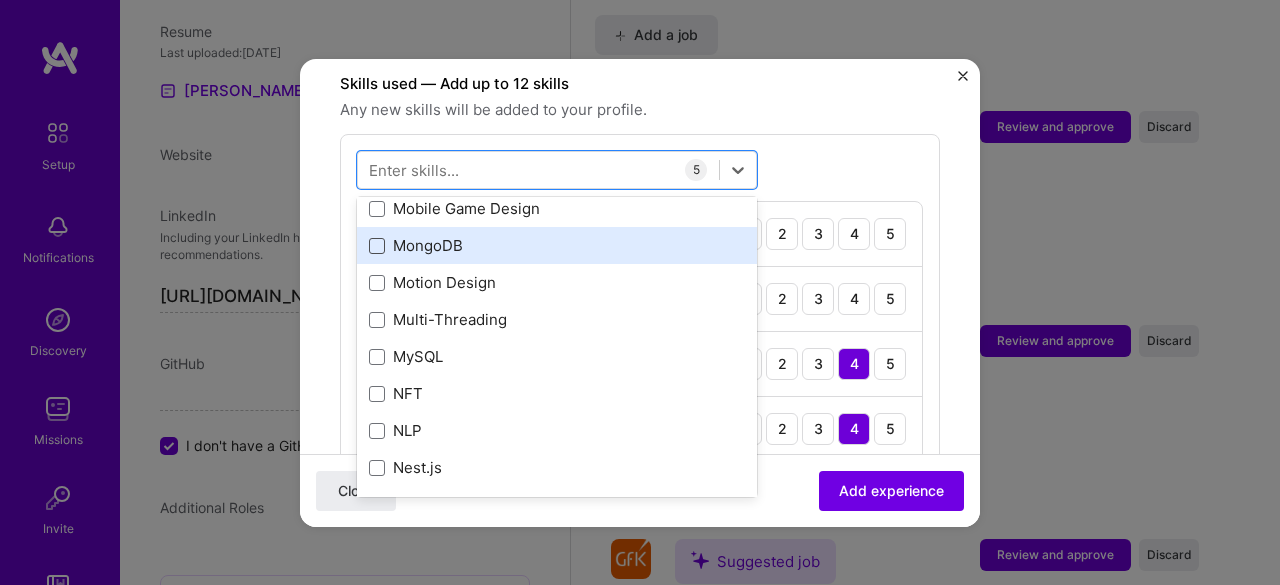 click at bounding box center [377, 246] 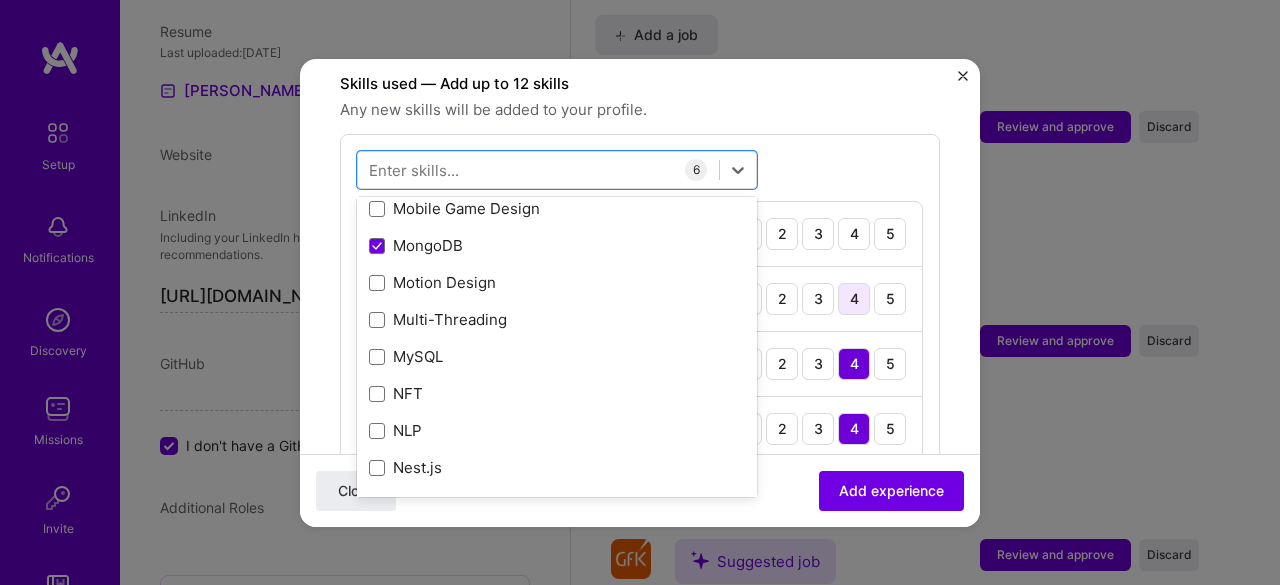 click on "4" at bounding box center (854, 299) 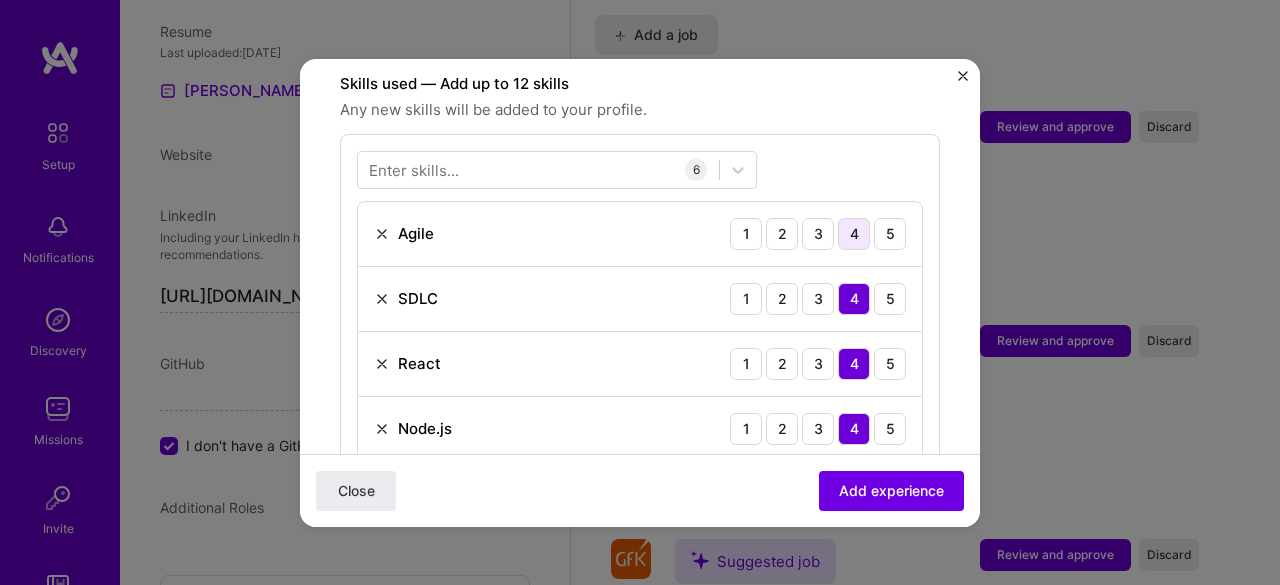 click on "4" at bounding box center (854, 234) 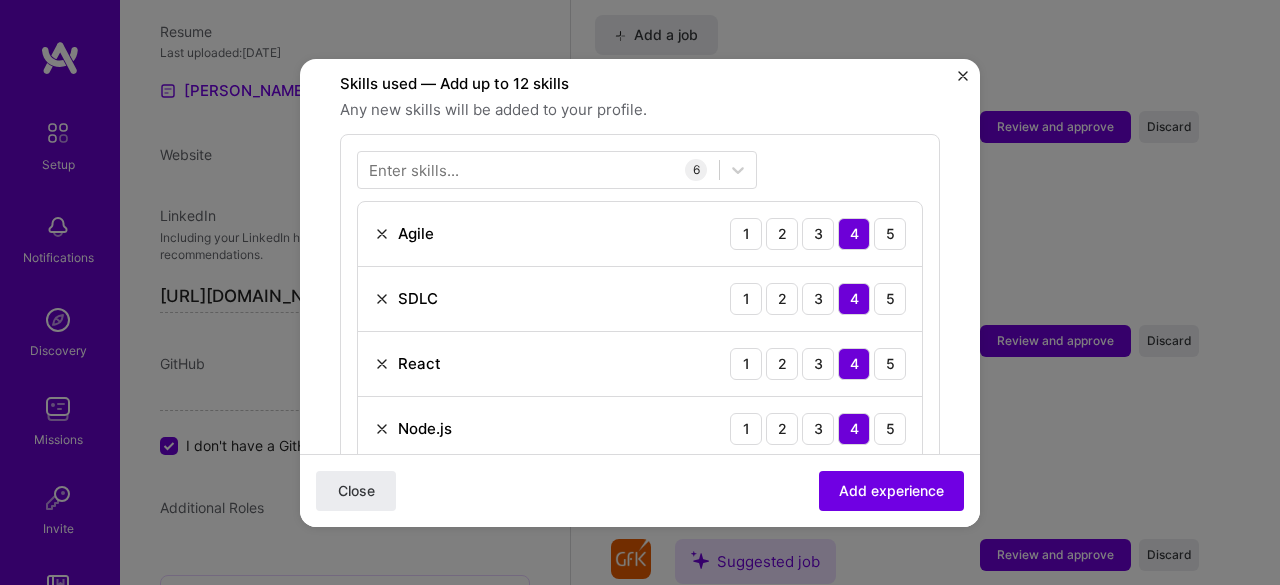 scroll, scrollTop: 800, scrollLeft: 0, axis: vertical 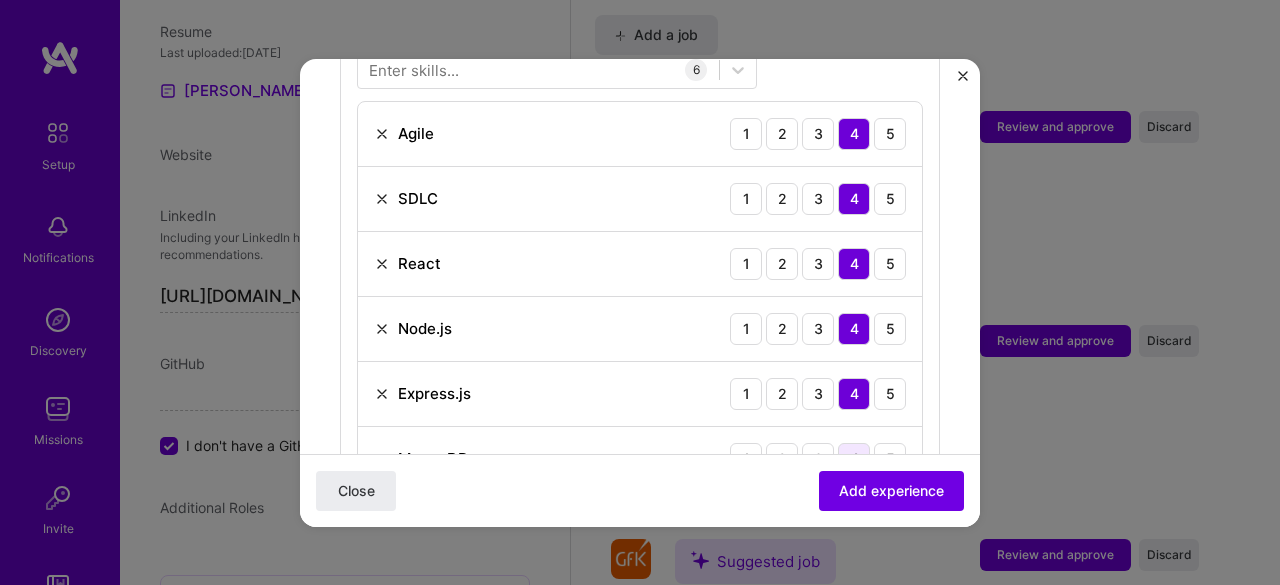 click on "4" at bounding box center (854, 459) 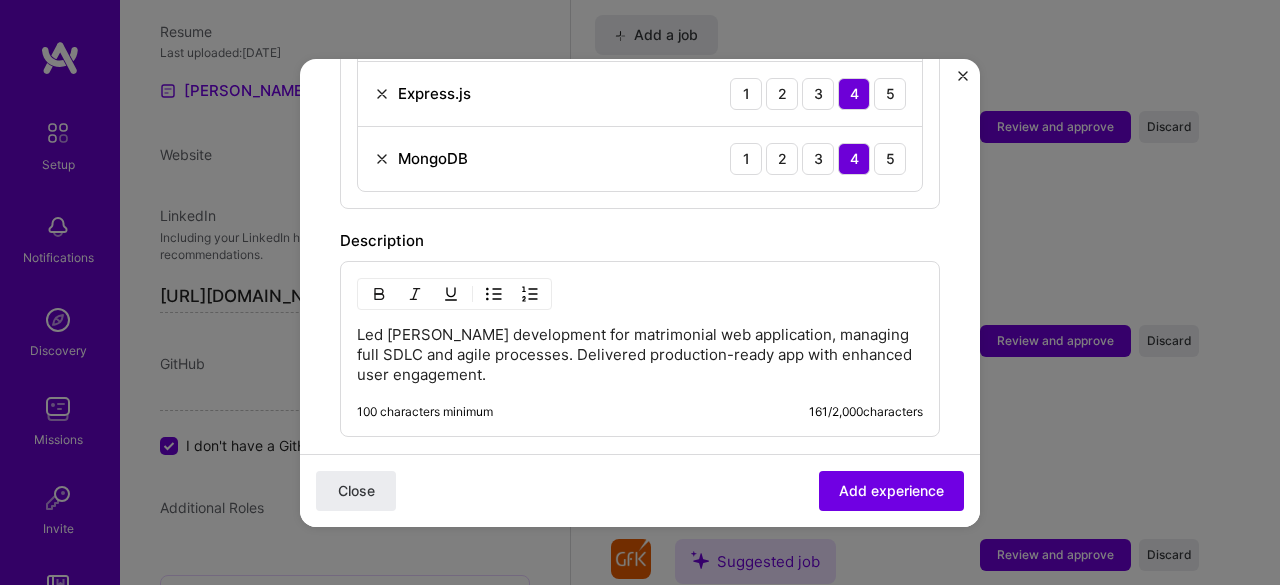 scroll, scrollTop: 1300, scrollLeft: 0, axis: vertical 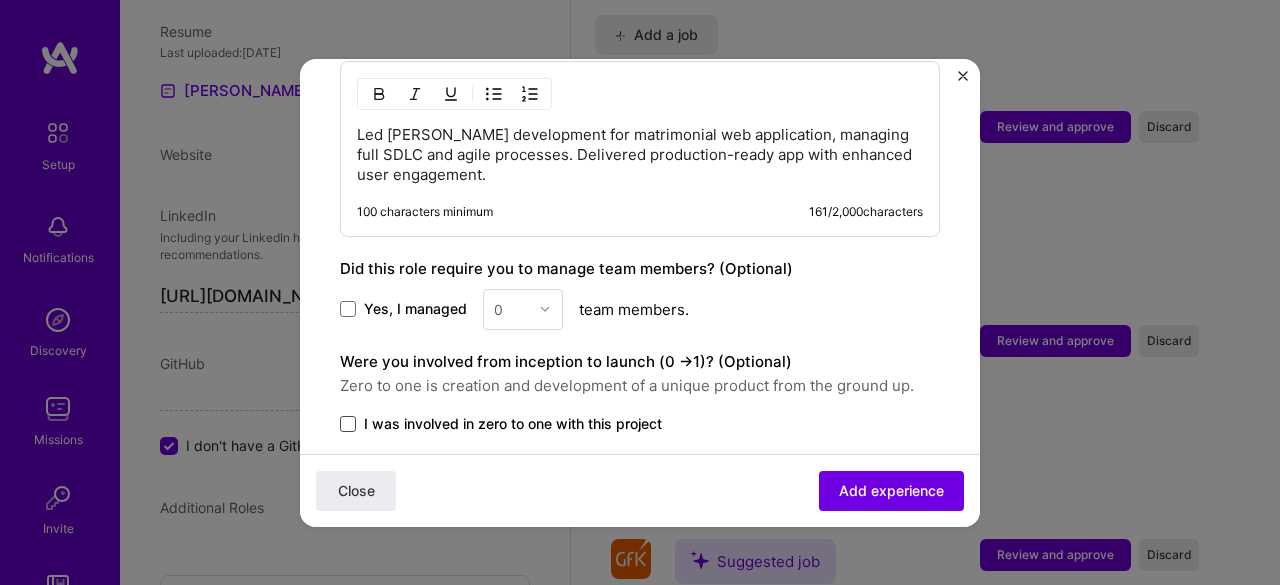 click at bounding box center [348, 424] 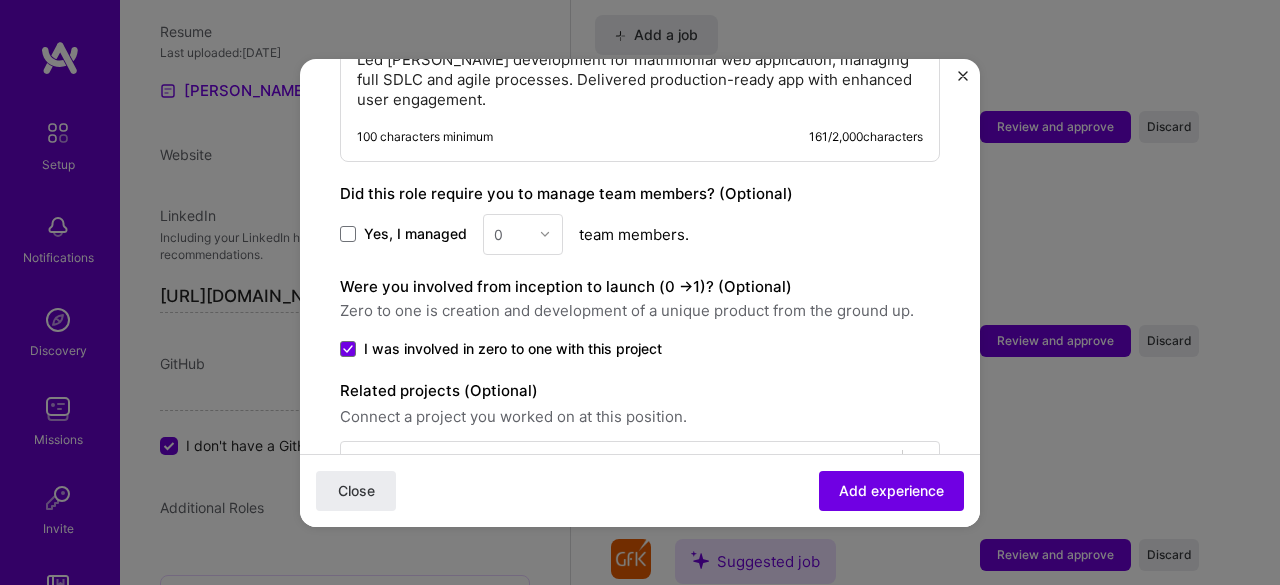 scroll, scrollTop: 1413, scrollLeft: 0, axis: vertical 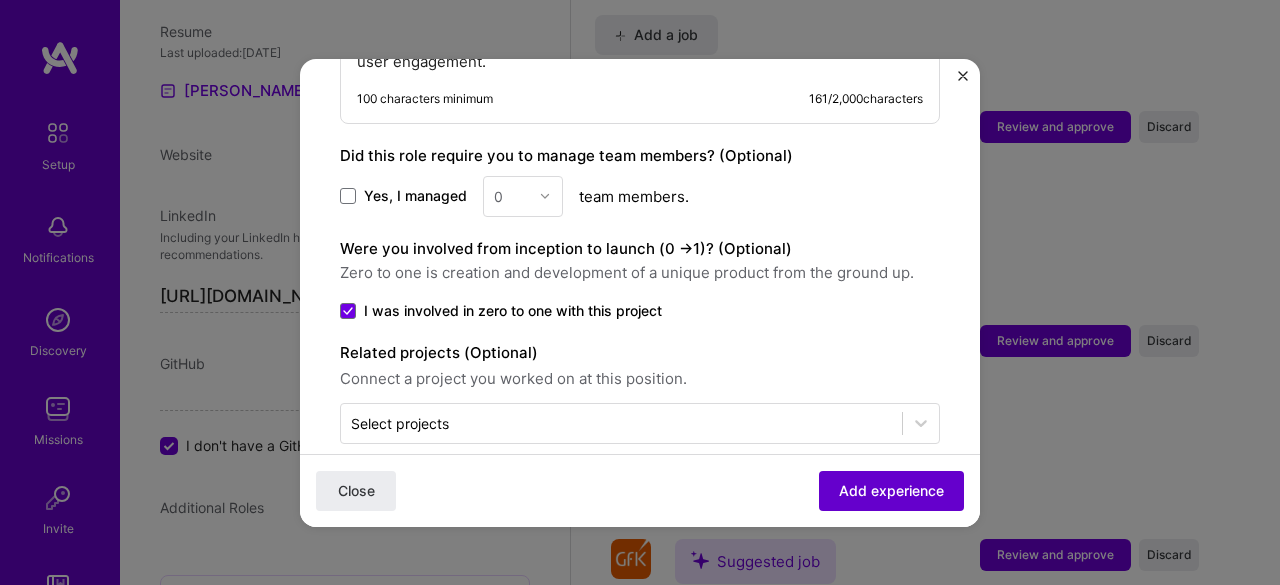 click on "Add experience" at bounding box center [891, 490] 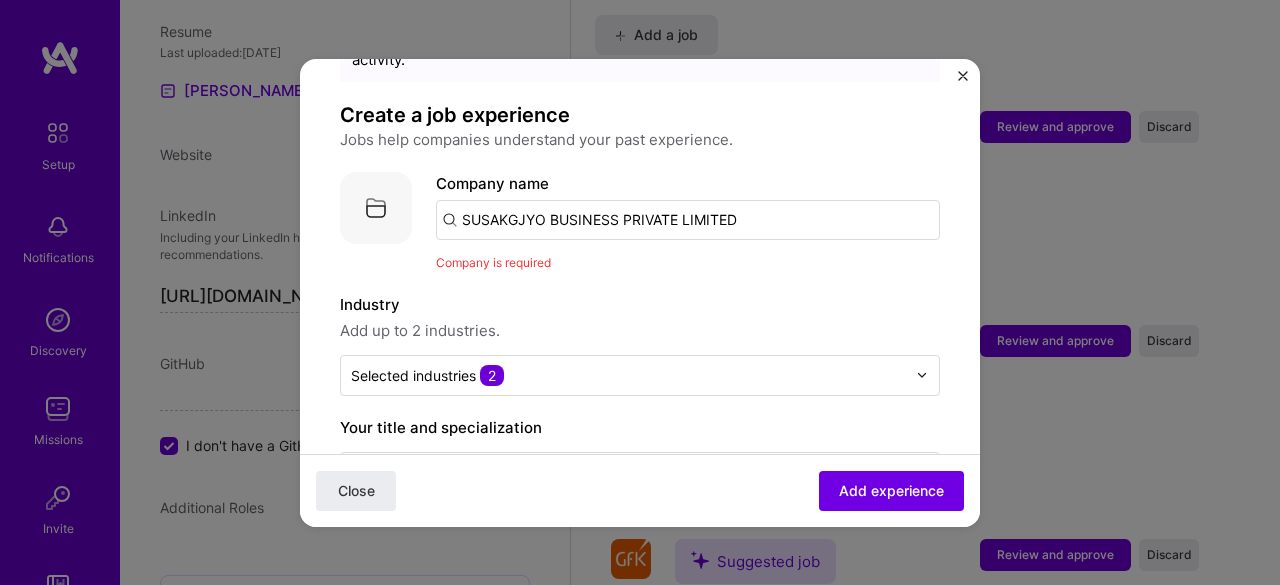 scroll, scrollTop: 0, scrollLeft: 0, axis: both 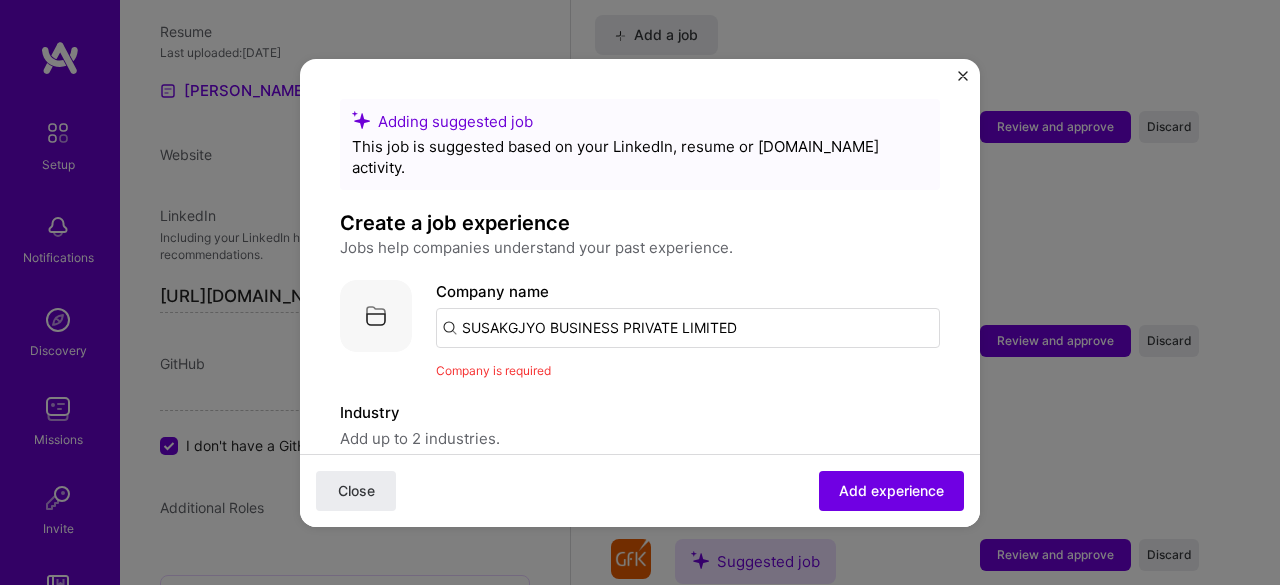 click on "SUSAKGJYO BUSINESS PRIVATE LIMITED" at bounding box center (688, 328) 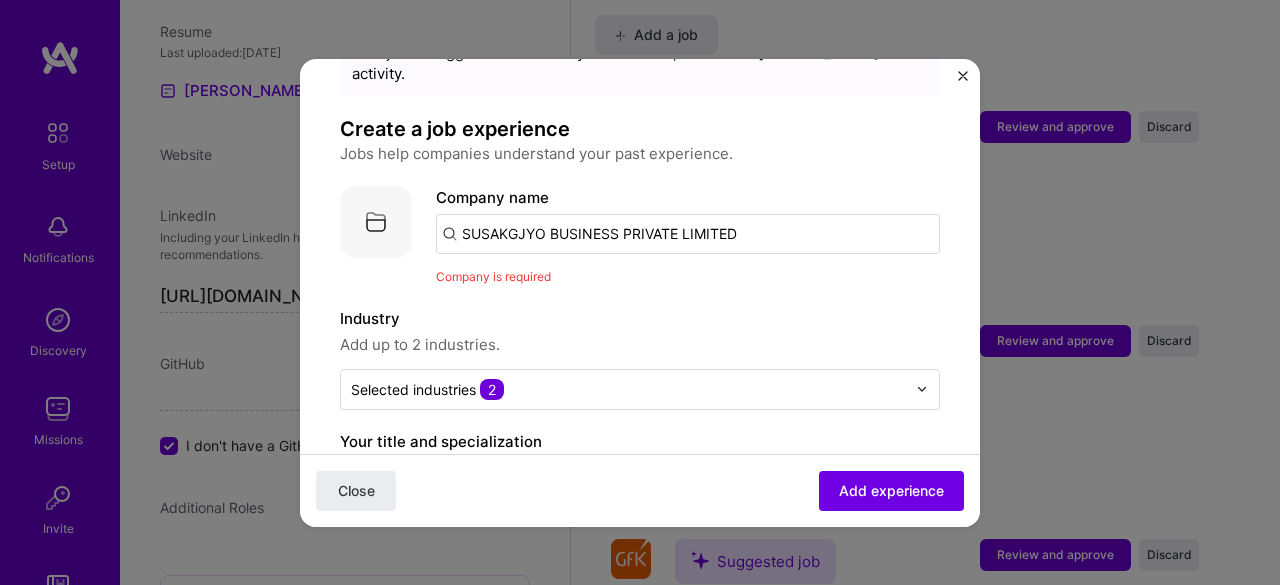 scroll, scrollTop: 200, scrollLeft: 0, axis: vertical 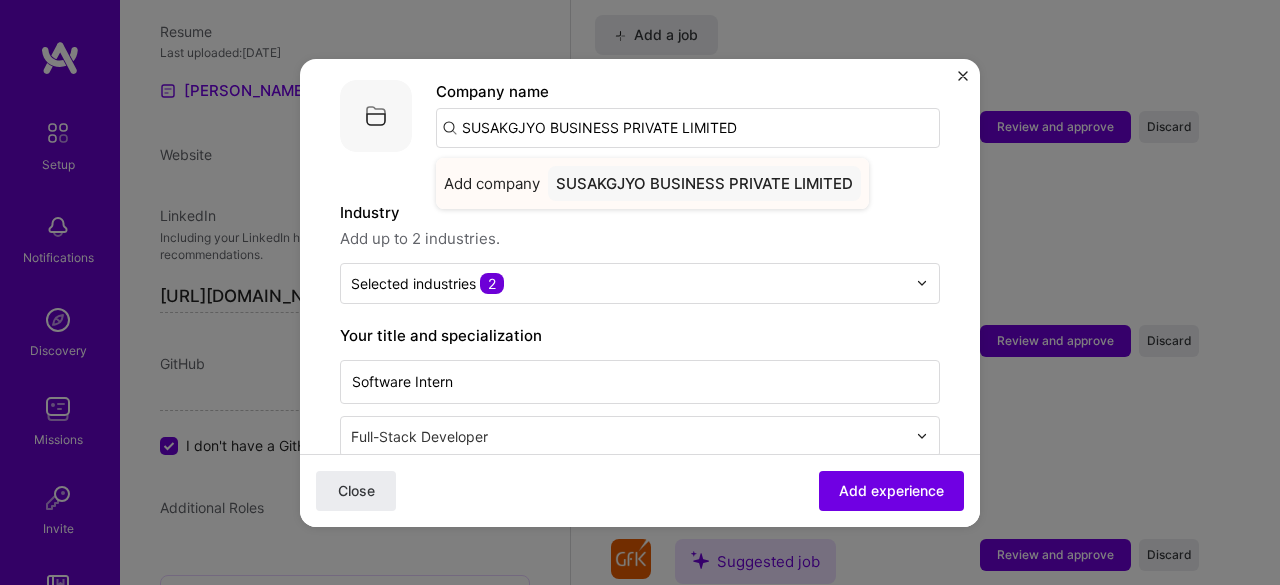 type on "SUSAKGJYO BUSINESS PRIVATE LIMITED" 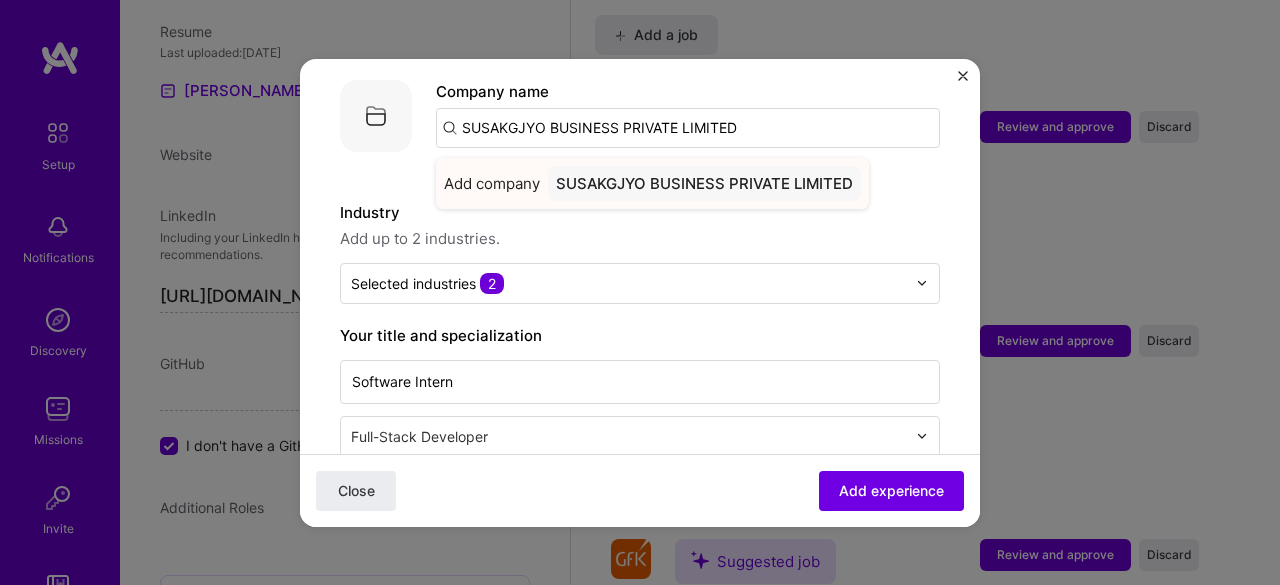 click on "SUSAKGJYO BUSINESS PRIVATE LIMITED" at bounding box center (704, 183) 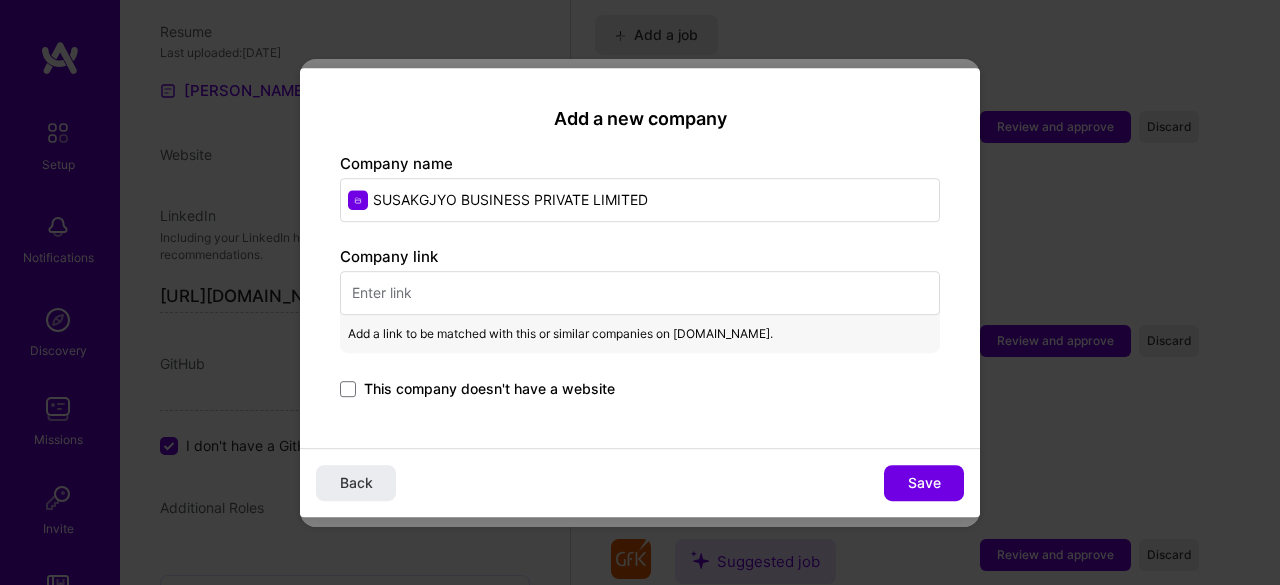 click at bounding box center (640, 293) 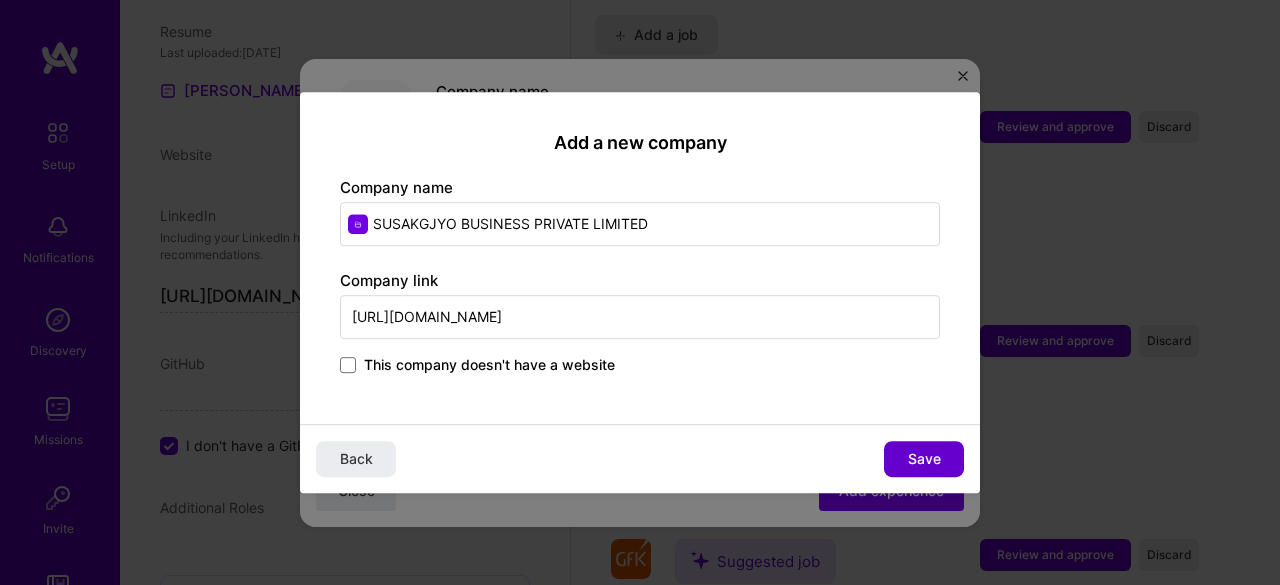 type on "[URL][DOMAIN_NAME]" 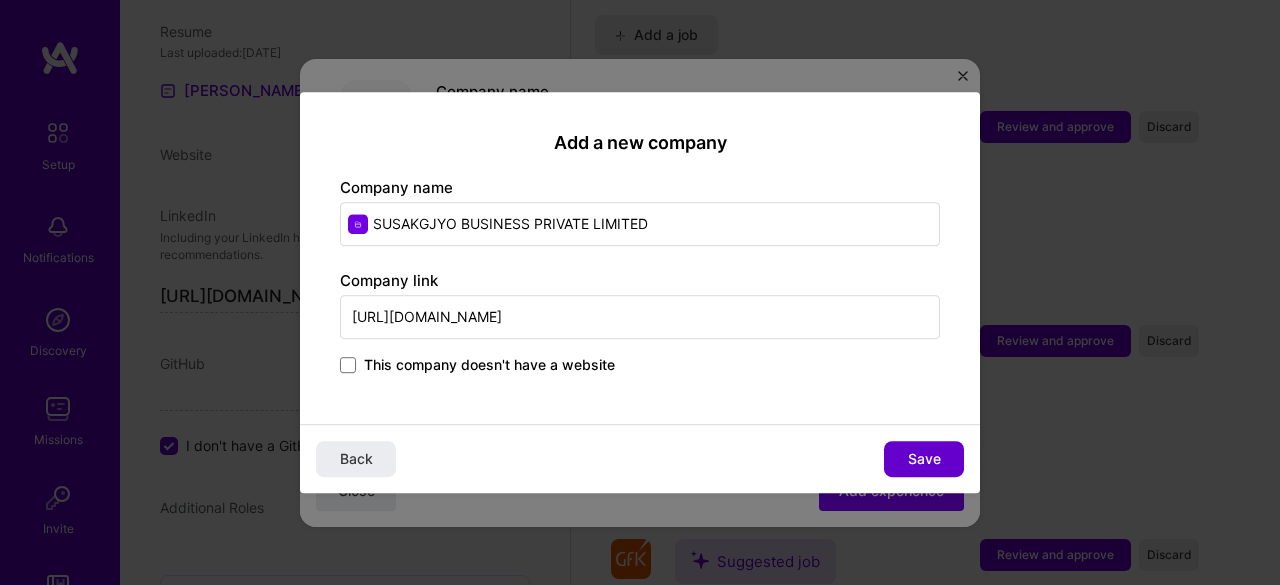 click on "Save" at bounding box center (924, 459) 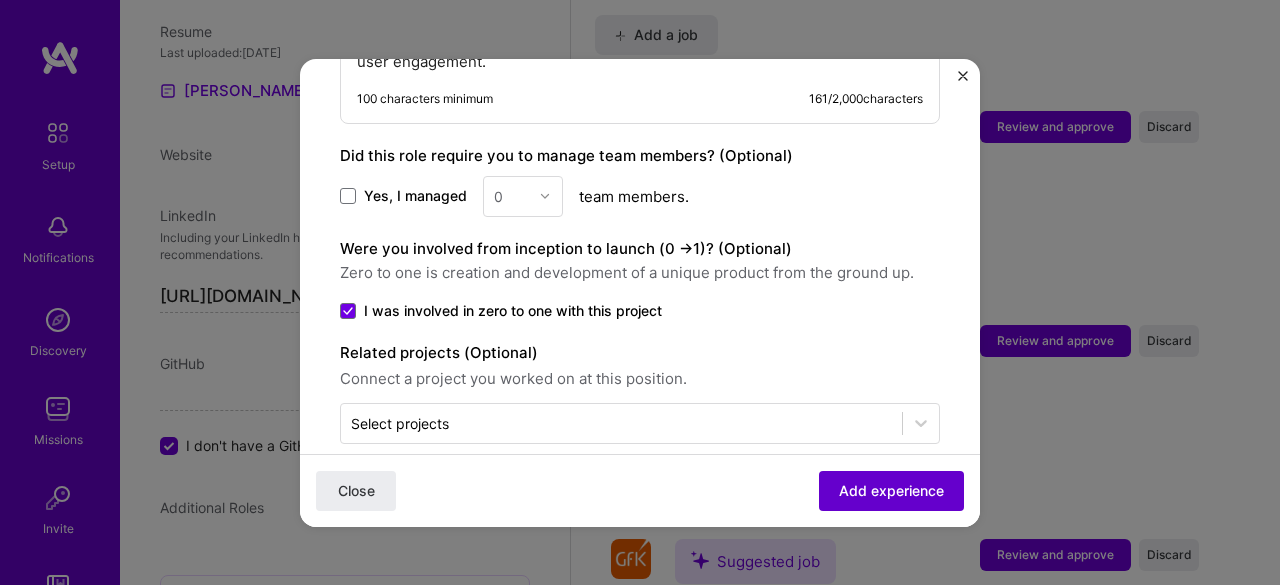click on "Add experience" at bounding box center (891, 490) 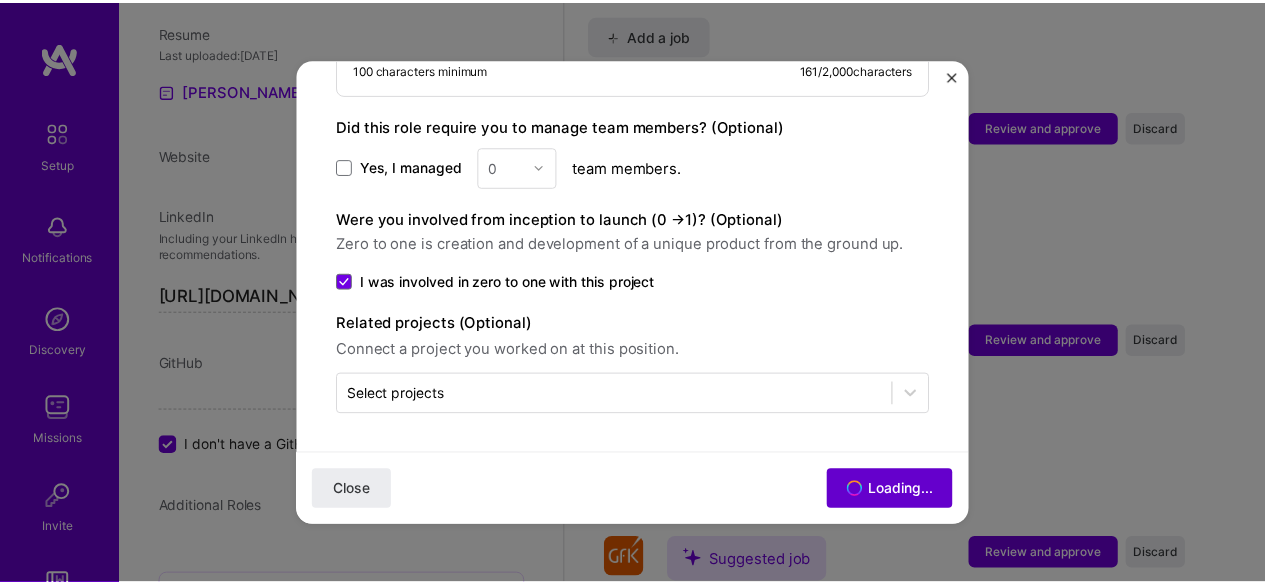 scroll, scrollTop: 1413, scrollLeft: 0, axis: vertical 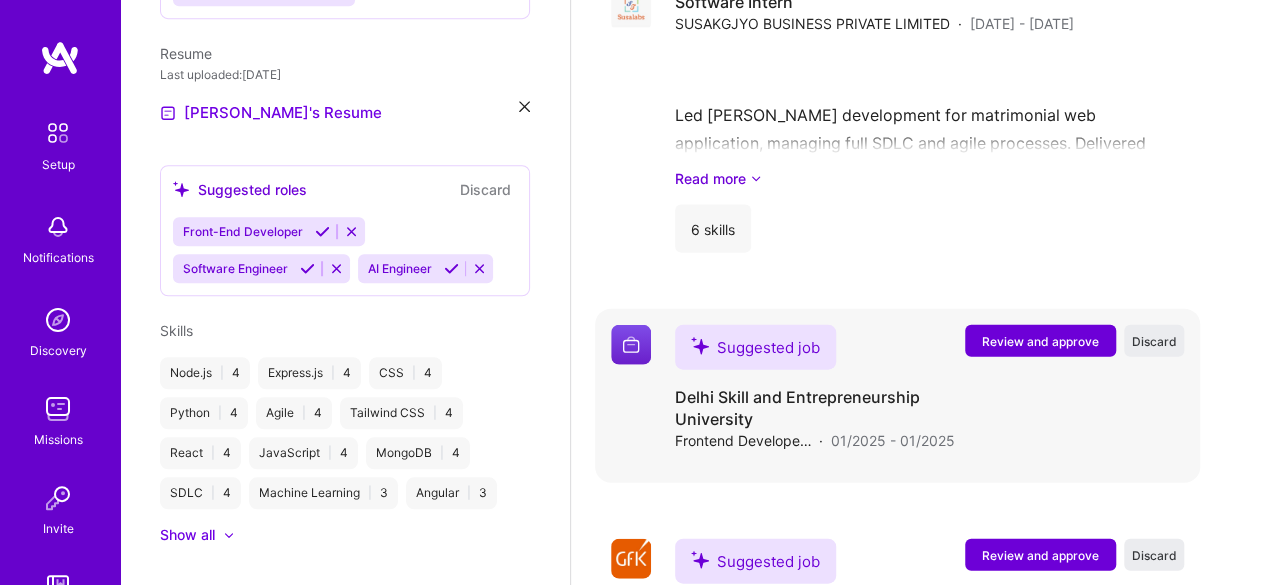 click on "Review and approve" at bounding box center (1040, 341) 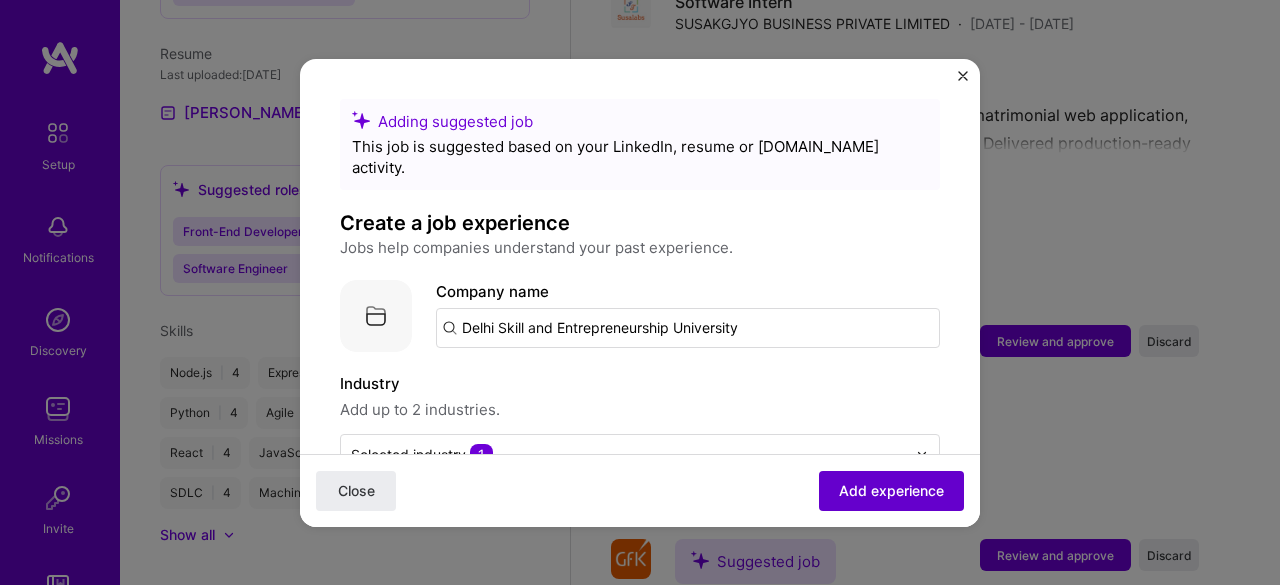 click on "Add experience" at bounding box center [891, 490] 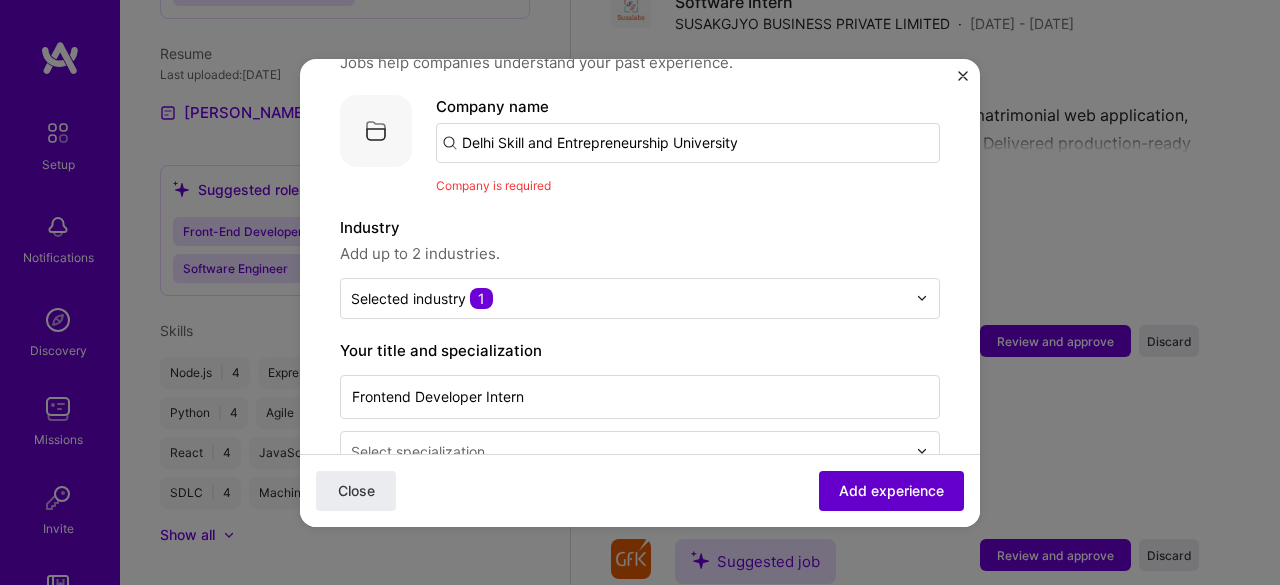 scroll, scrollTop: 200, scrollLeft: 0, axis: vertical 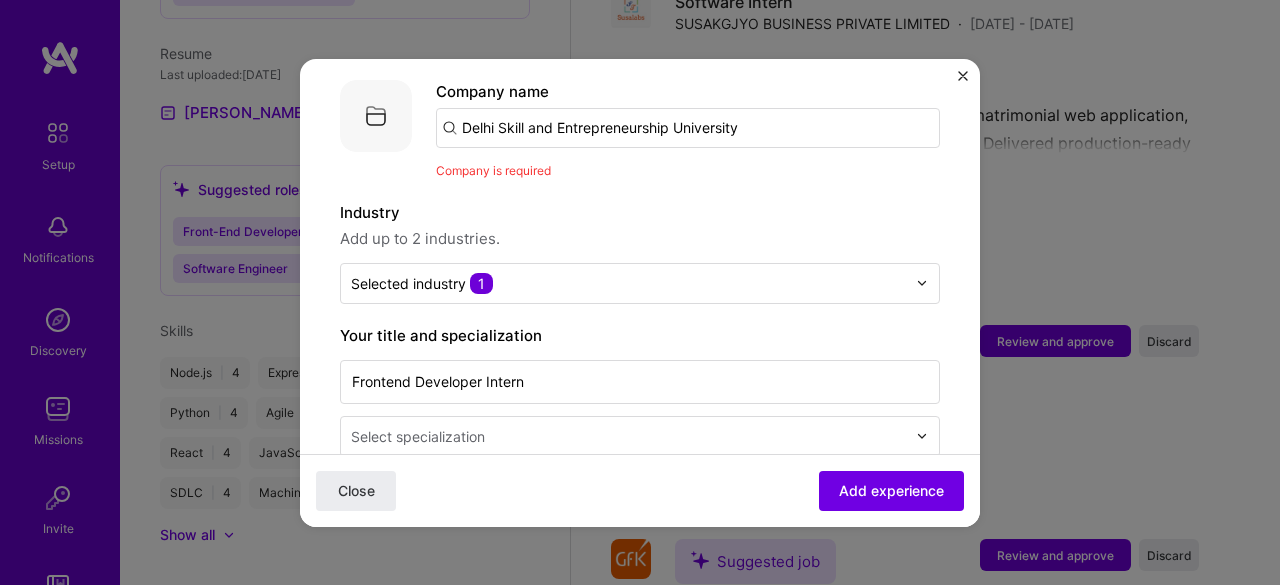 click on "Delhi Skill and Entrepreneurship University" at bounding box center (688, 128) 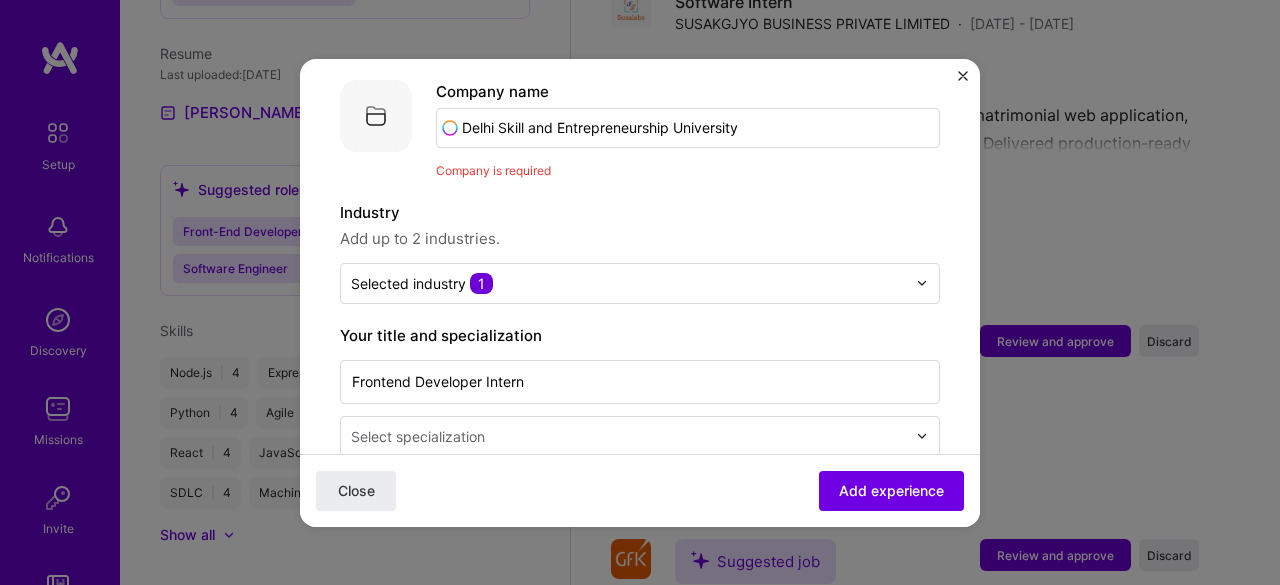 type on "Delhi Skill and Entrepreneurship University" 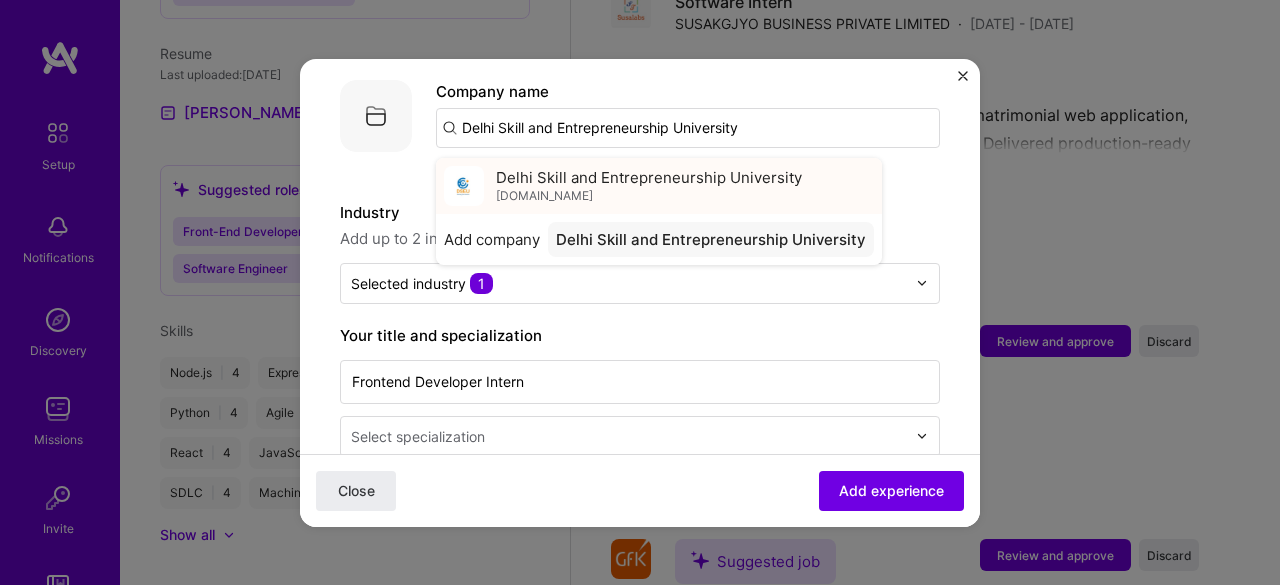 click on "Delhi Skill and Entrepreneurship University [DOMAIN_NAME]" at bounding box center [649, 185] 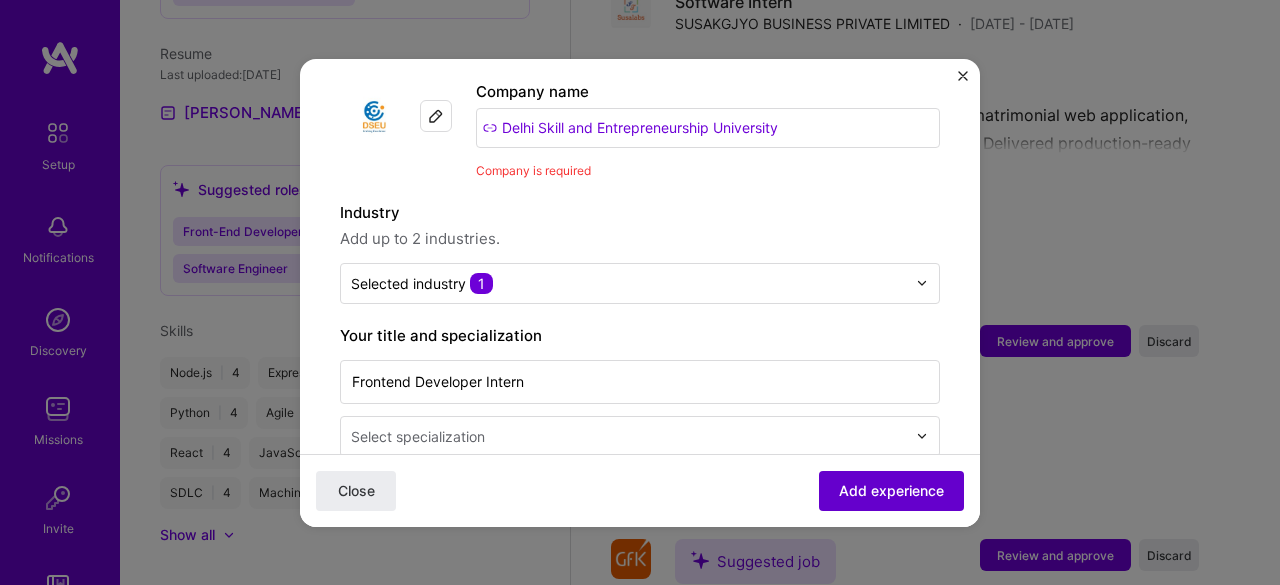 click on "Add experience" at bounding box center [891, 490] 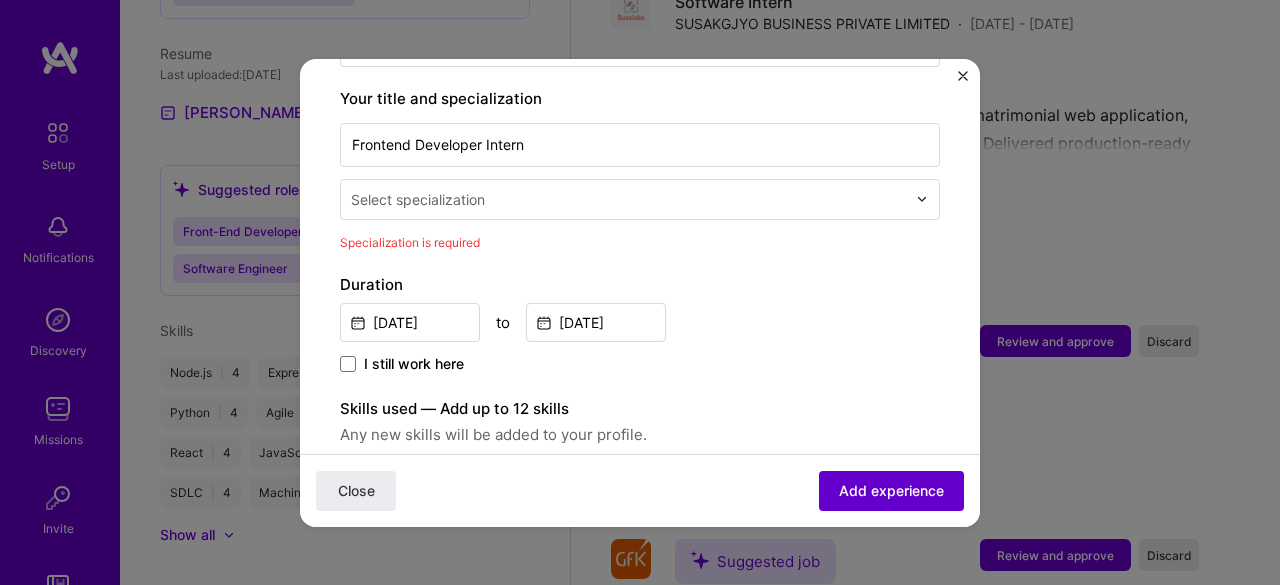 scroll, scrollTop: 443, scrollLeft: 0, axis: vertical 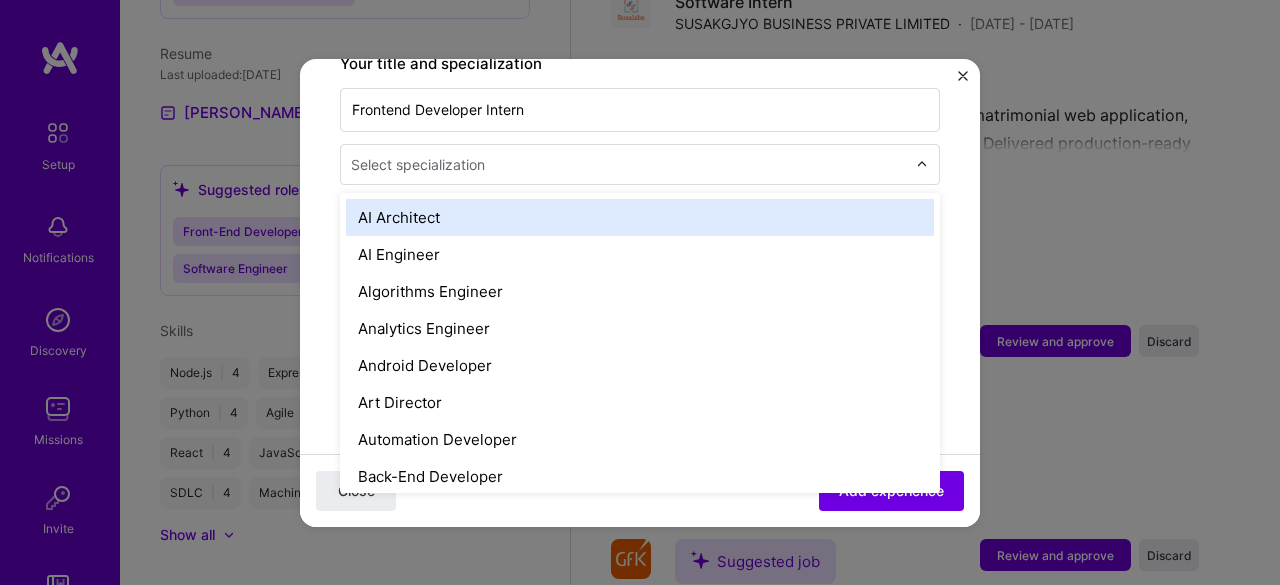 click at bounding box center (630, 164) 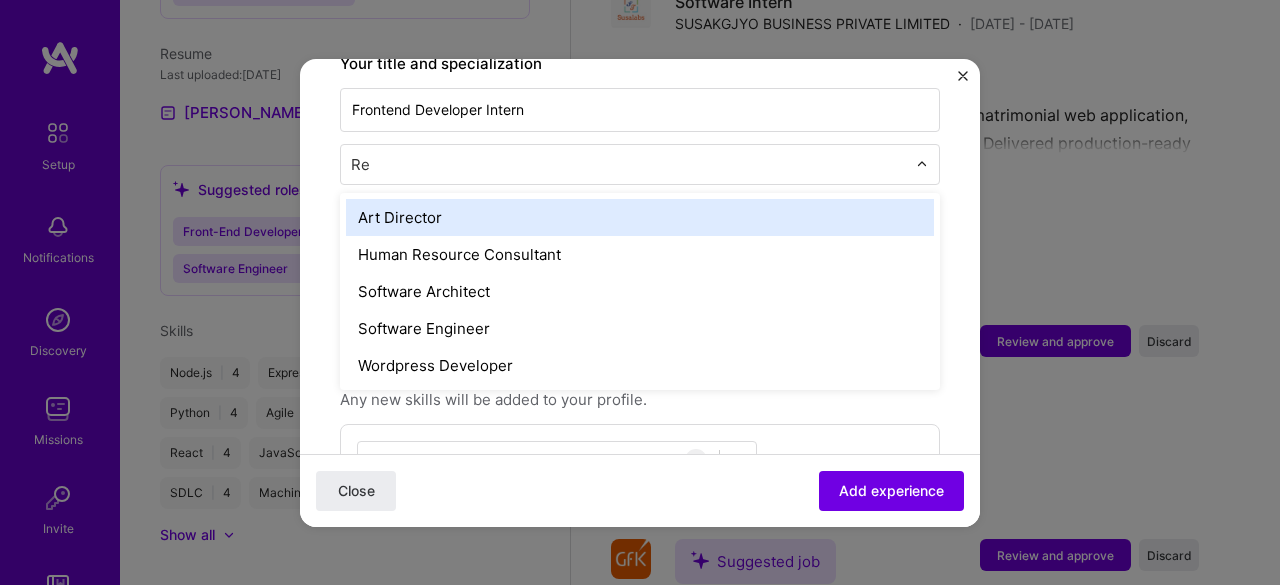 type on "R" 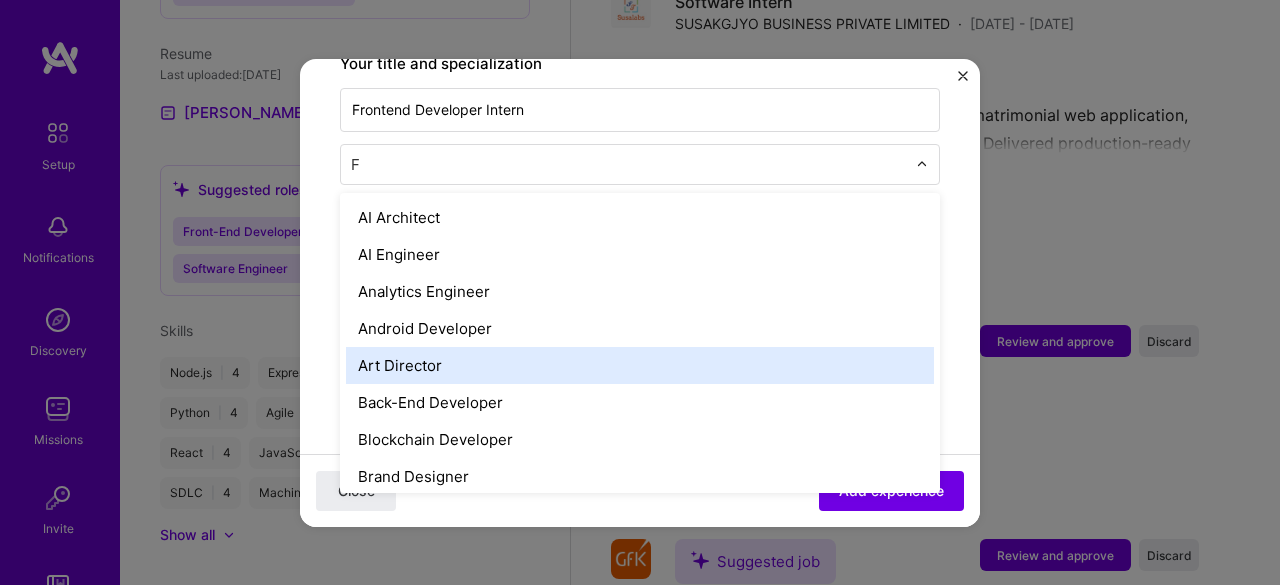 type on "Fr" 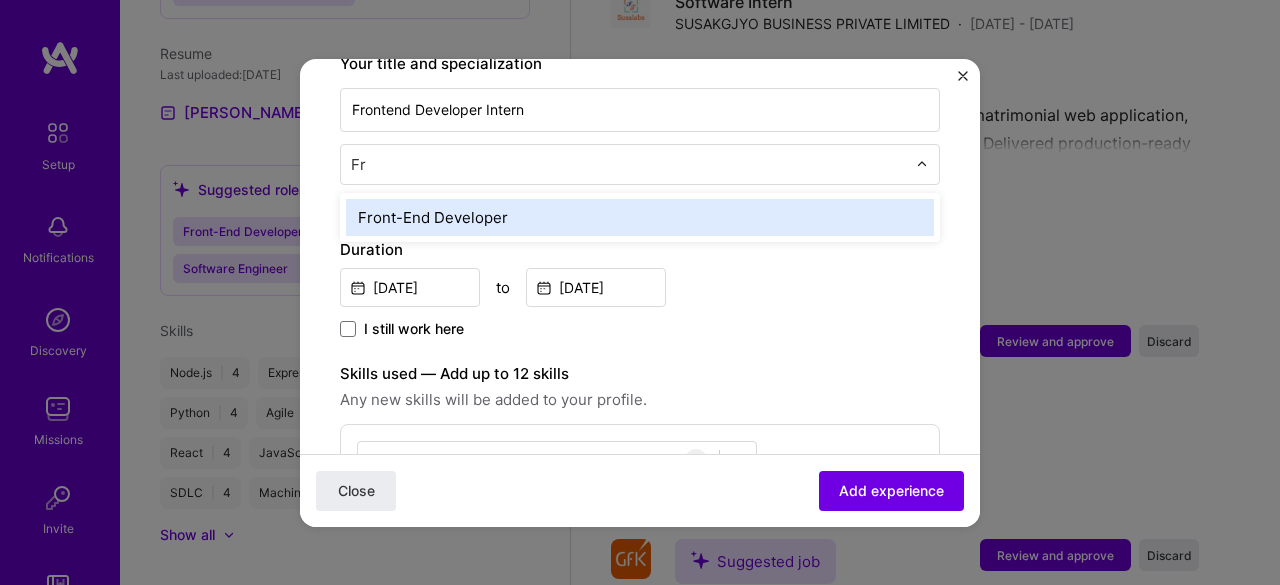click on "Front-End Developer" at bounding box center [640, 217] 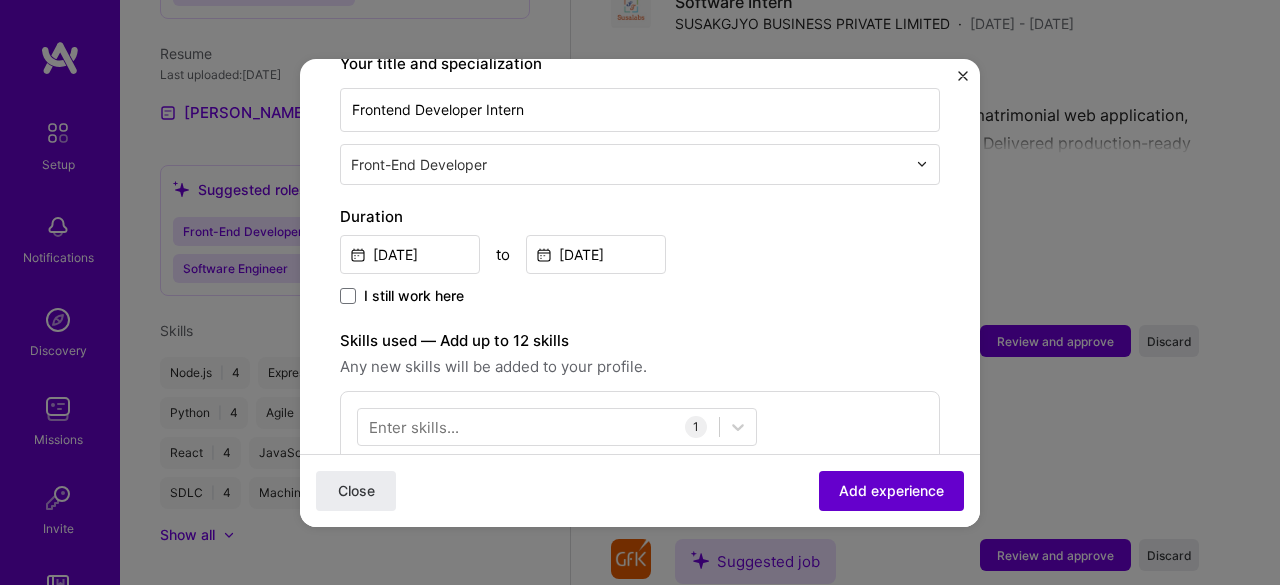 click on "Add experience" at bounding box center (891, 490) 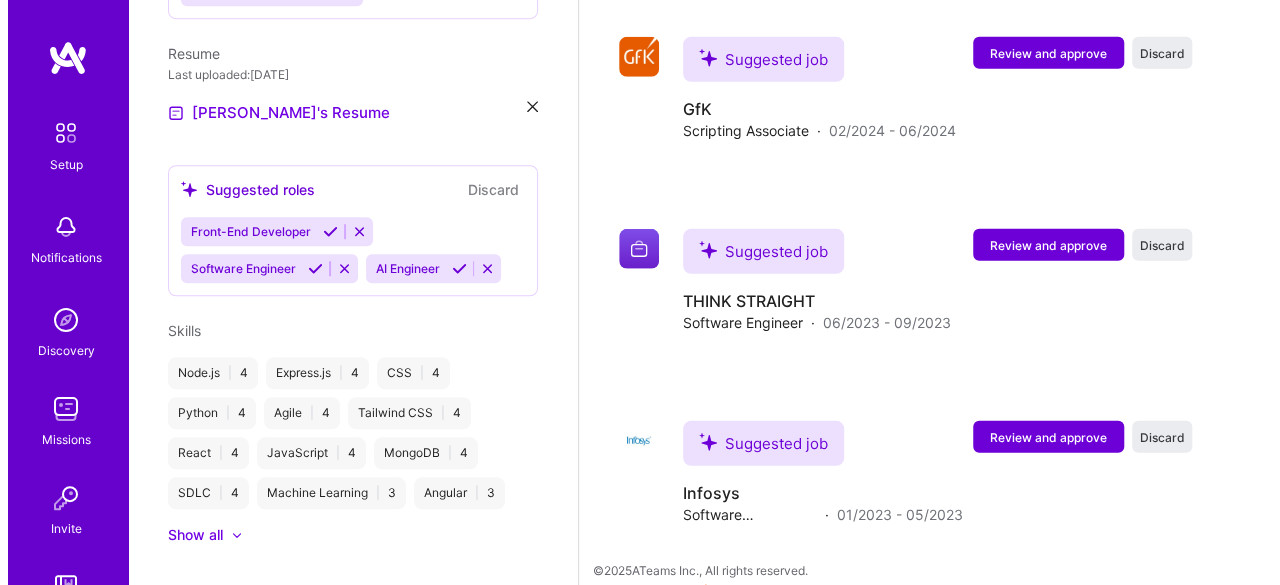 scroll, scrollTop: 2744, scrollLeft: 0, axis: vertical 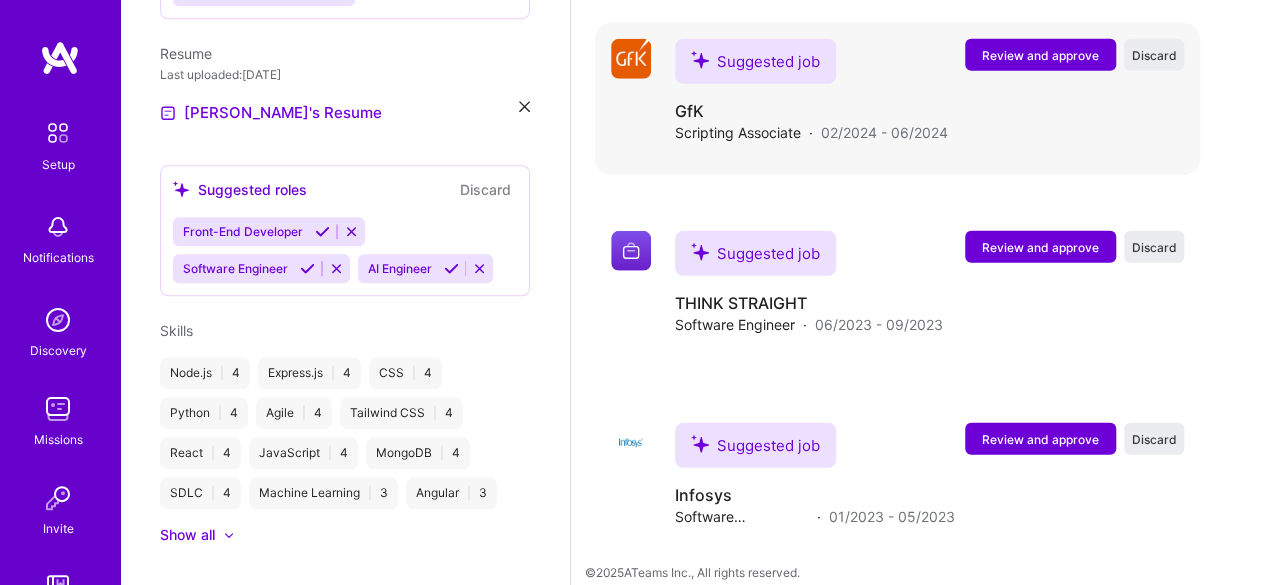 click on "Review and approve" at bounding box center [1040, 55] 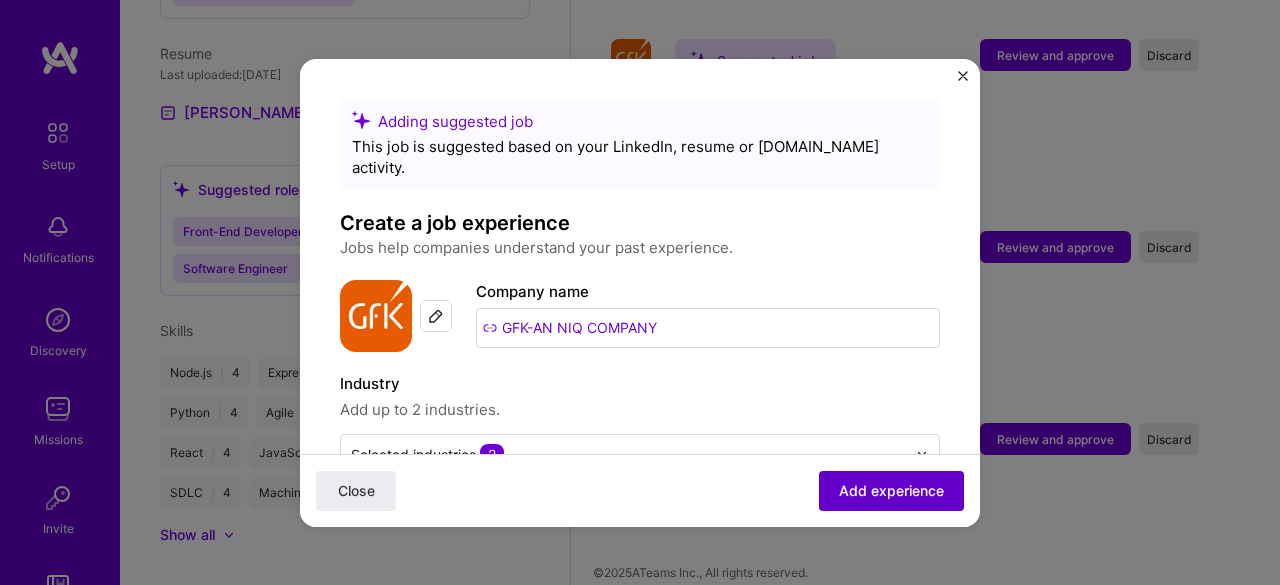 click on "Add experience" at bounding box center [891, 490] 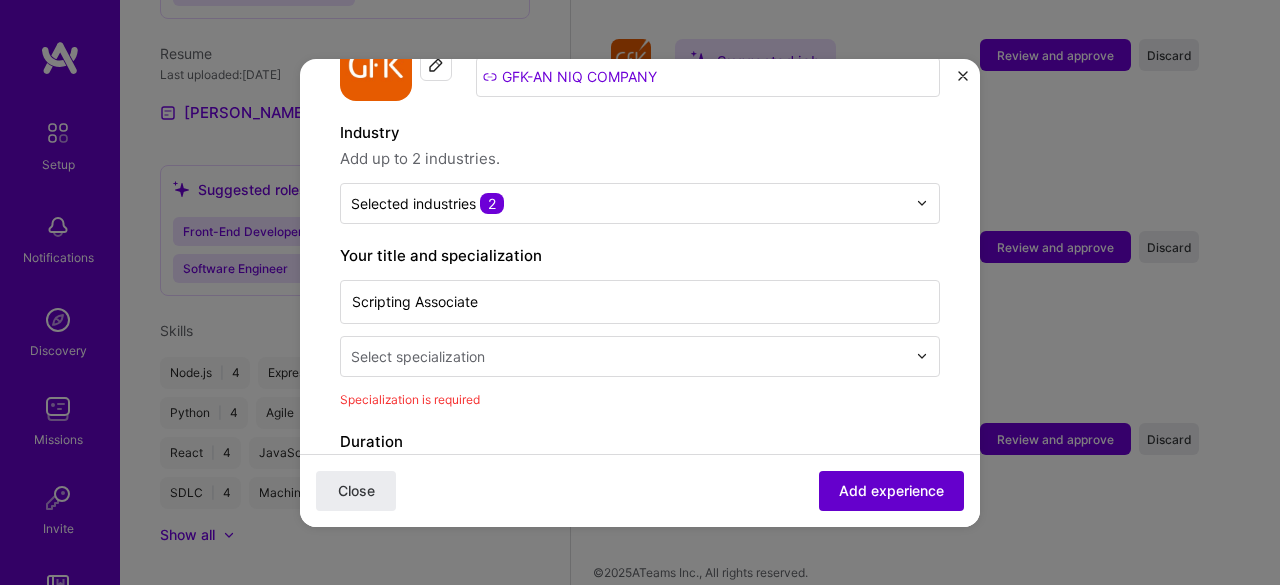 scroll, scrollTop: 414, scrollLeft: 0, axis: vertical 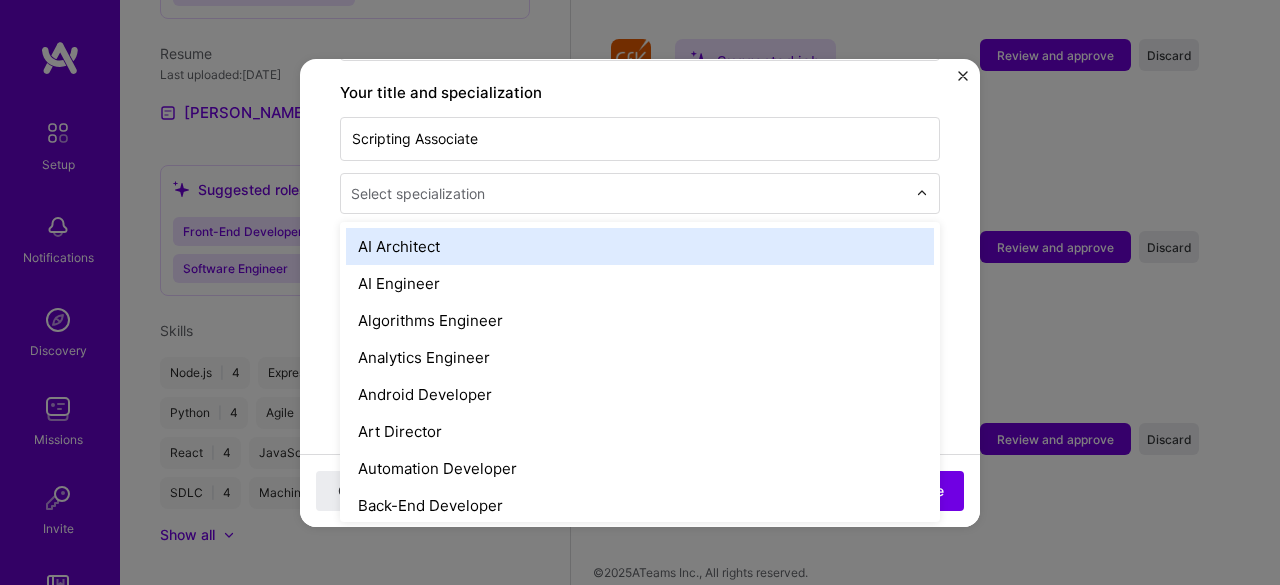 click at bounding box center (630, 193) 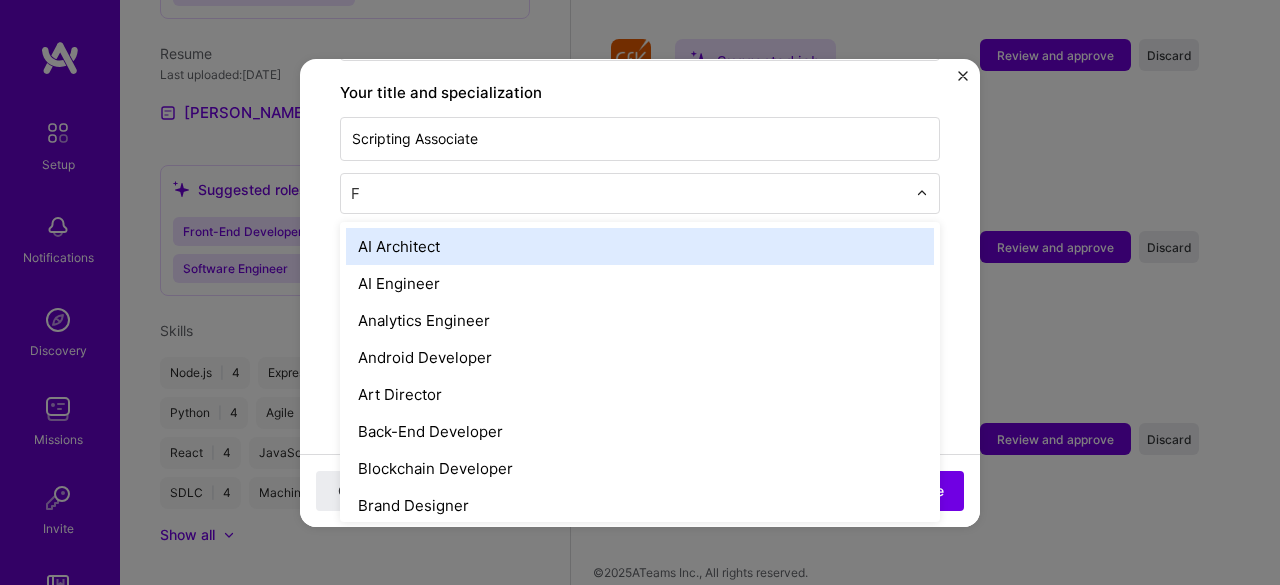 type on "Fr" 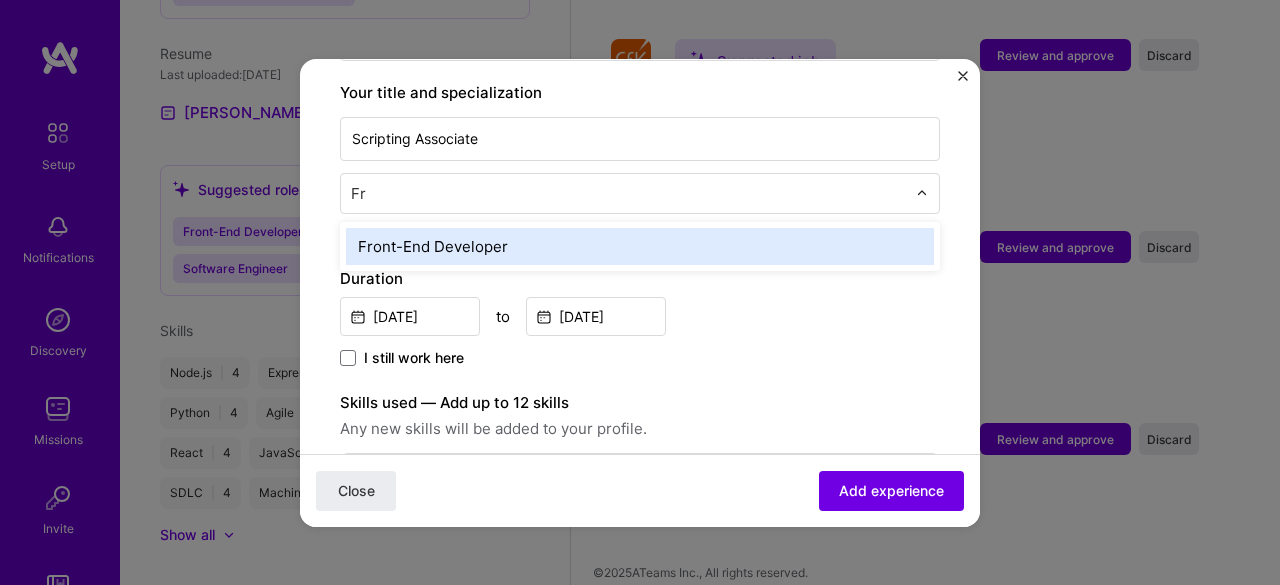 click on "Front-End Developer" at bounding box center (640, 246) 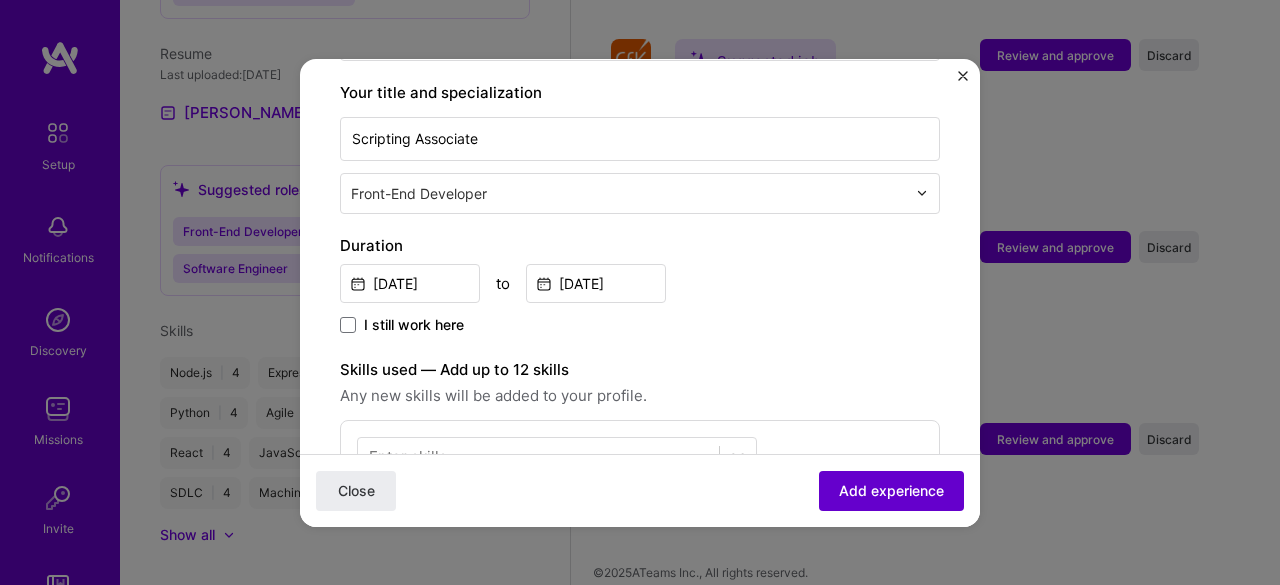 click on "Add experience" at bounding box center [891, 490] 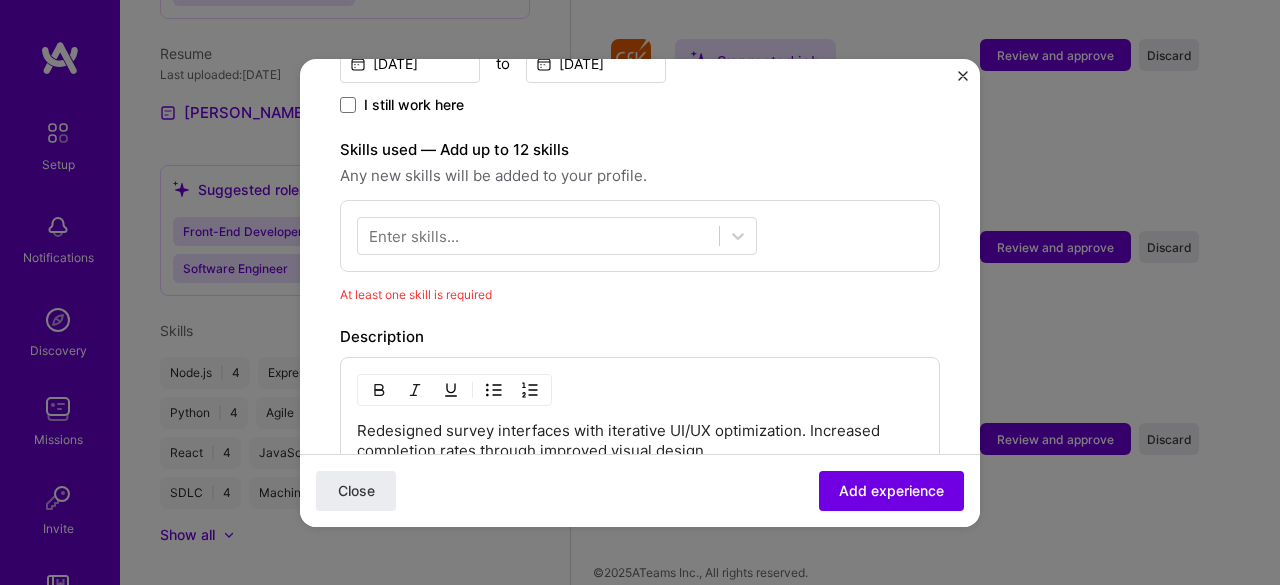 scroll, scrollTop: 689, scrollLeft: 0, axis: vertical 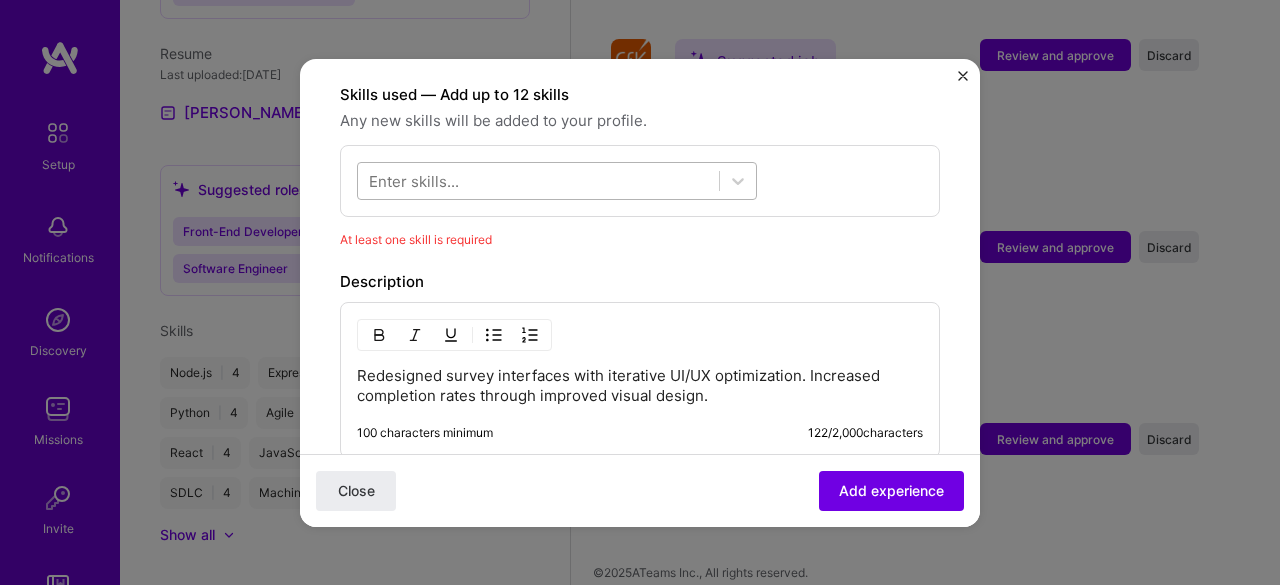 click at bounding box center (538, 180) 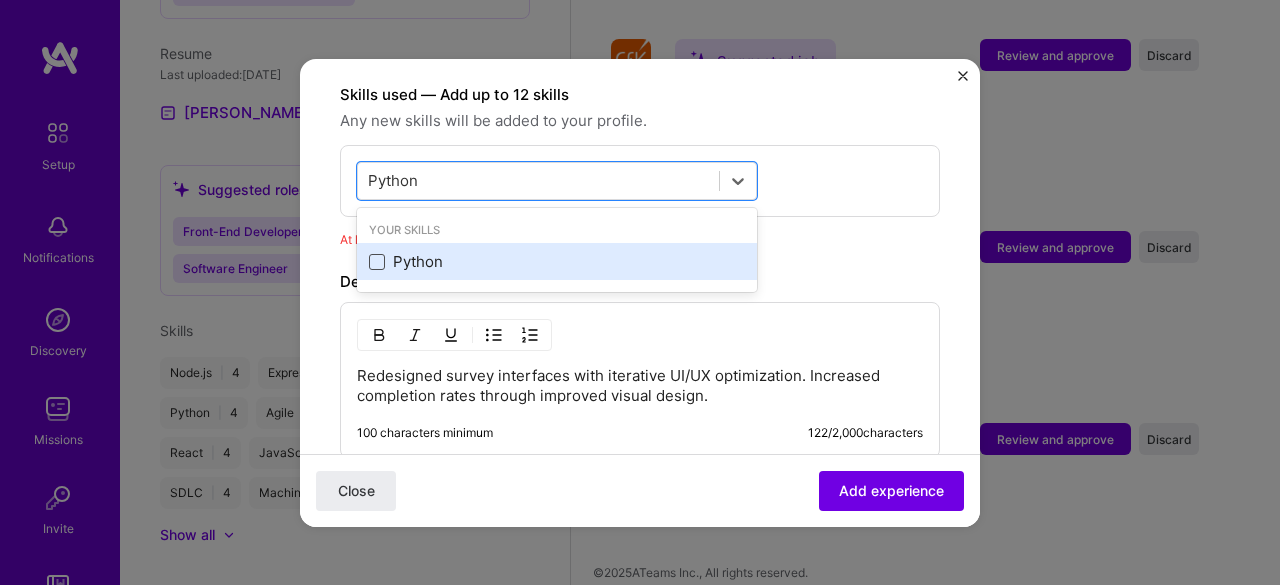 click at bounding box center [377, 262] 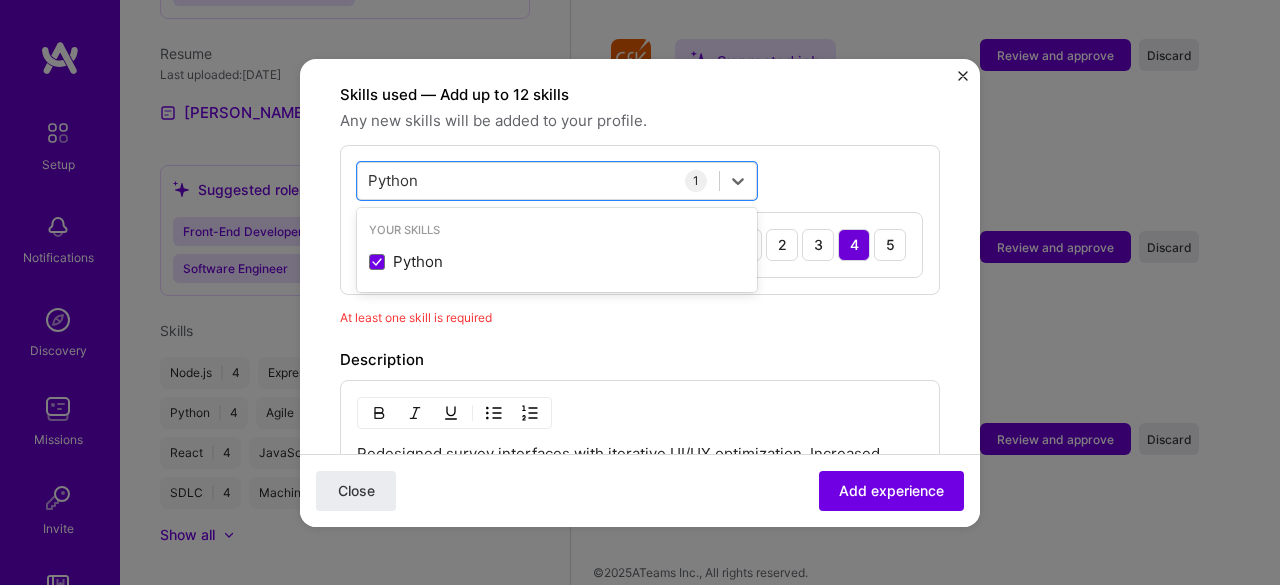 type on "Python" 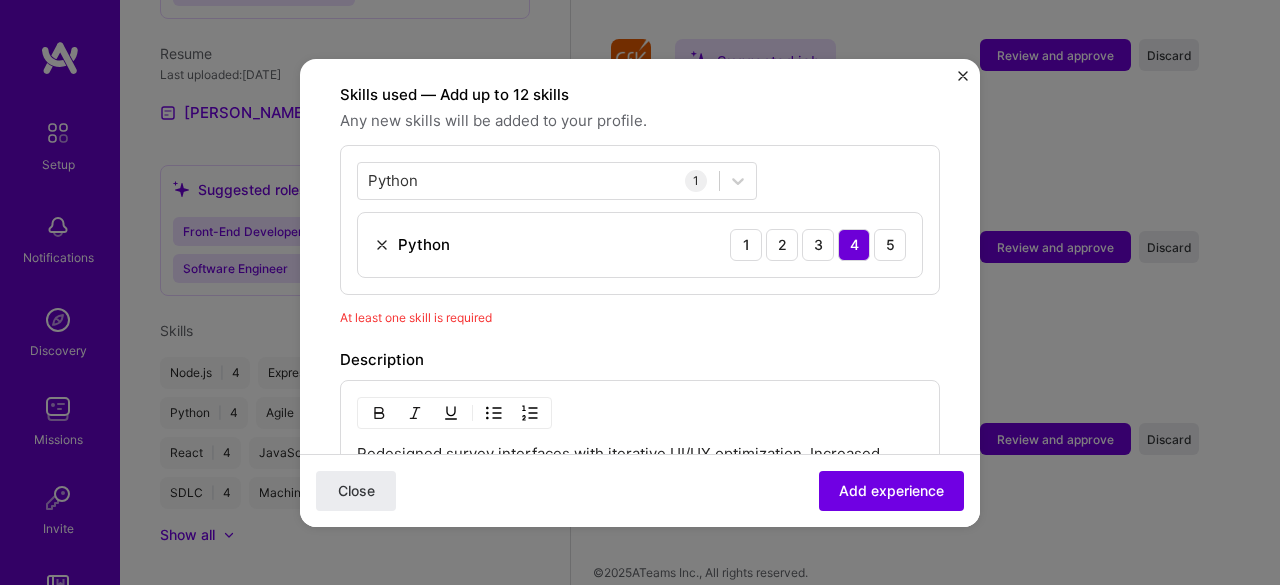 click on "Adding suggested job This job is suggested based on your LinkedIn, resume or [DOMAIN_NAME] activity. Create a job experience Jobs help companies understand your past experience. Company logo Company name GFK-AN NIQ COMPANY
Industry Add up to 2 industries. Selected industries 2 Your title and specialization Scripting Associate Front-End Developer Duration [DATE]
to [DATE]
I still work here Skills used — Add up to 12 skills Any new skills will be added to your profile. Python Python 1 Python 1 2 3 4 5 At least one skill is required Description Redesigned survey interfaces with iterative UI/UX optimization. Increased completion rates through improved visual design. 100 characters minimum 122 / 2,000  characters Did this role require you to manage team members? (Optional) Yes, I managed 0 team members. Were you involved from inception to launch (0 - >  1)? (Optional) Related projects (Optional)" at bounding box center (640, 133) 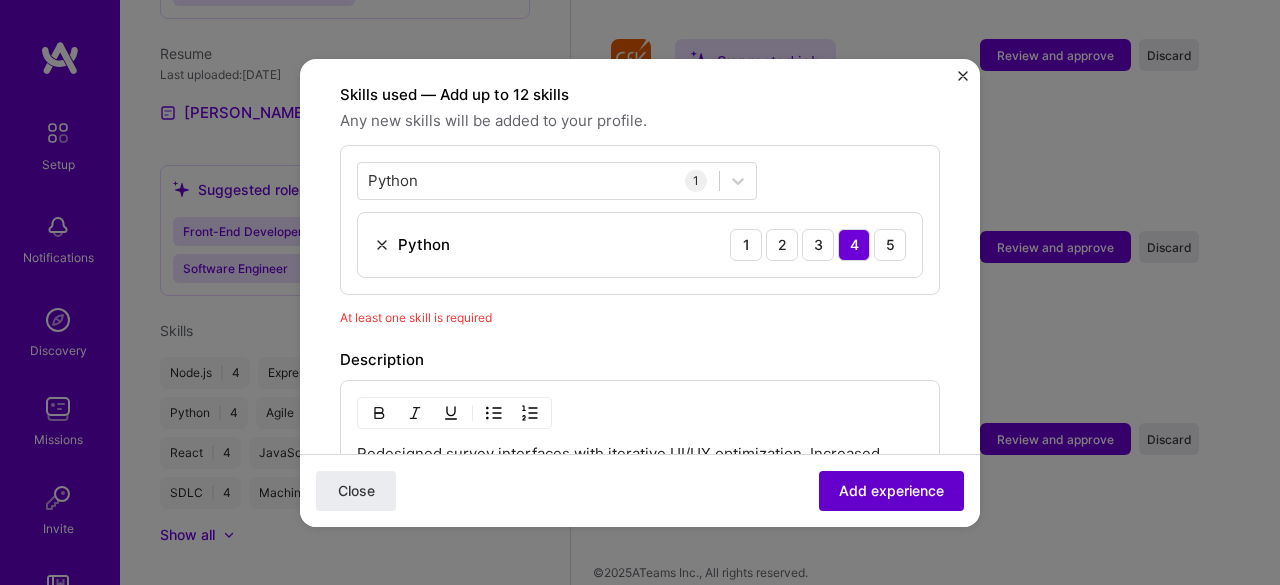click on "Add experience" at bounding box center [891, 490] 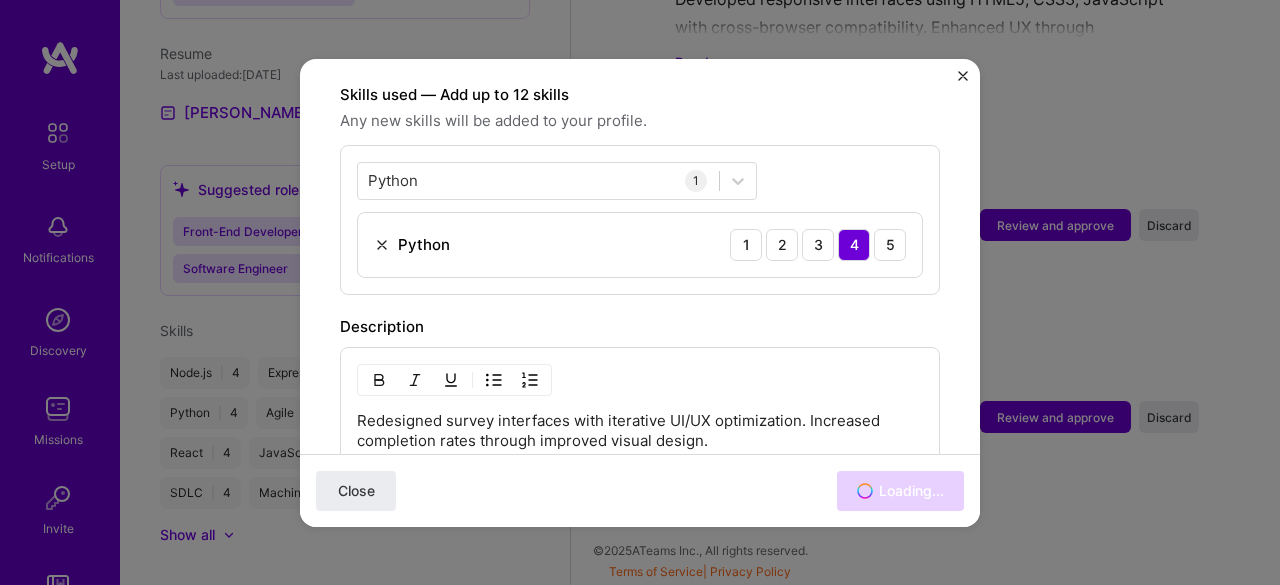 scroll, scrollTop: 2552, scrollLeft: 0, axis: vertical 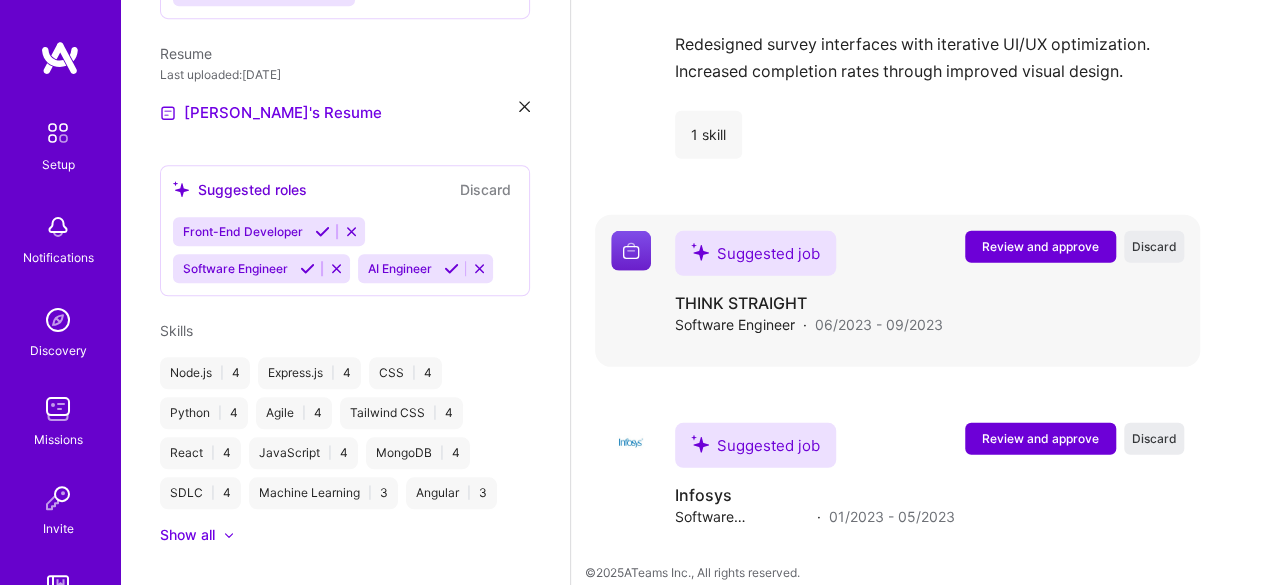 click on "Review and approve" at bounding box center [1040, 246] 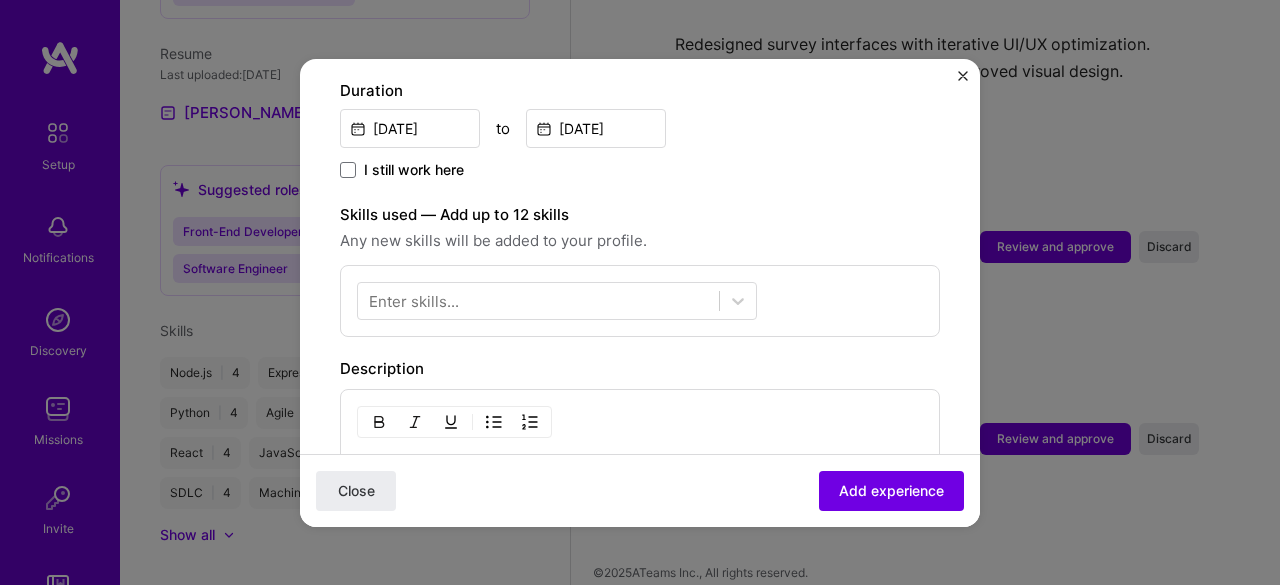 scroll, scrollTop: 600, scrollLeft: 0, axis: vertical 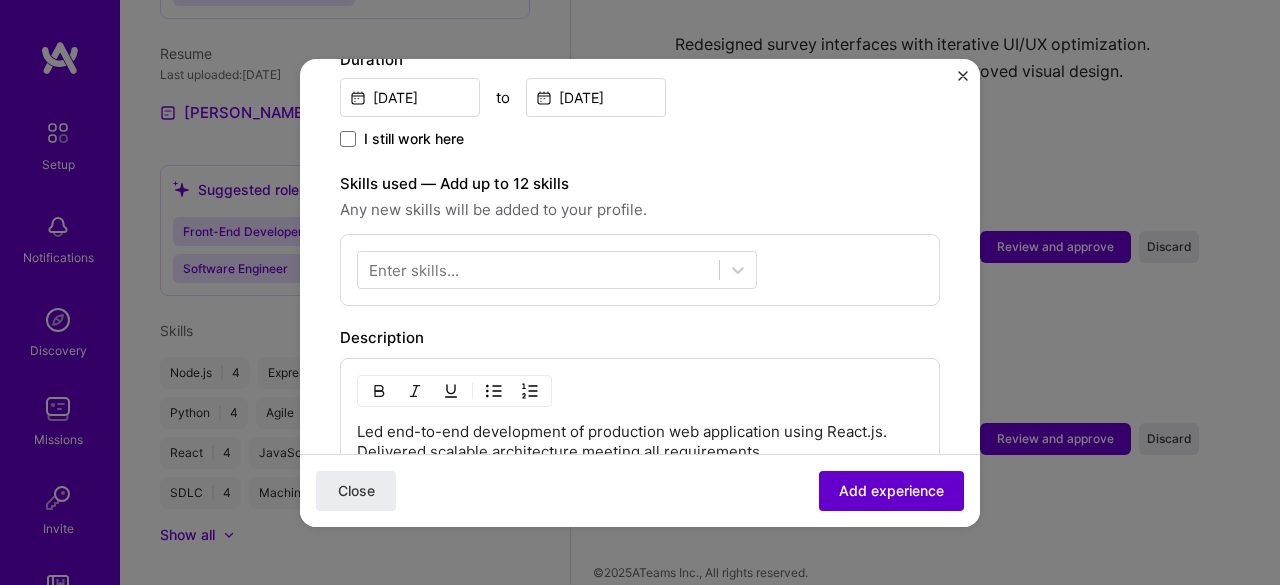 click on "Add experience" at bounding box center [891, 490] 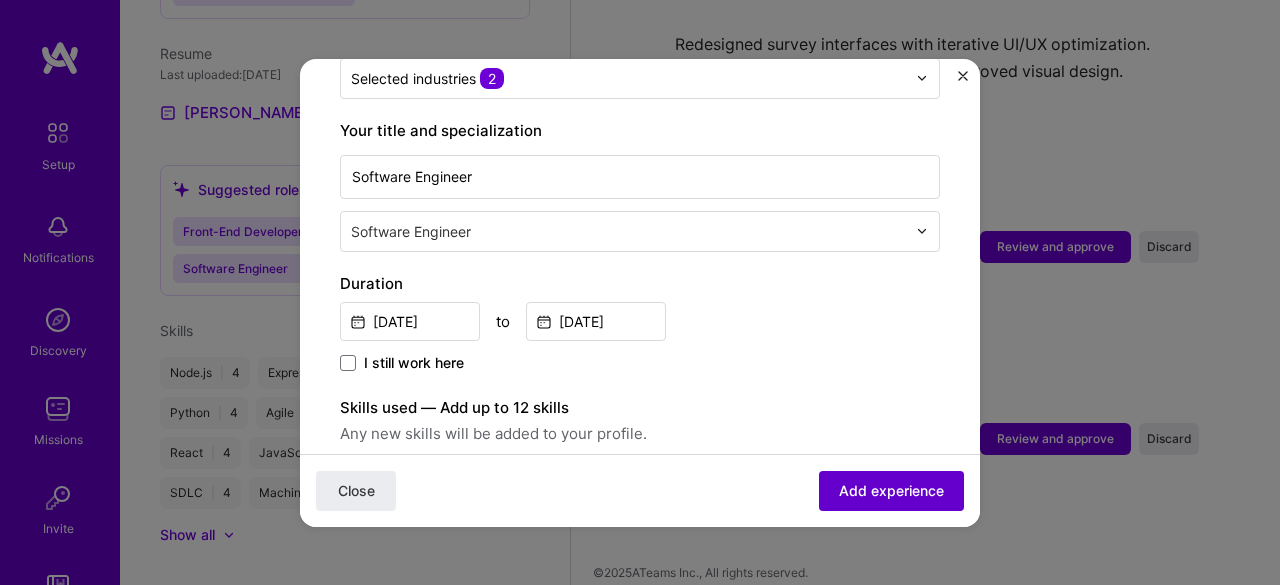 scroll, scrollTop: 200, scrollLeft: 0, axis: vertical 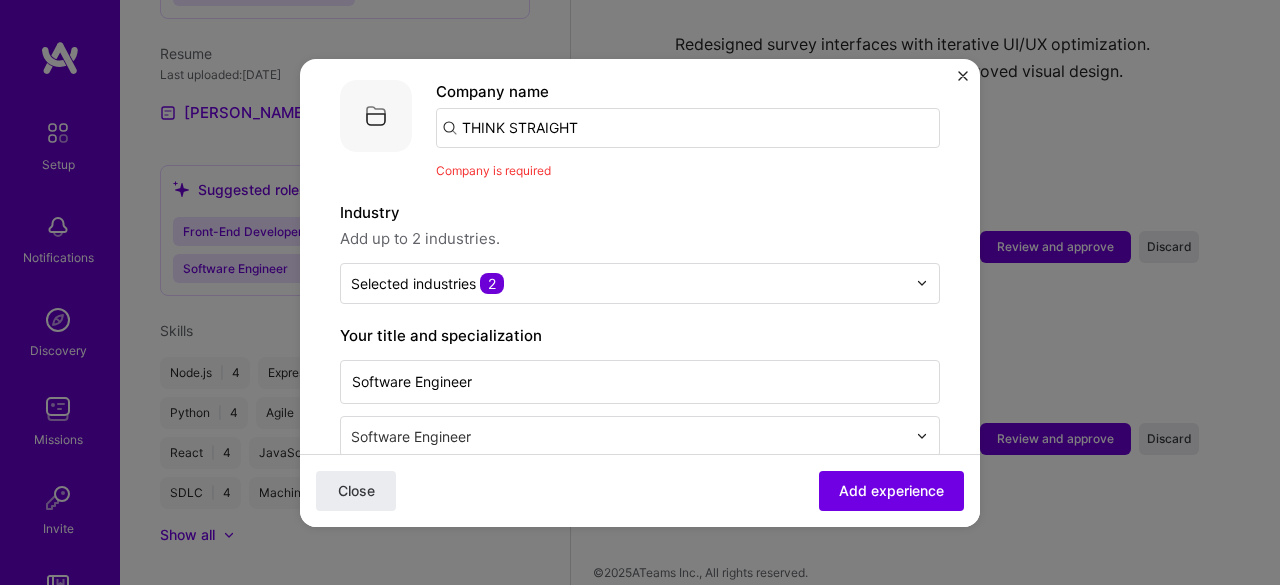 click on "THINK STRAIGHT" at bounding box center (688, 128) 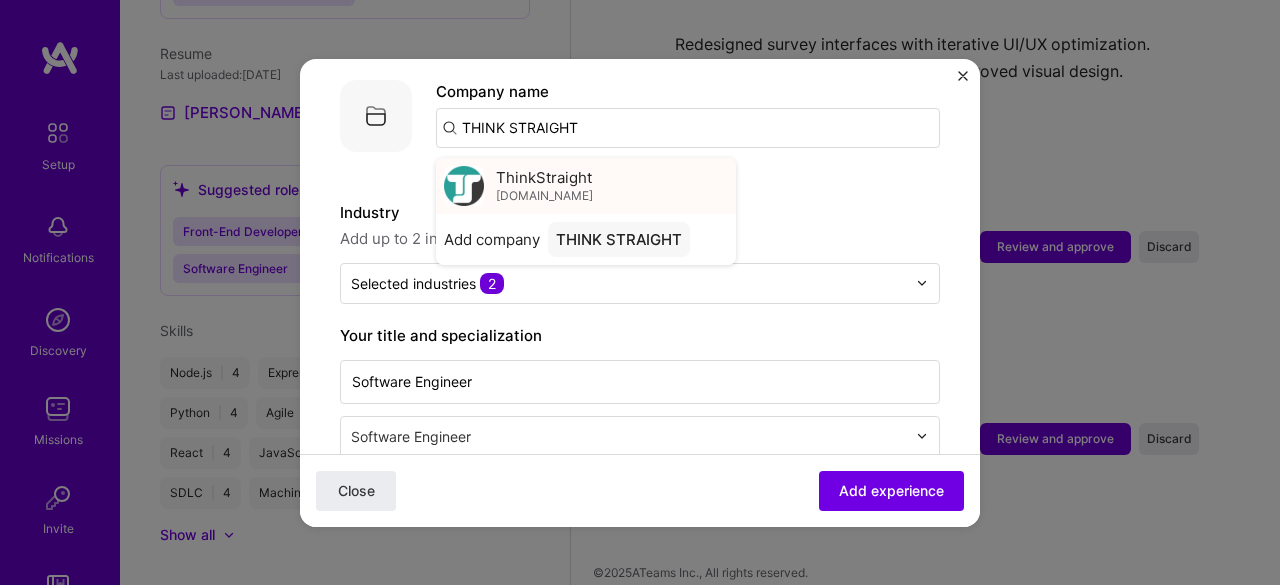 click on "[DOMAIN_NAME]" at bounding box center (544, 196) 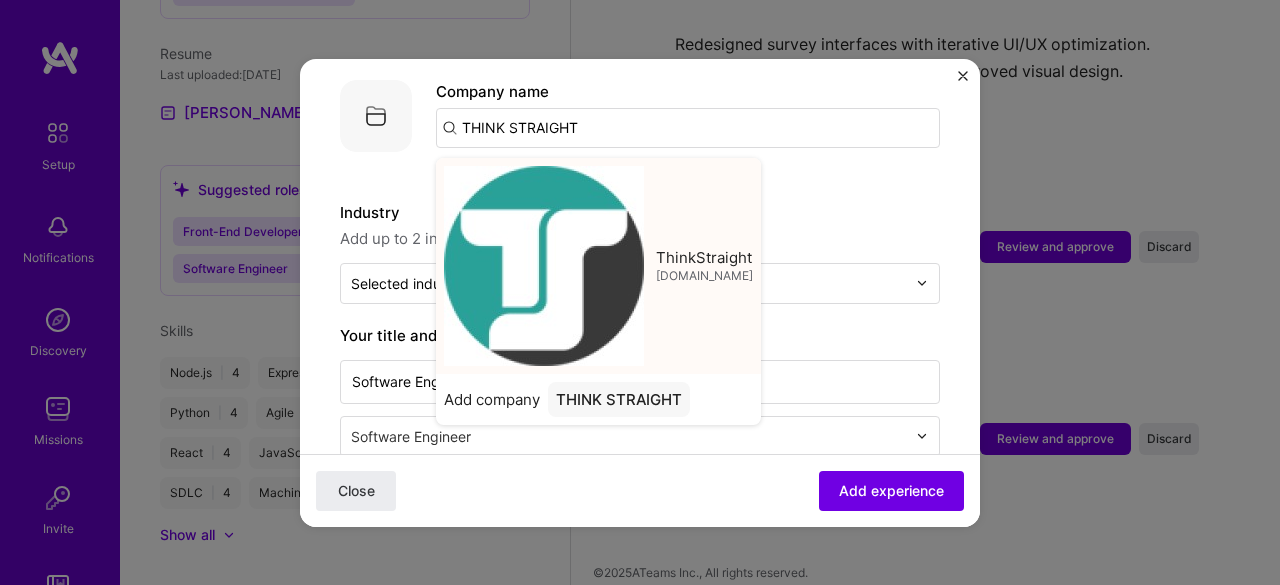 type on "ThinkStraight" 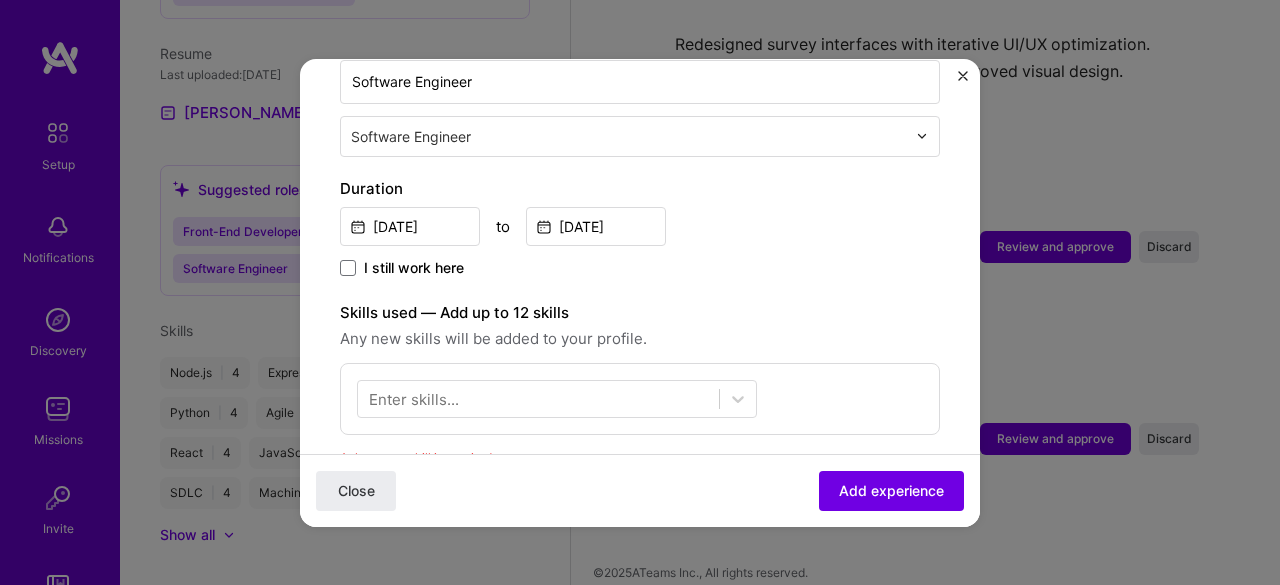 scroll, scrollTop: 600, scrollLeft: 0, axis: vertical 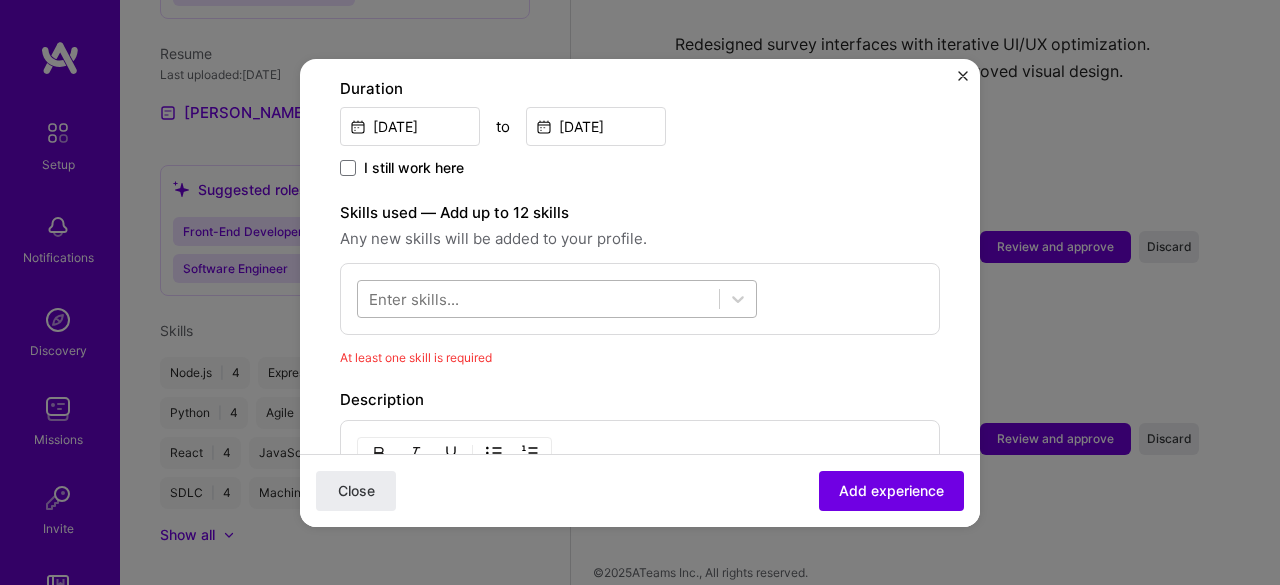 click at bounding box center [538, 298] 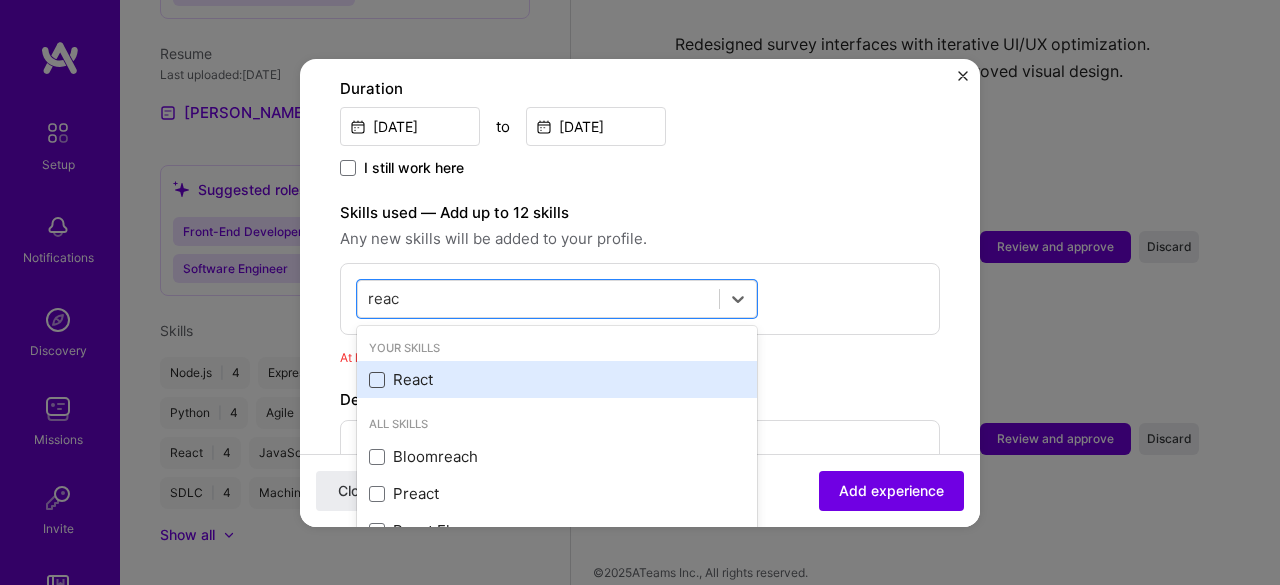click at bounding box center (377, 380) 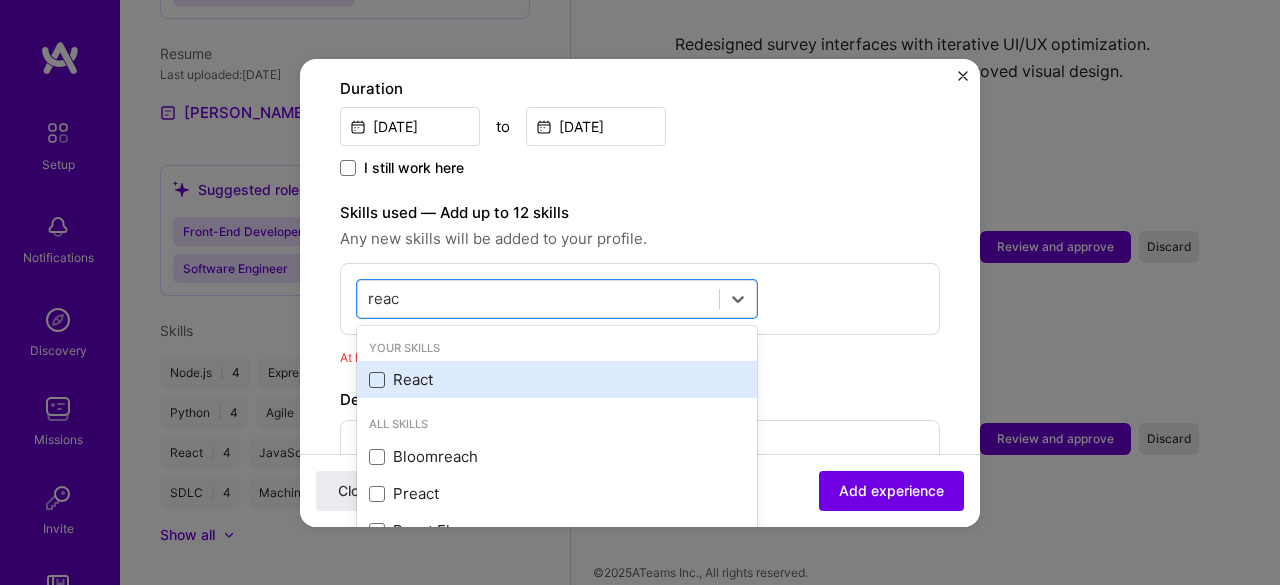 click at bounding box center (0, 0) 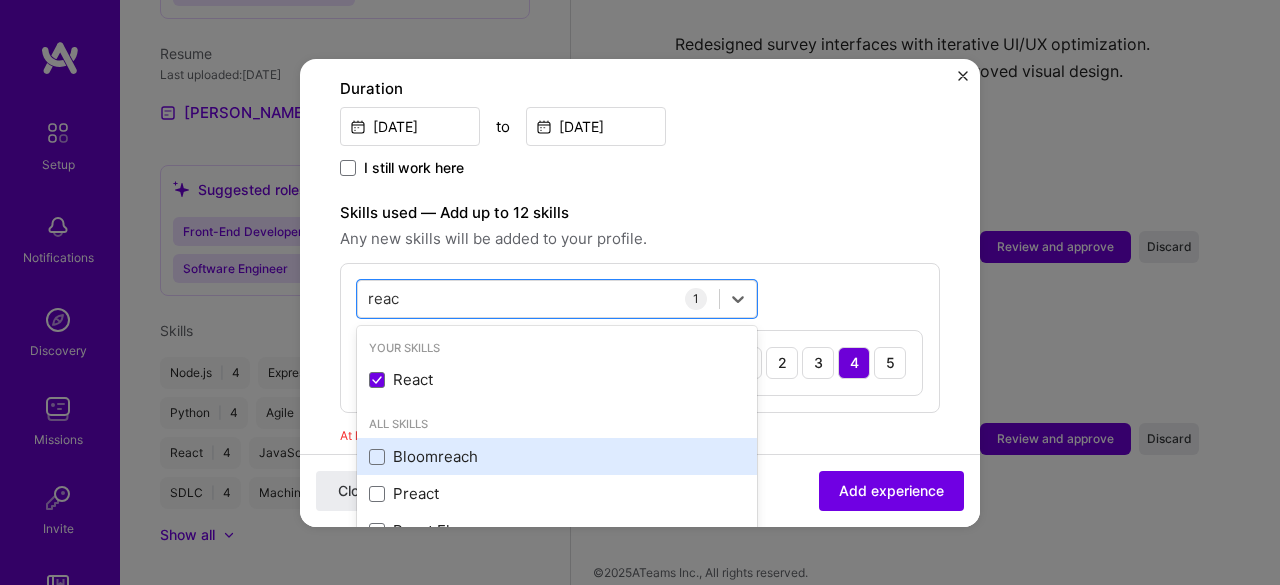 scroll, scrollTop: 6, scrollLeft: 0, axis: vertical 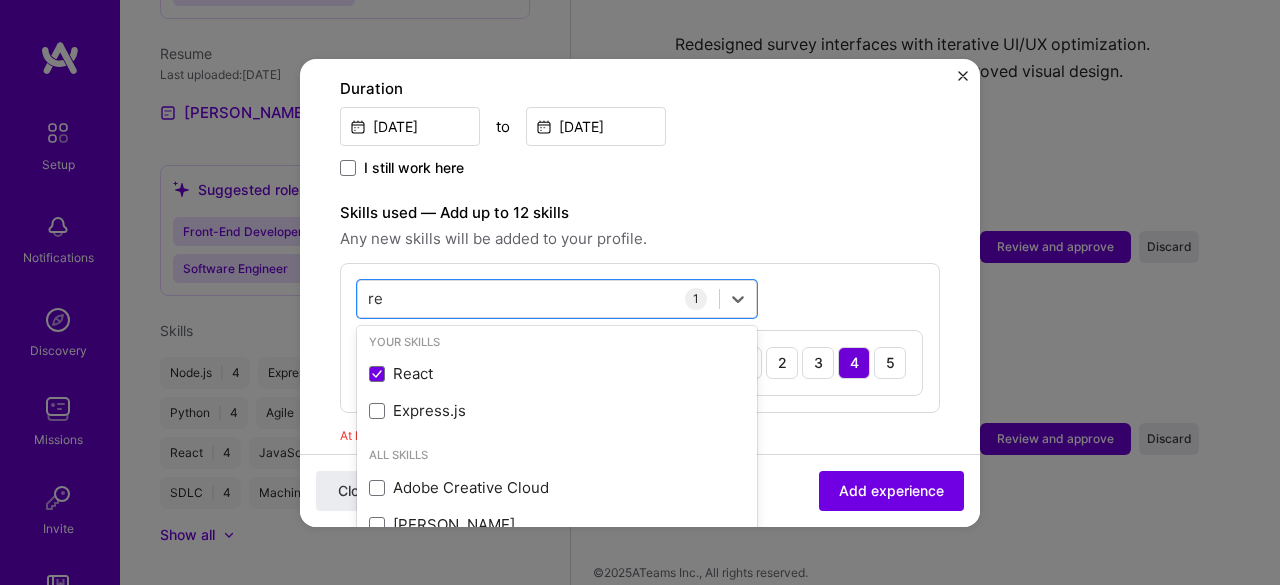 type on "r" 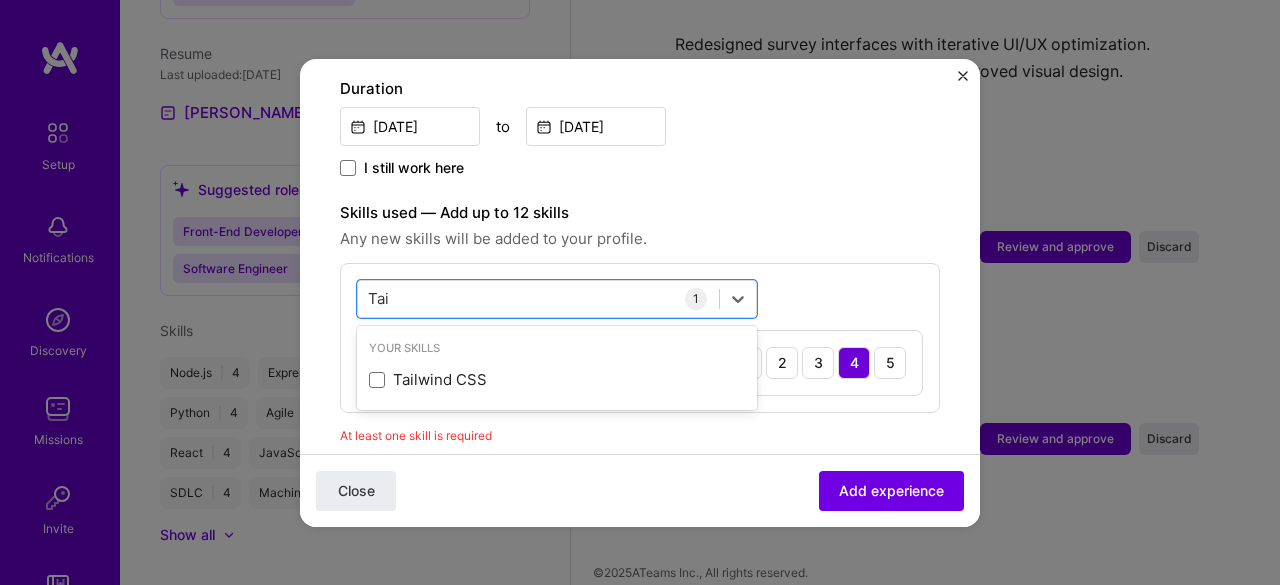 scroll, scrollTop: 0, scrollLeft: 0, axis: both 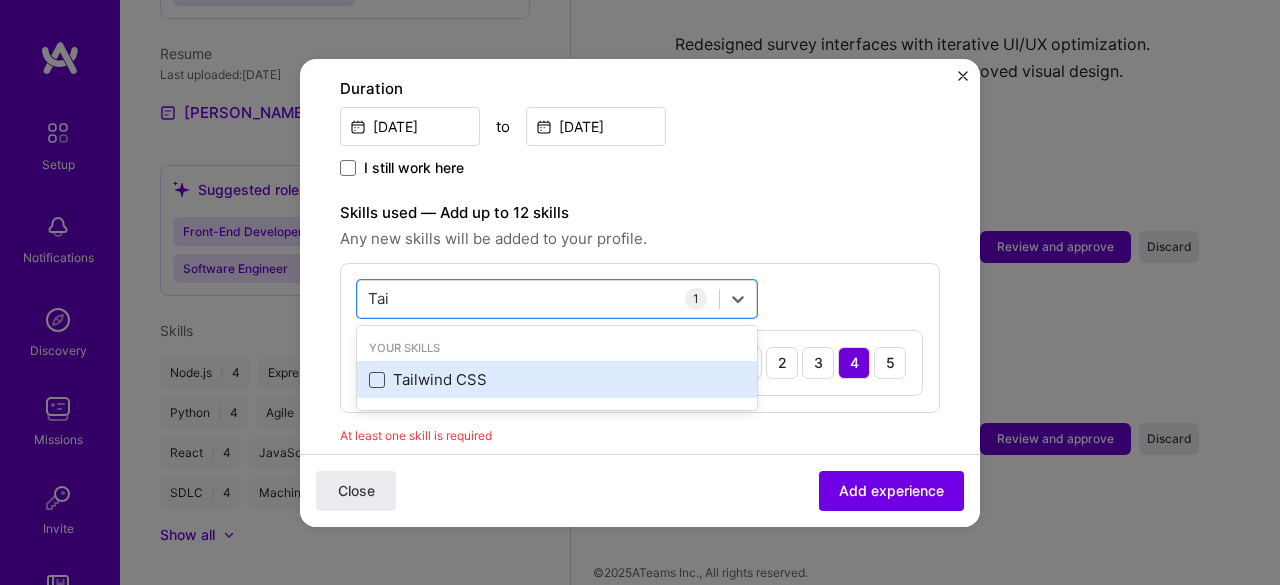 click at bounding box center (377, 380) 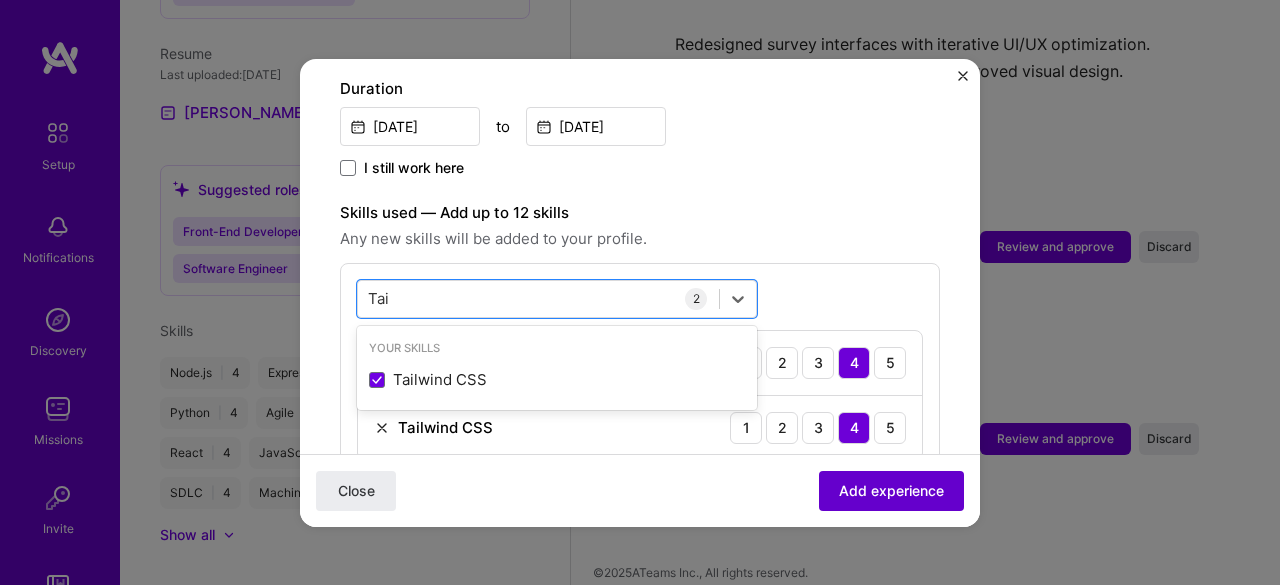 type on "Tai" 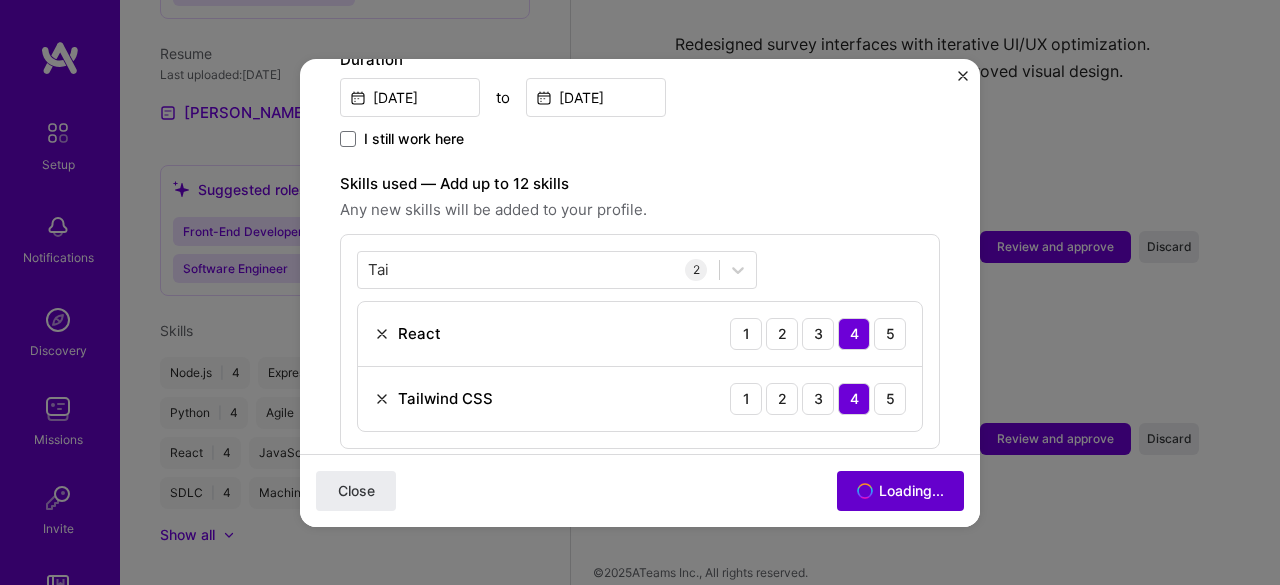 scroll, scrollTop: 570, scrollLeft: 0, axis: vertical 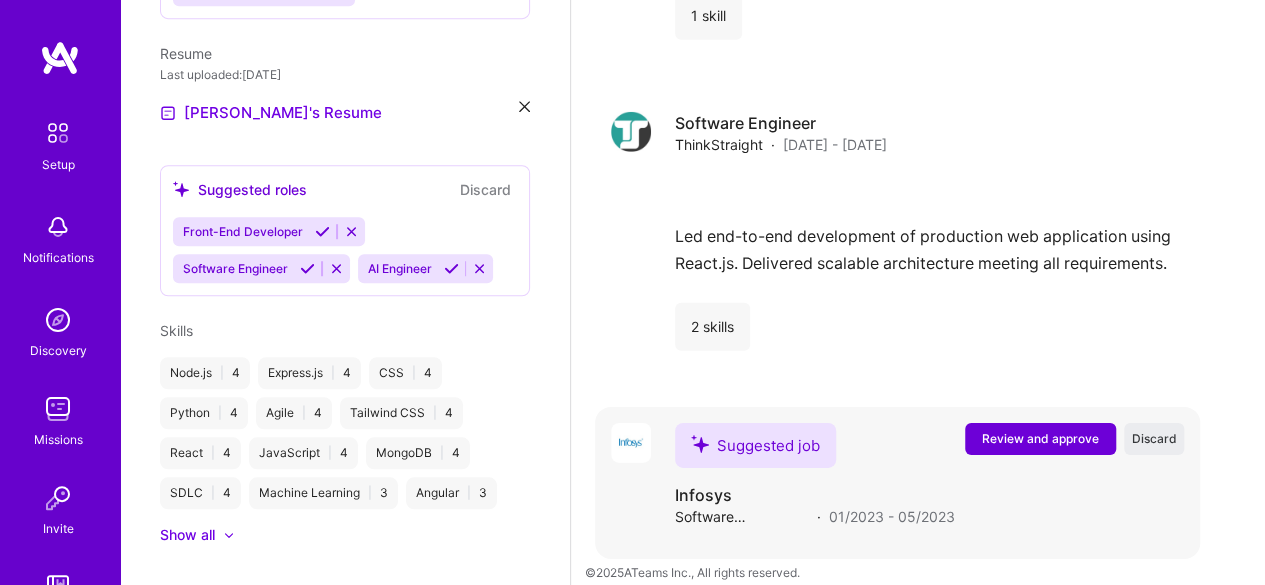 click on "Review and approve" at bounding box center [1040, 438] 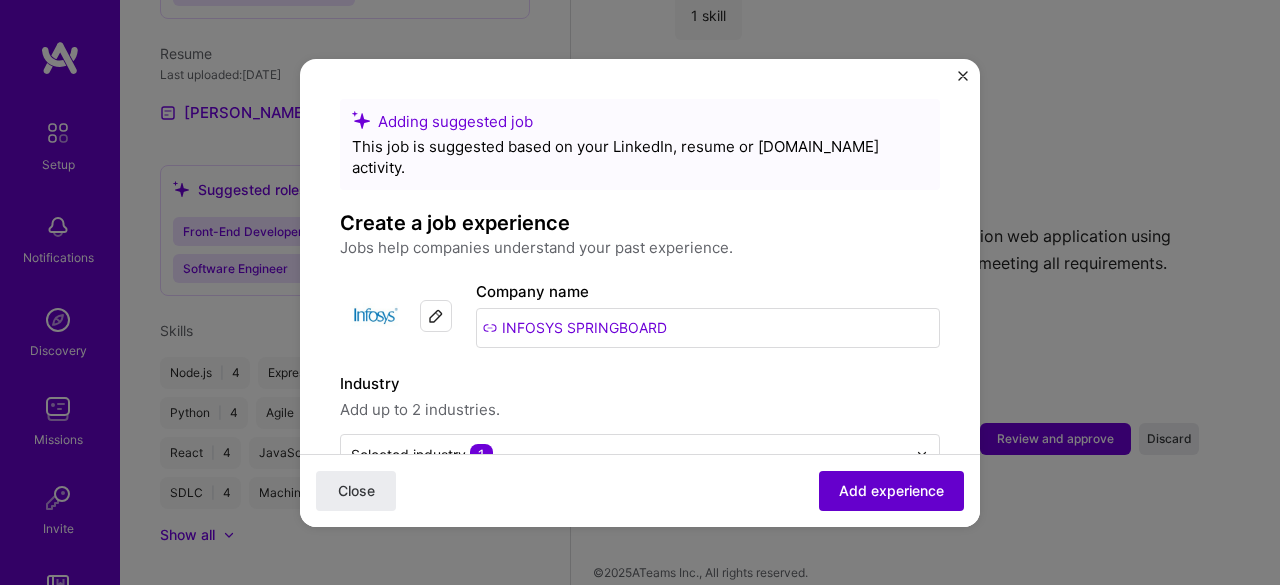 click on "Add experience" at bounding box center (891, 490) 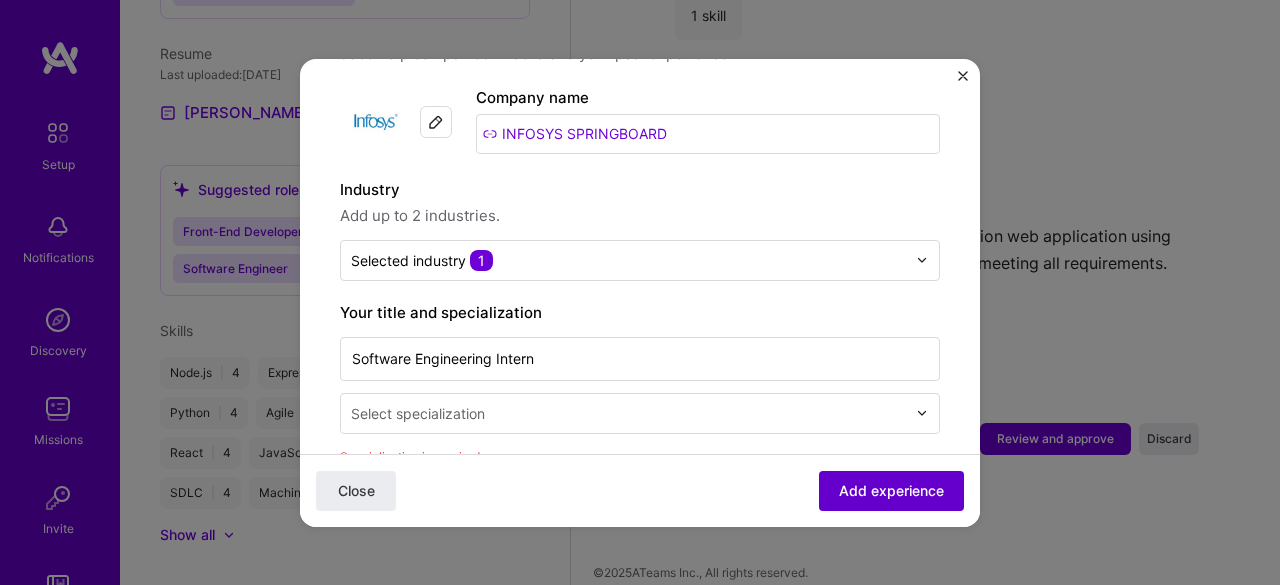 scroll, scrollTop: 414, scrollLeft: 0, axis: vertical 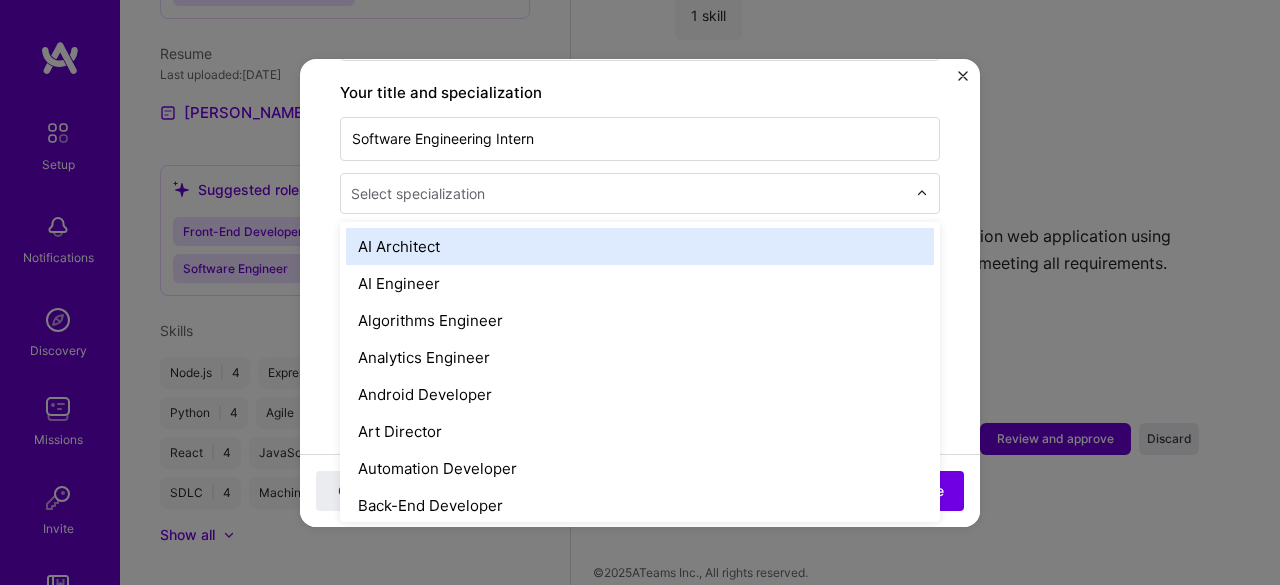 click on "Select specialization" at bounding box center (418, 193) 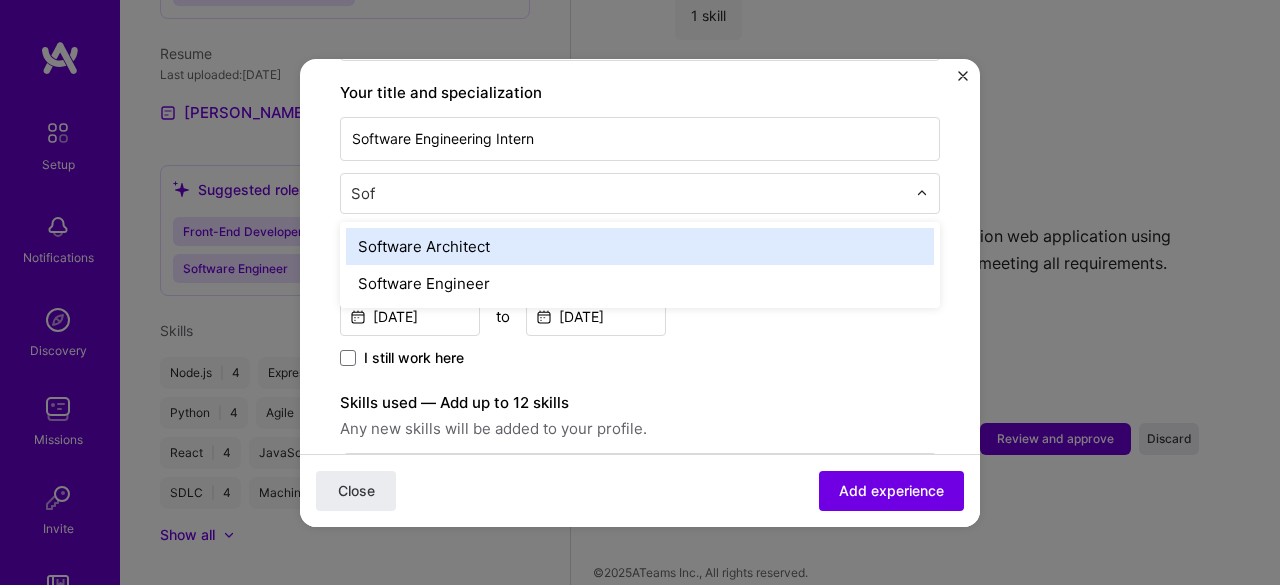 type on "Soft" 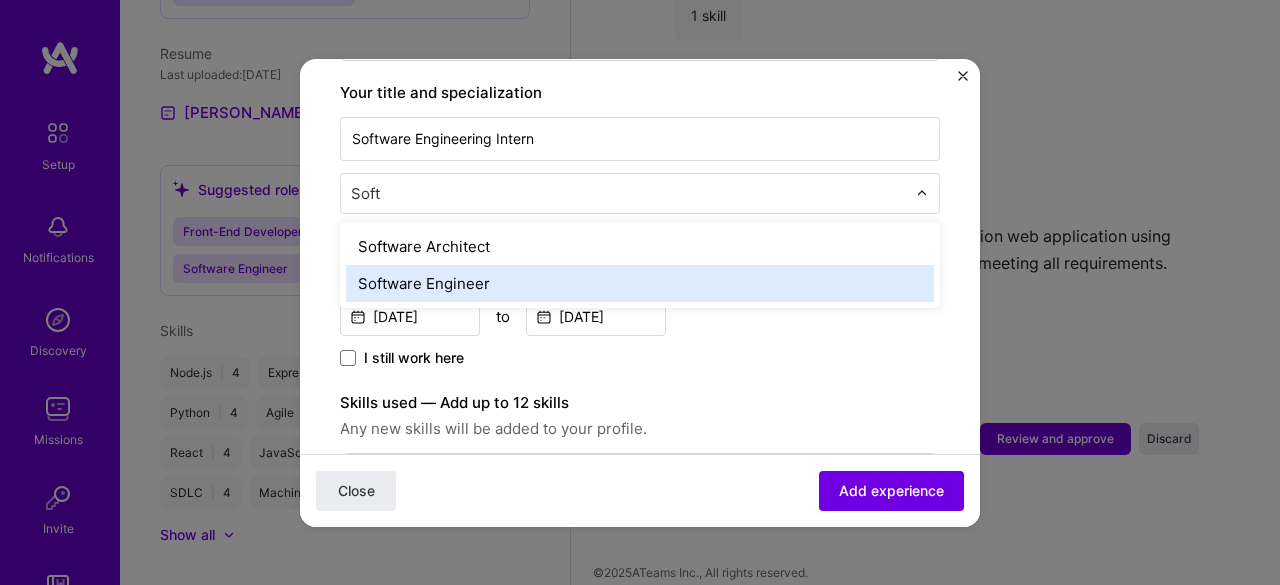click on "Software Engineer" at bounding box center [640, 283] 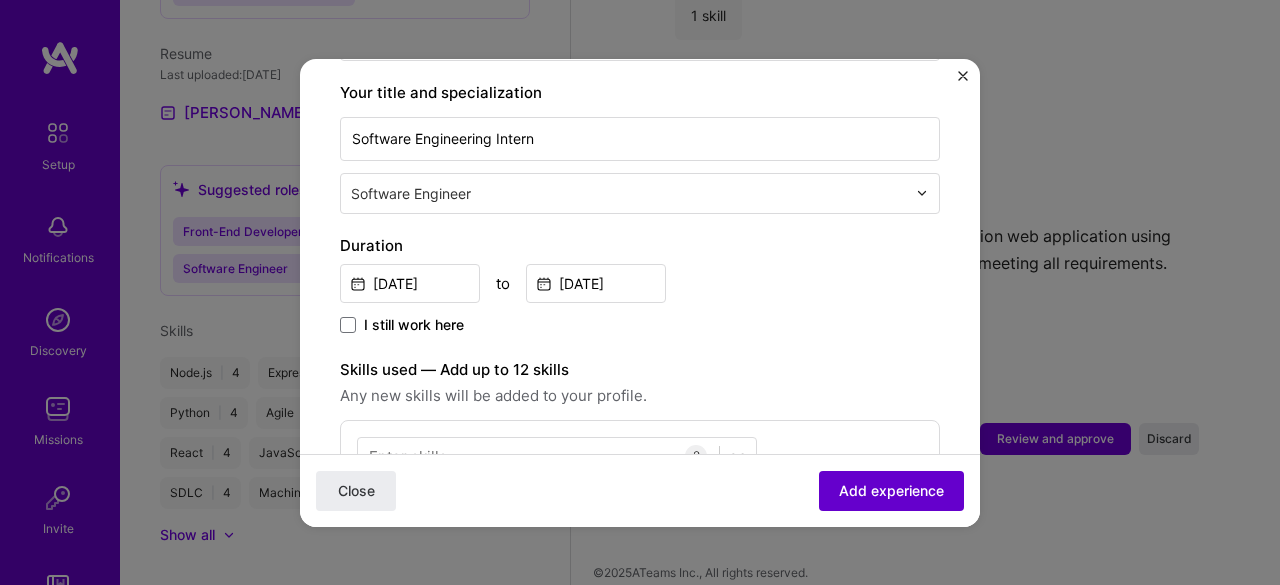 click on "Add experience" at bounding box center [891, 490] 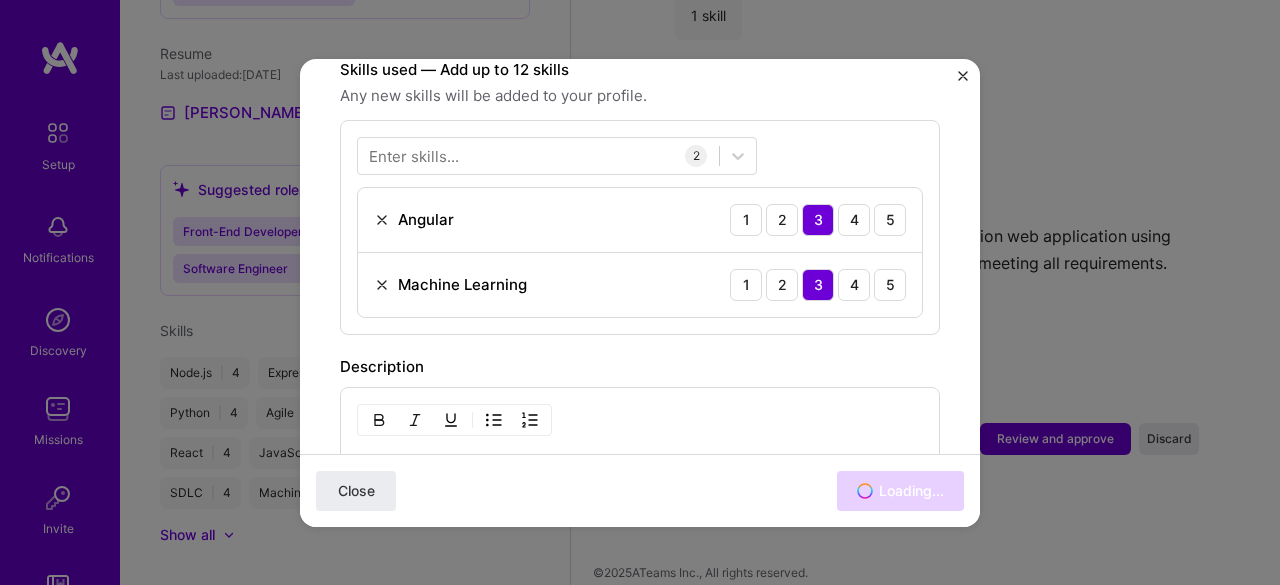 scroll, scrollTop: 814, scrollLeft: 0, axis: vertical 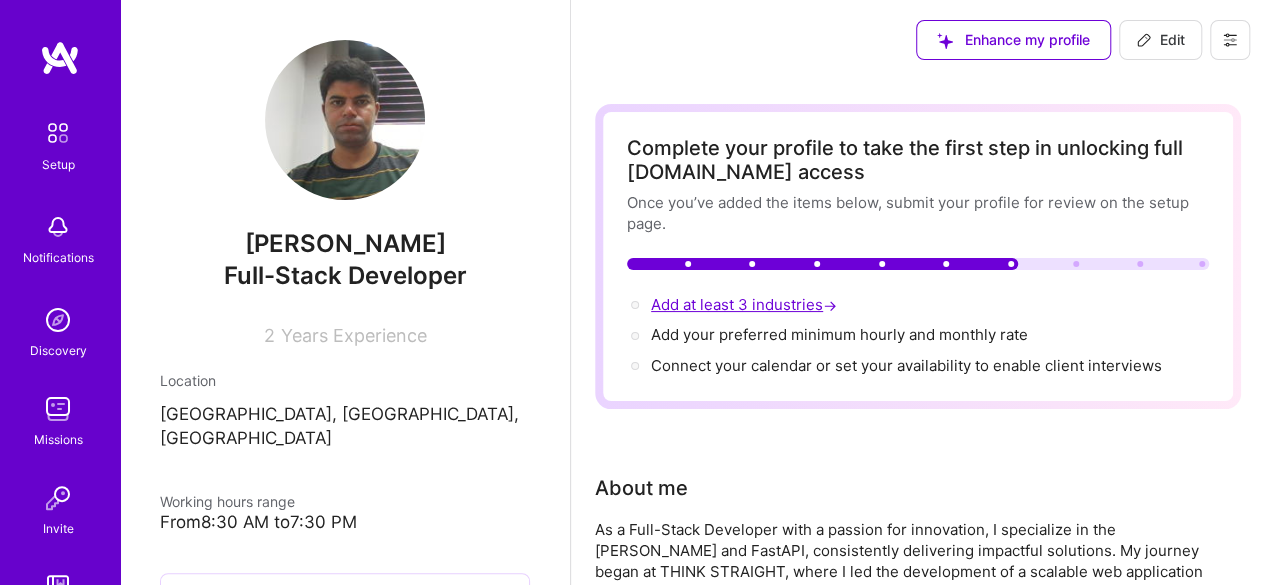 click on "Add at least 3 industries  →" at bounding box center (746, 304) 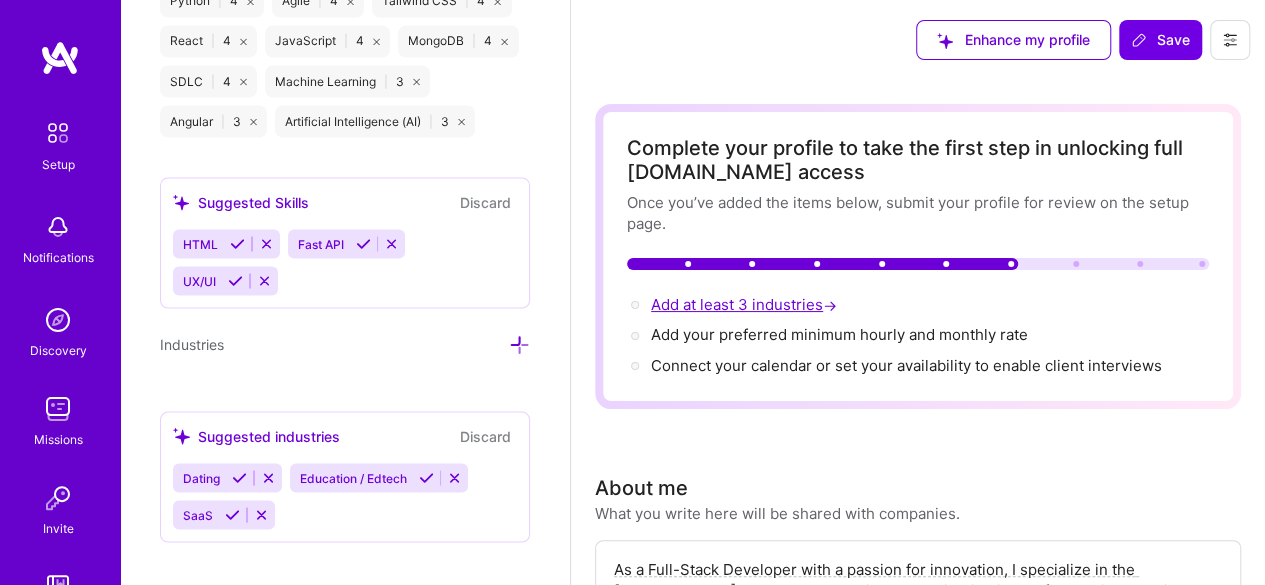 scroll, scrollTop: 1867, scrollLeft: 0, axis: vertical 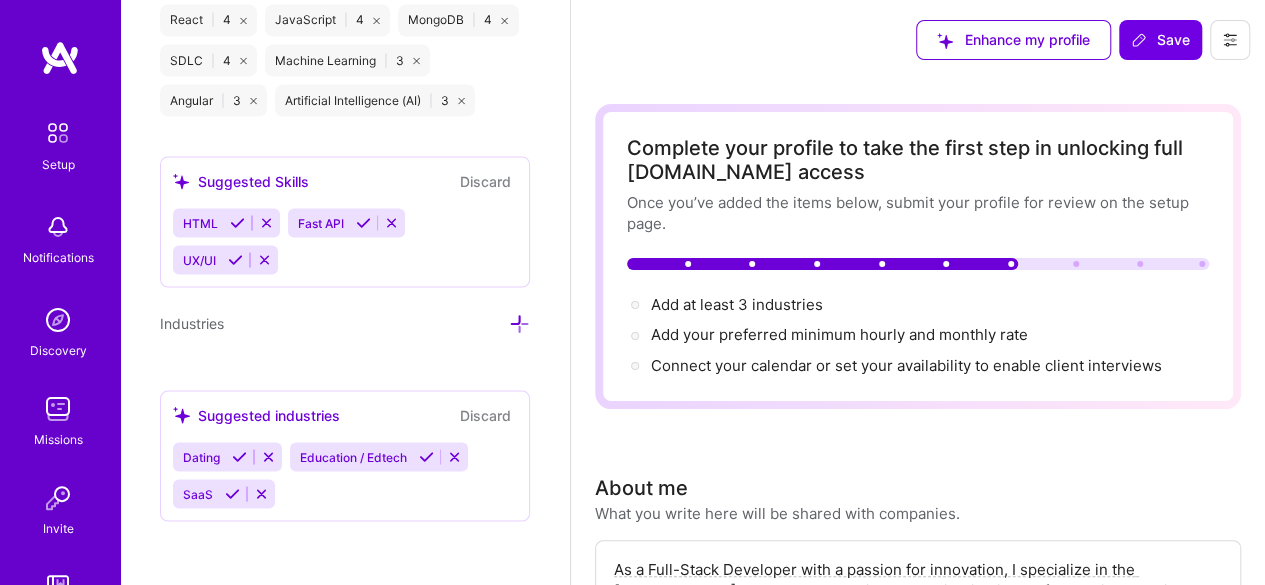 click on "Education / Edtech" at bounding box center [353, 456] 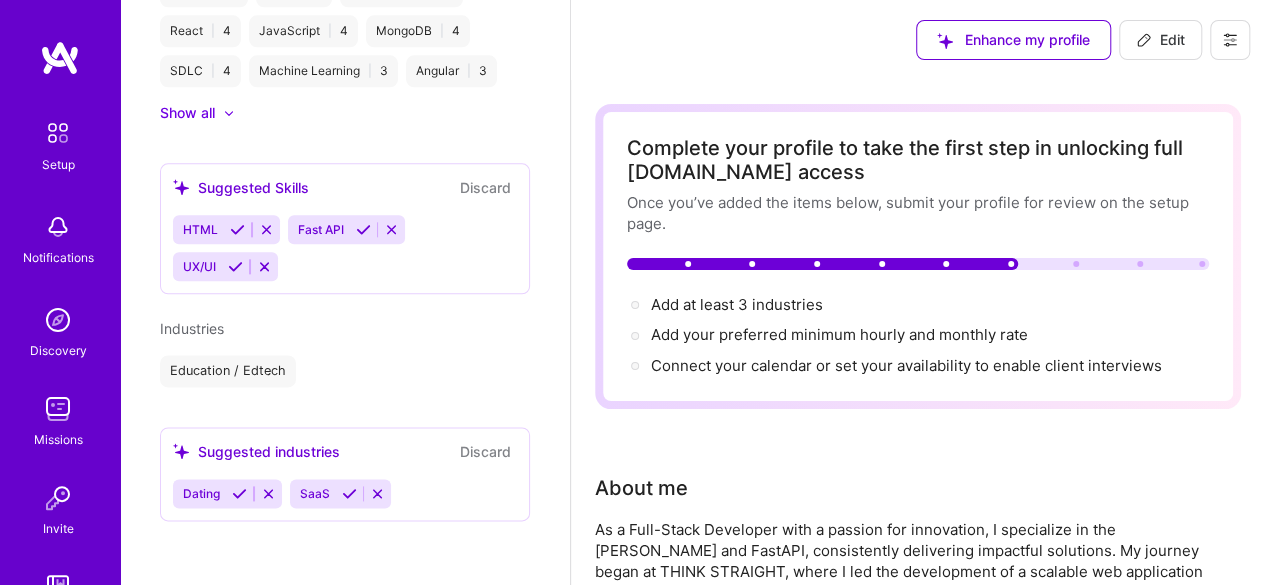 scroll, scrollTop: 1042, scrollLeft: 0, axis: vertical 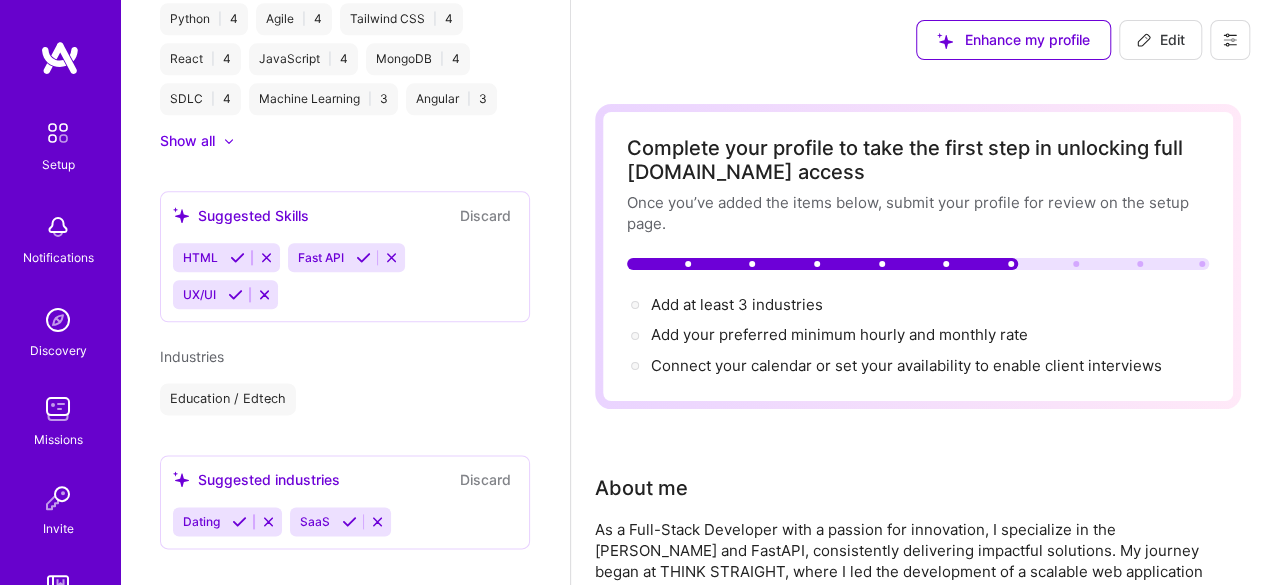 click at bounding box center [377, 521] 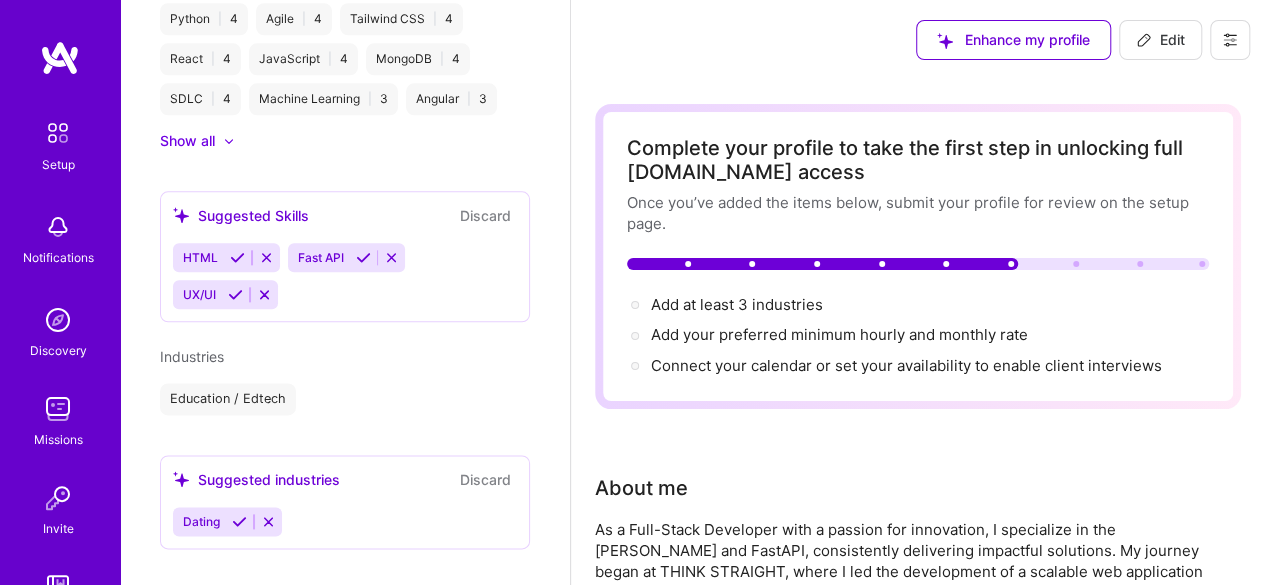 click on "Dating" at bounding box center [345, 521] 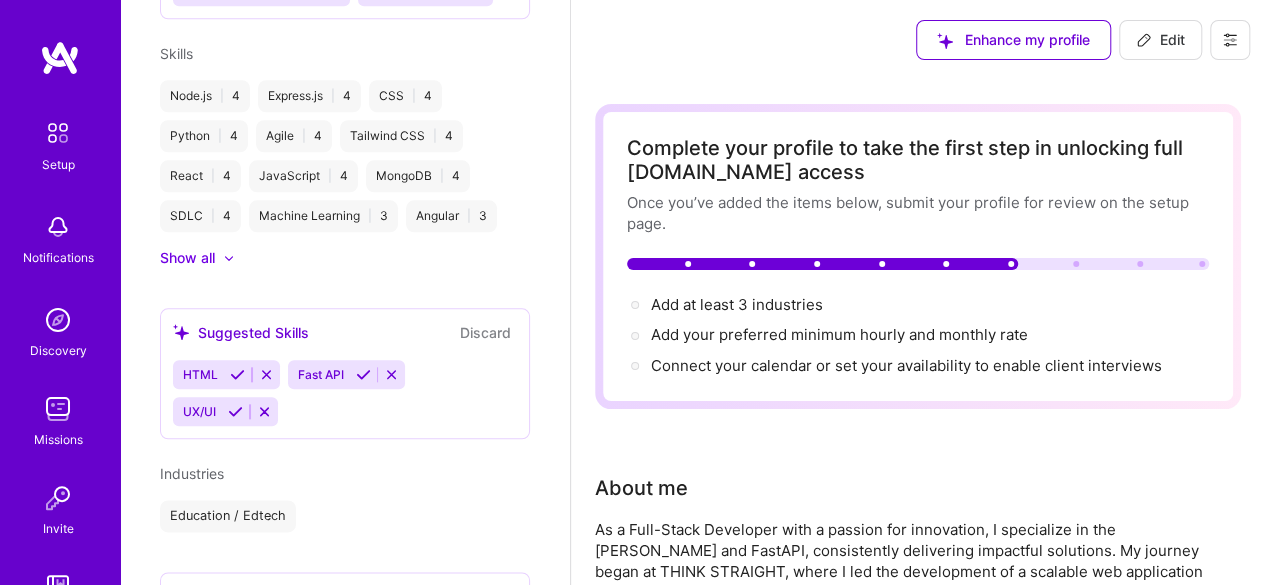 scroll, scrollTop: 1042, scrollLeft: 0, axis: vertical 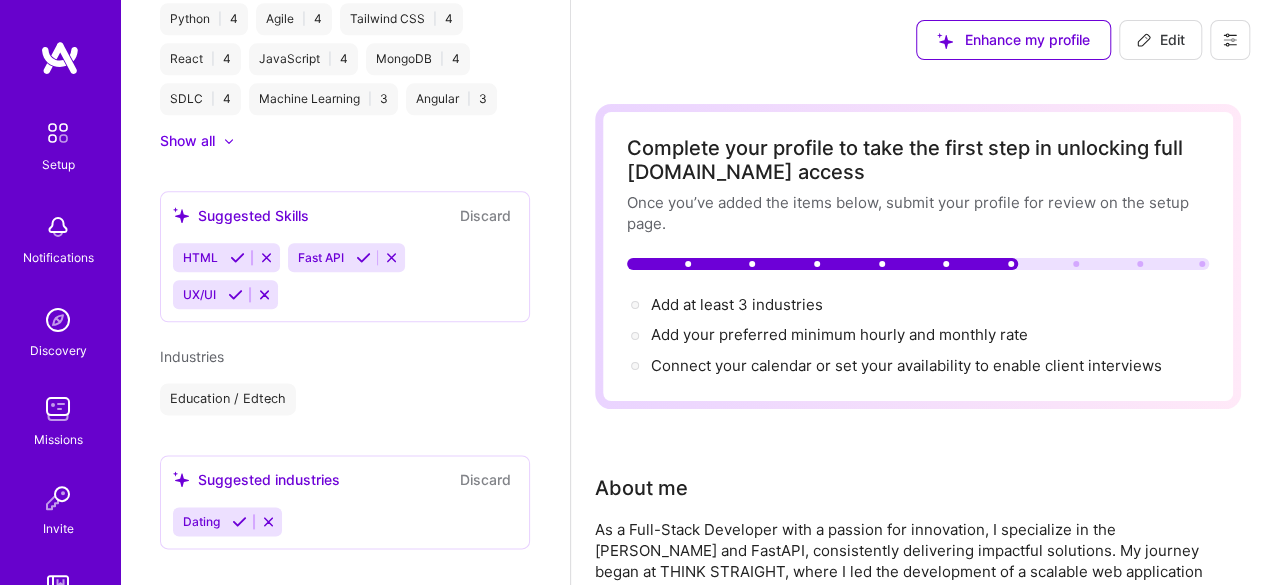 click on "Dating" at bounding box center [345, 521] 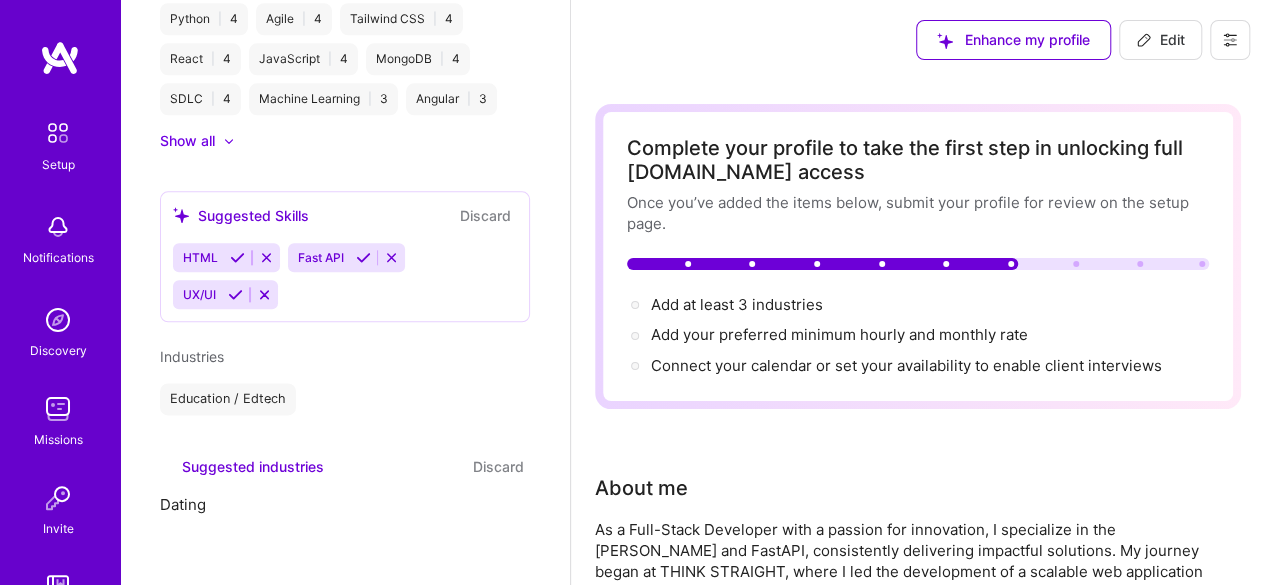 scroll, scrollTop: 925, scrollLeft: 0, axis: vertical 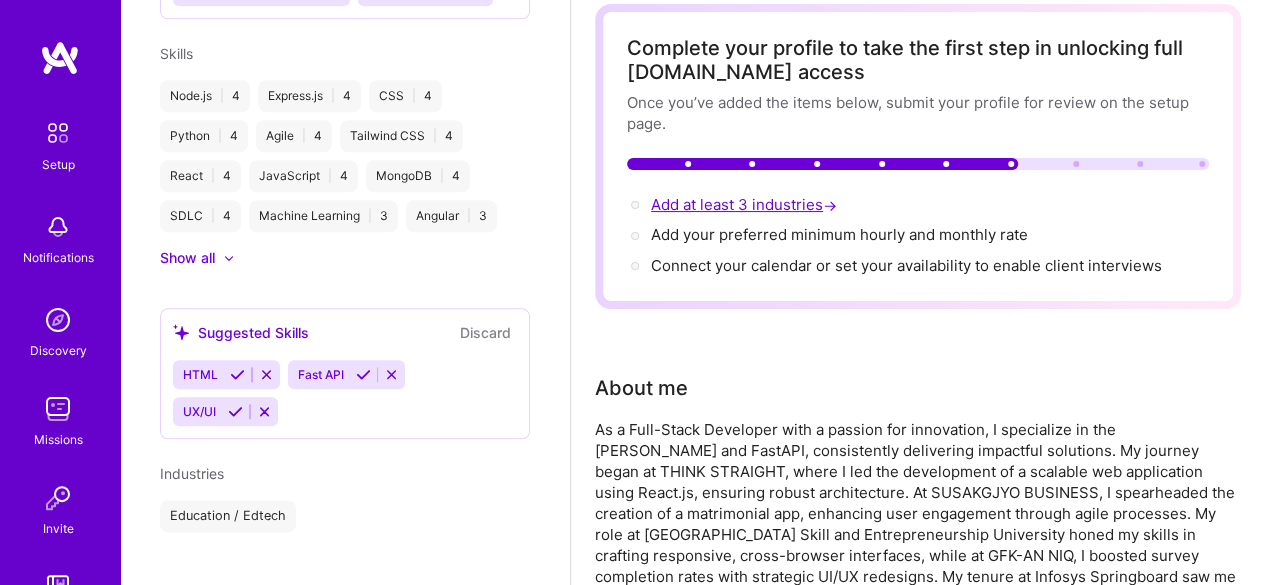 click on "Add at least 3 industries  →" at bounding box center [746, 204] 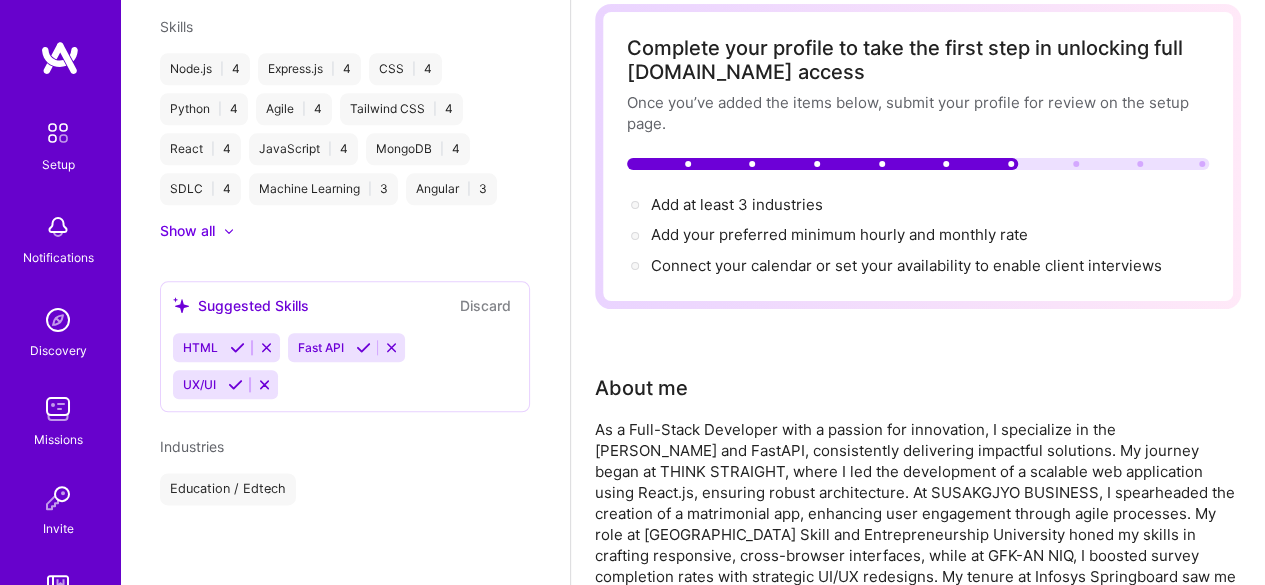 select on "US" 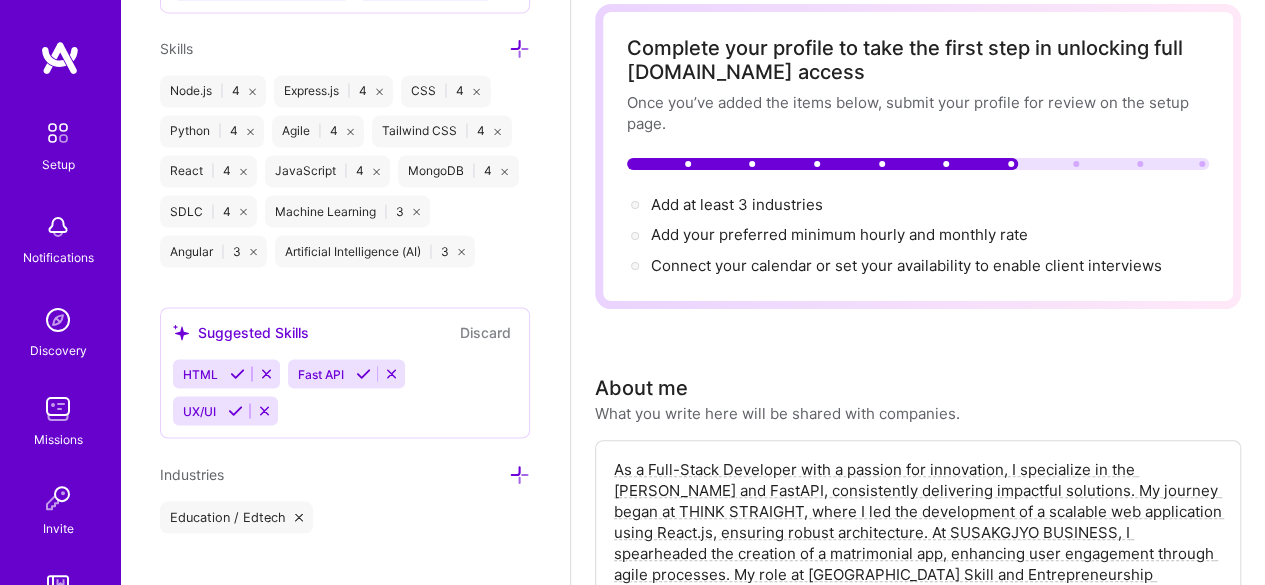 scroll, scrollTop: 1744, scrollLeft: 0, axis: vertical 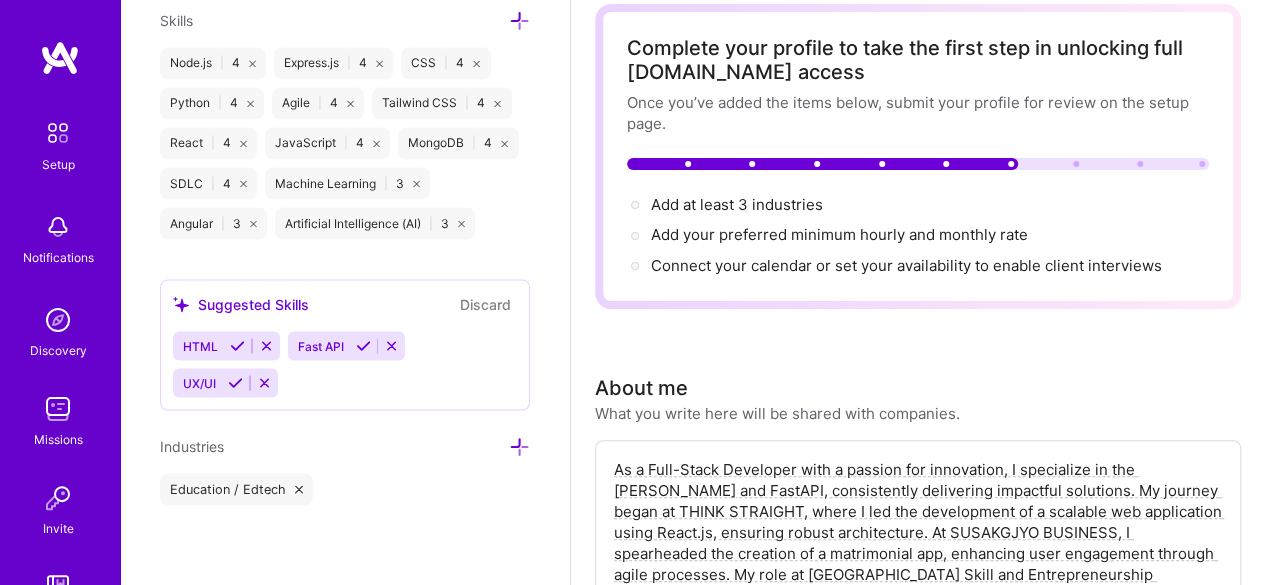 click at bounding box center (519, 446) 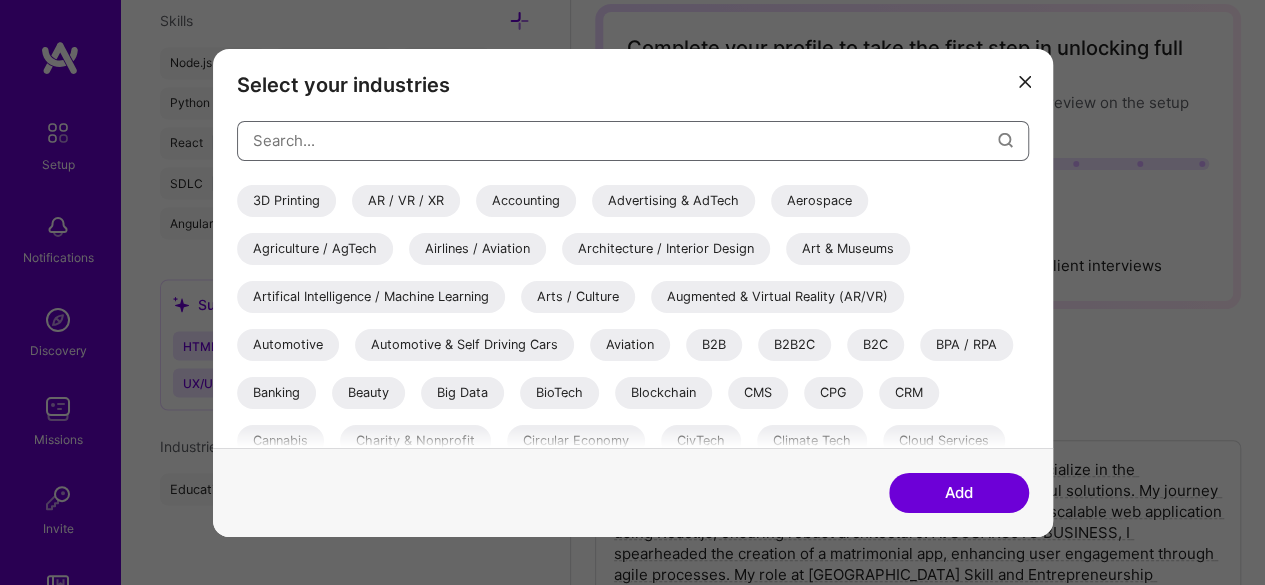 click at bounding box center (625, 140) 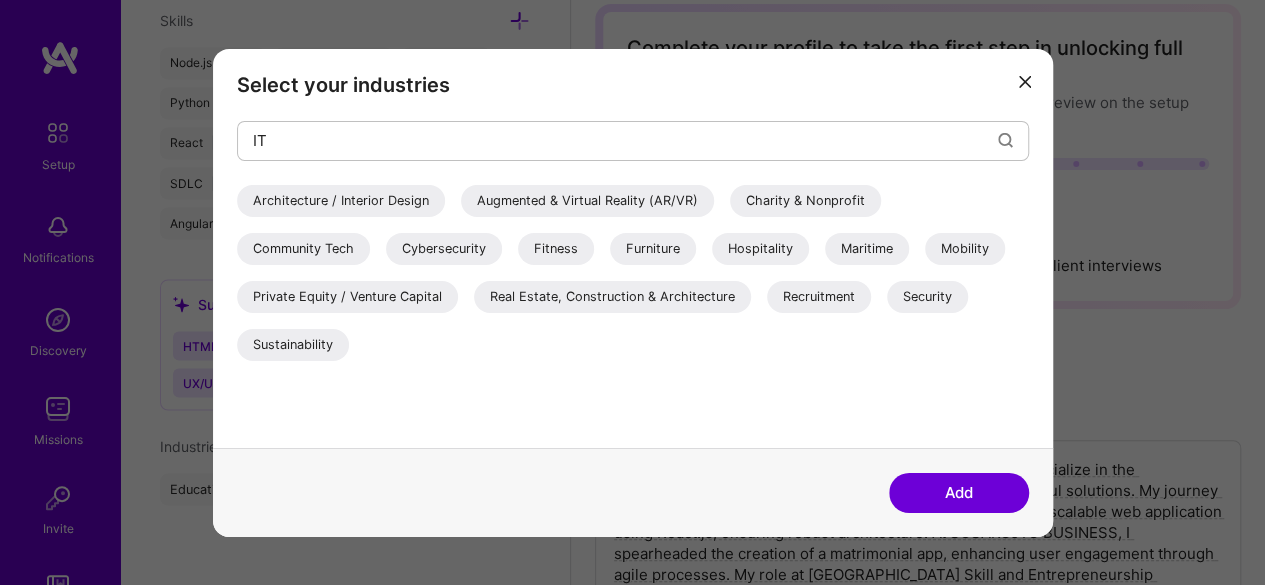 click on "Real Estate, Construction & Architecture" at bounding box center [612, 296] 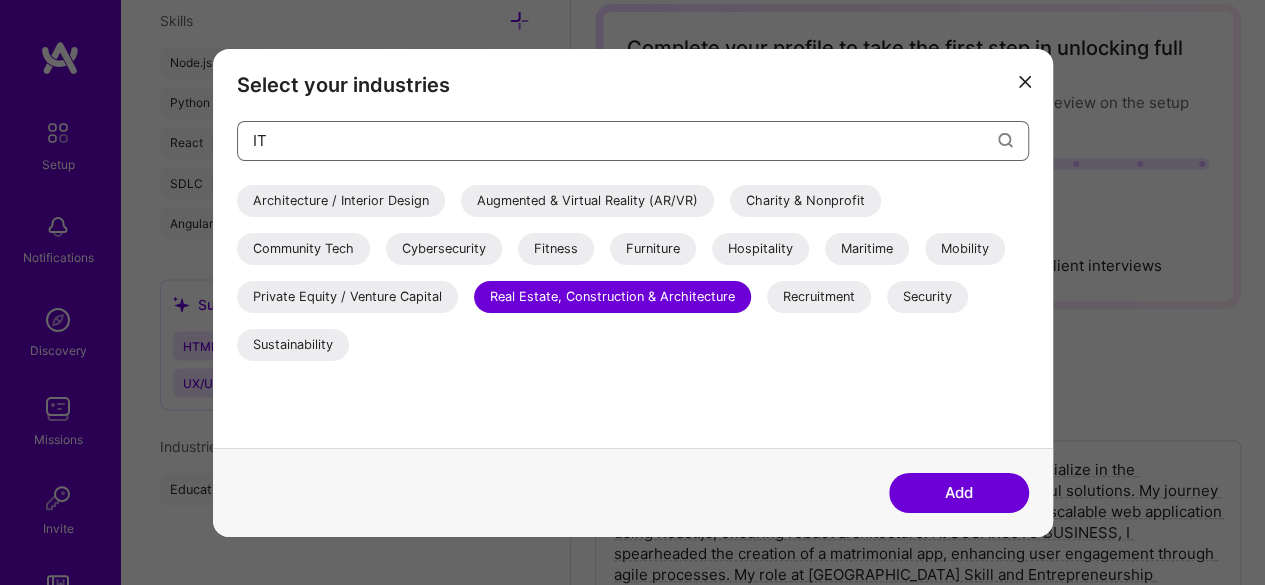 click on "IT" at bounding box center (625, 140) 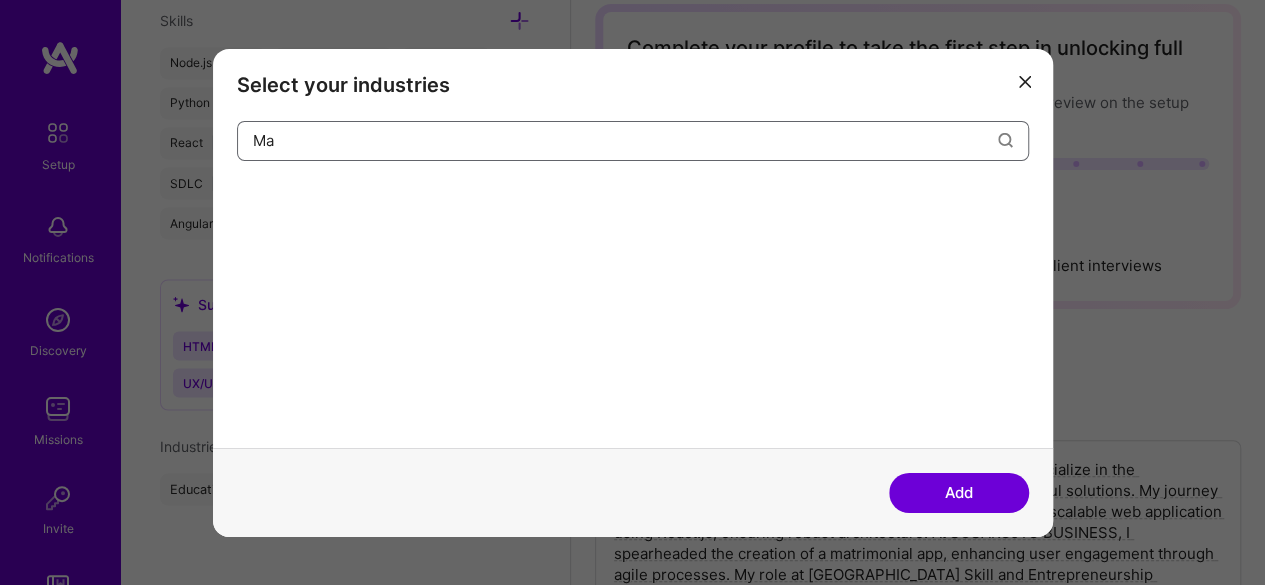 type on "M" 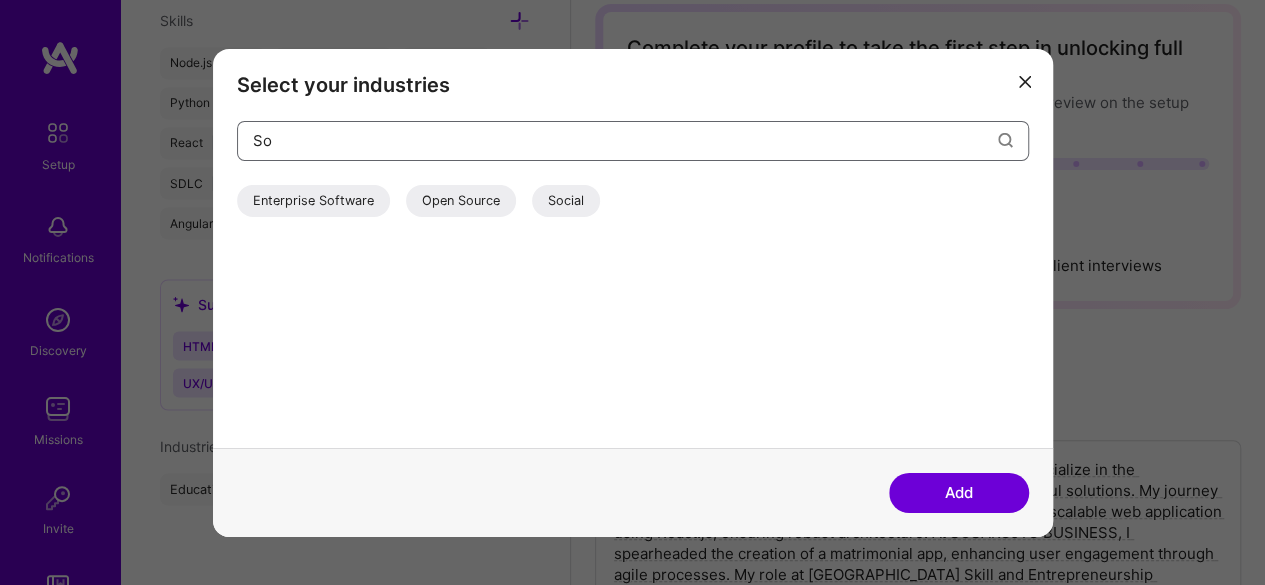 type on "S" 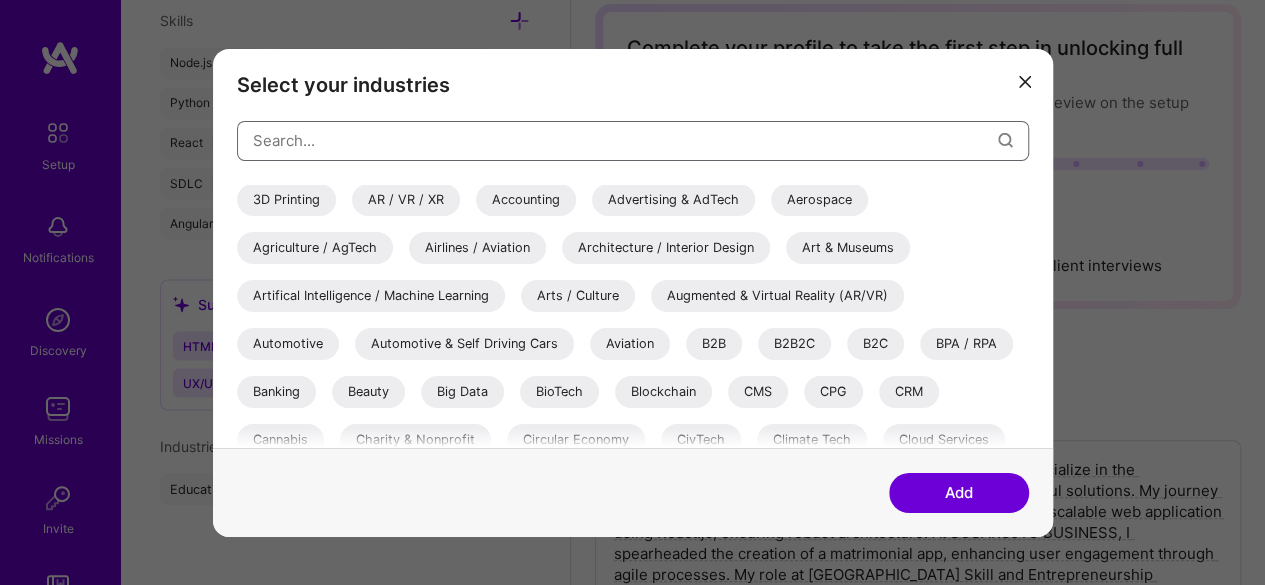 scroll, scrollTop: 0, scrollLeft: 0, axis: both 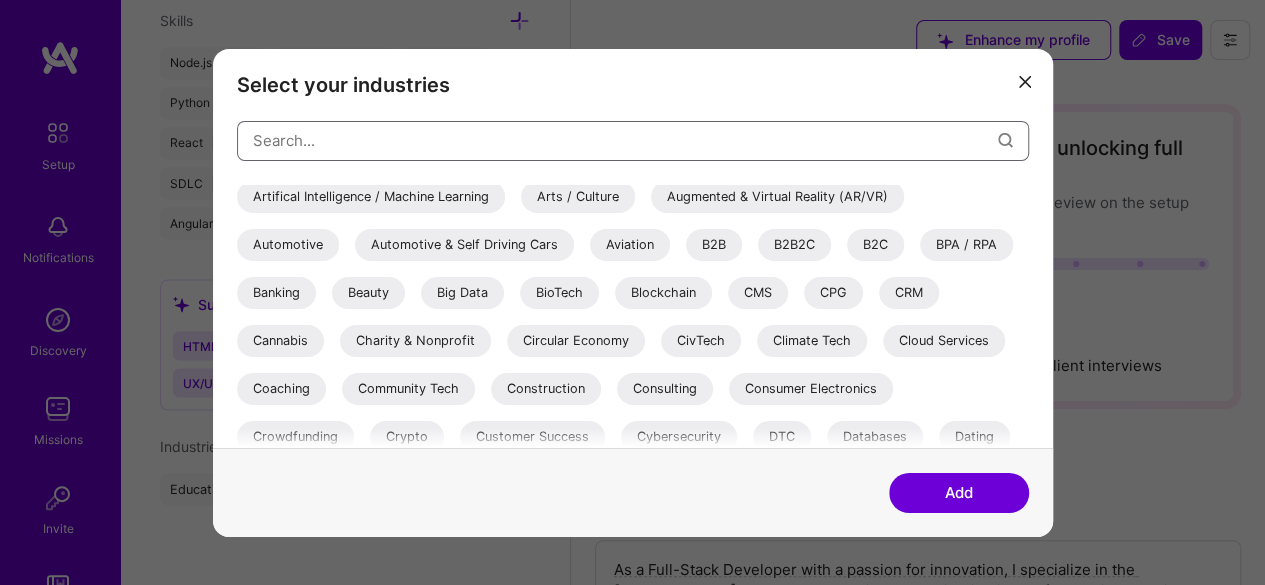 type 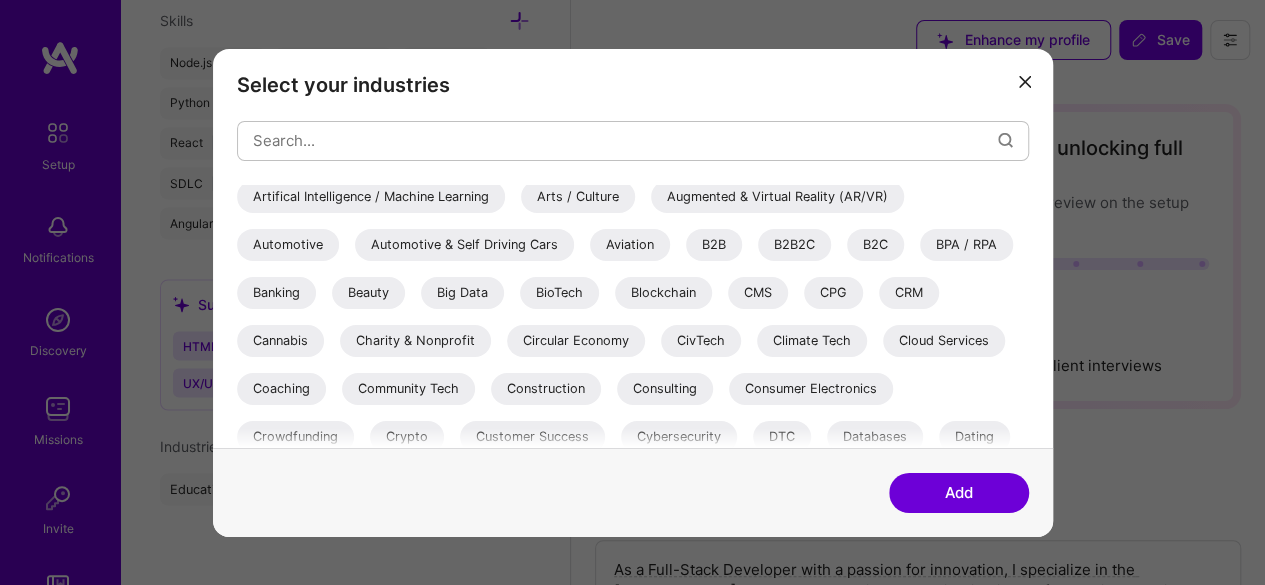 click on "Cloud Services" at bounding box center [944, 340] 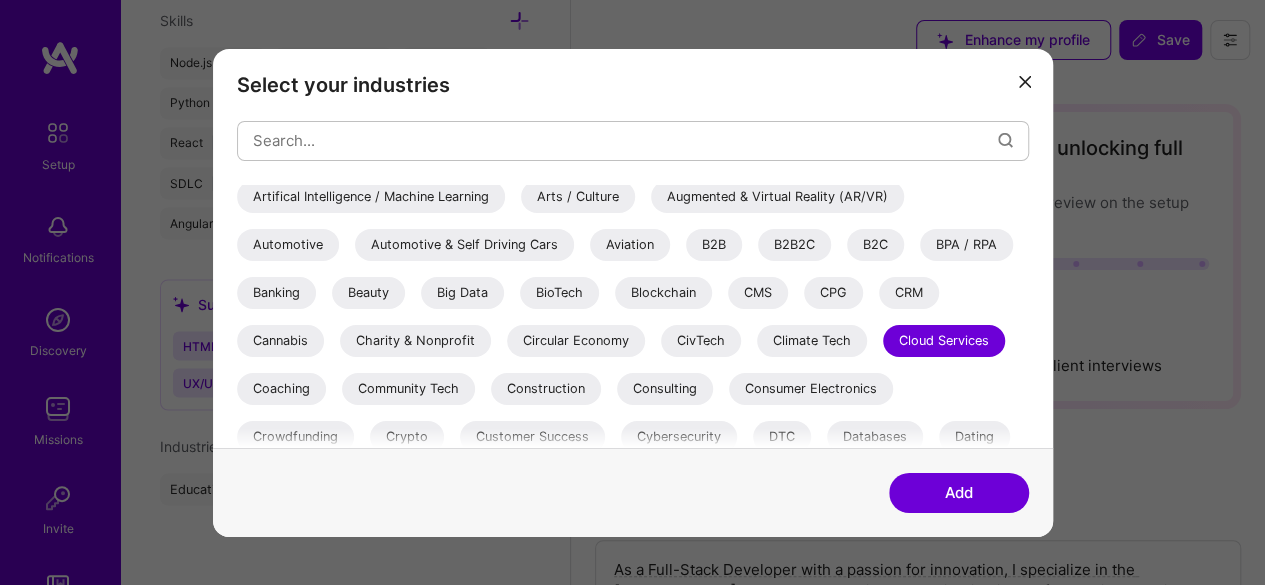 click on "Add" at bounding box center [959, 493] 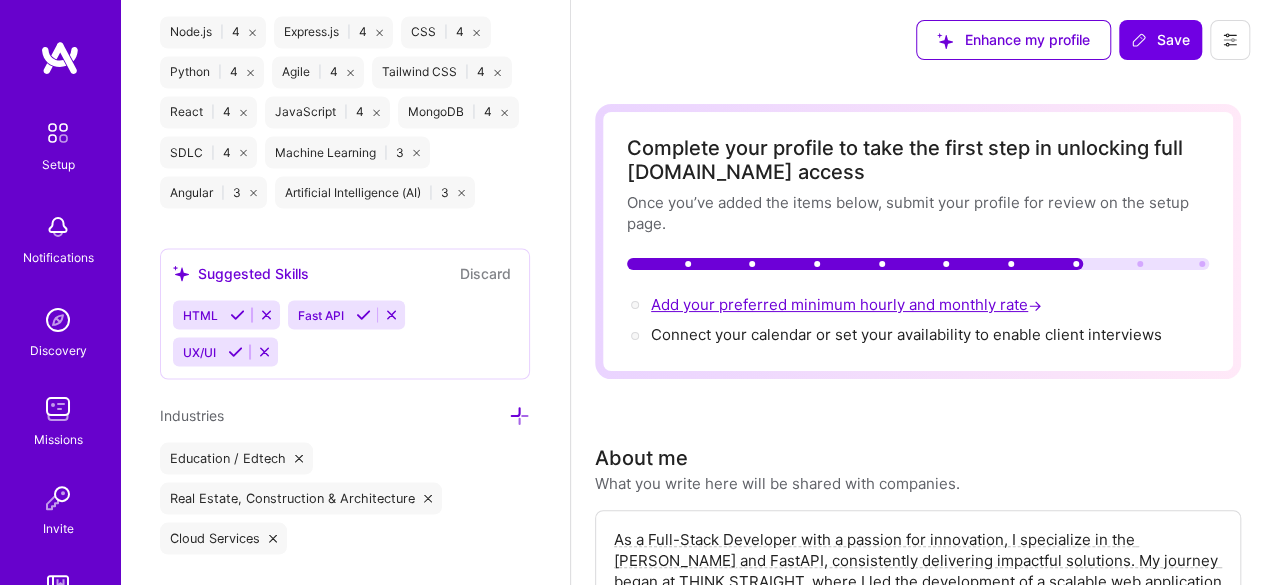click on "Add your preferred minimum hourly and monthly rate  →" at bounding box center [848, 304] 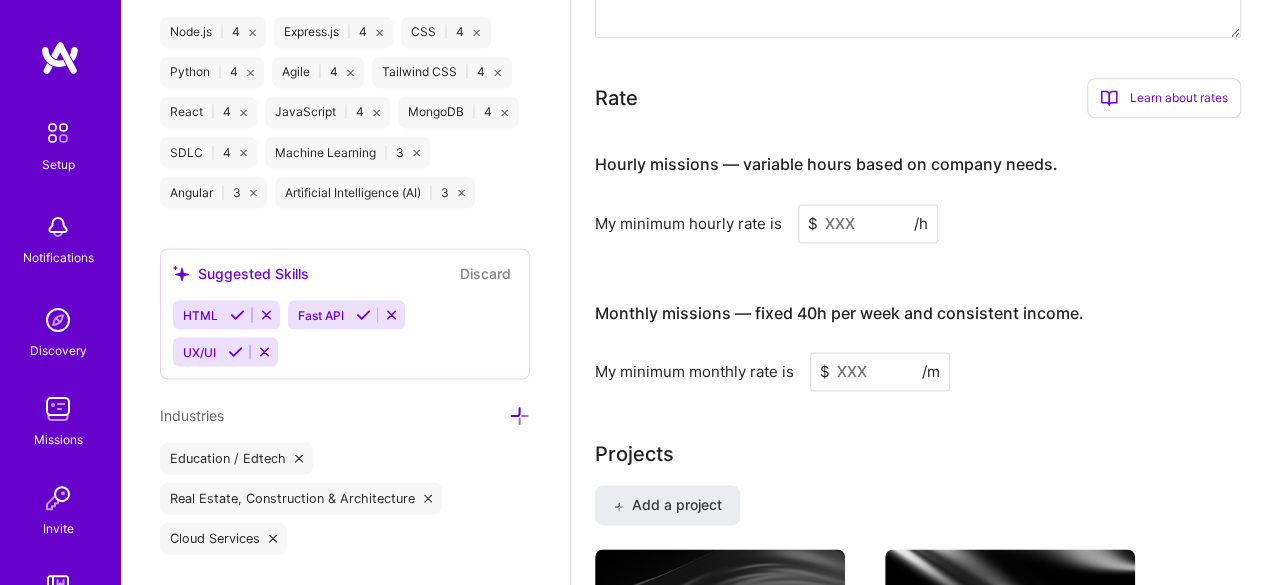 scroll, scrollTop: 1326, scrollLeft: 0, axis: vertical 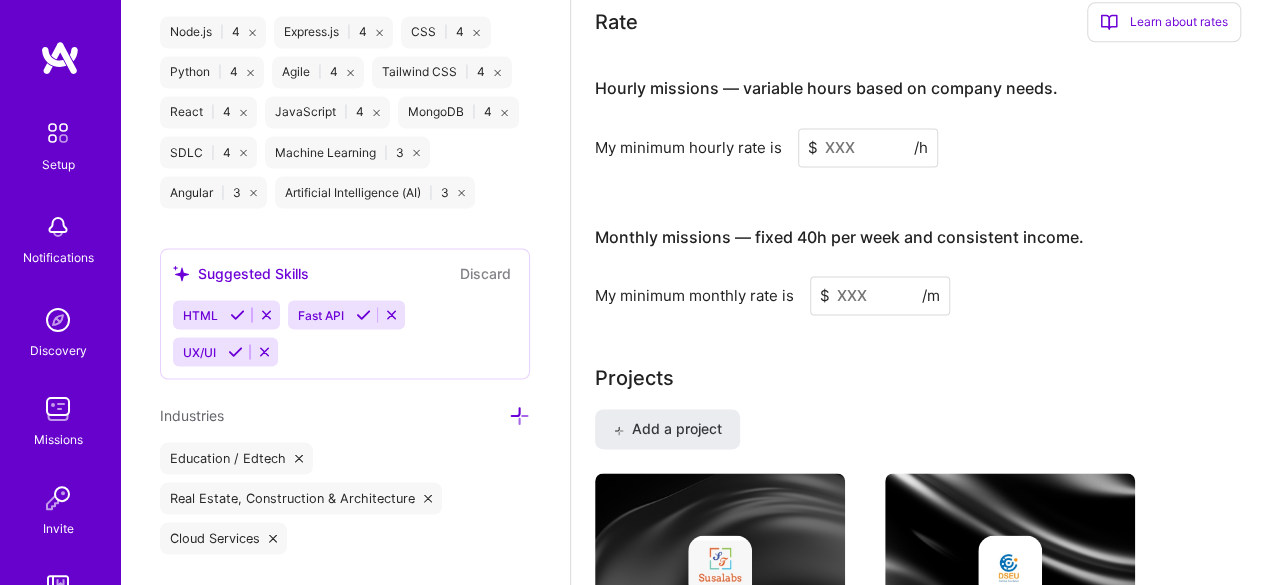 click at bounding box center [868, 147] 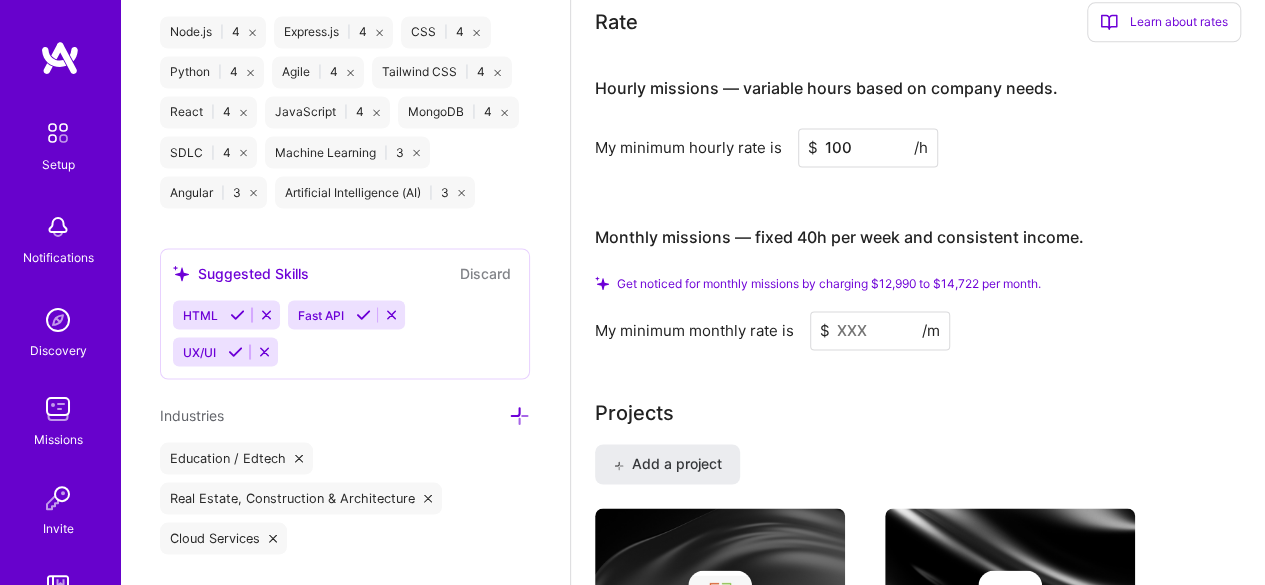 type on "100" 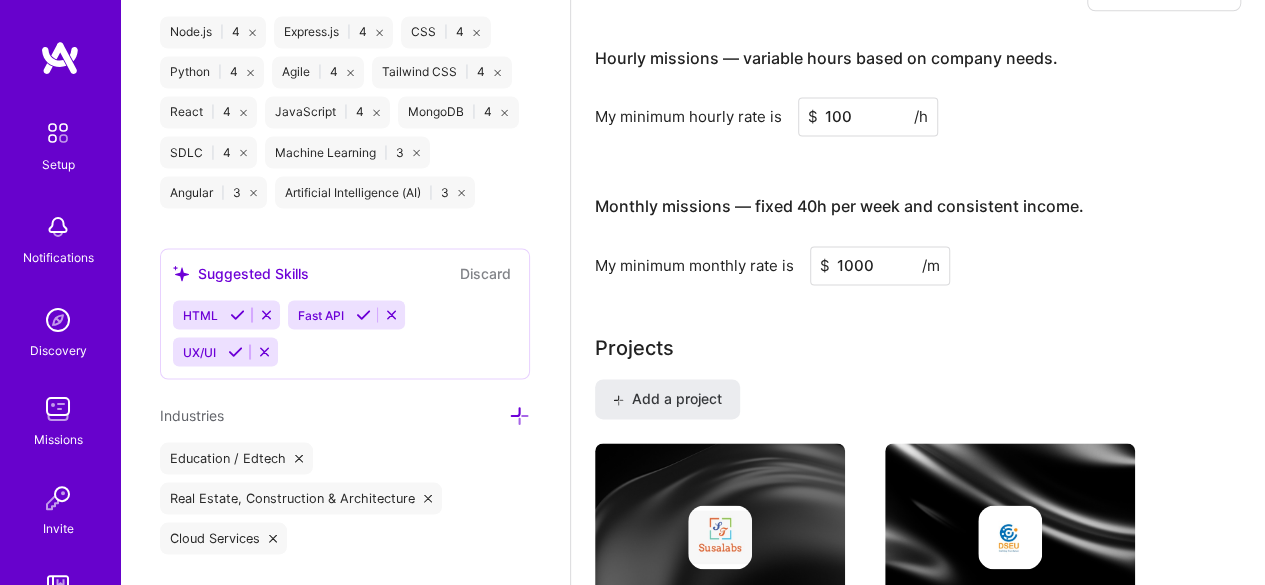 type on "1000" 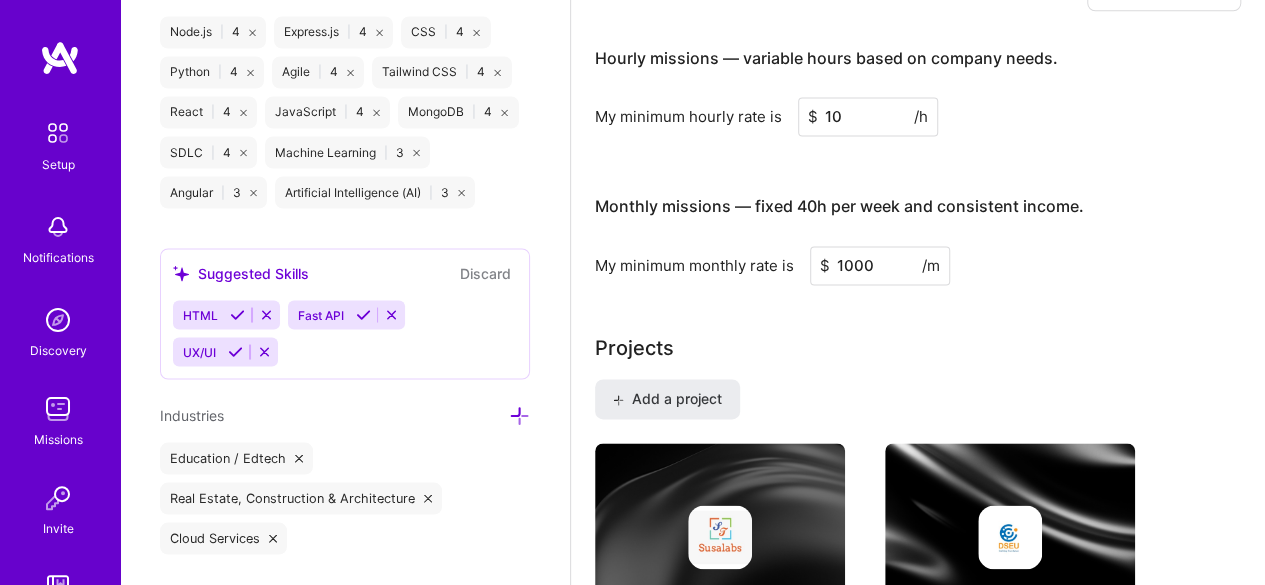 type on "1" 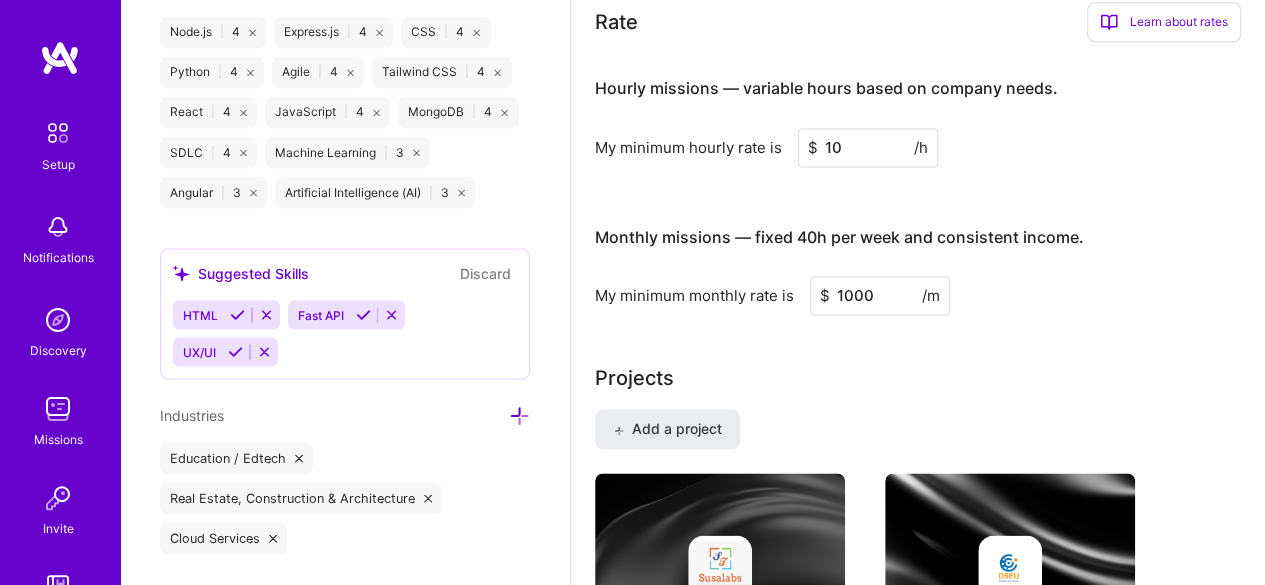 type on "100" 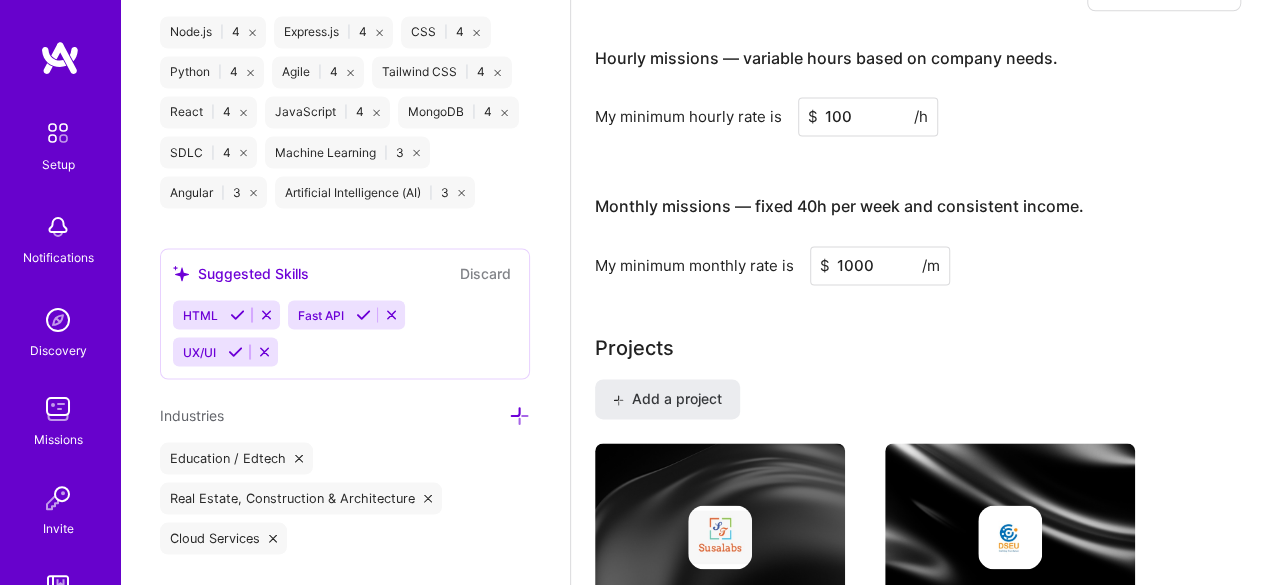 click on "1000" at bounding box center (880, 265) 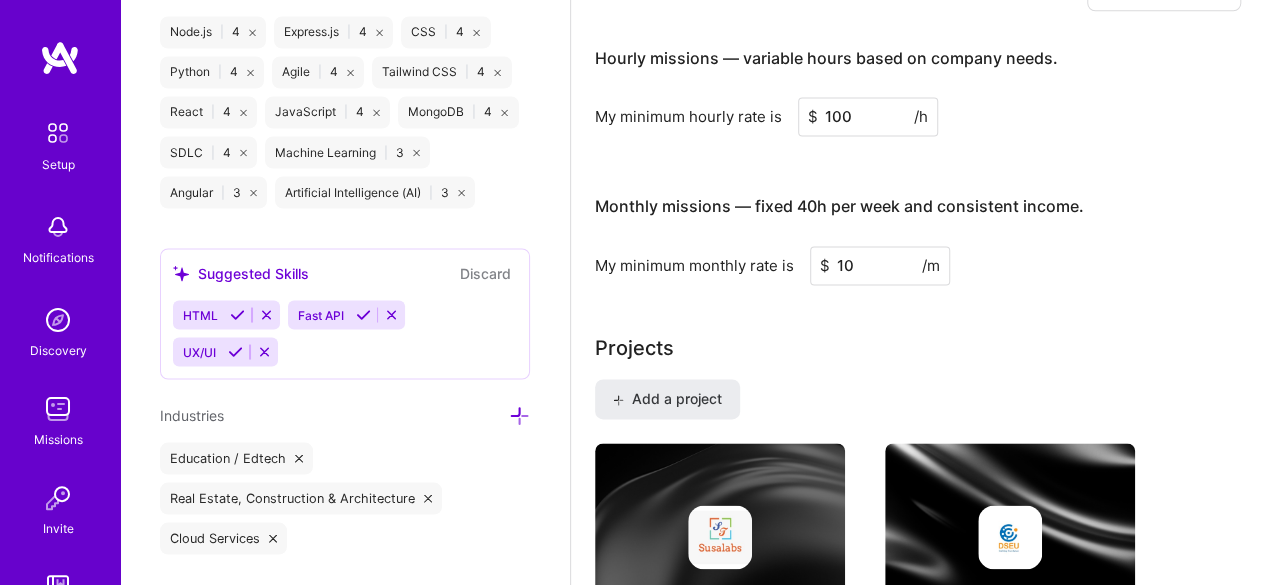 type on "1" 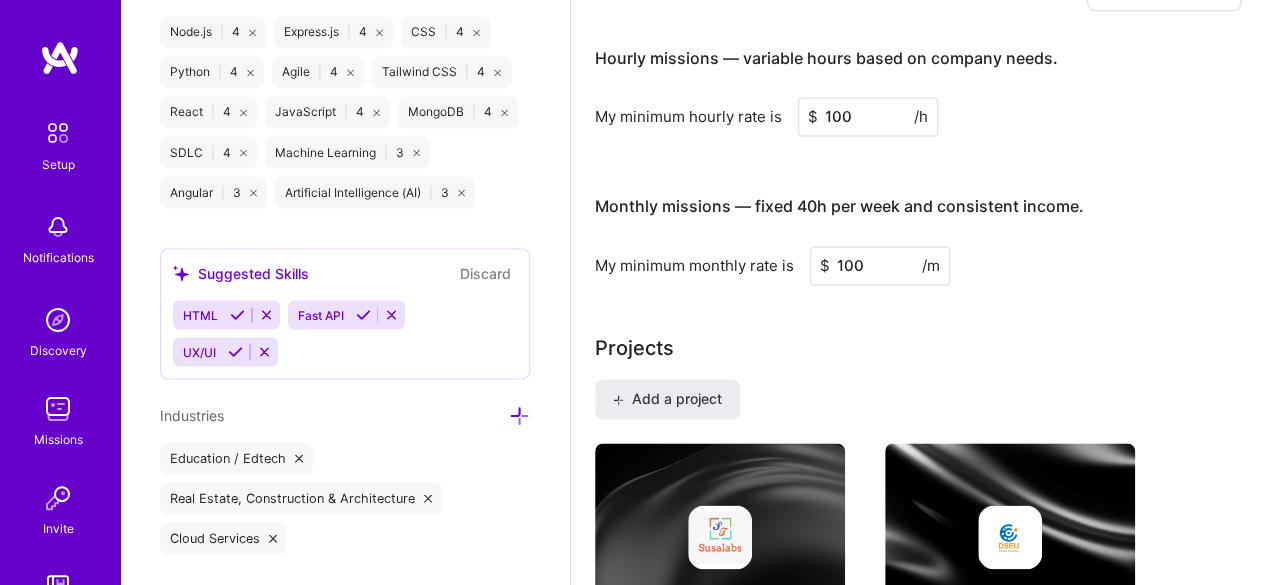 type on "1000" 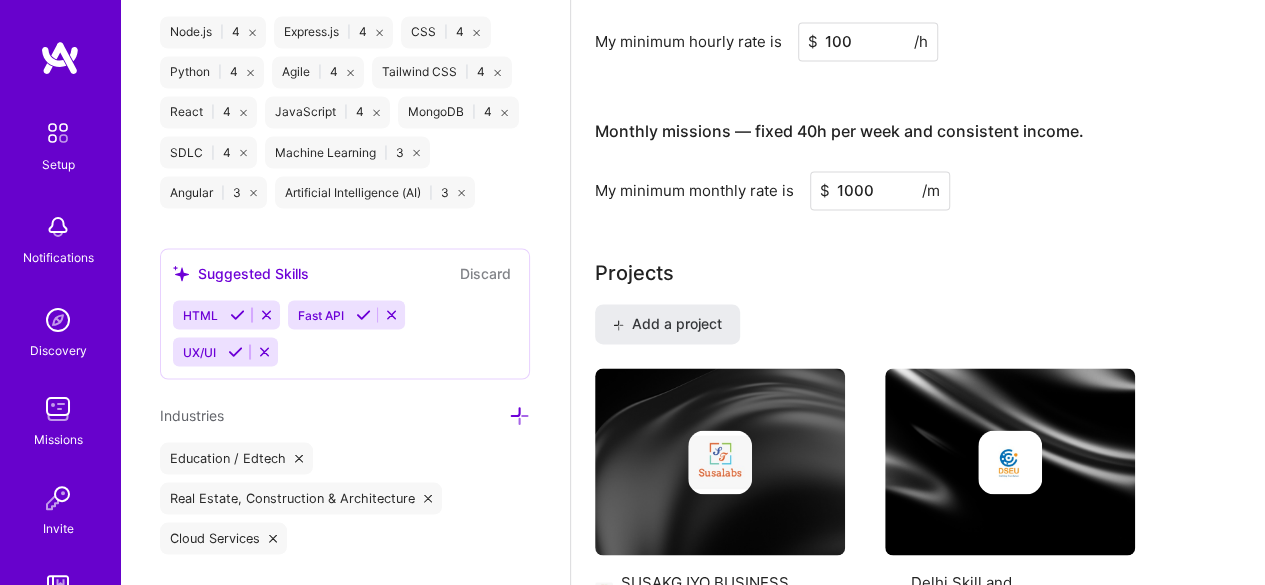 scroll, scrollTop: 1198, scrollLeft: 0, axis: vertical 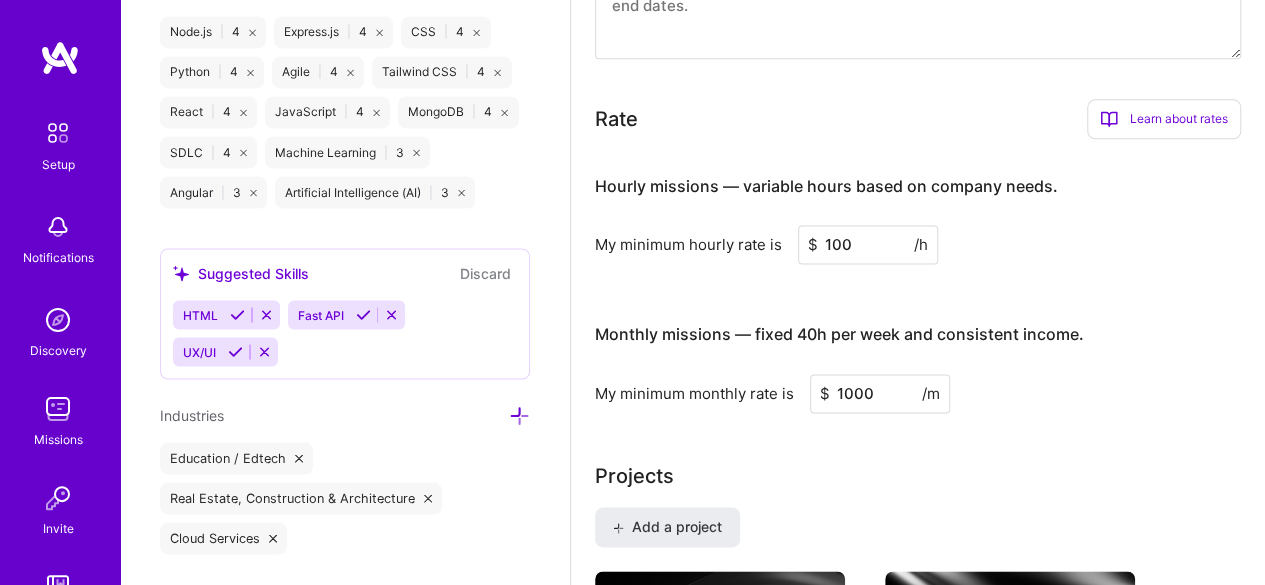 click on "Complete your profile to take the first step in unlocking full [DOMAIN_NAME] access Once you’ve added the items below, submit your profile for review on the setup page.   Connect your calendar or set your availability to enable client interviews  →   About me What you write here will be shared with companies. Enter at least  100  characters. 856/1,000 Create a comprehensive bio. Start writing Availability I am available from Select... Right Now Future Date Not Available Note on availability   Optional Tell us about any special circumstances, like being able to ramp up hours, or adjust your usual availability. If you're engaged on another project, mention it and include your expected end date. Rate Learn about rates Hourly Rate What is hourly rate? This model involves payment for each hour worked, with the total hours varying based on the company's needs. It allows for a flexible schedule but results in fluctuating income, reflecting the actual hours worked in each pay period. Benefits Monthly Rate Benefits   $ $" at bounding box center (918, 1173) 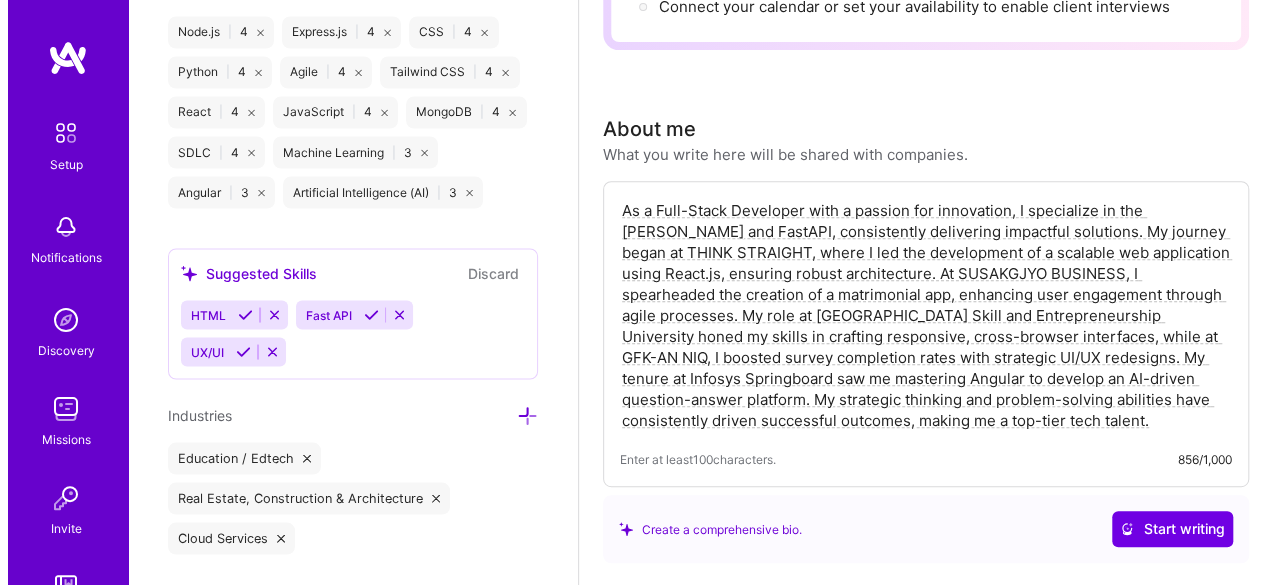 scroll, scrollTop: 0, scrollLeft: 0, axis: both 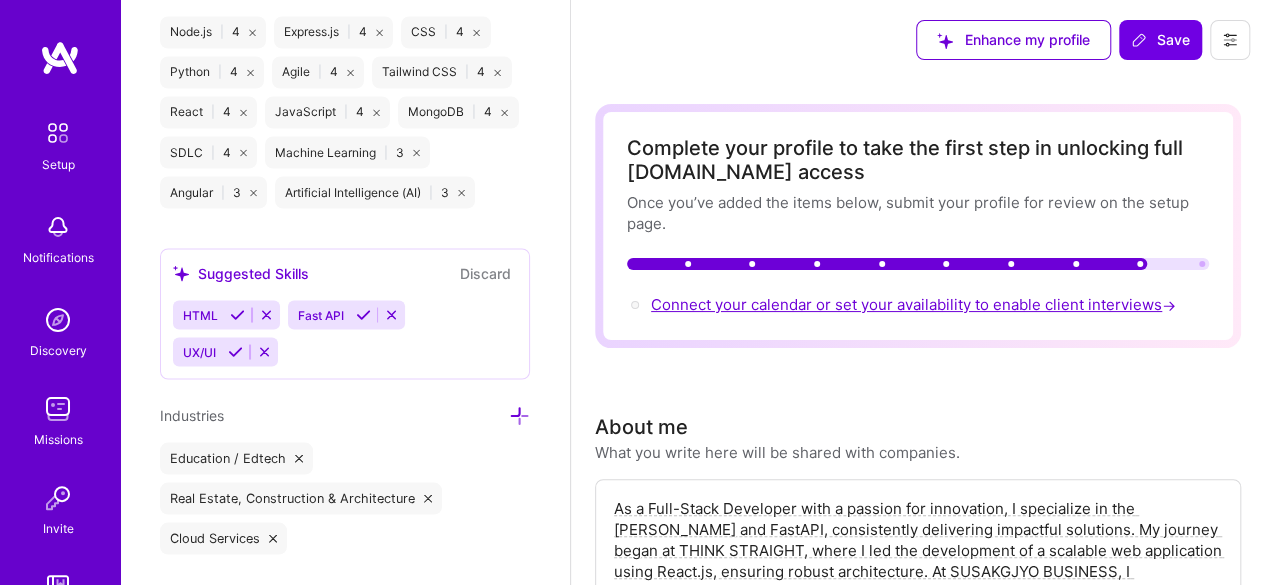 click on "Connect your calendar or set your availability to enable client interviews  →" at bounding box center (915, 304) 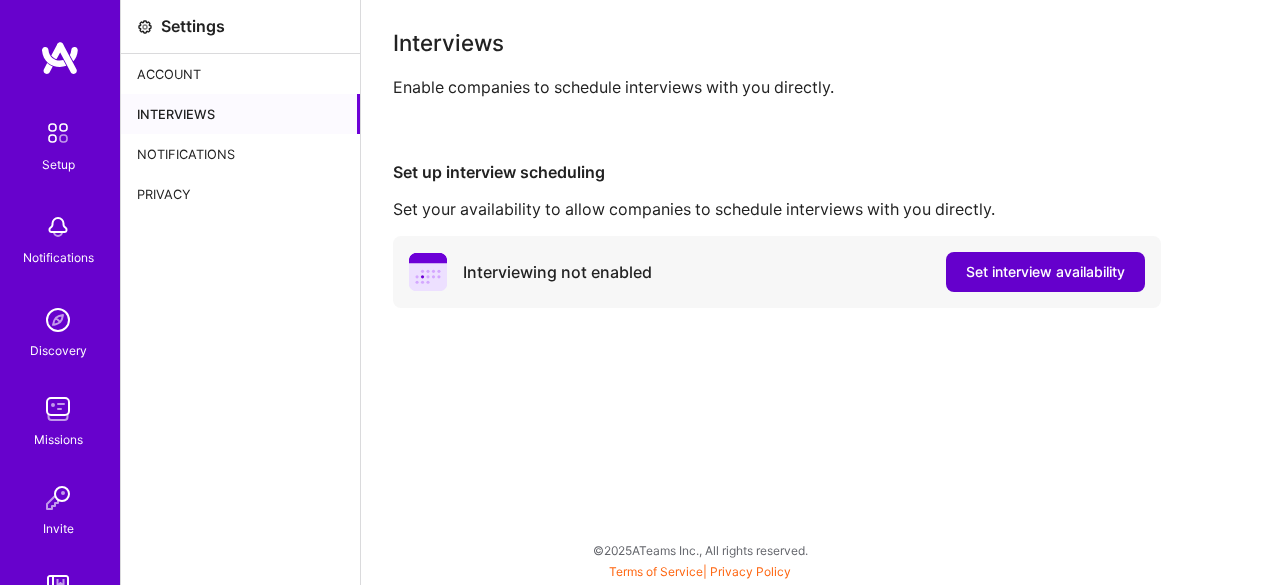 click on "Set interview availability" at bounding box center (1045, 272) 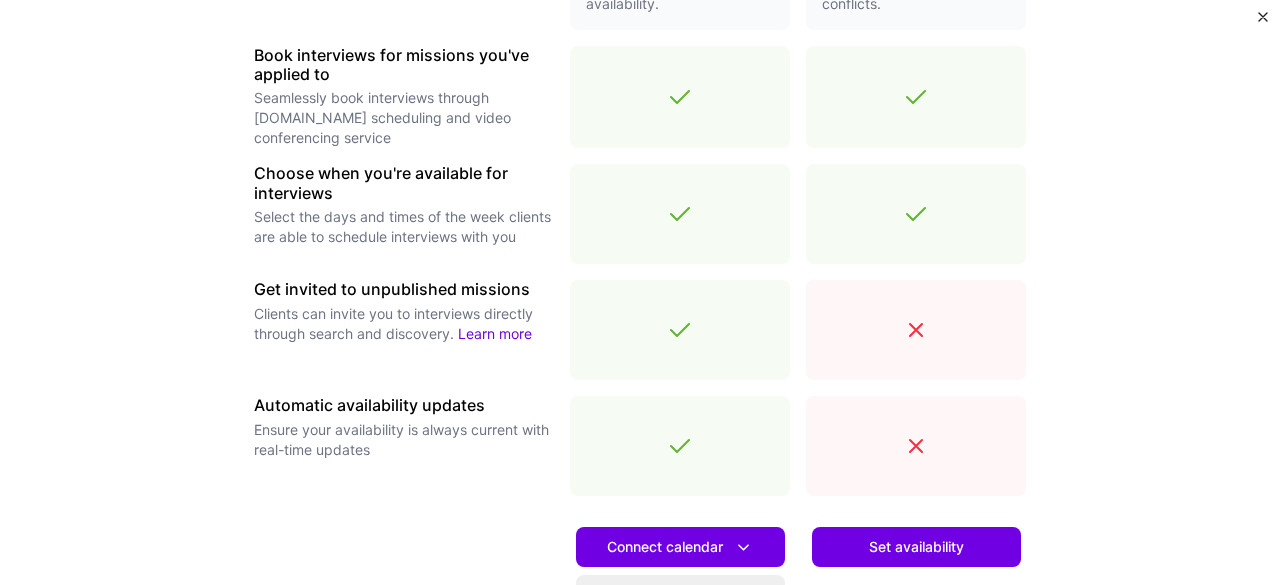 scroll, scrollTop: 800, scrollLeft: 0, axis: vertical 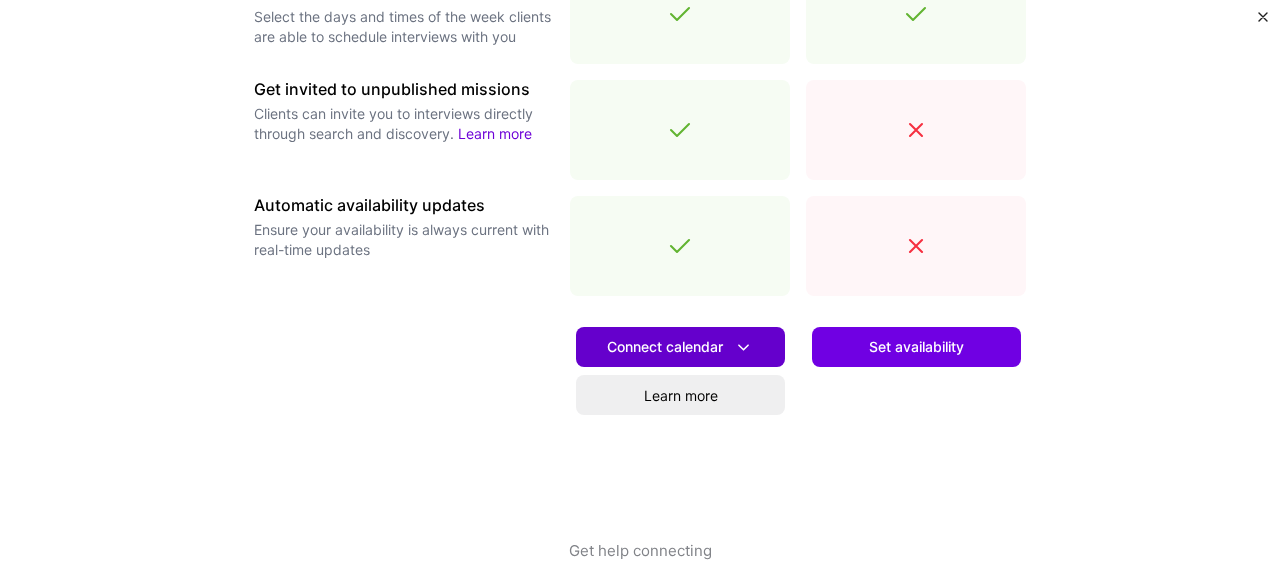 click at bounding box center [743, 347] 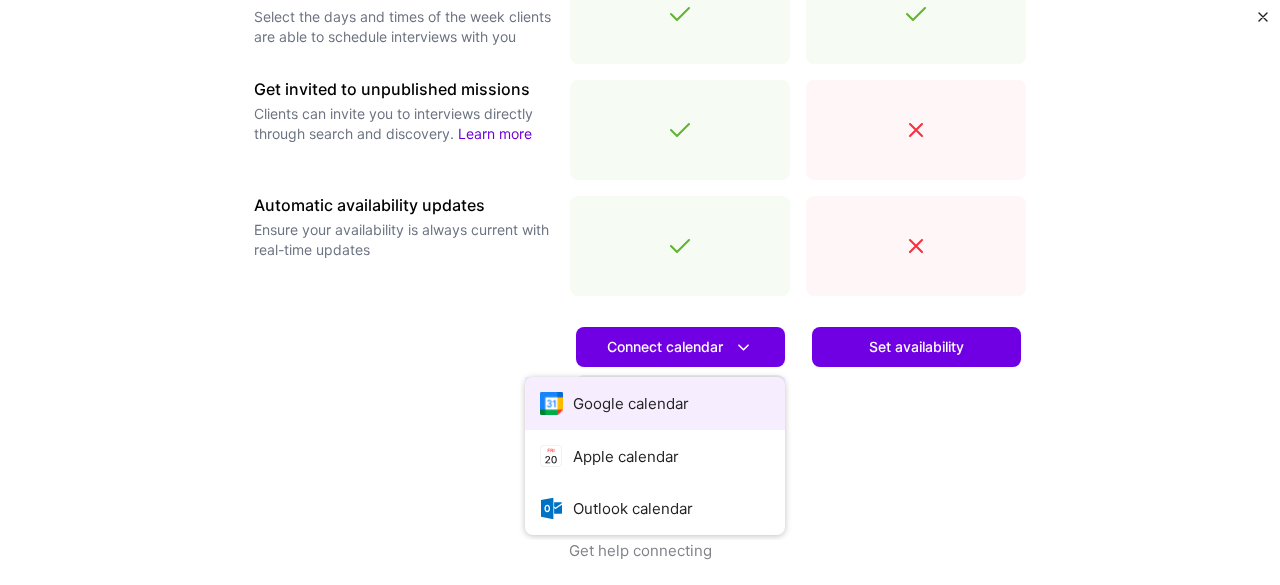 click on "Google calendar" at bounding box center (655, 403) 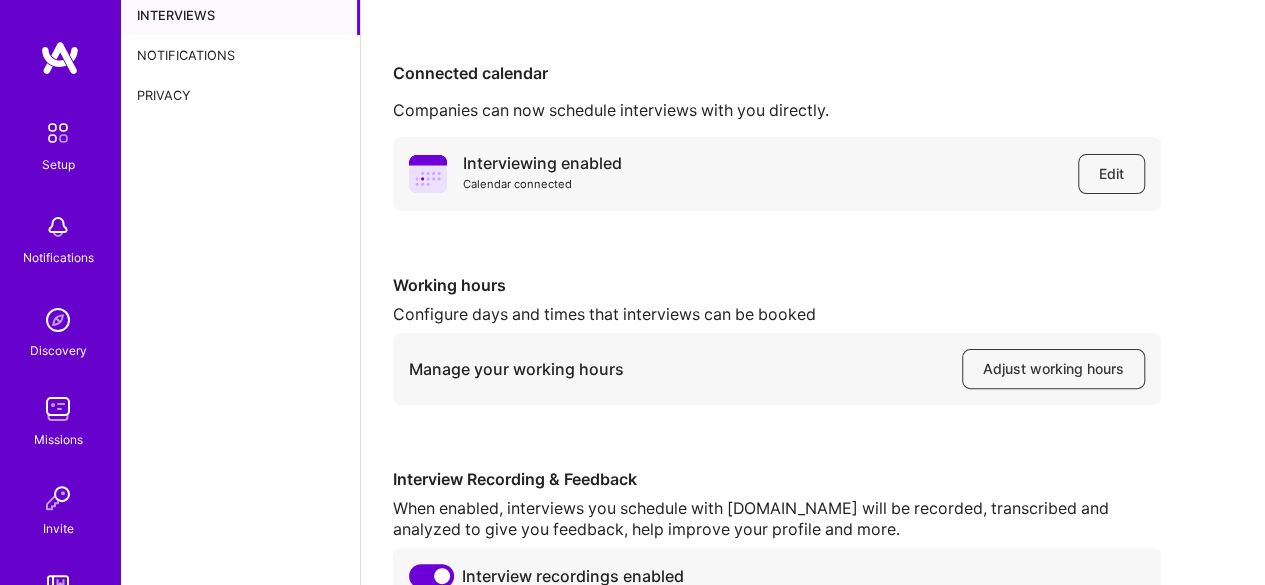 scroll, scrollTop: 0, scrollLeft: 0, axis: both 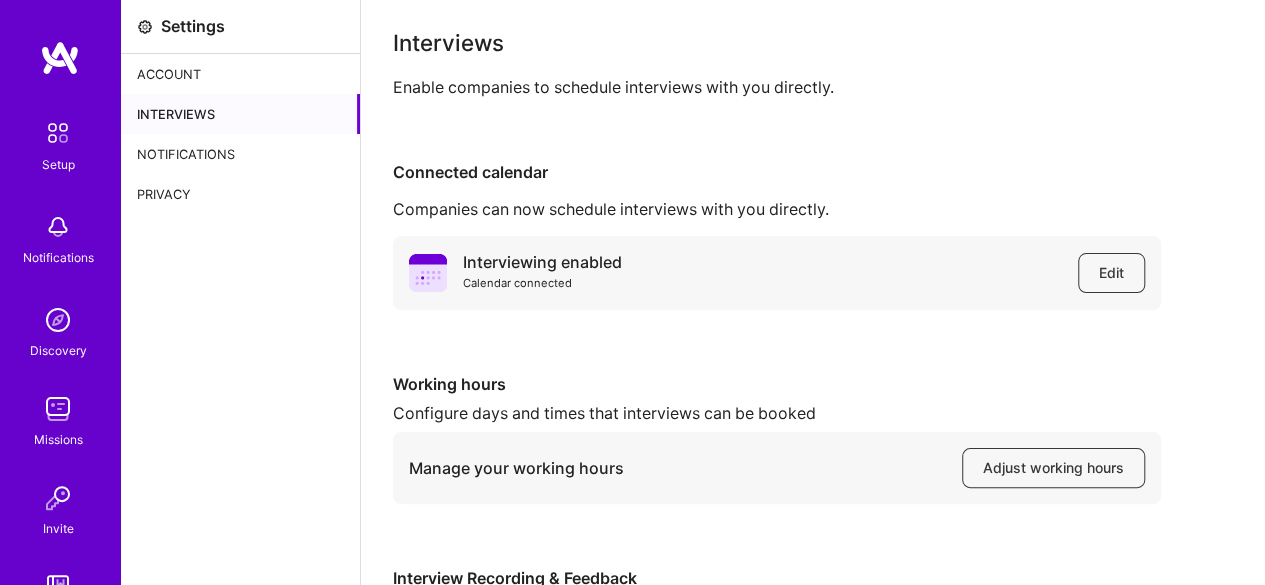 click on "Notifications" at bounding box center (240, 154) 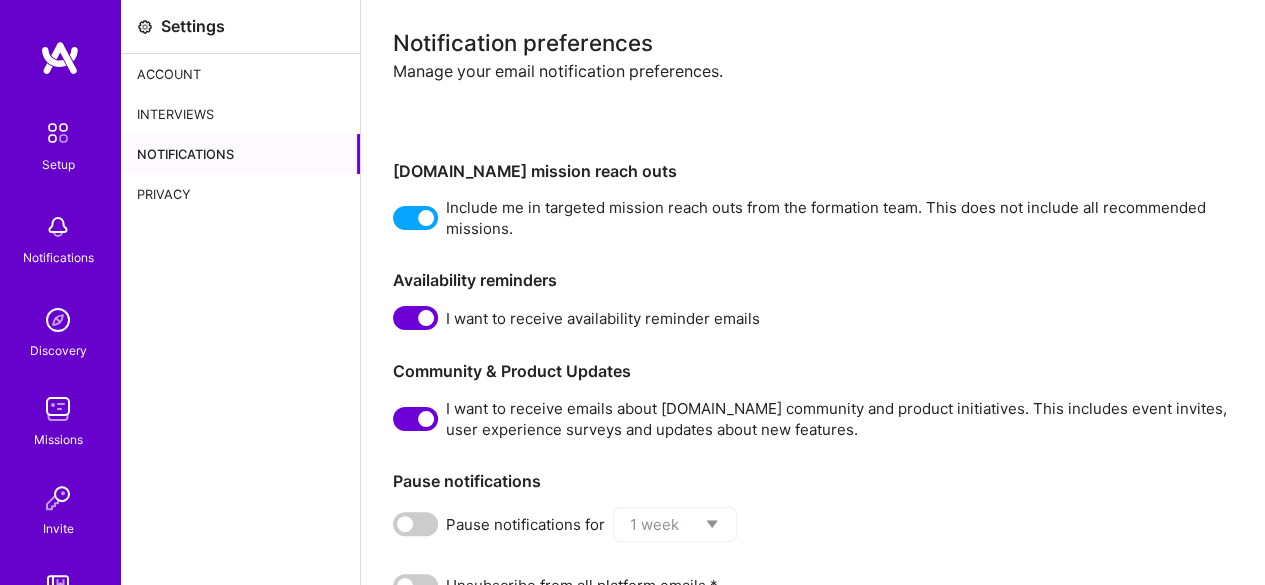 click on "Privacy" at bounding box center [240, 194] 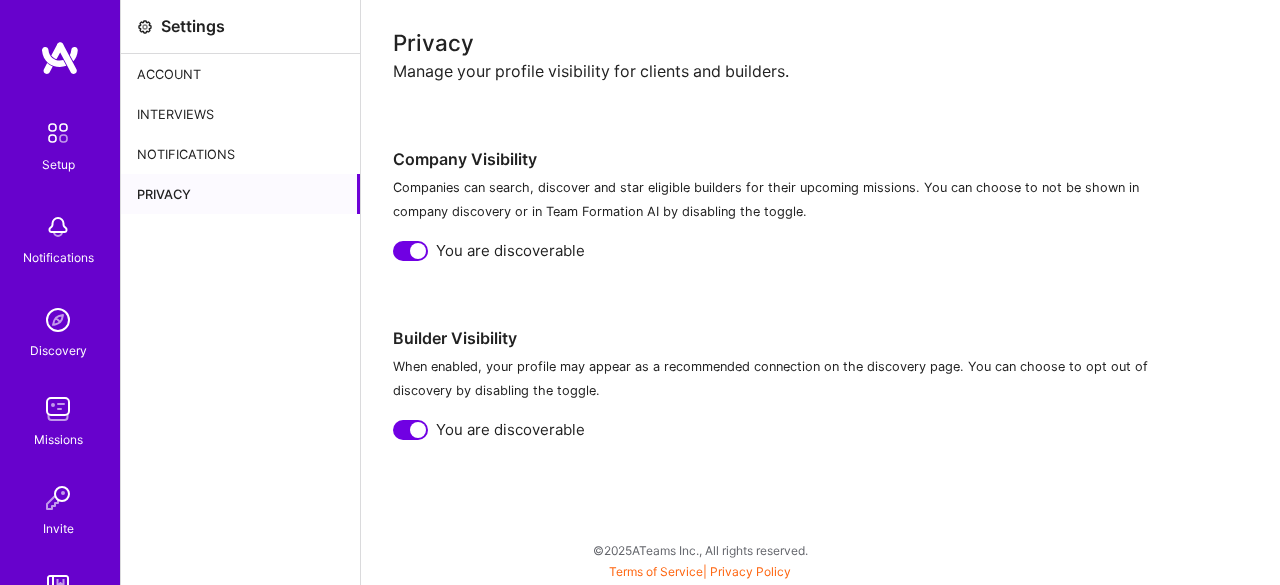 click on "Account" at bounding box center (240, 74) 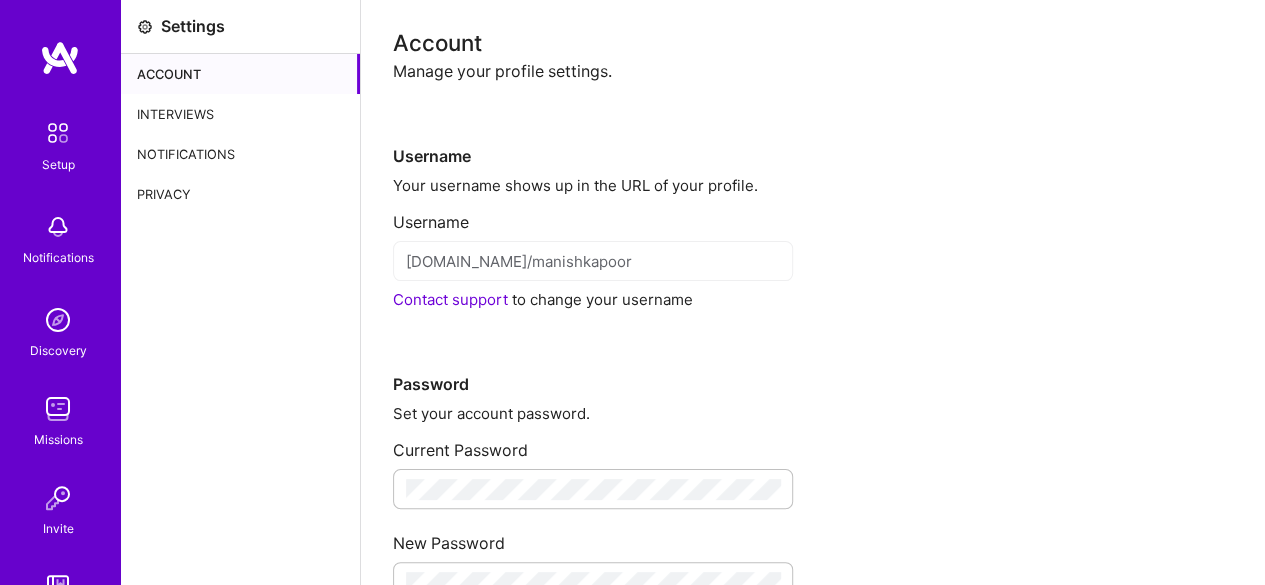 click at bounding box center (60, 58) 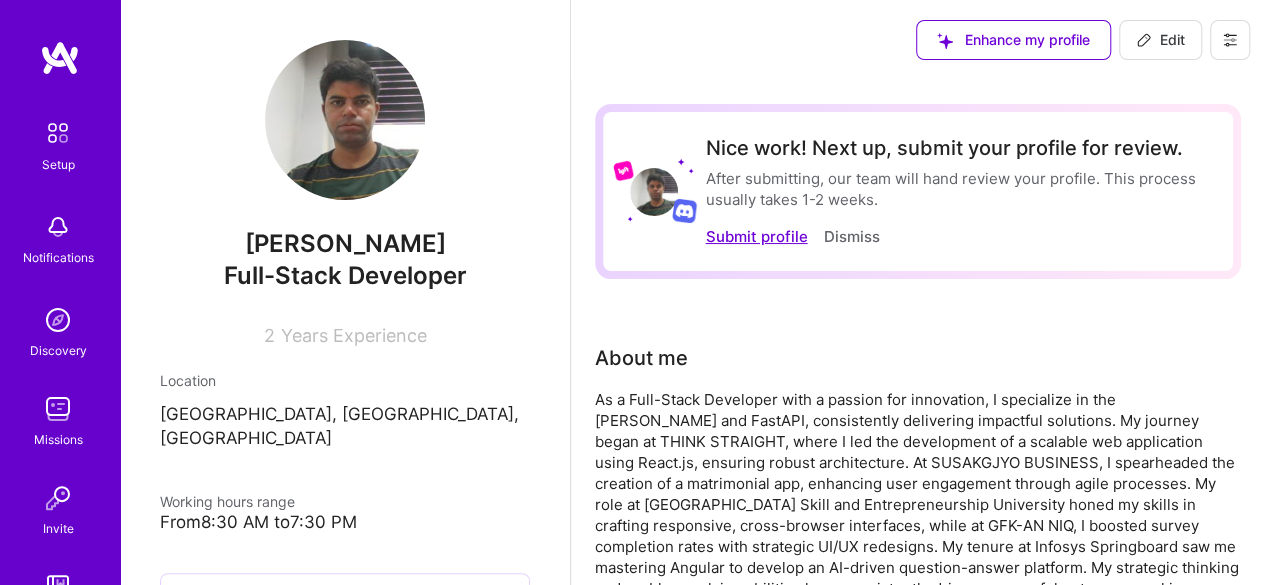 click on "Submit profile" at bounding box center (756, 236) 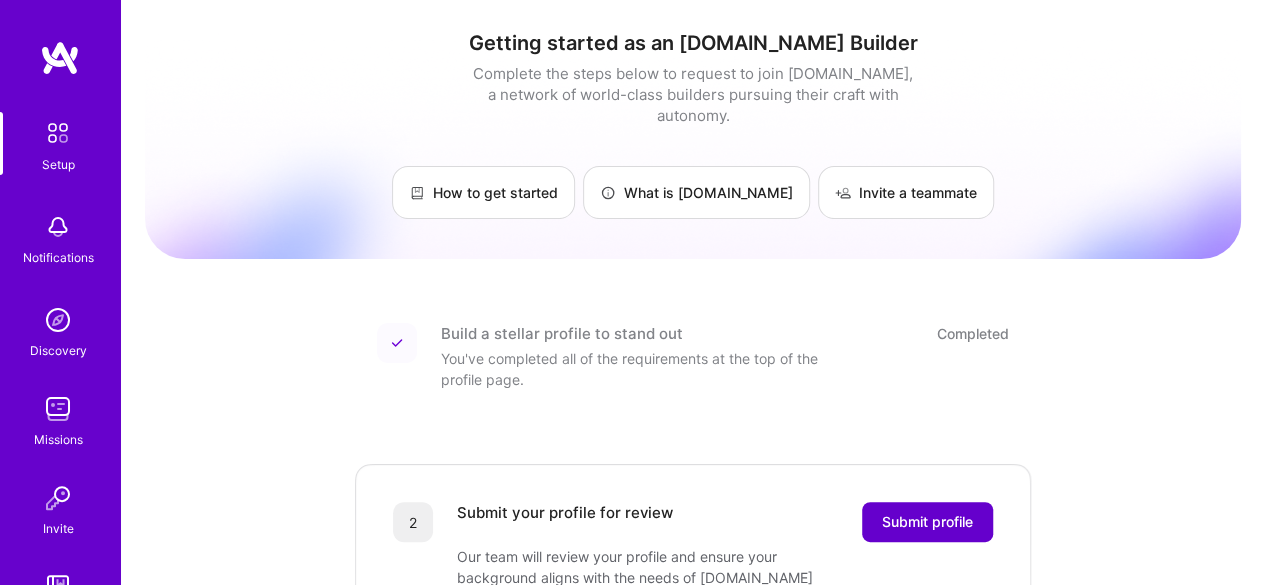click on "Submit profile" at bounding box center [927, 522] 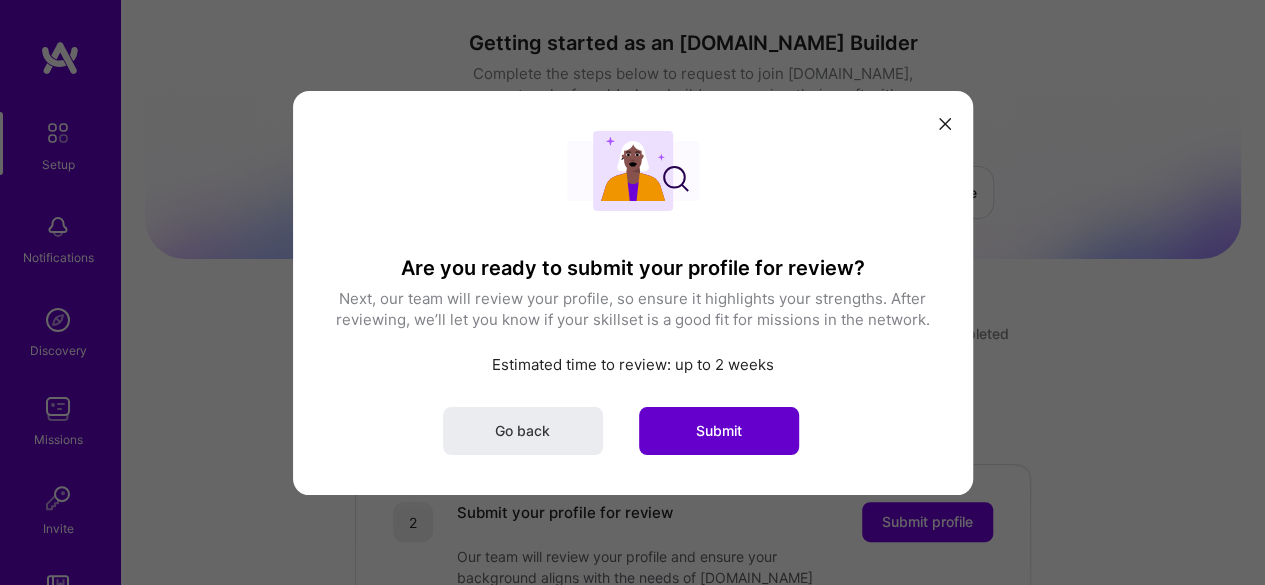 click on "Submit" at bounding box center (719, 430) 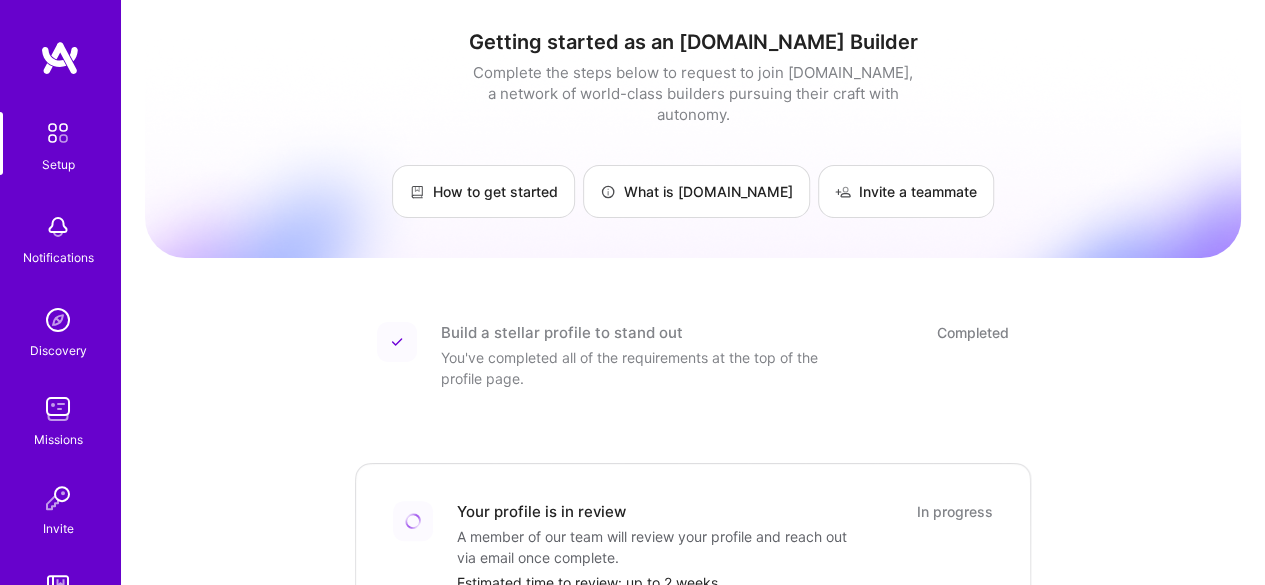 scroll, scrollTop: 0, scrollLeft: 0, axis: both 